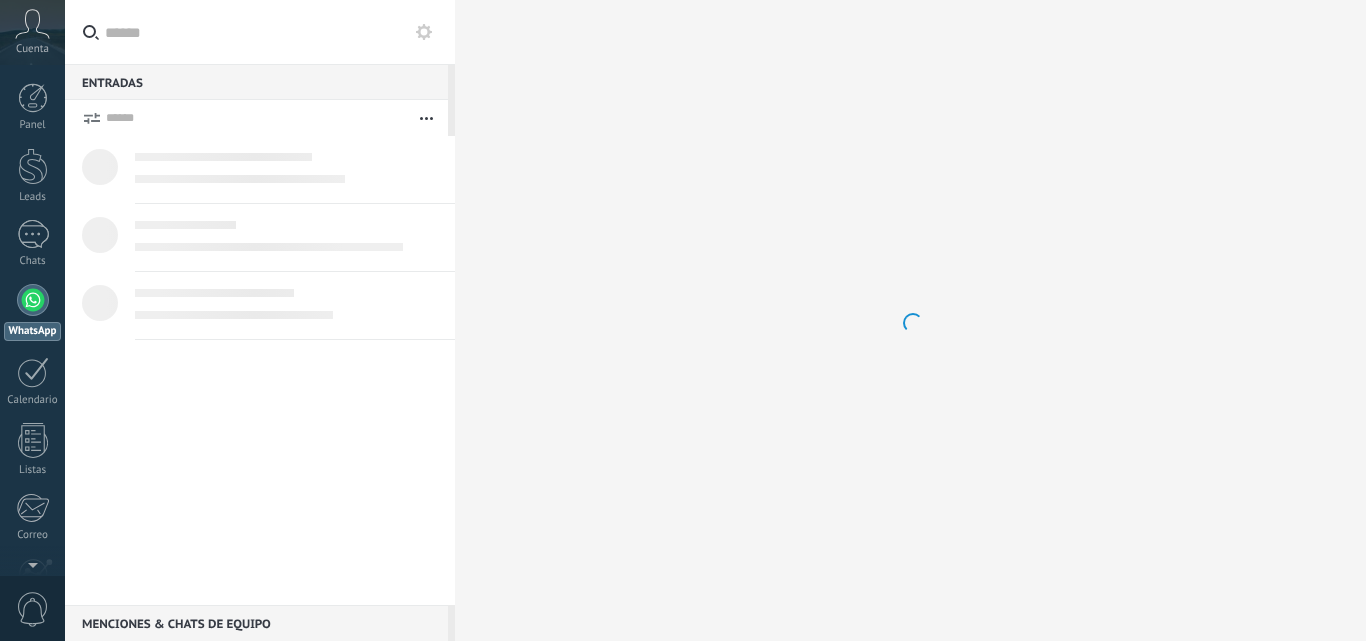 scroll, scrollTop: 0, scrollLeft: 0, axis: both 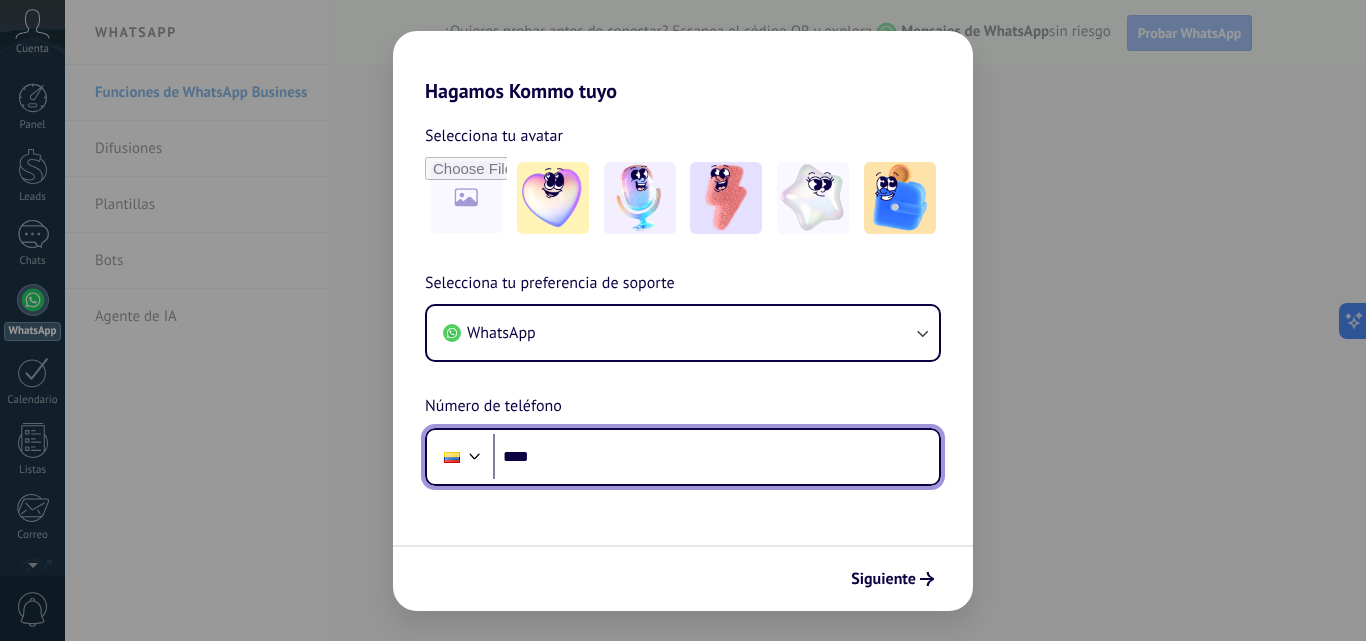 click on "****" at bounding box center (716, 457) 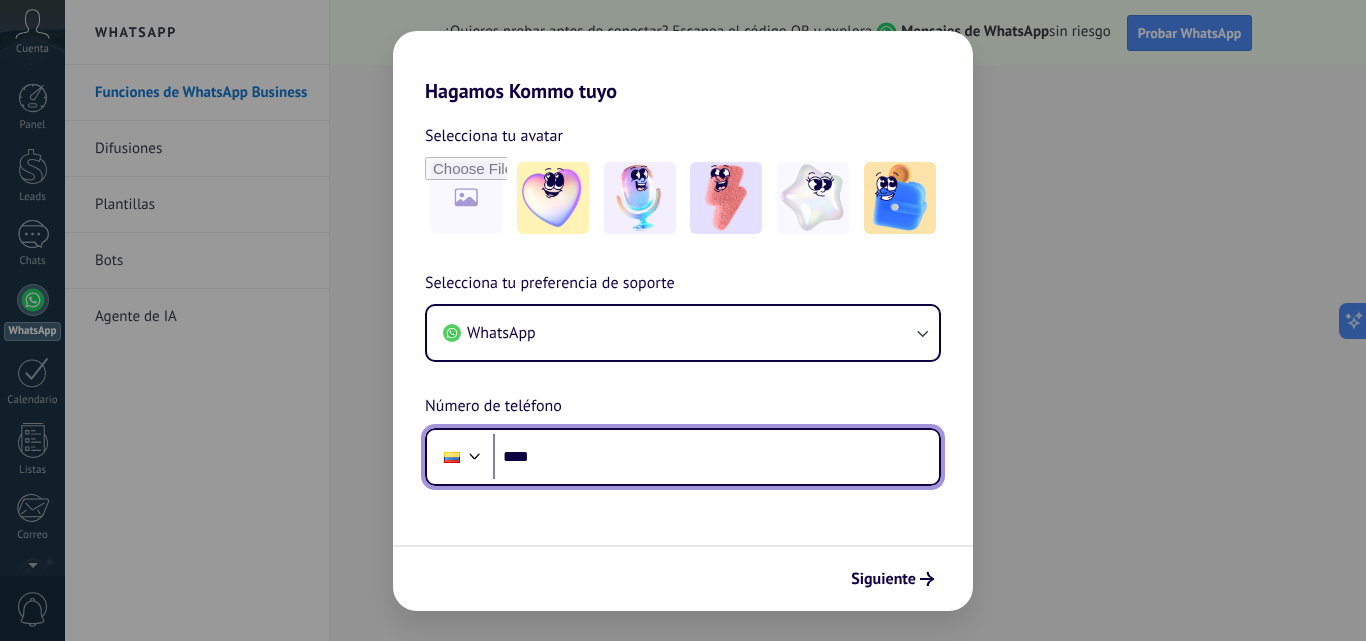 scroll, scrollTop: 0, scrollLeft: 0, axis: both 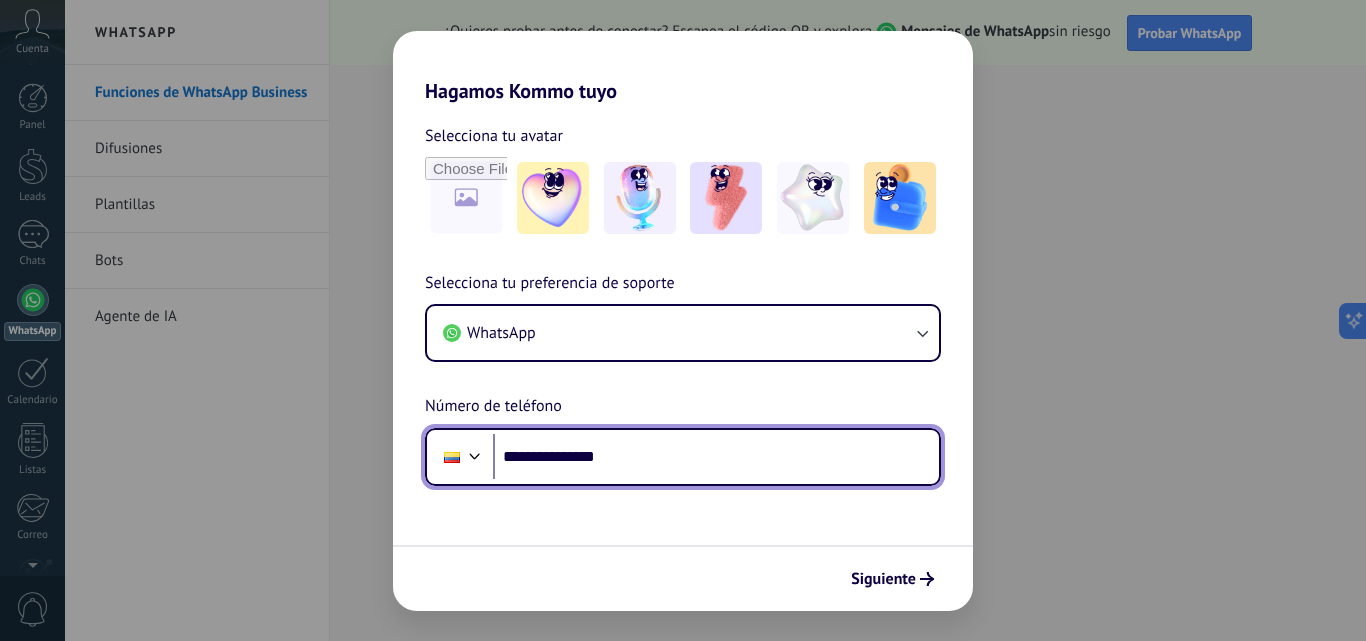 type on "**********" 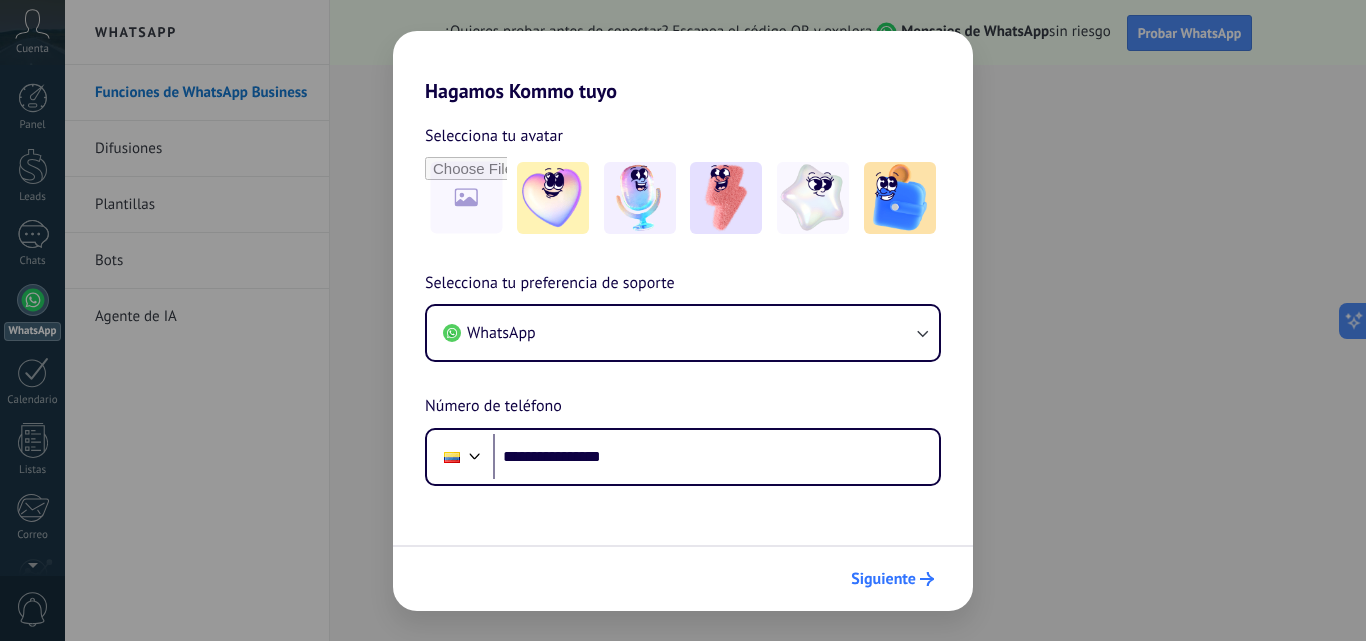 click on "Siguiente" at bounding box center (883, 579) 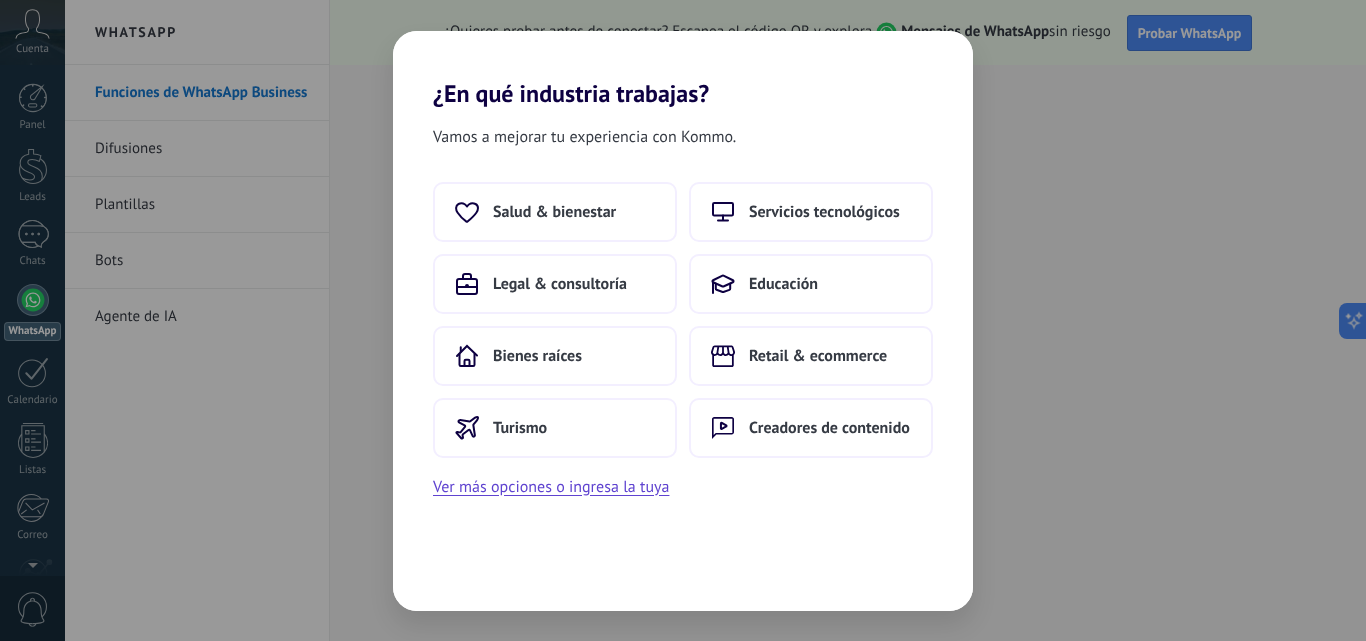 scroll, scrollTop: 0, scrollLeft: 0, axis: both 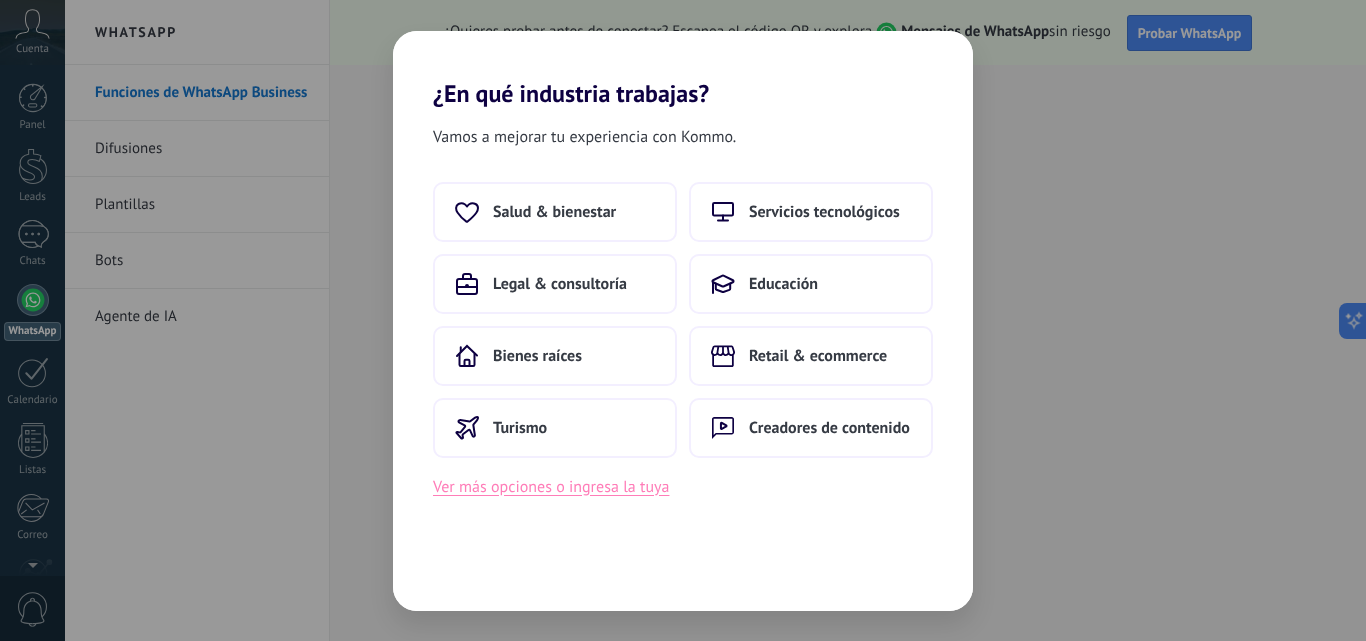 click on "Ver más opciones o ingresa la tuya" at bounding box center [551, 487] 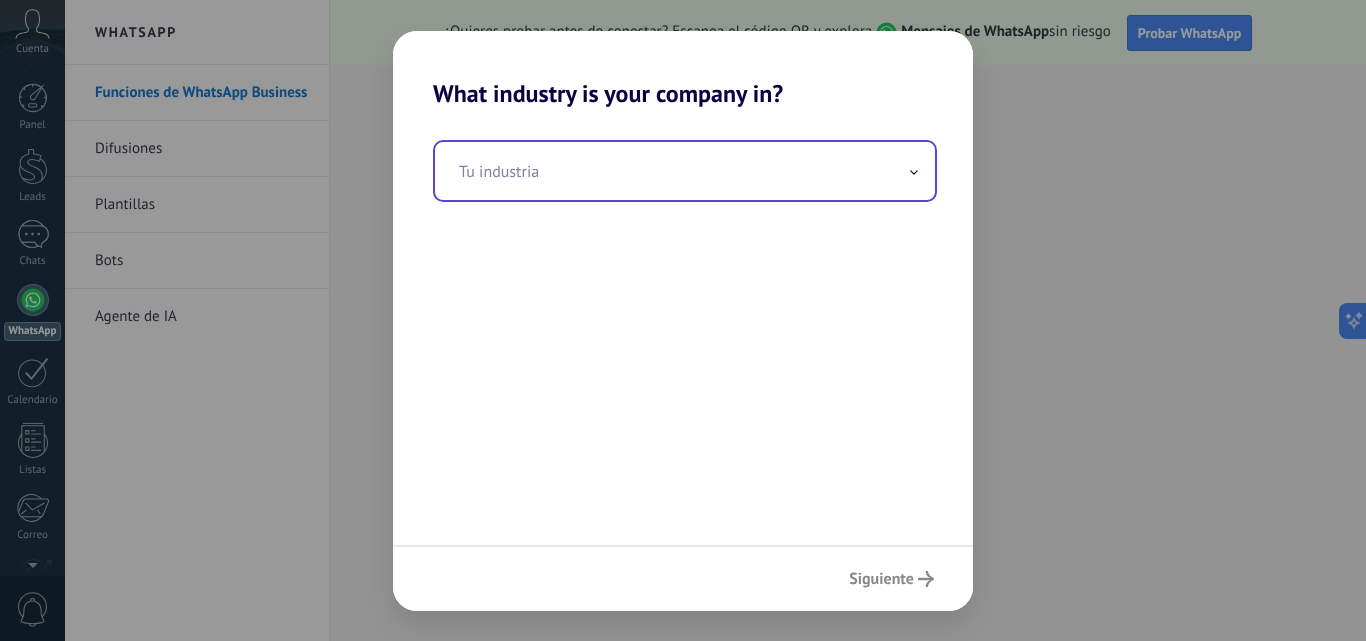 click at bounding box center [685, 171] 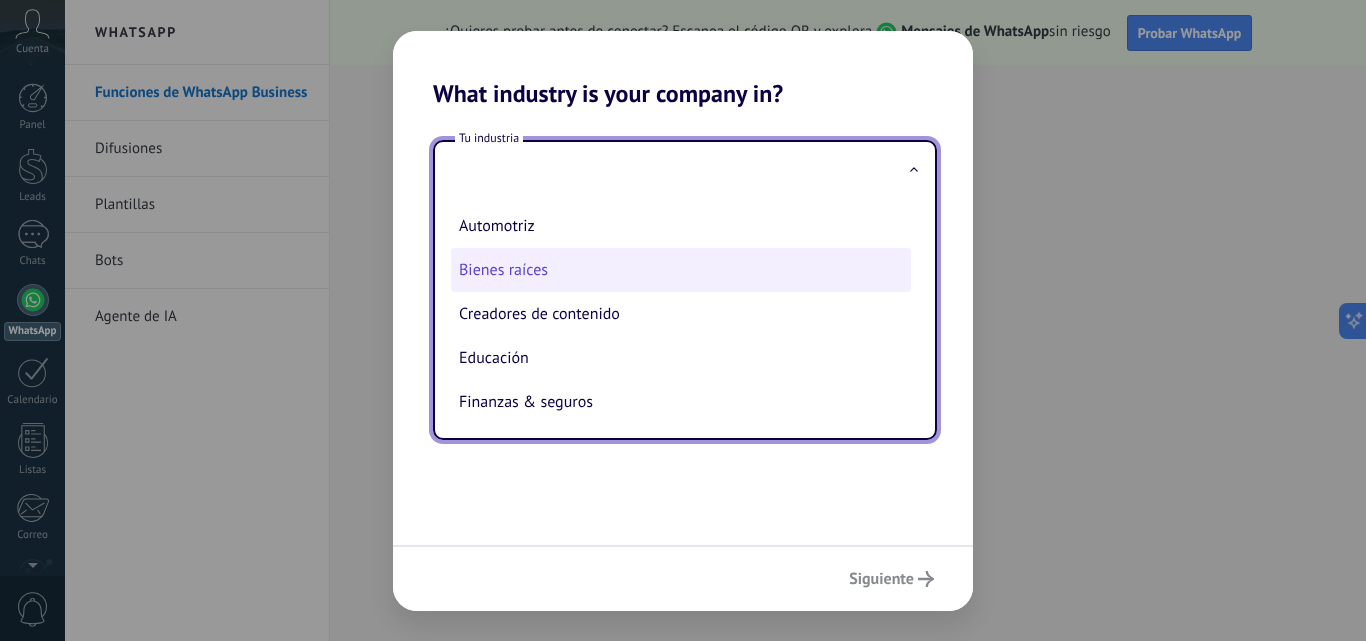 click on "Bienes raíces" at bounding box center [681, 270] 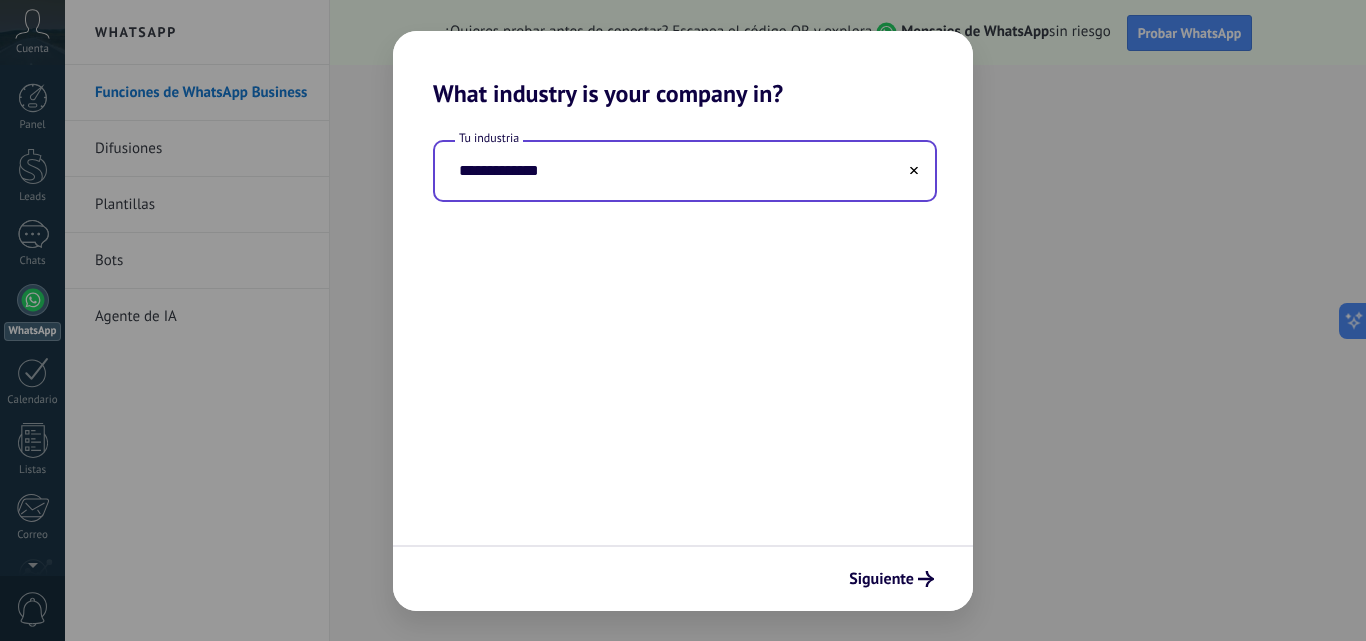 click on "**********" at bounding box center [685, 171] 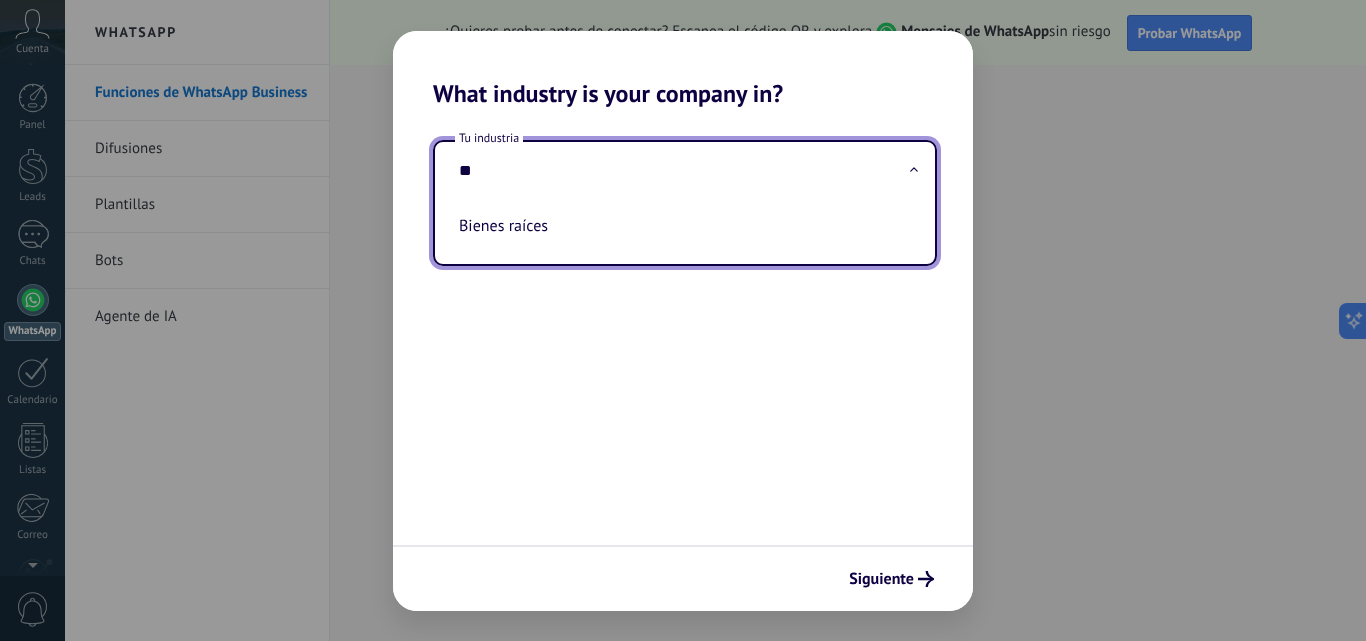 type on "*" 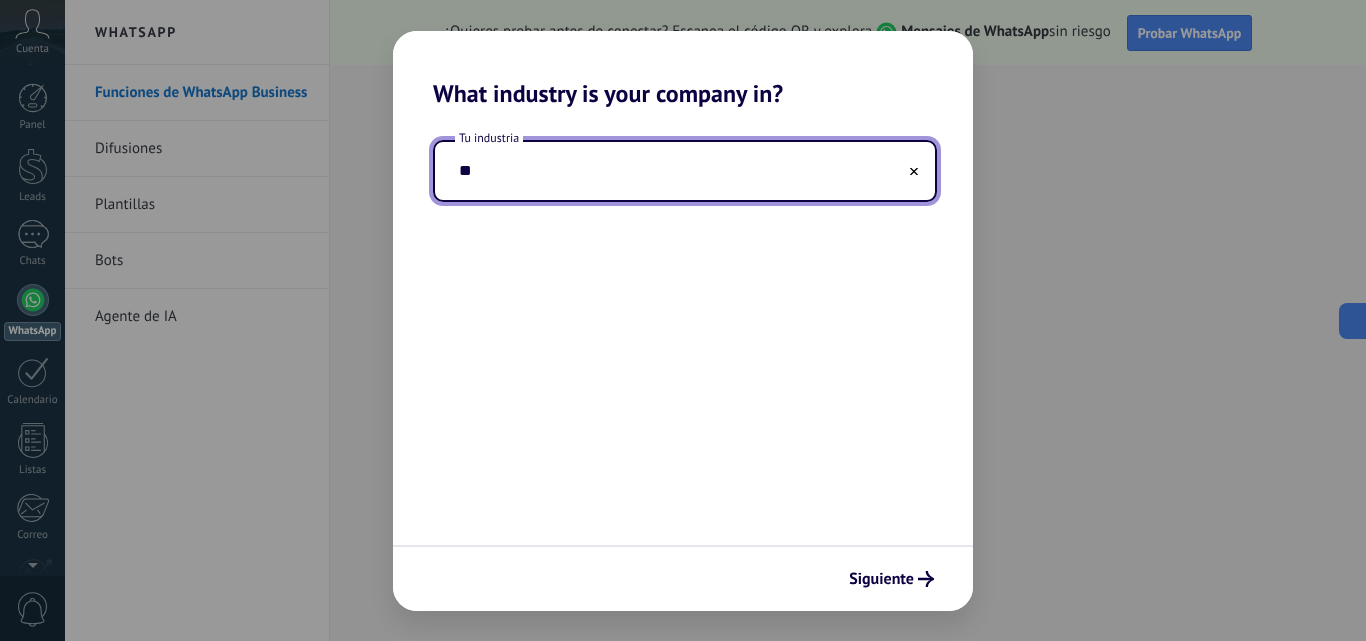 type on "*" 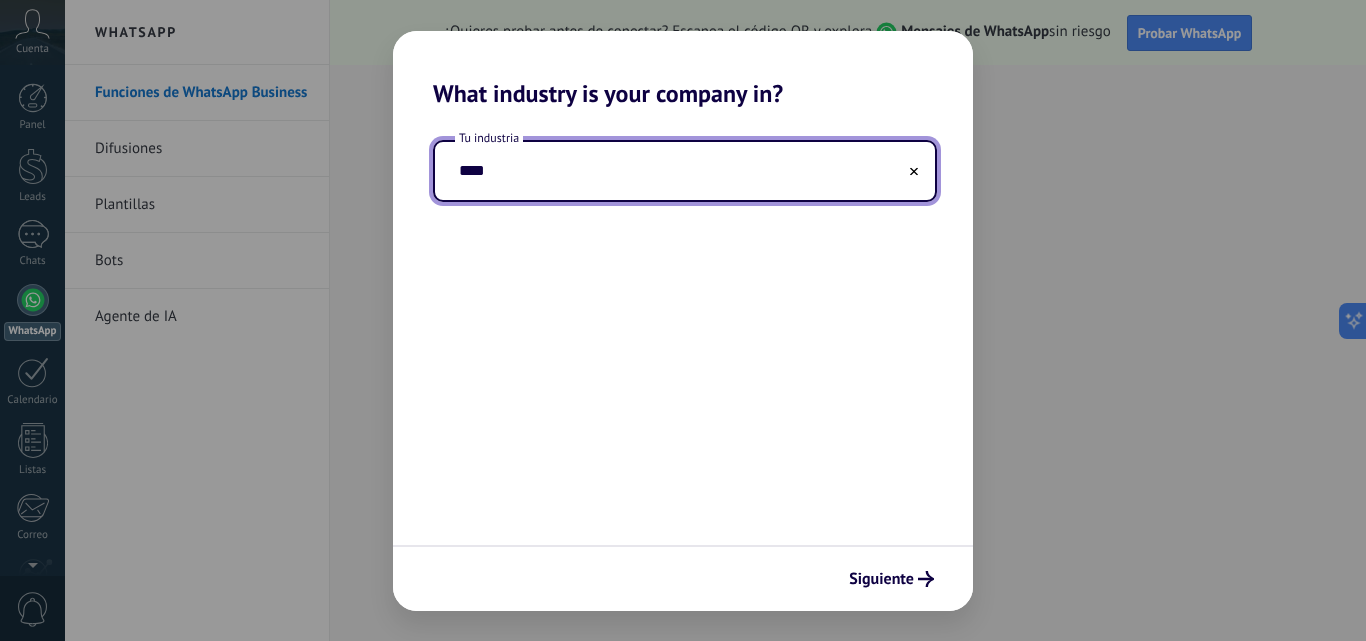 type on "****" 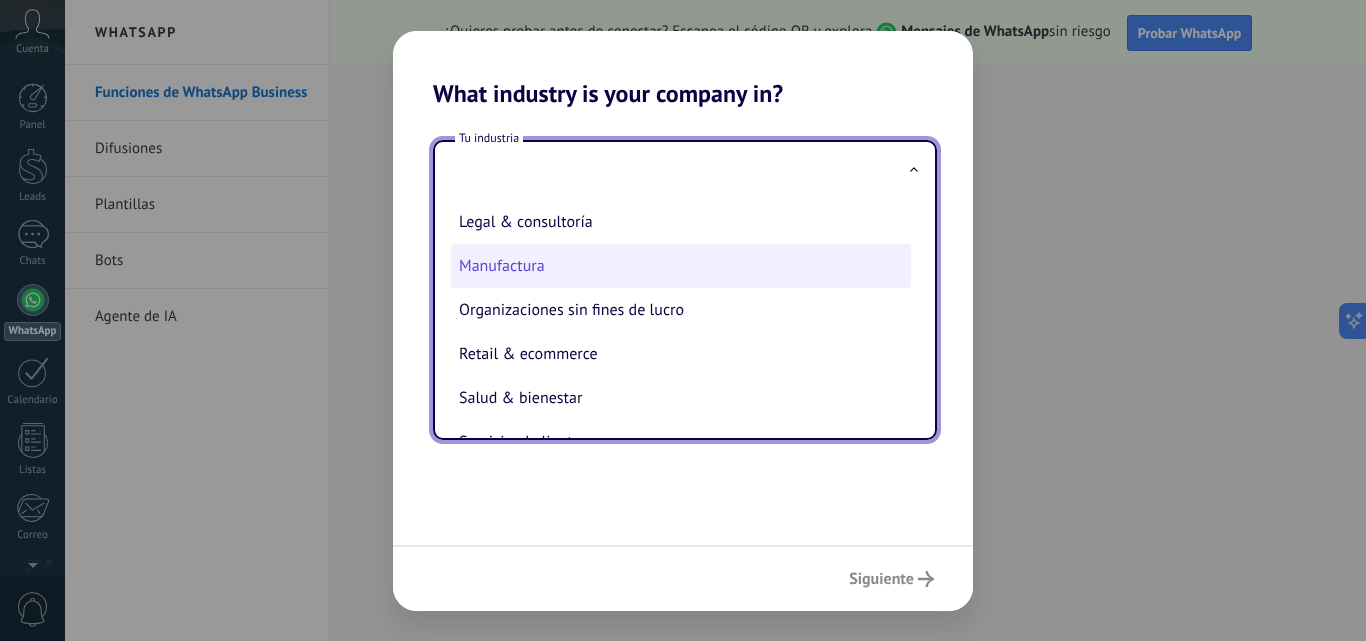 scroll, scrollTop: 300, scrollLeft: 0, axis: vertical 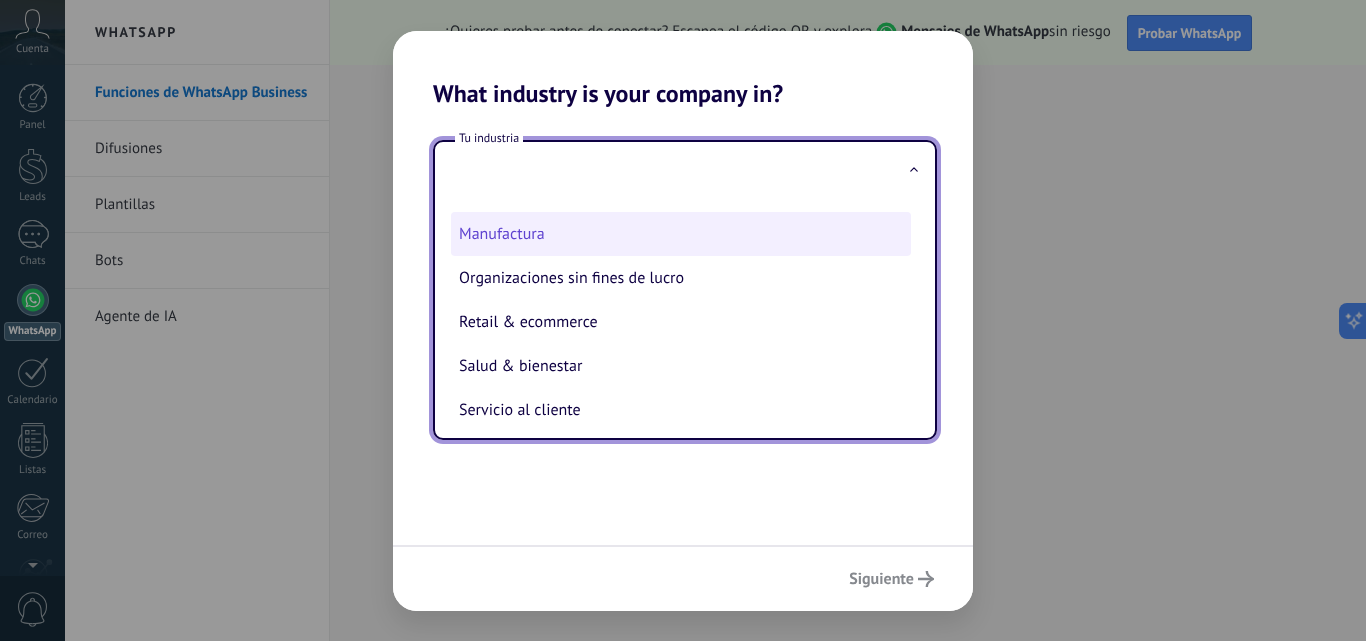 click on "Manufactura" at bounding box center [681, 234] 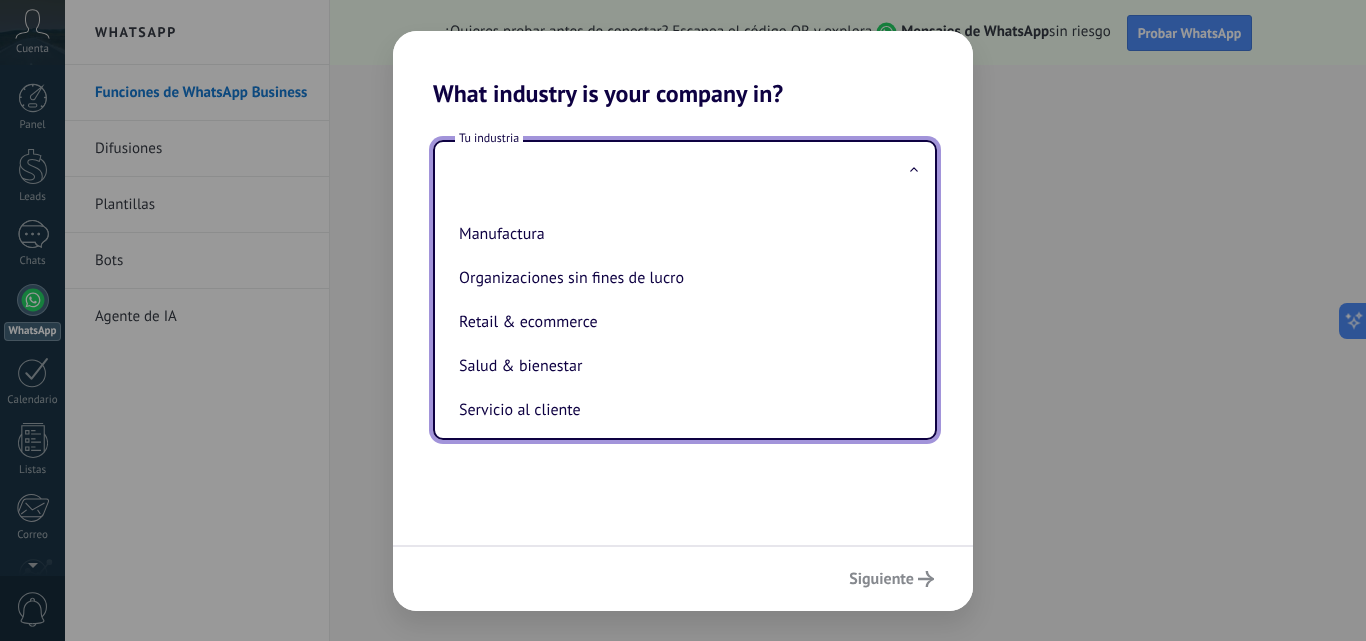 type on "**********" 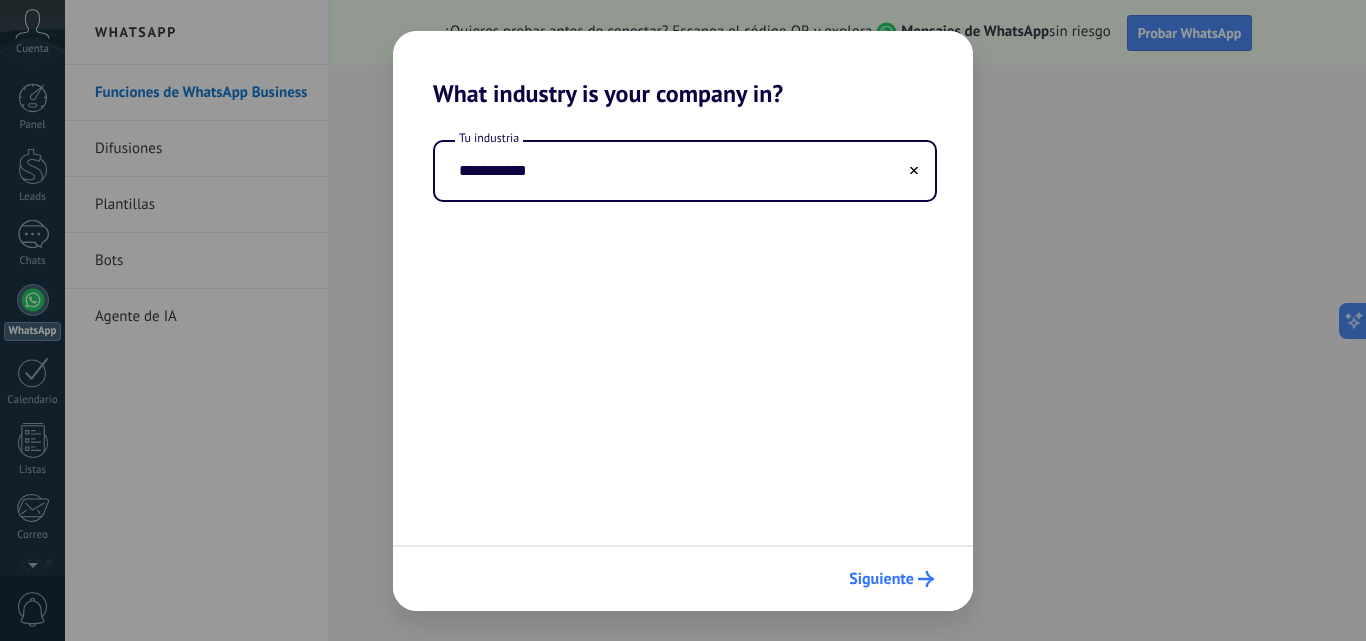 click 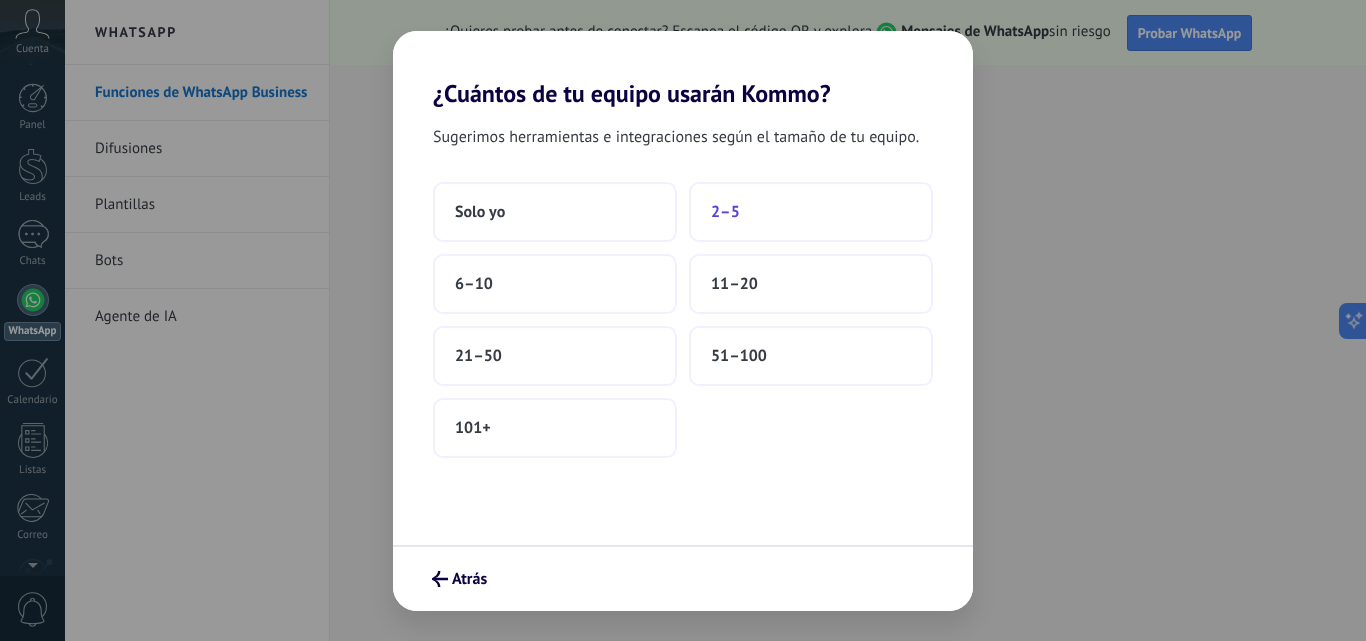 click on "2–5" at bounding box center (725, 212) 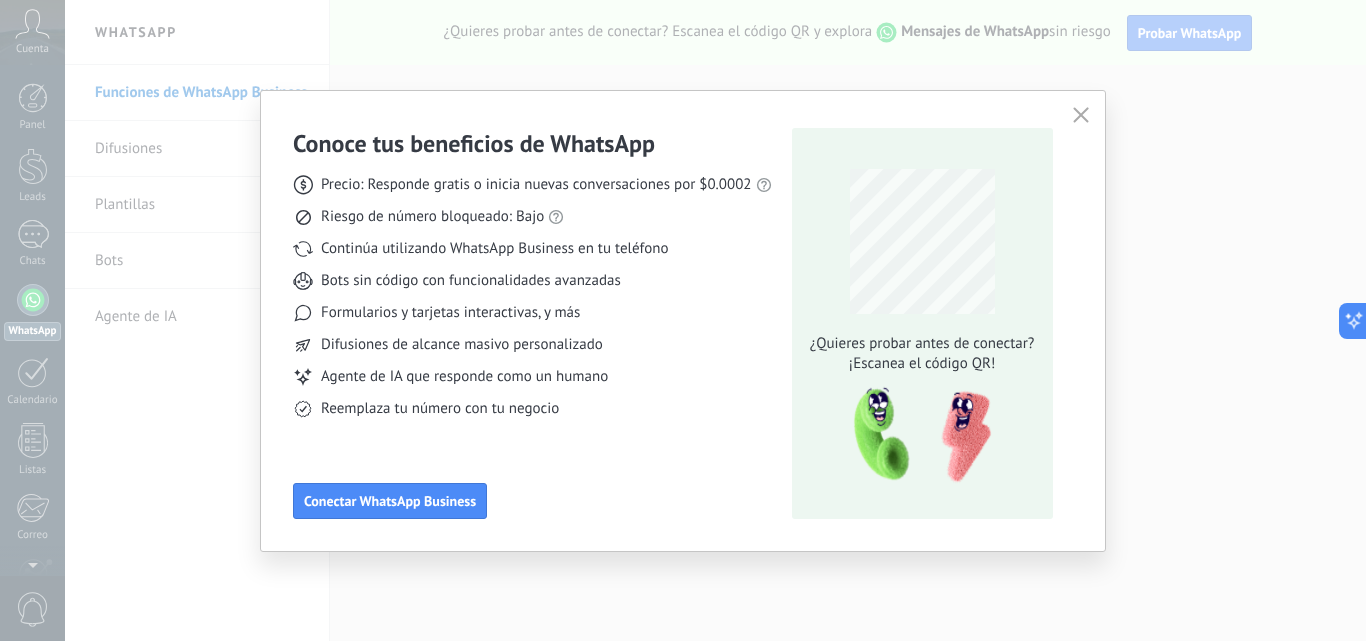click 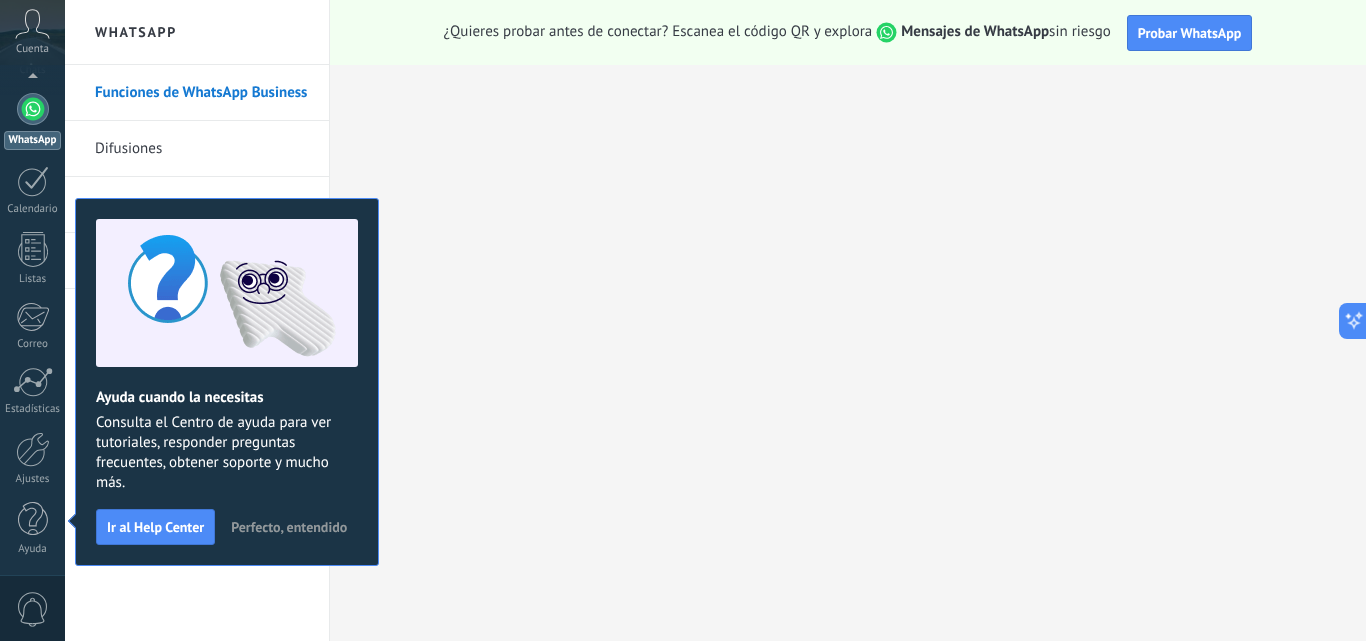 scroll, scrollTop: 0, scrollLeft: 0, axis: both 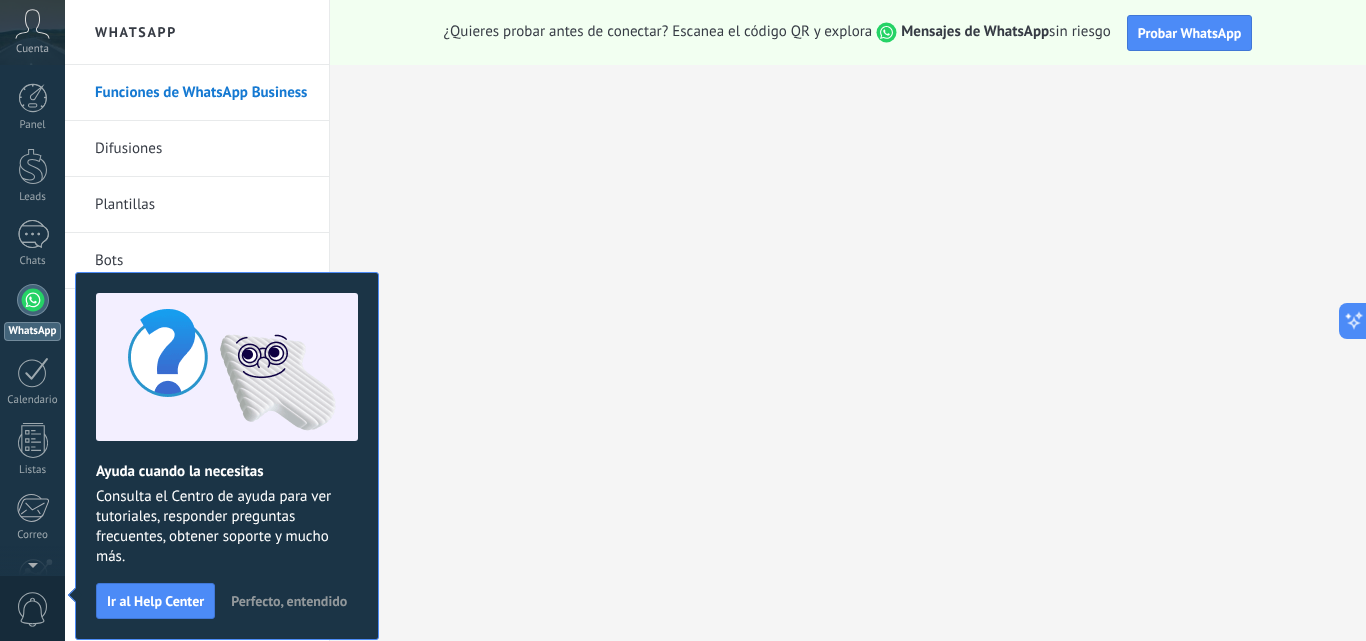 click at bounding box center [33, 300] 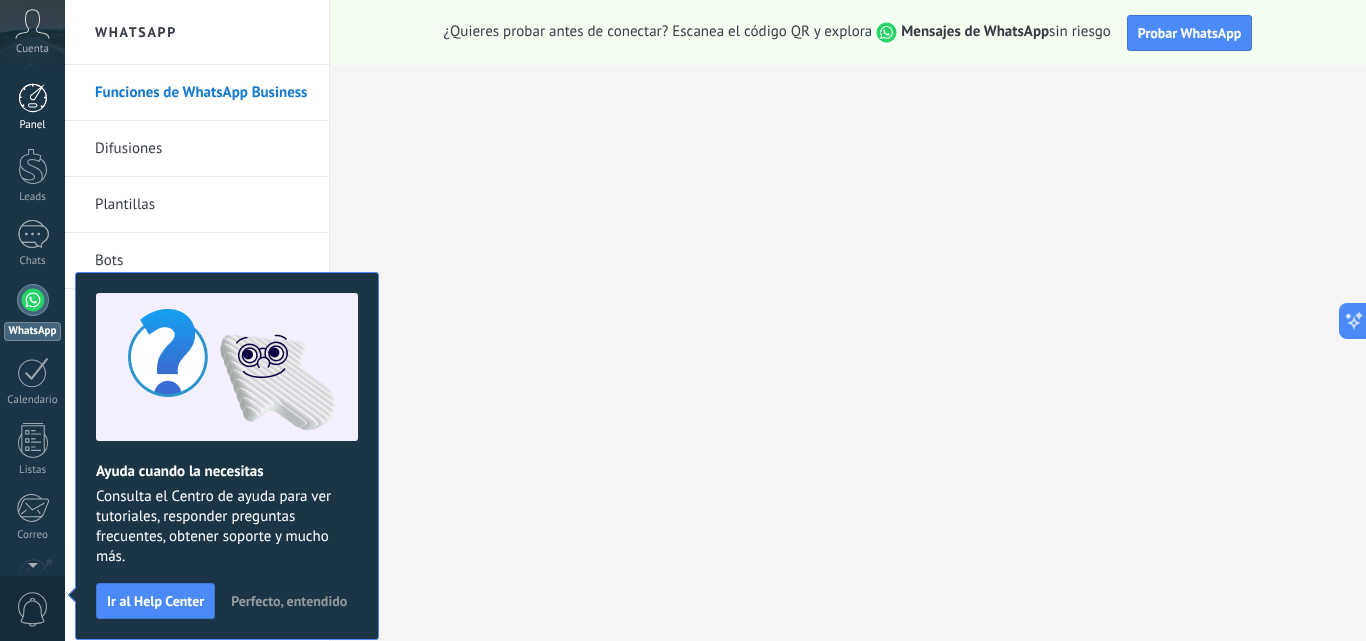 click at bounding box center [33, 98] 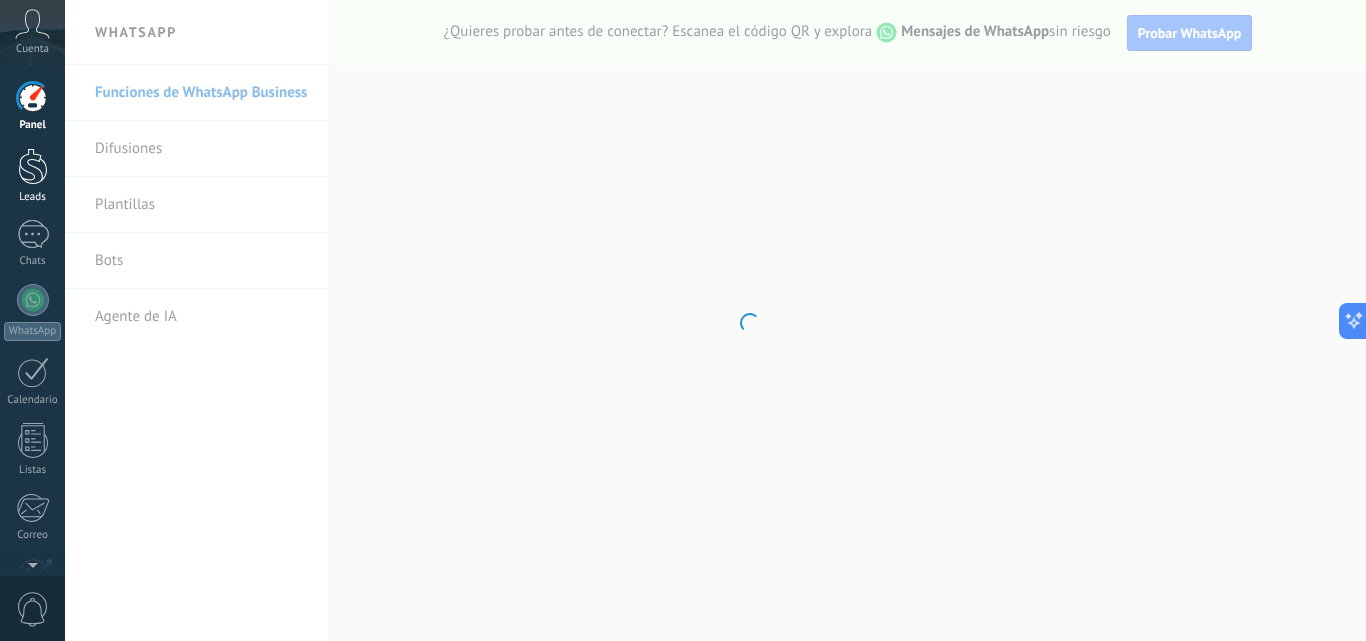 click at bounding box center (33, 166) 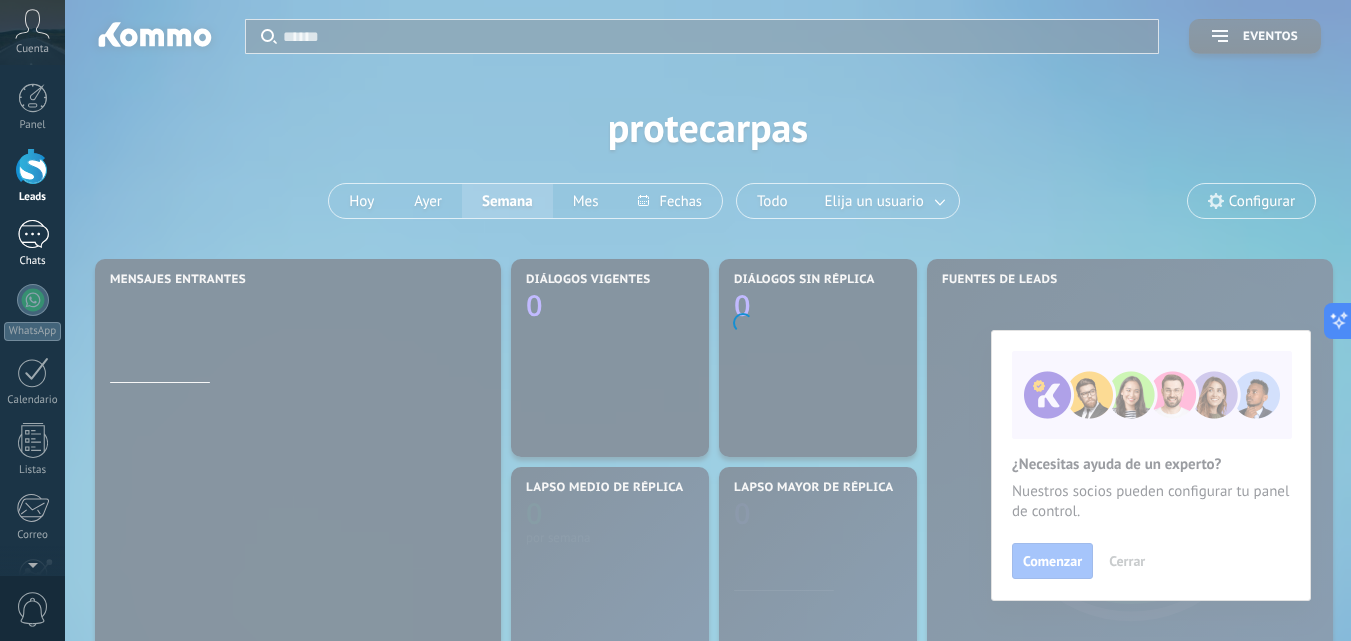 click at bounding box center [33, 234] 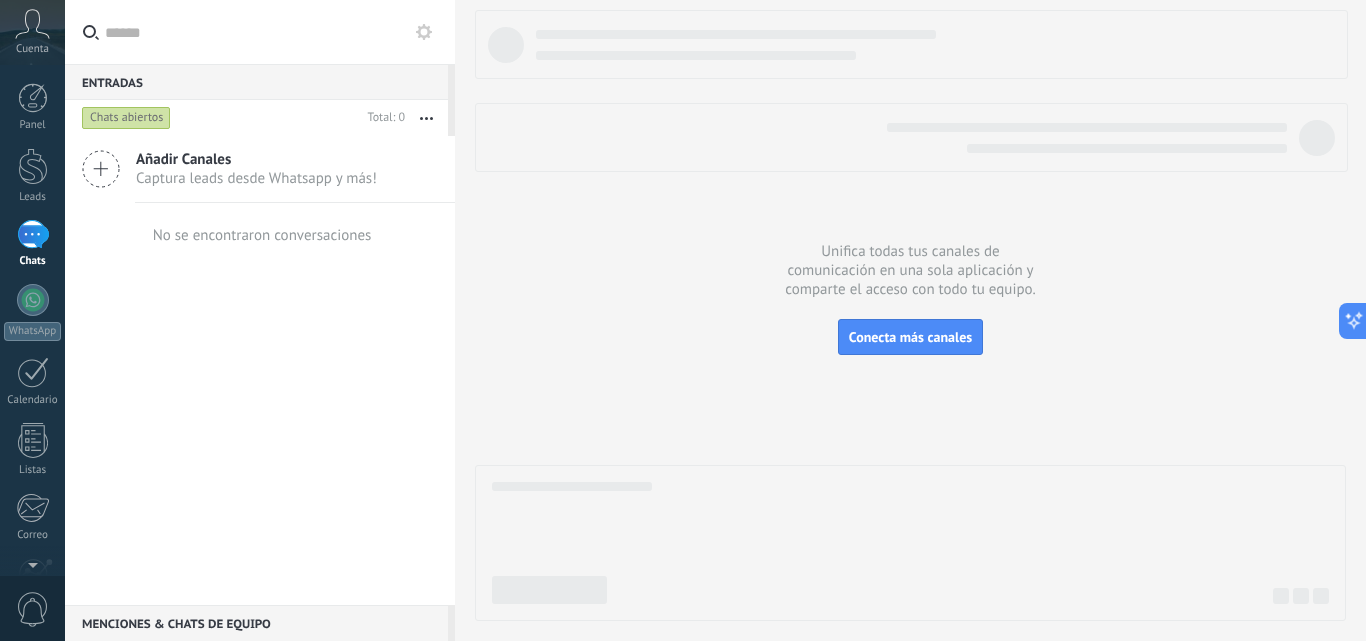 click on "Añadir Canales" at bounding box center [256, 159] 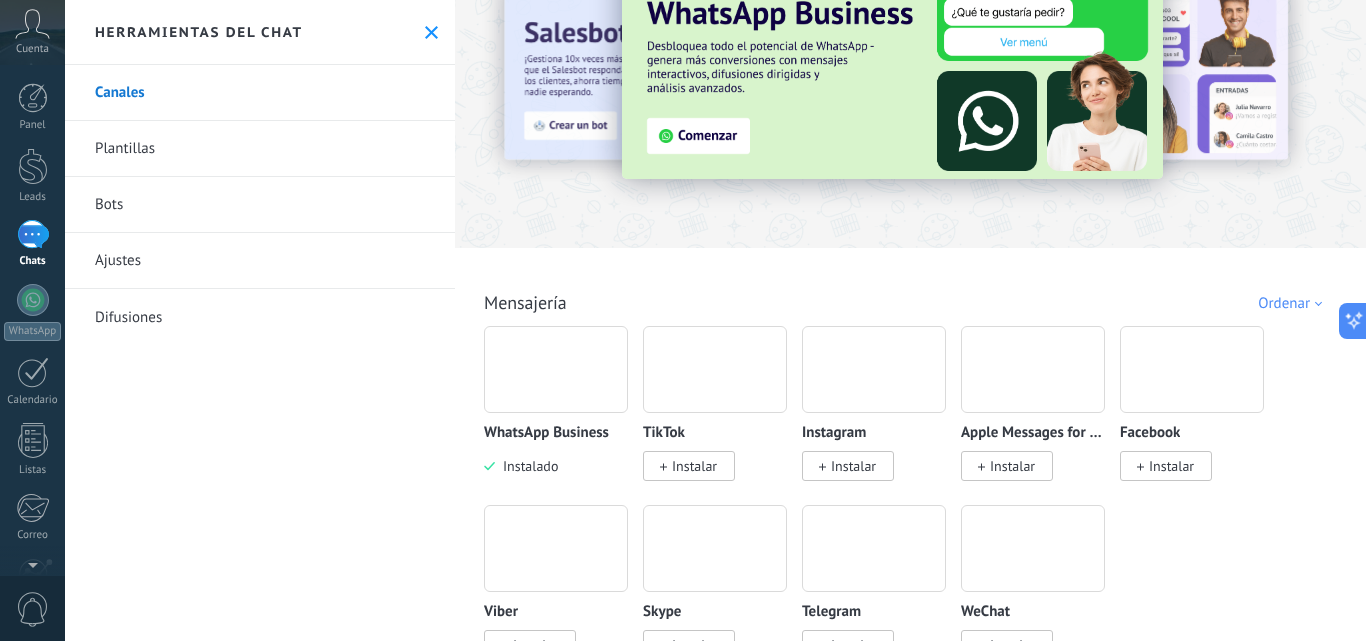 scroll, scrollTop: 200, scrollLeft: 0, axis: vertical 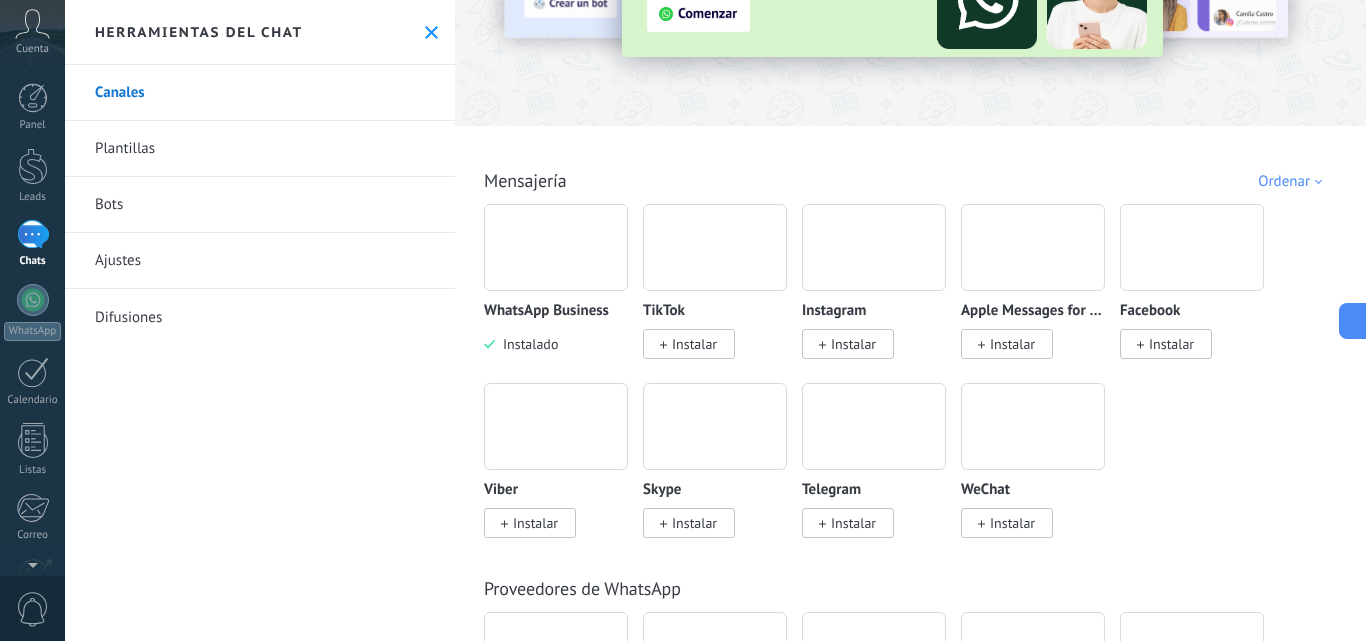 click on "WhatsApp Business Instalado" at bounding box center (556, 328) 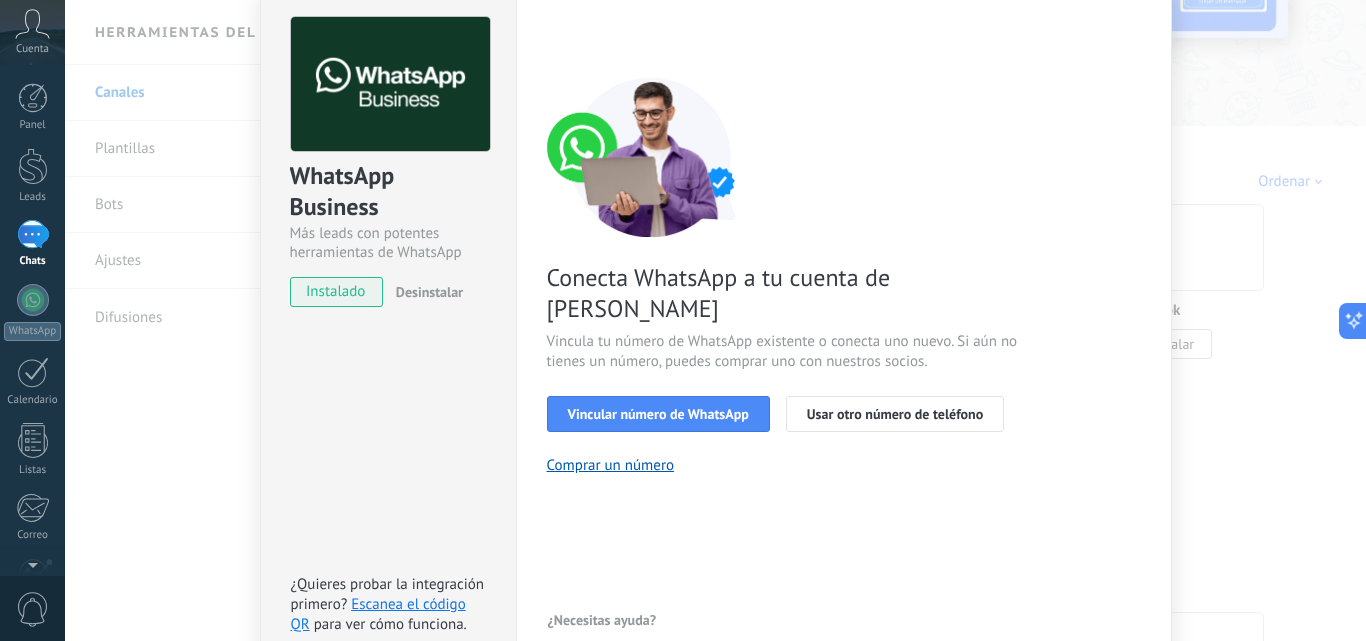 scroll, scrollTop: 189, scrollLeft: 0, axis: vertical 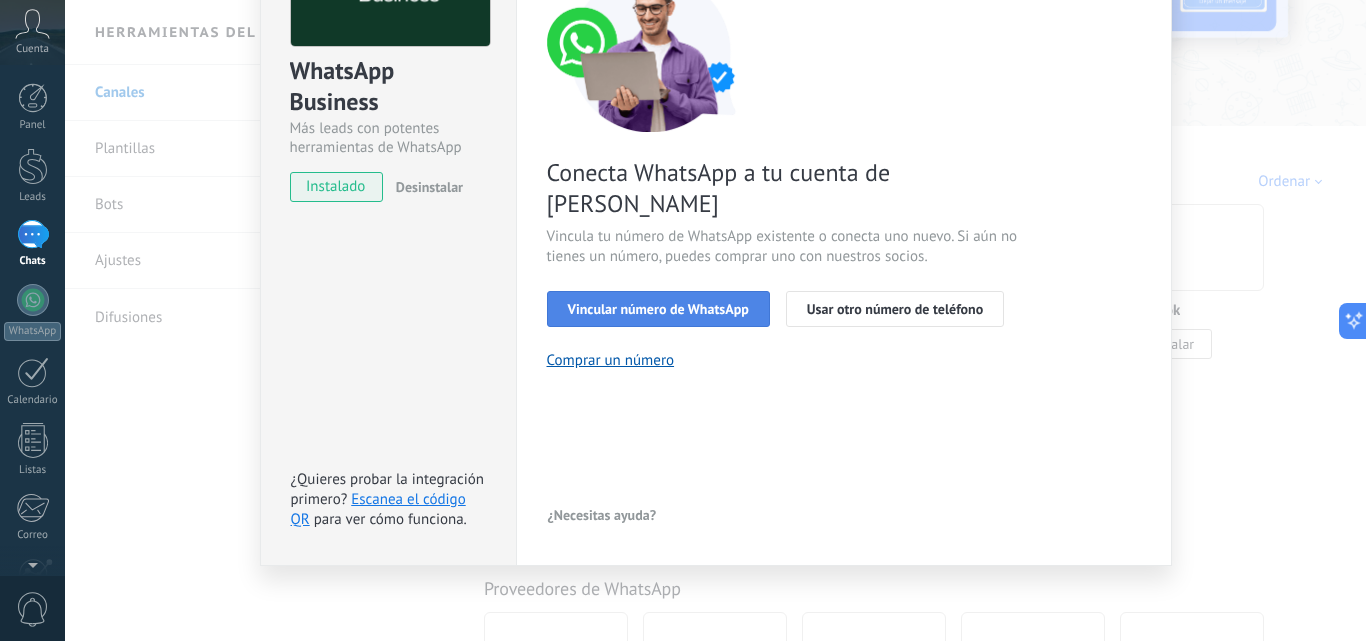 click on "Vincular número de WhatsApp" at bounding box center [658, 309] 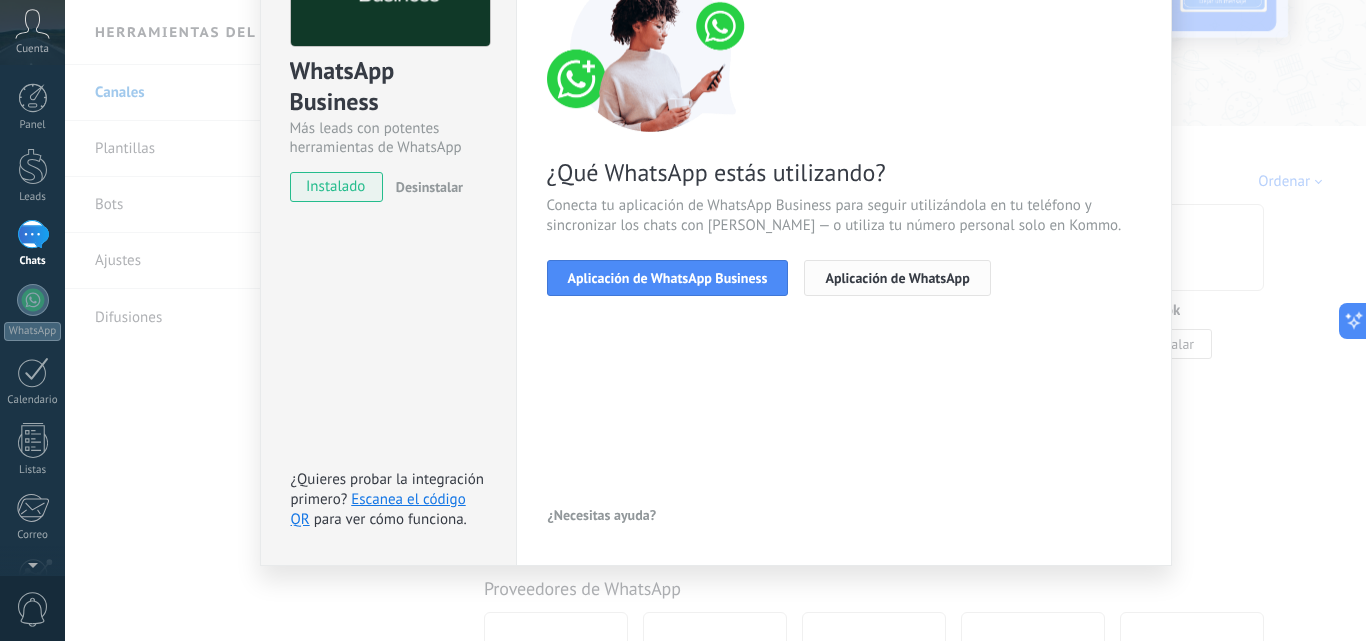 click on "Aplicación de WhatsApp" at bounding box center (897, 278) 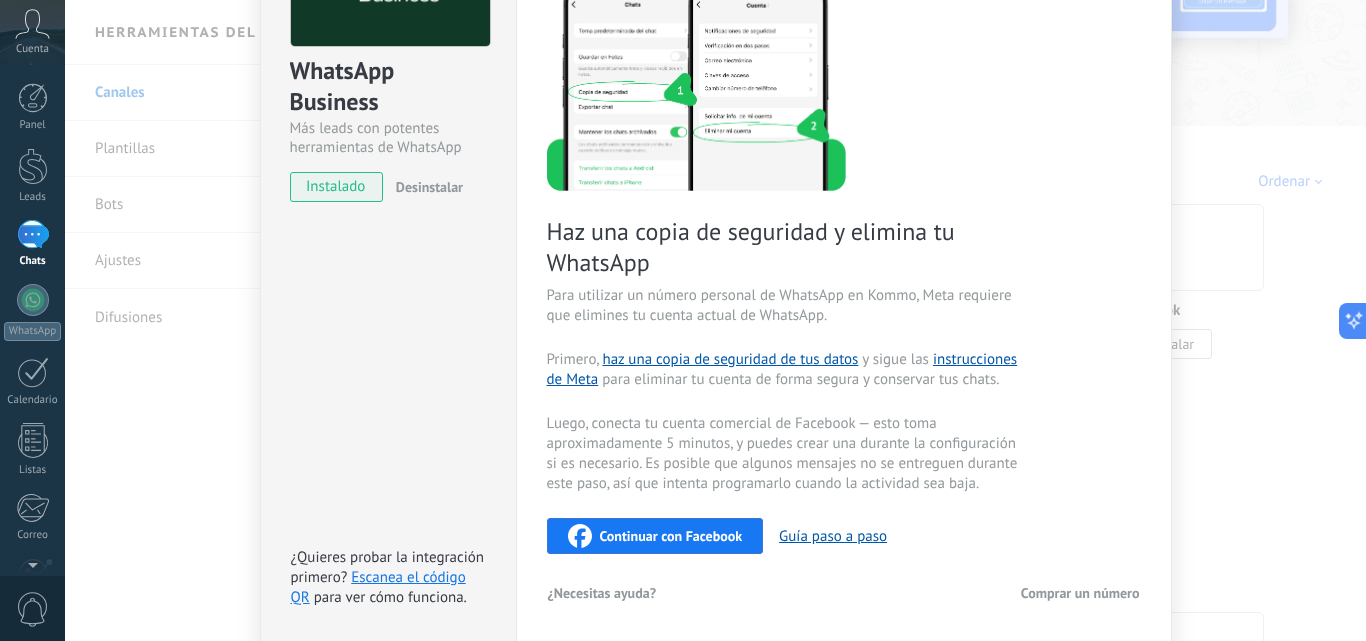 click on "Haz una copia de seguridad y elimina tu WhatsApp Para utilizar un número personal de WhatsApp en Kommo, Meta requiere que elimines tu cuenta actual de WhatsApp. Primero,    haz una copia de seguridad de tus datos   y sigue las   instrucciones de Meta   para eliminar tu cuenta de forma segura y conservar tus chats. Luego, conecta tu cuenta comercial de Facebook — esto toma aproximadamente 5 minutos, y puedes crear una durante la configuración si es necesario. Es posible que algunos mensajes no se entreguen durante este paso, así que intenta programarlo cuando la actividad sea baja. Continuar con Facebook Guía paso a paso" at bounding box center (844, 263) 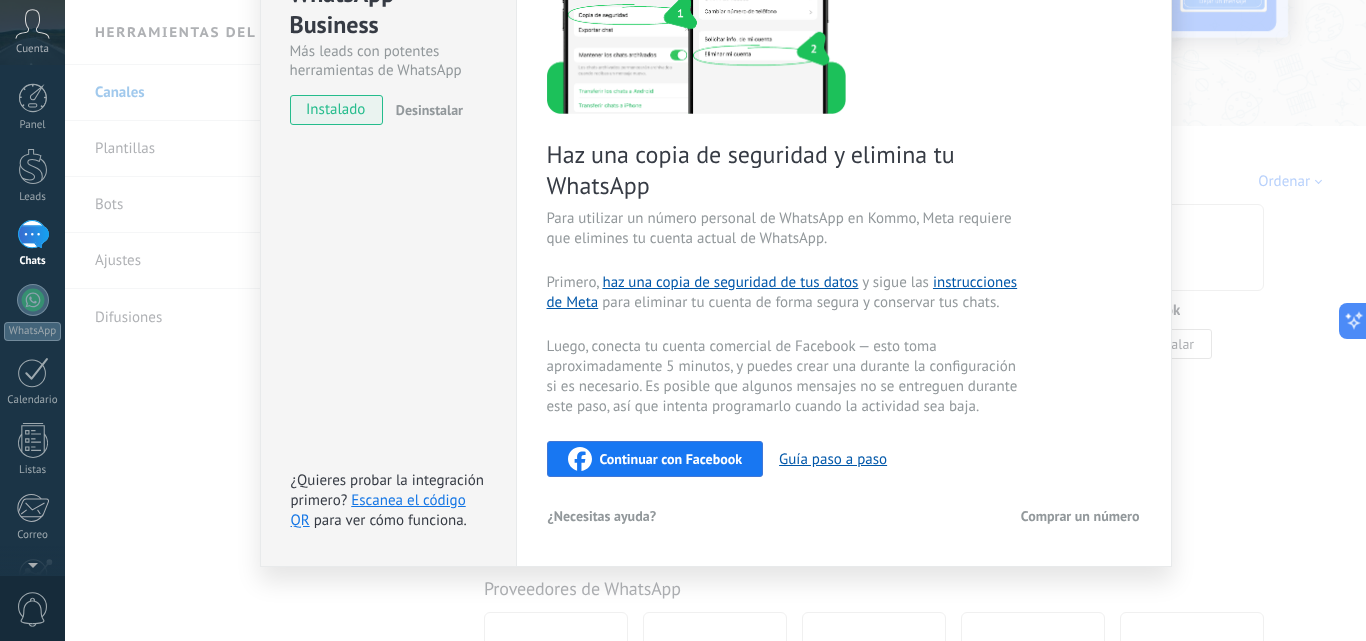 click on "Continuar con Facebook" at bounding box center (671, 459) 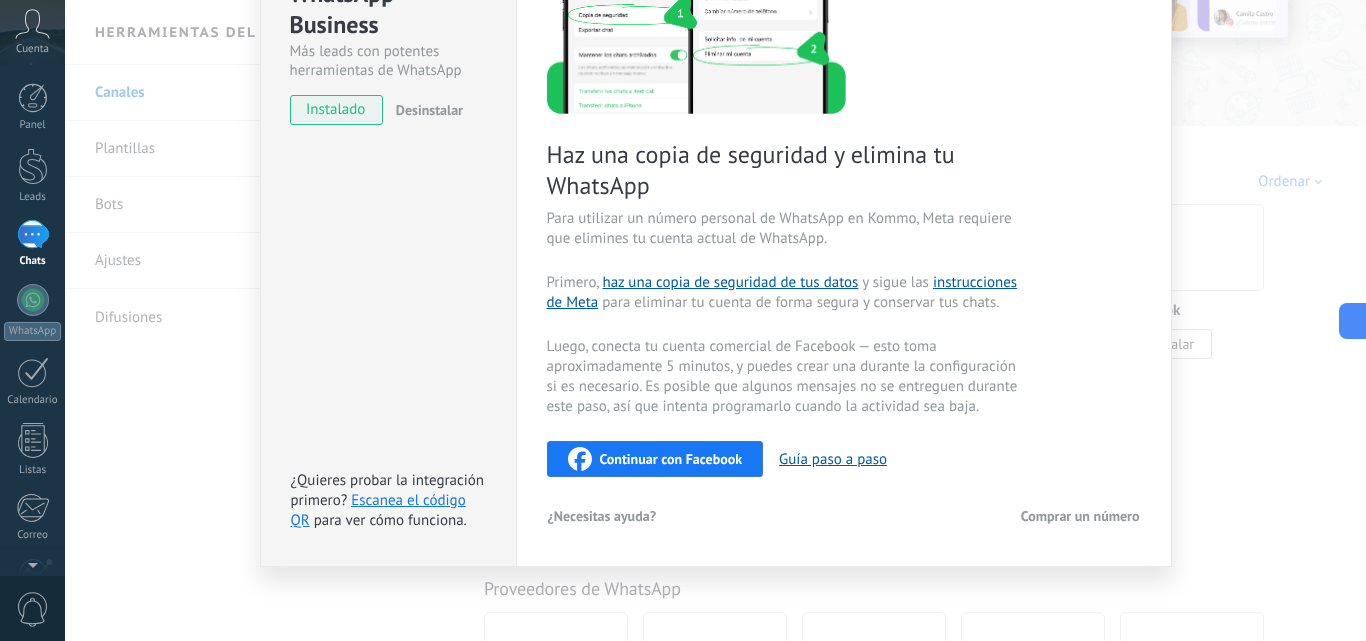 click on "Continuar con Facebook" at bounding box center [671, 459] 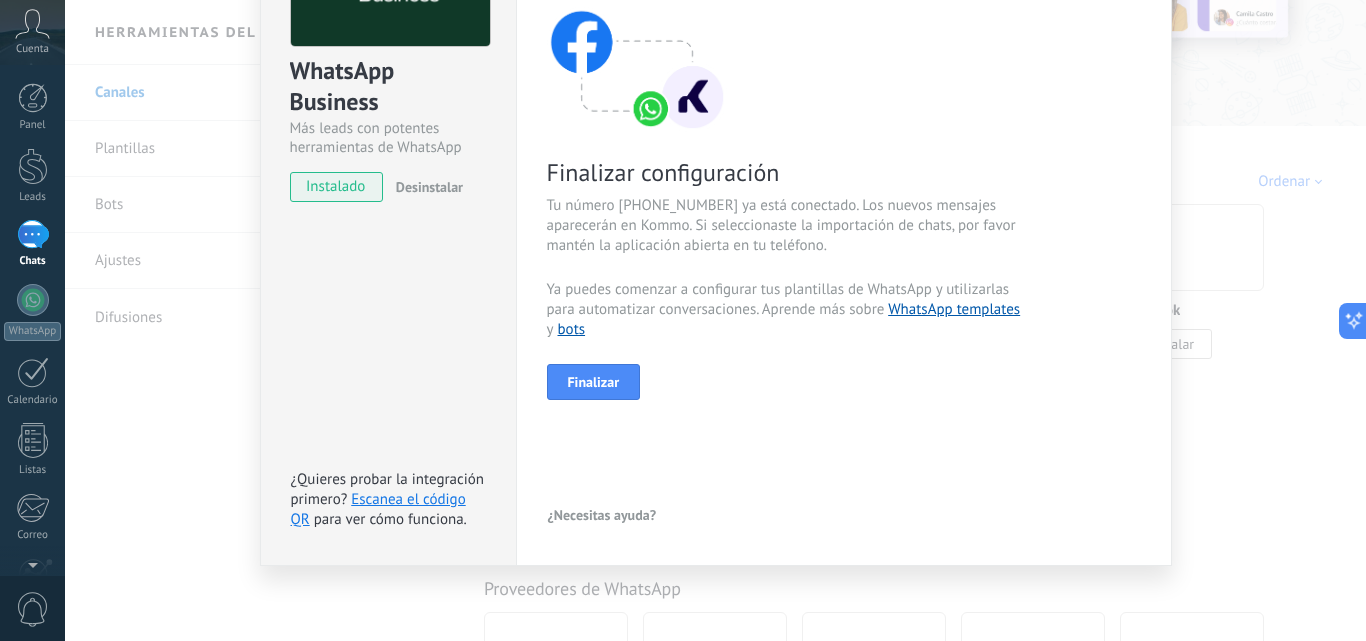 scroll, scrollTop: 189, scrollLeft: 0, axis: vertical 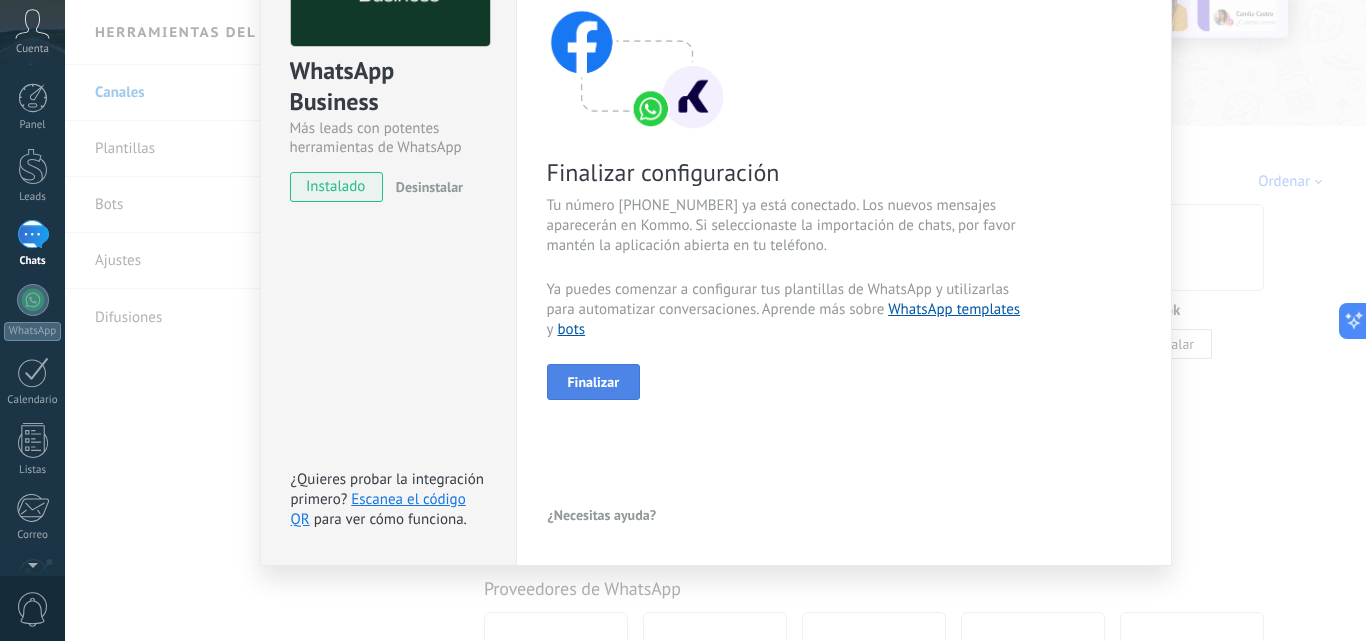click on "Finalizar" at bounding box center [594, 382] 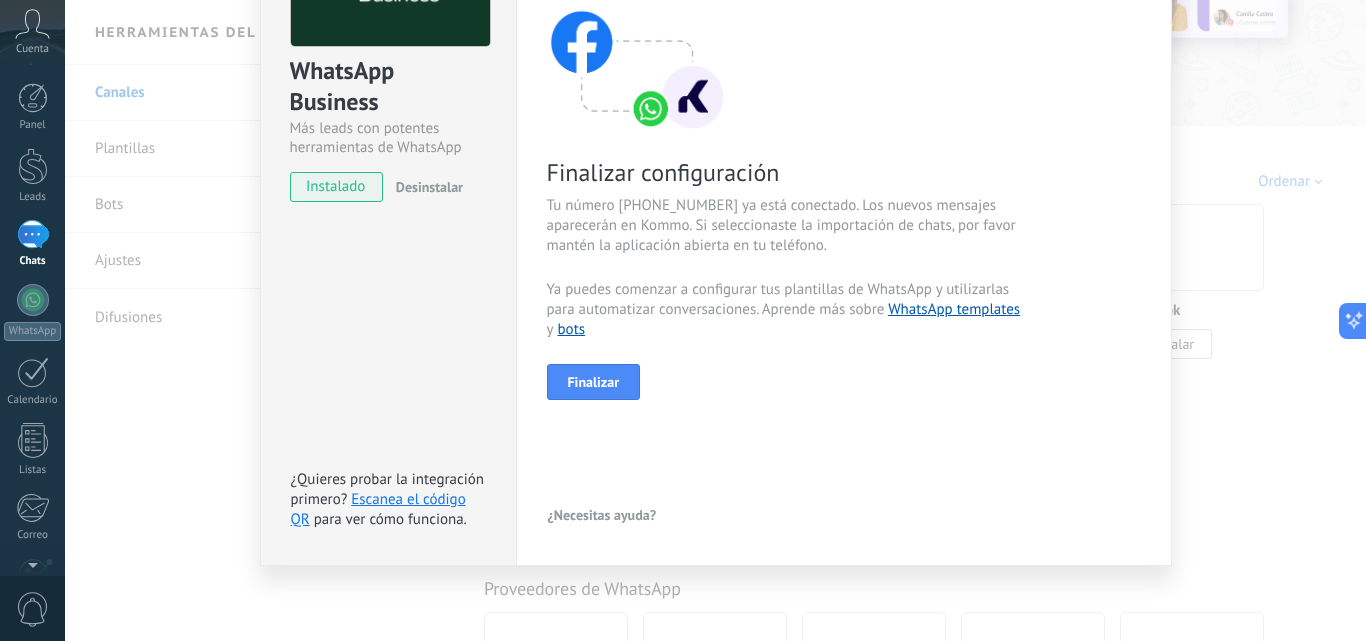 scroll, scrollTop: 94, scrollLeft: 0, axis: vertical 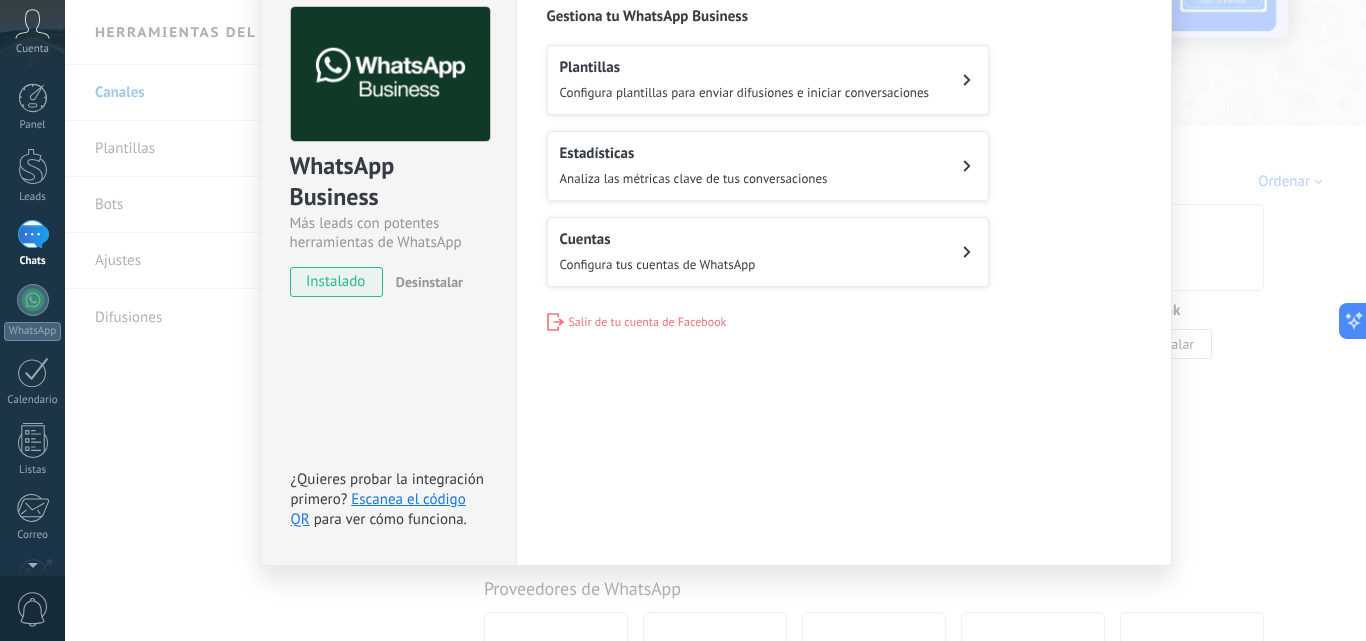click on "Plantillas Configura plantillas para enviar difusiones e iniciar conversaciones" at bounding box center (745, 80) 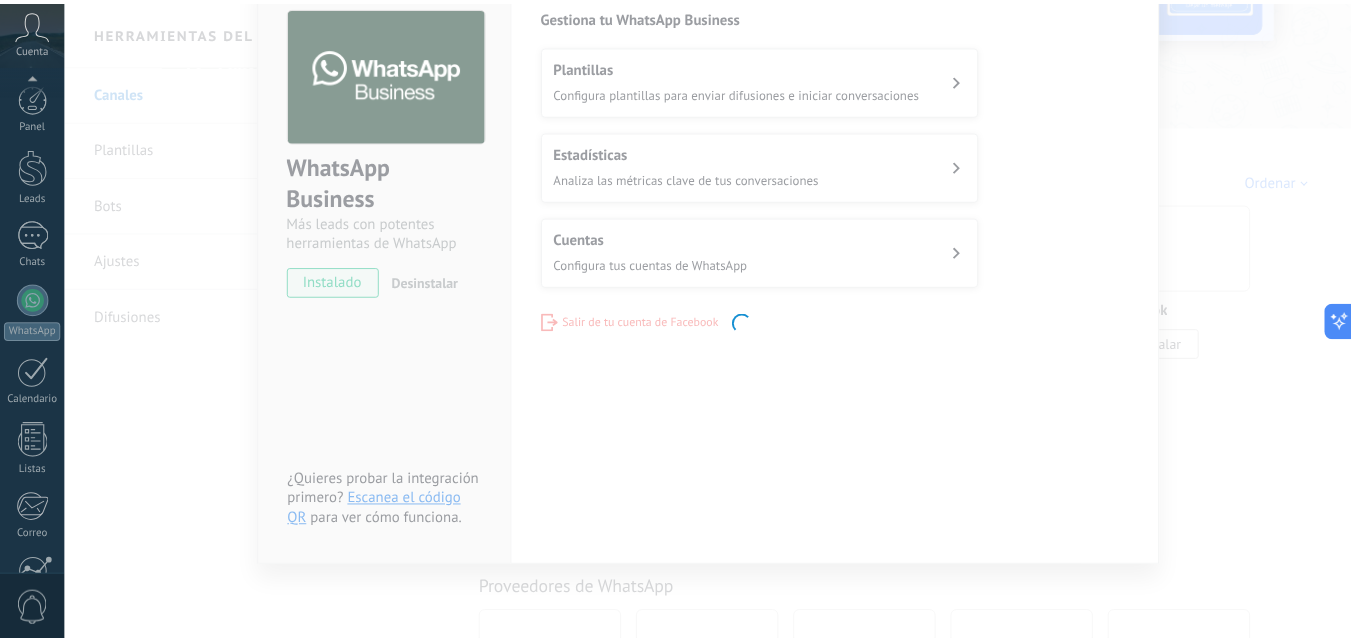 scroll, scrollTop: 191, scrollLeft: 0, axis: vertical 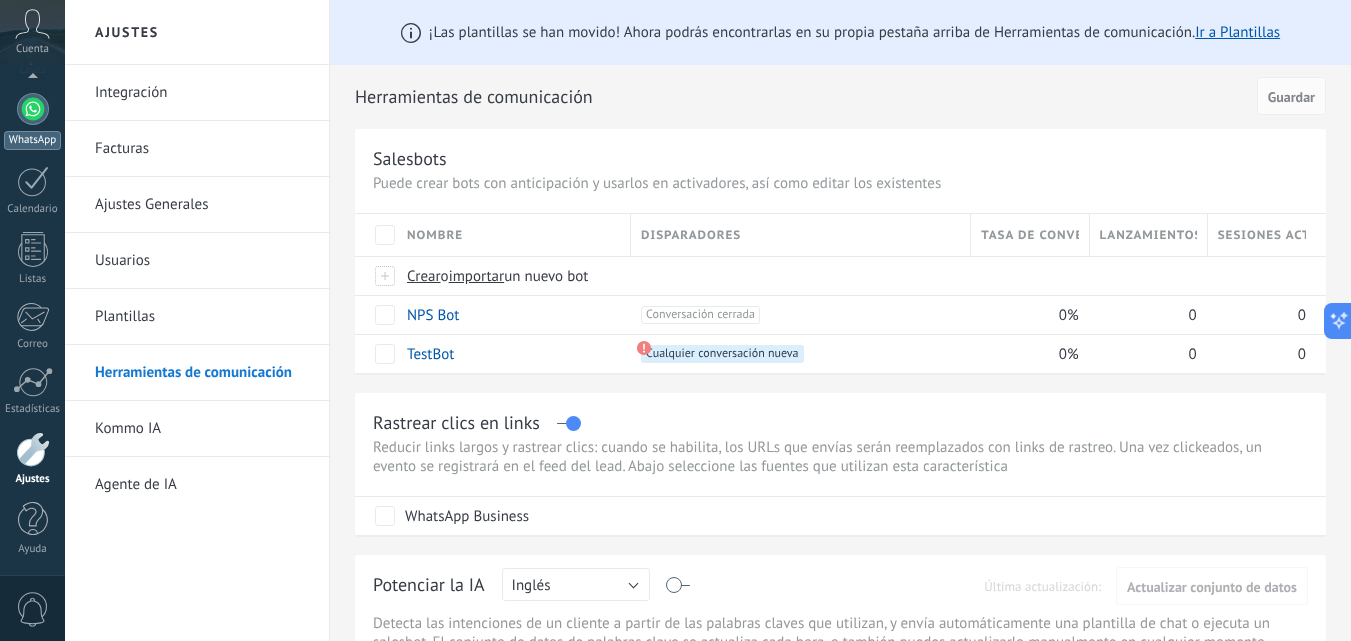 click at bounding box center (33, 109) 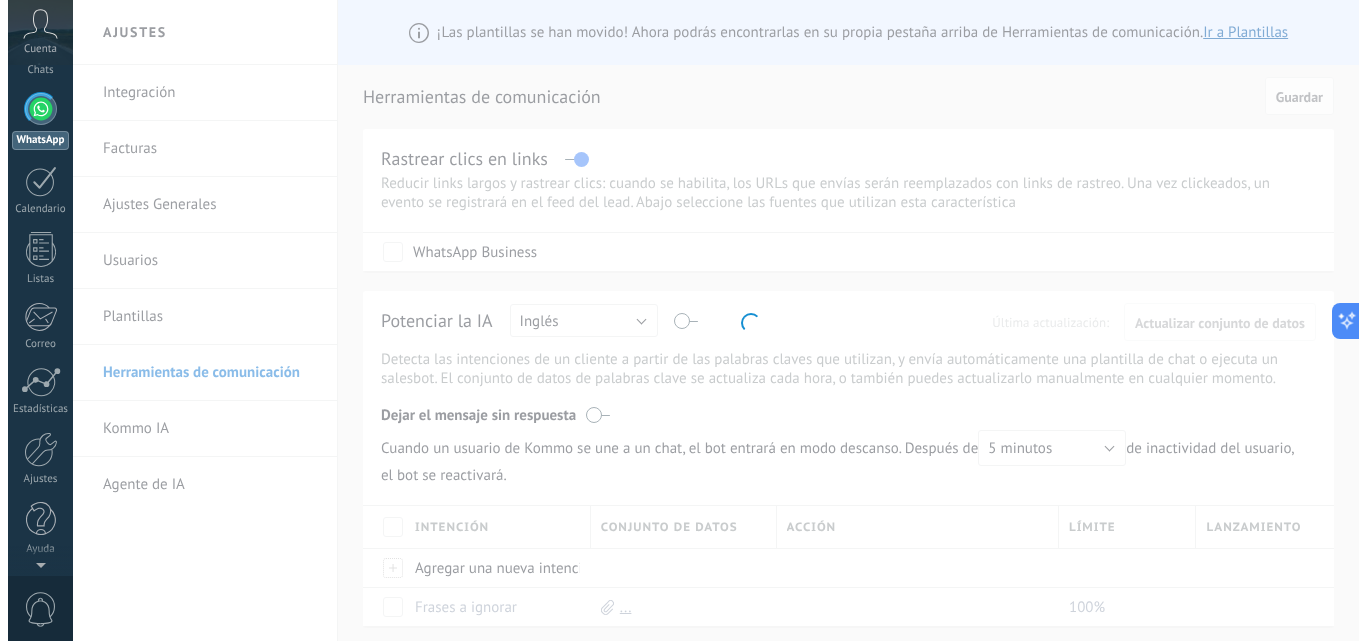 scroll, scrollTop: 0, scrollLeft: 0, axis: both 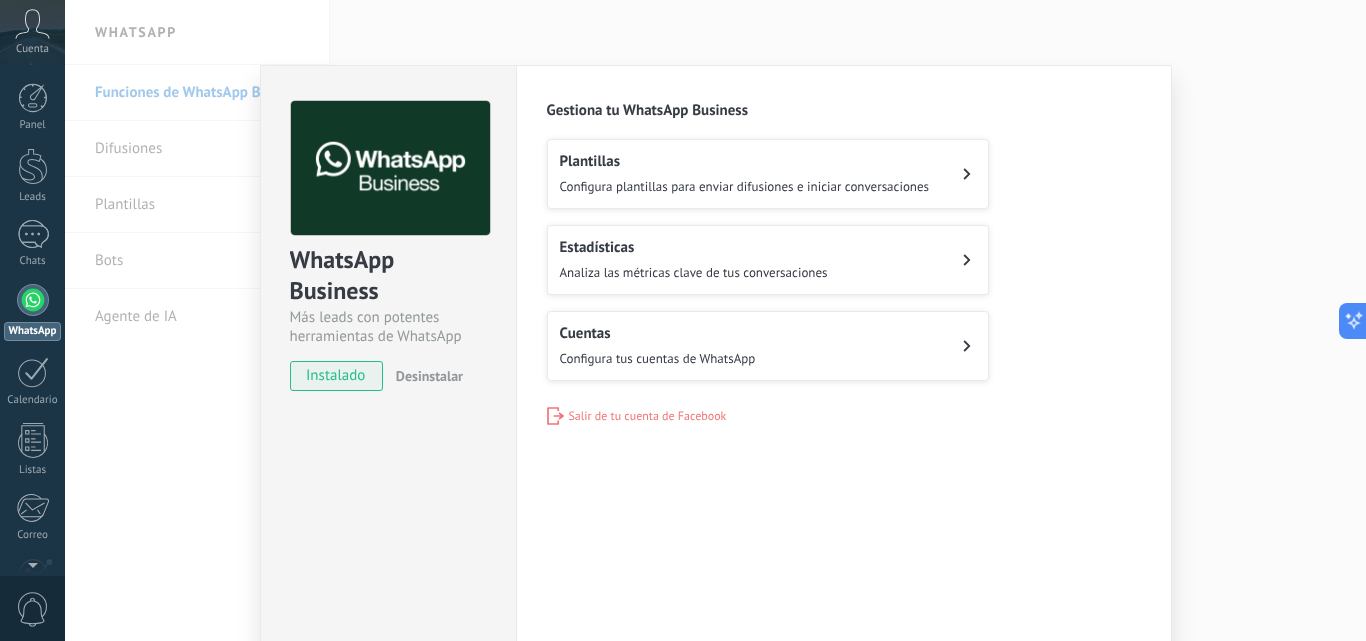 click on "Estadísticas" at bounding box center [694, 247] 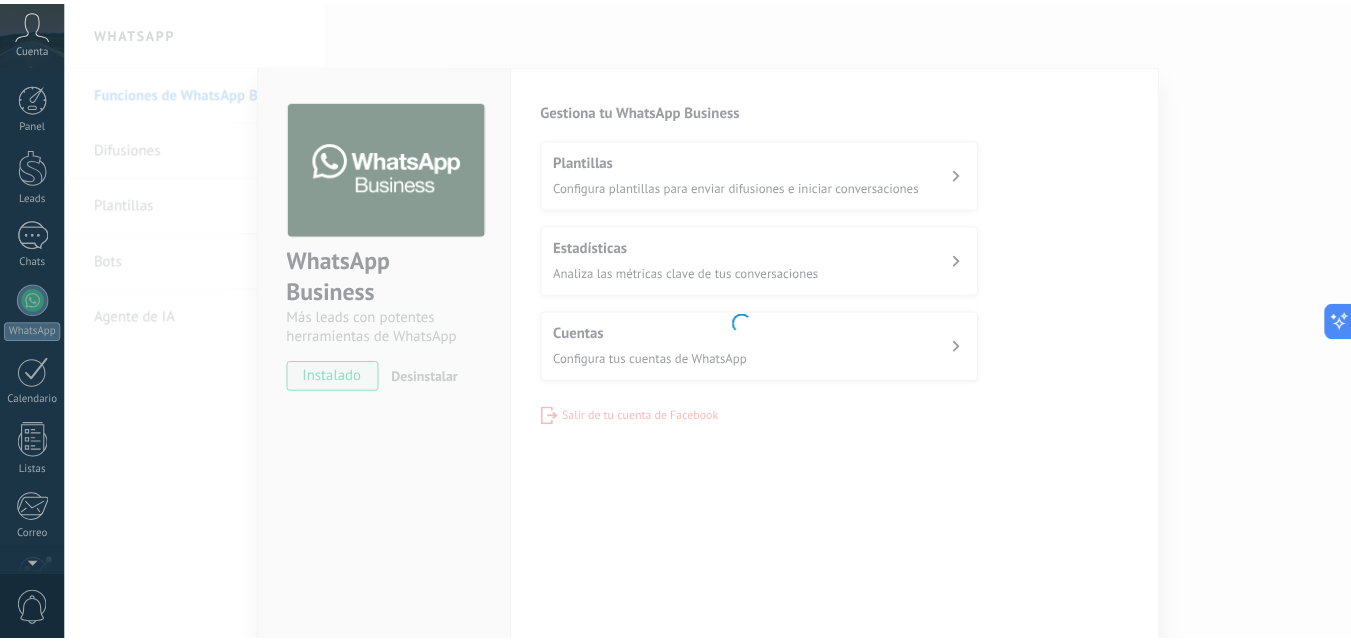 scroll, scrollTop: 191, scrollLeft: 0, axis: vertical 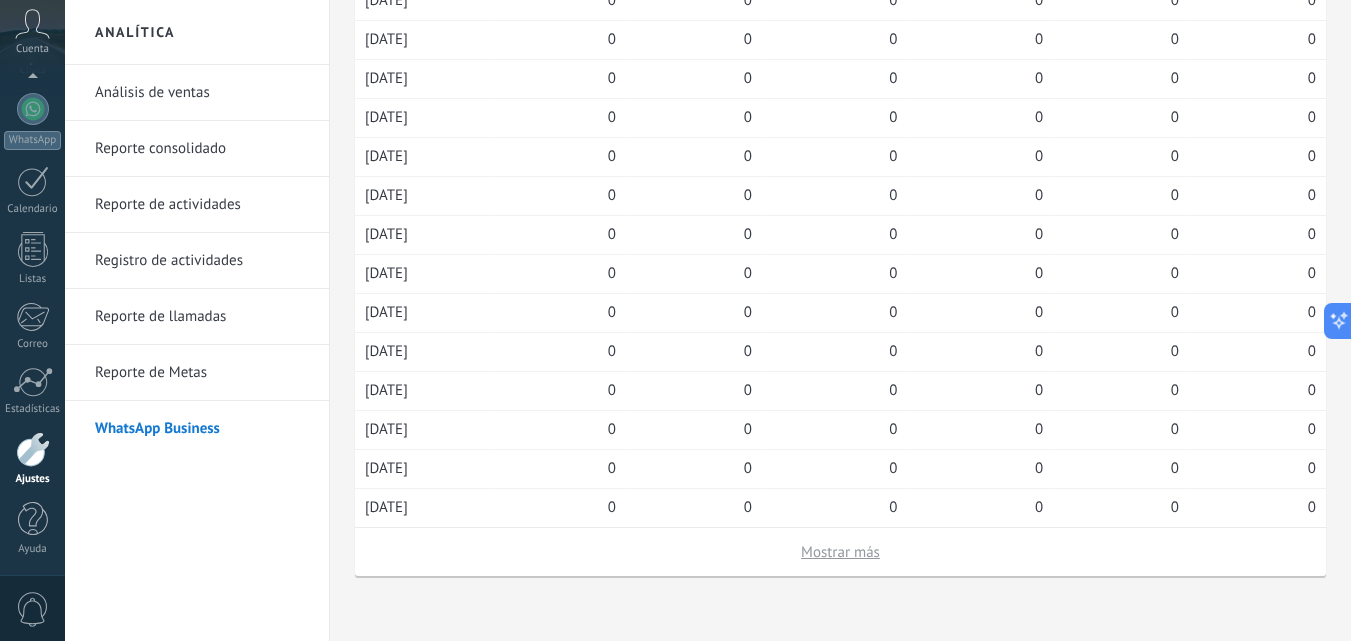 click on "Reporte de Metas" at bounding box center (202, 373) 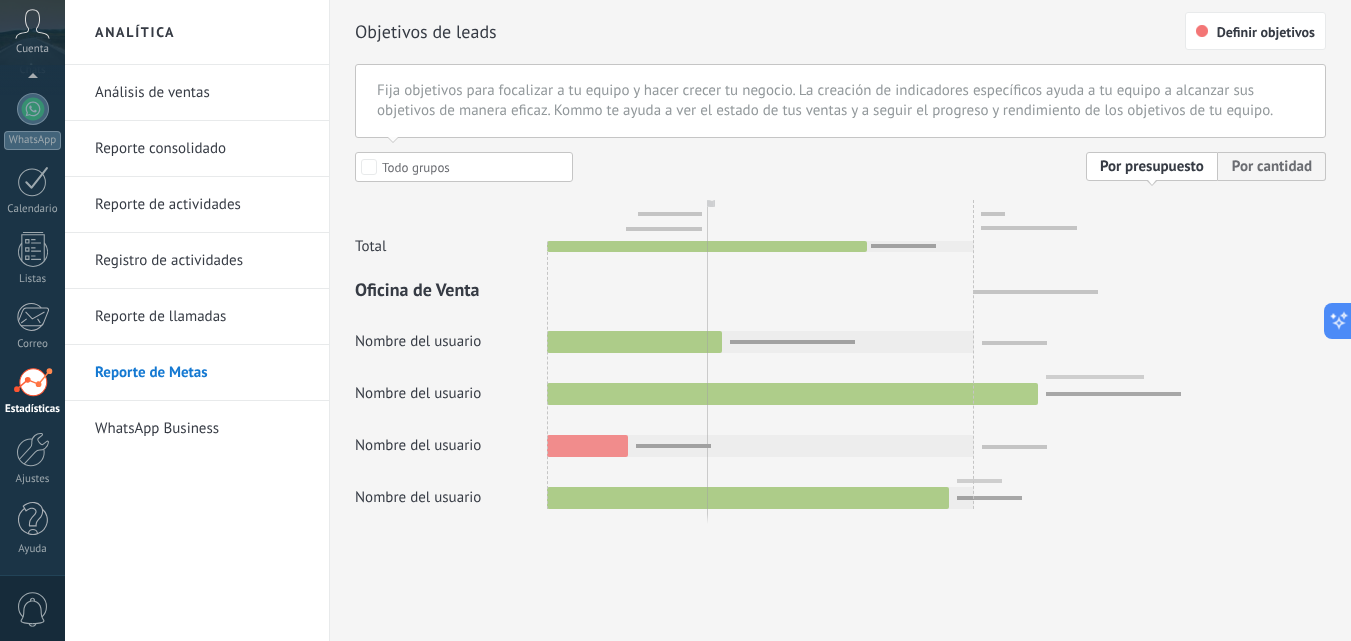scroll, scrollTop: 0, scrollLeft: 0, axis: both 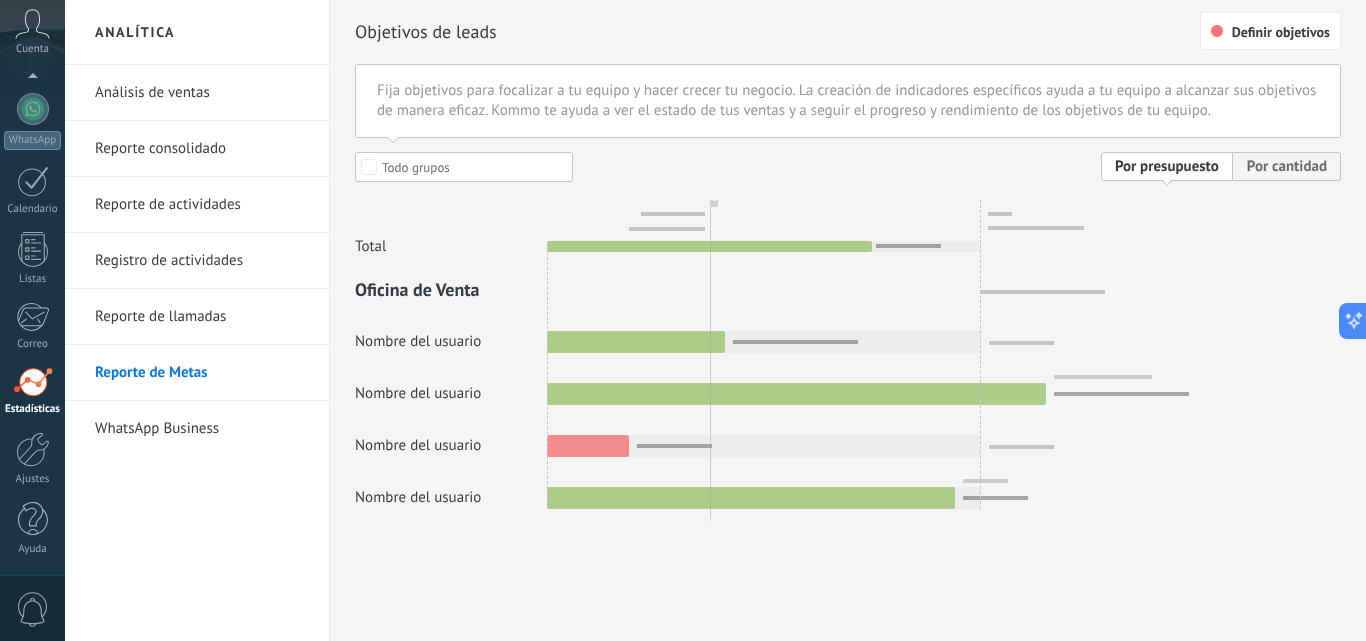 click on "Reporte de llamadas" at bounding box center [202, 317] 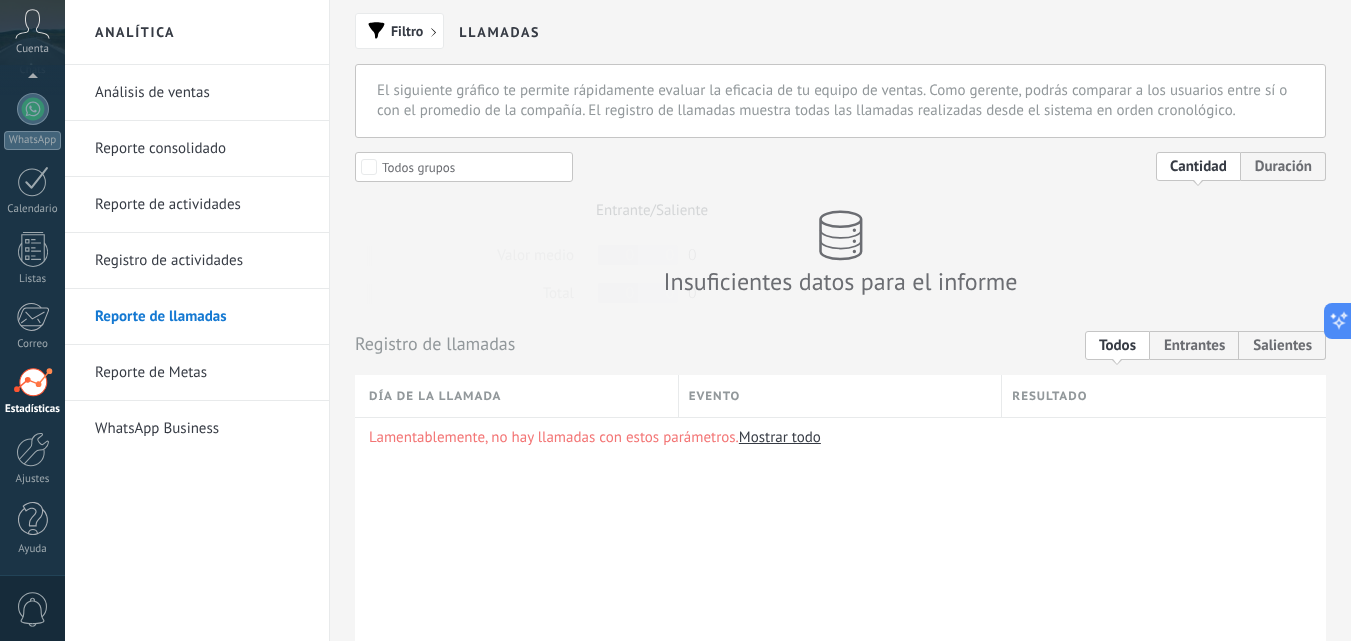 click on "Registro de actividades" at bounding box center (202, 261) 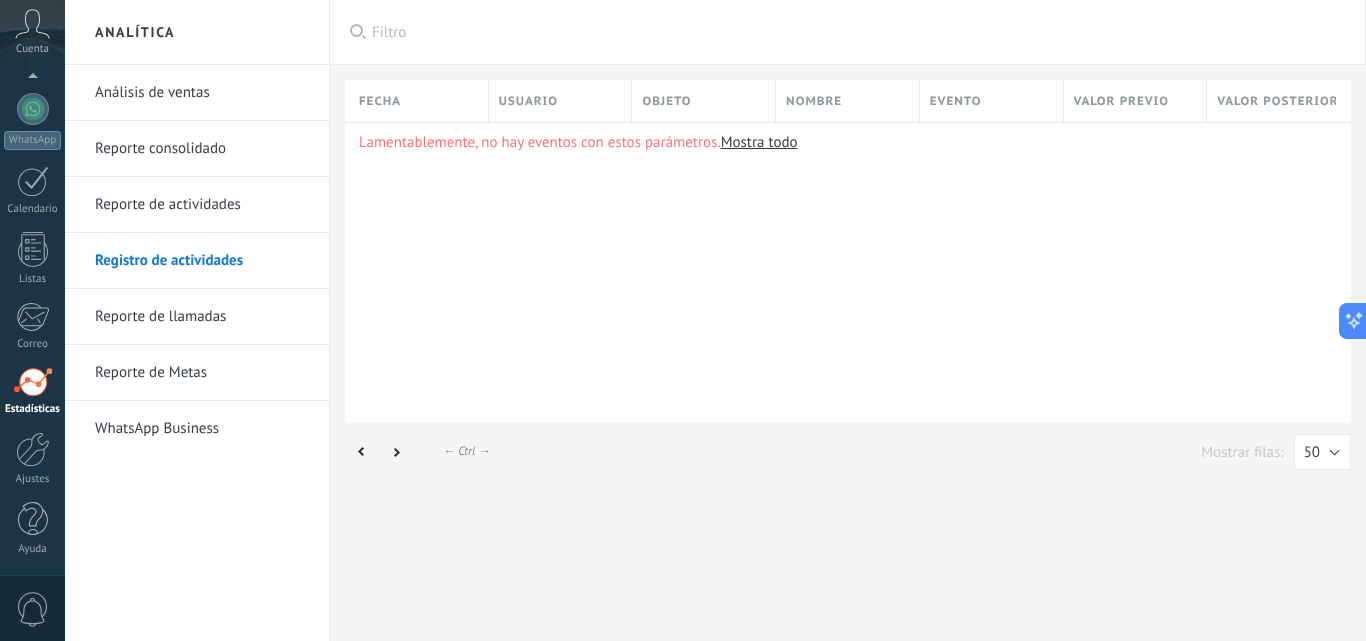 click on "Reporte de actividades" at bounding box center [202, 205] 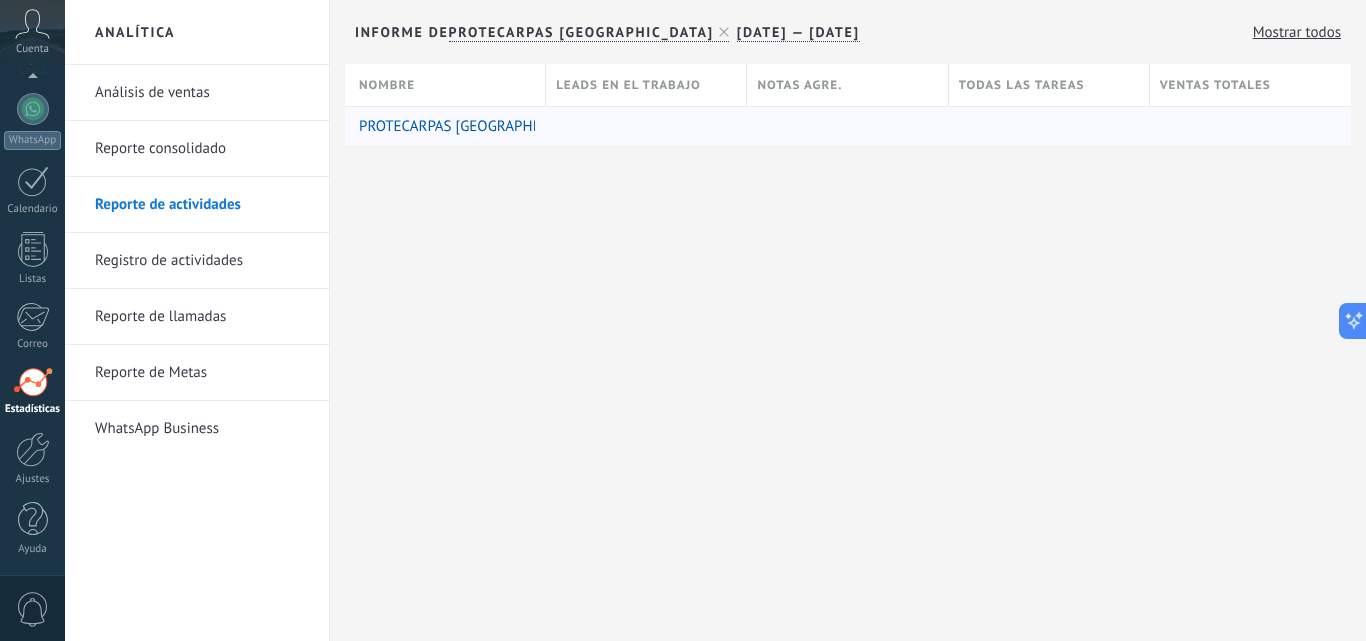 click on "PROTECARPAS [GEOGRAPHIC_DATA]" at bounding box center [474, 126] 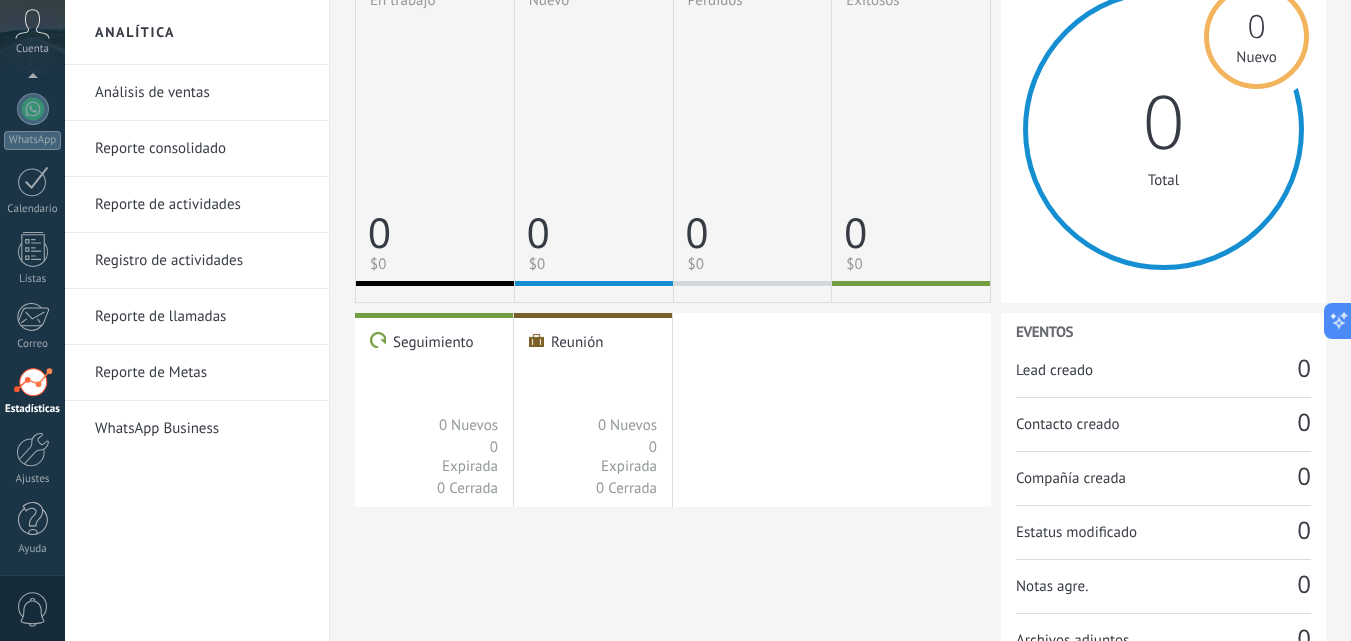 scroll, scrollTop: 0, scrollLeft: 0, axis: both 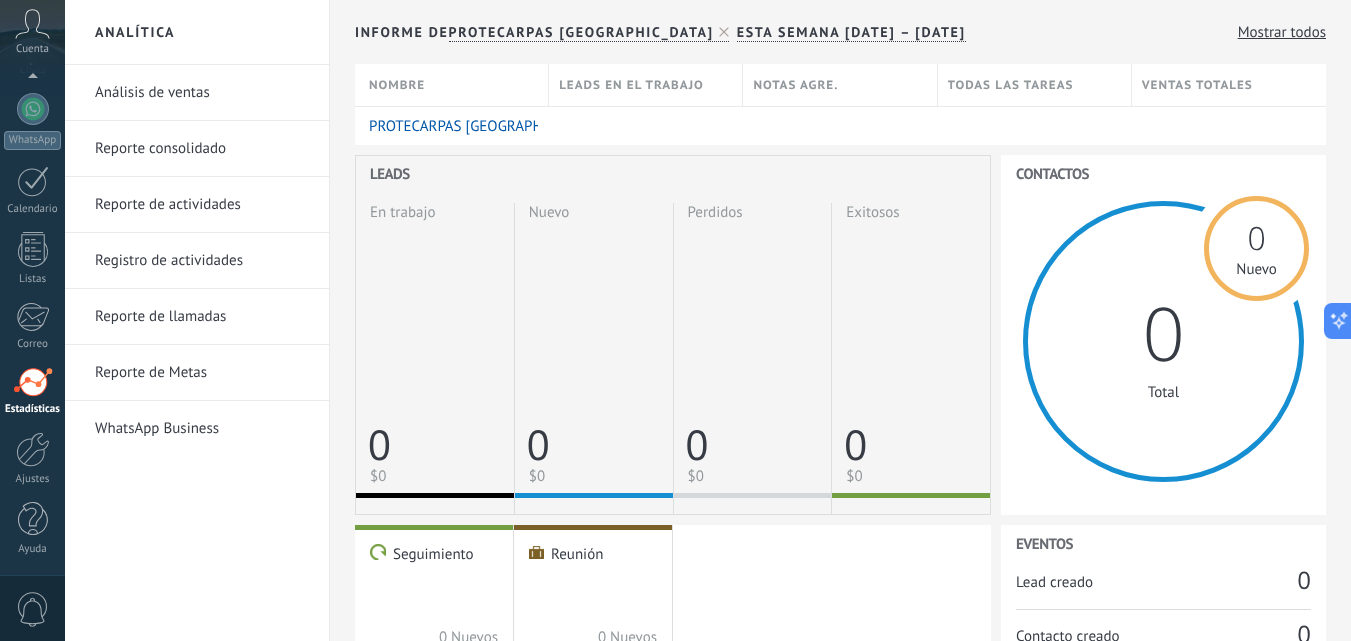 click on "Análisis de ventas" at bounding box center (202, 93) 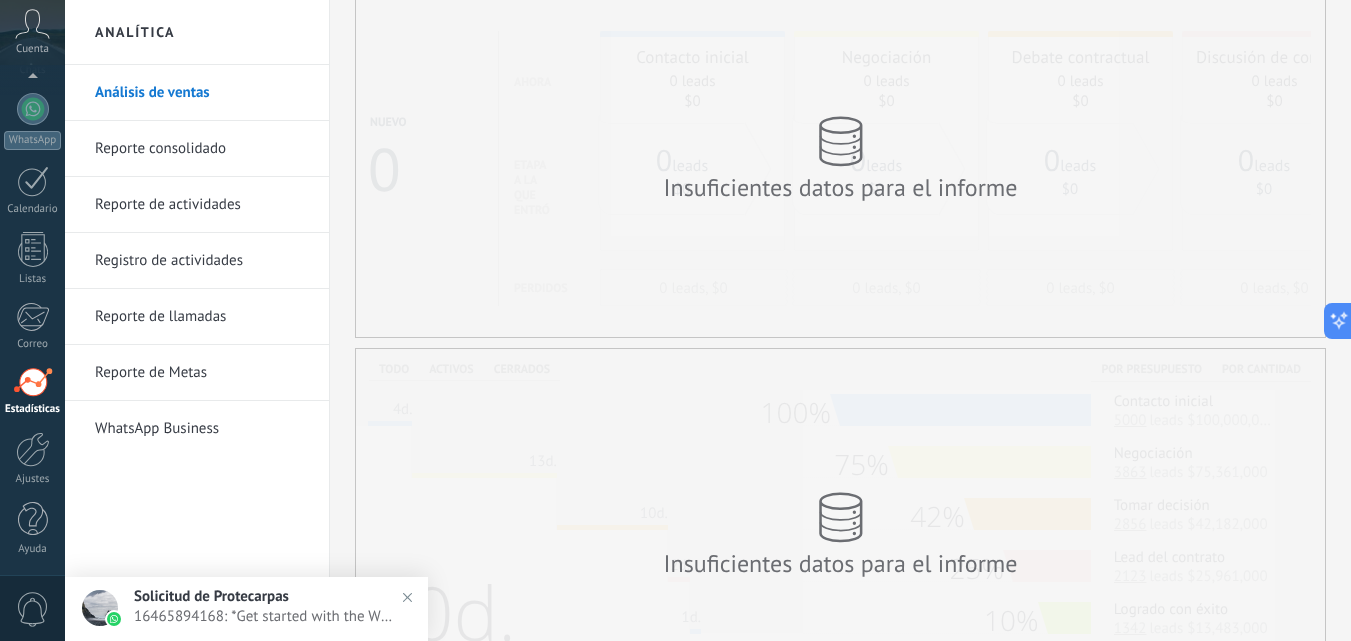scroll, scrollTop: 0, scrollLeft: 0, axis: both 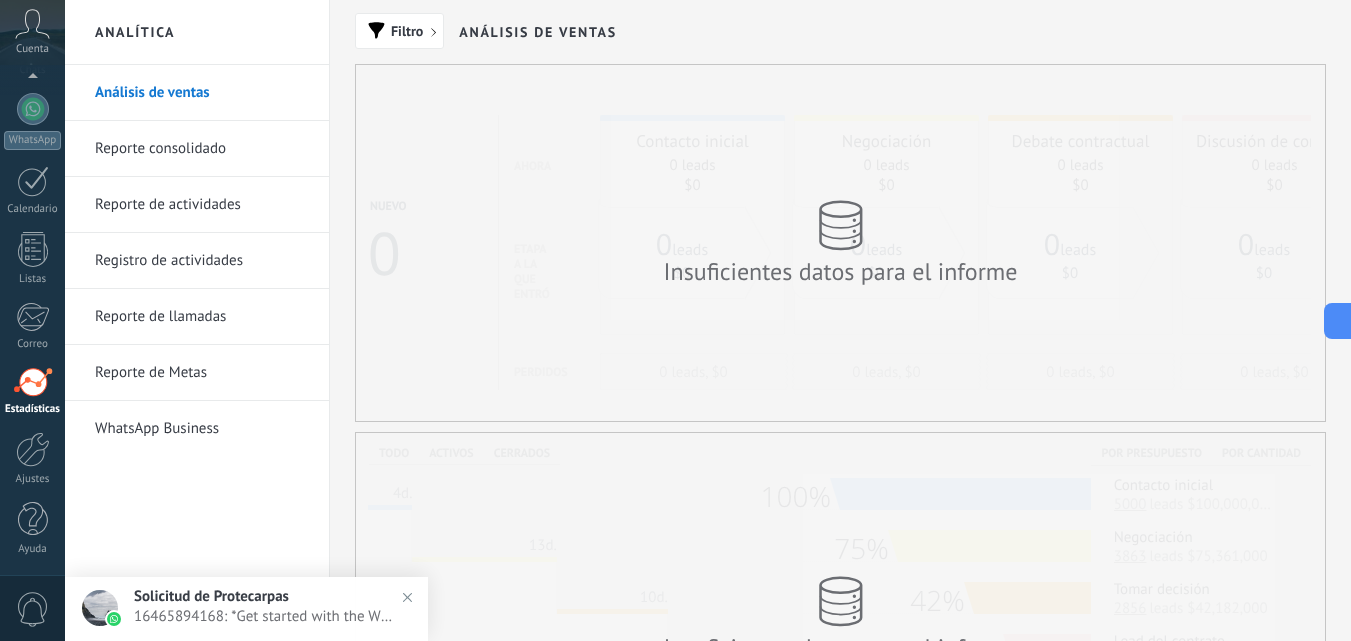 click on "Insuficientes datos para el informe" at bounding box center [840, 243] 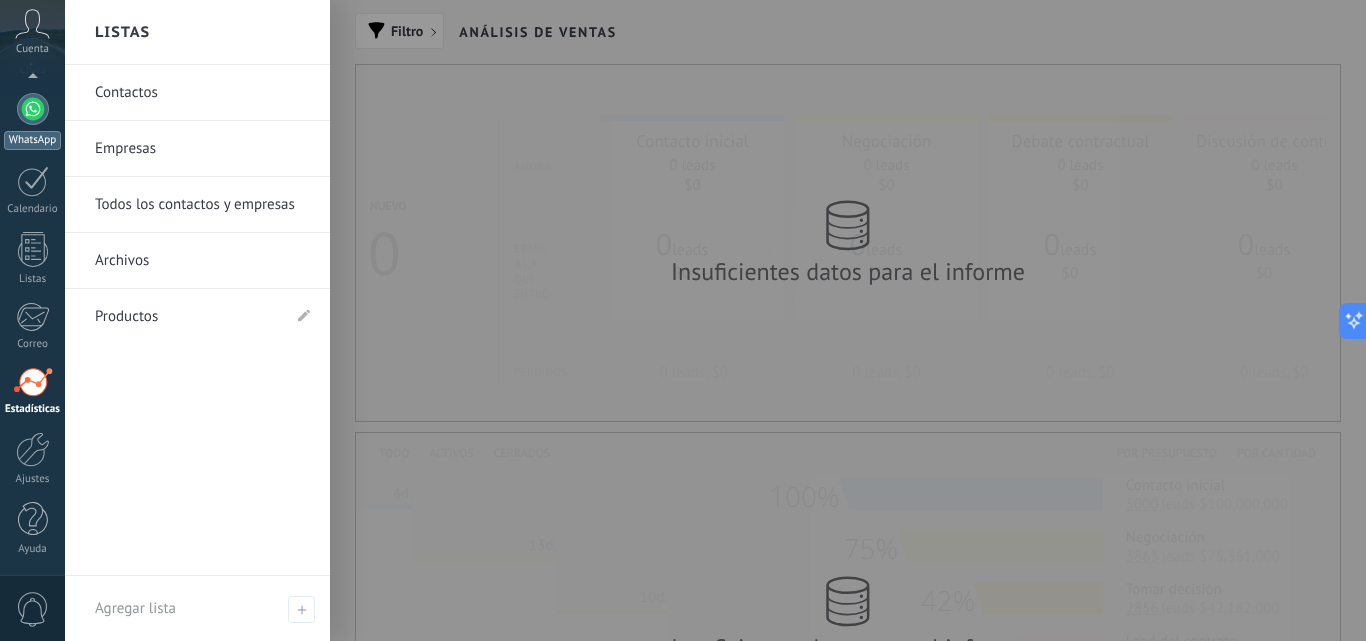 click at bounding box center (33, 109) 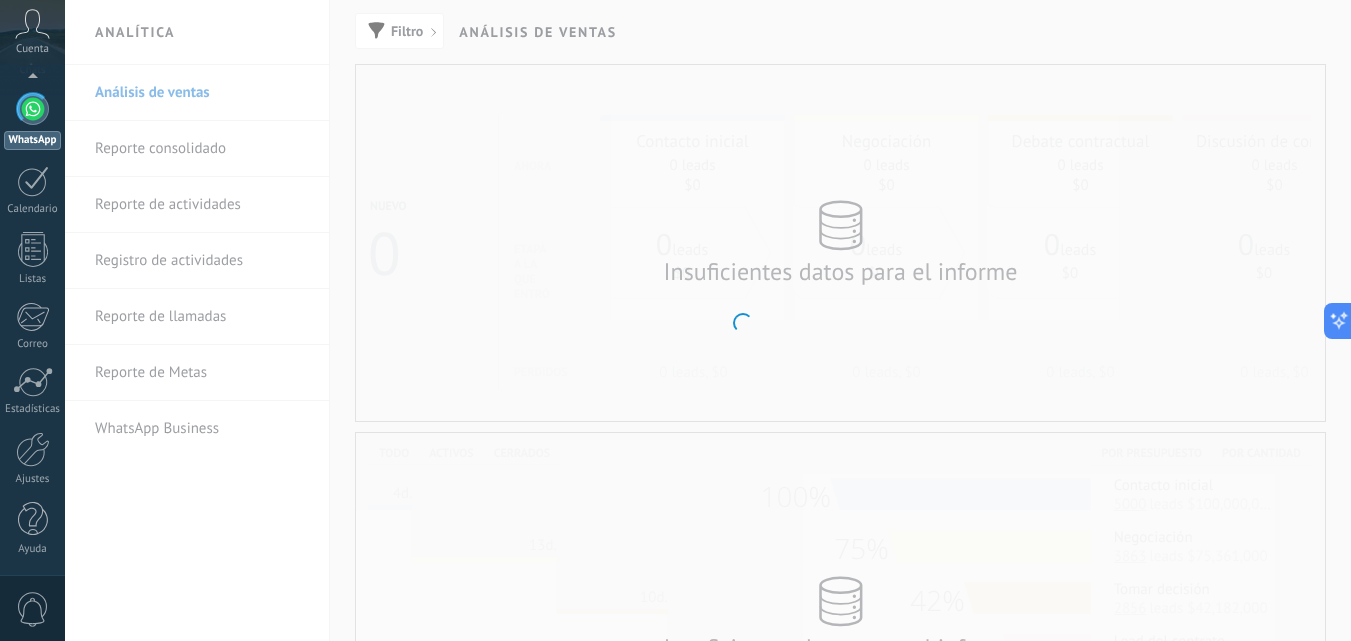 click on "Panel
Leads
1
Chats
WhatsApp
Clientes" at bounding box center [32, 234] 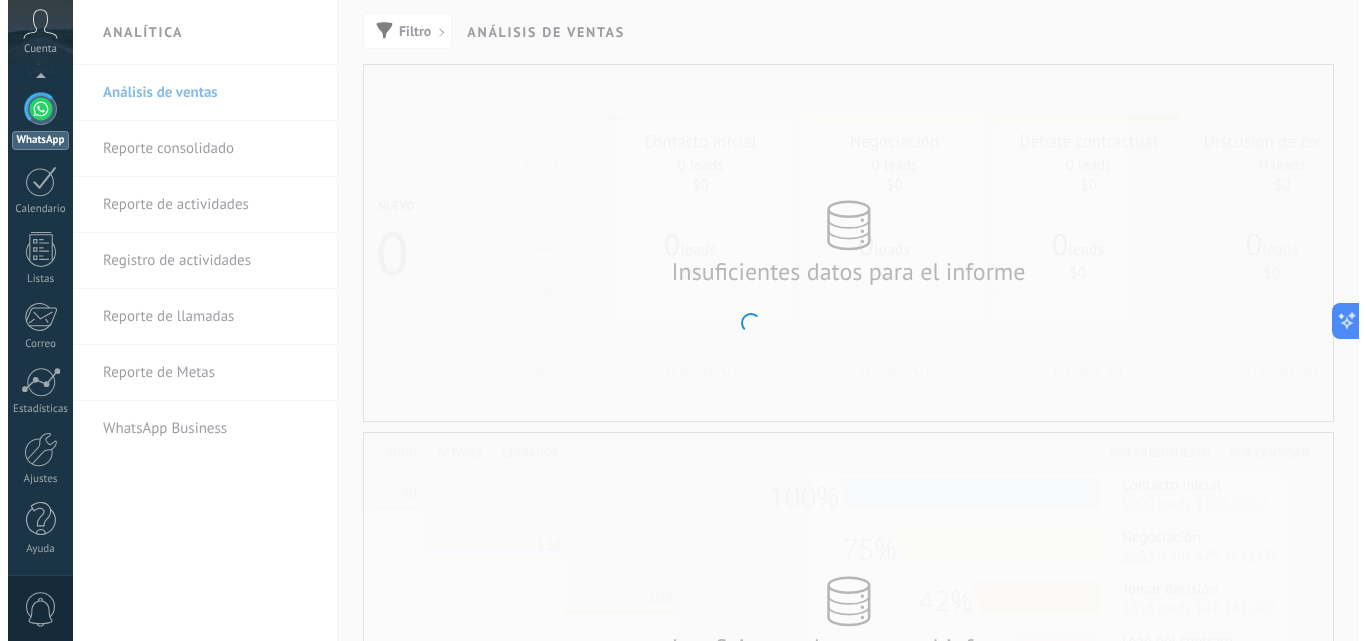 scroll, scrollTop: 0, scrollLeft: 0, axis: both 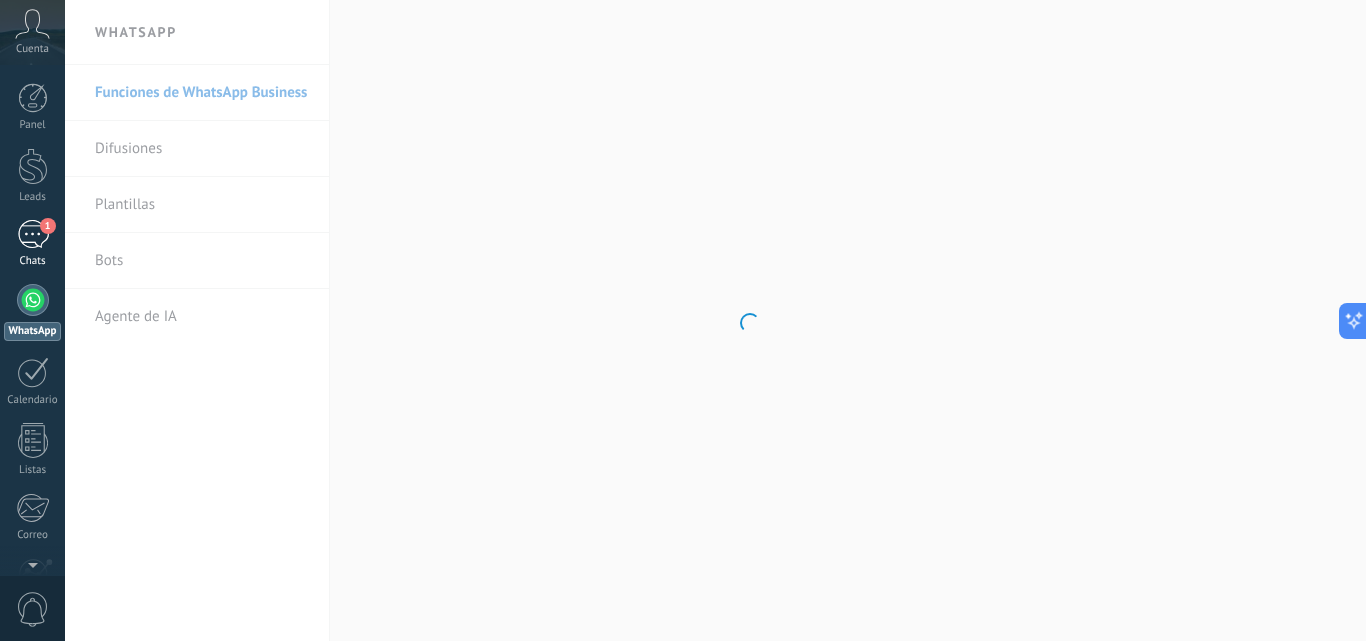 click on "1" at bounding box center (33, 234) 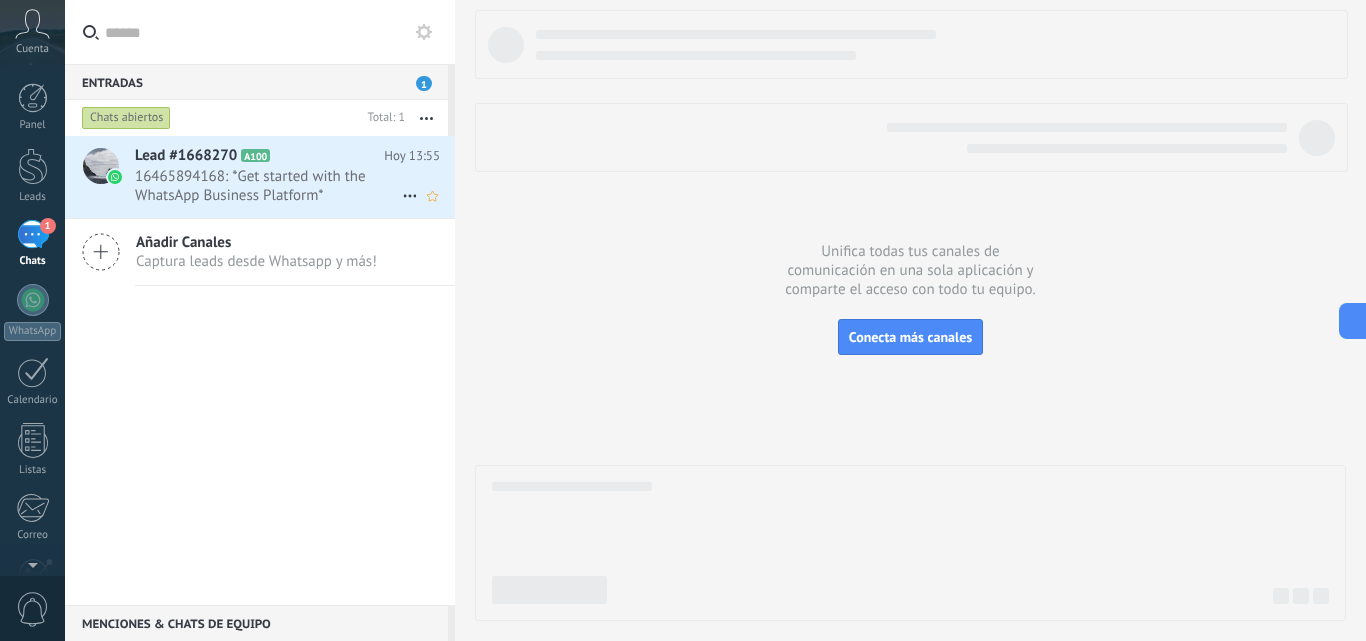 click on "16465894168: *Get started with the WhatsApp Business Platform*
Congratulations on taking the first step with the WhatsApp ..." at bounding box center [268, 186] 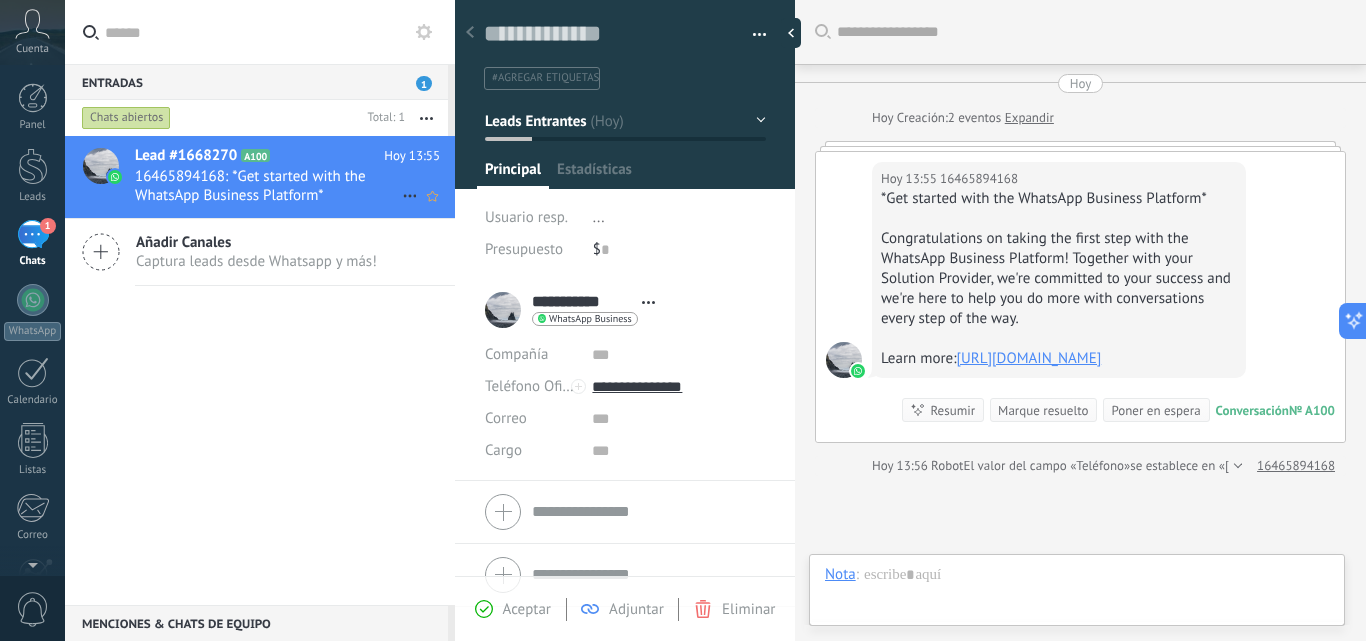 scroll, scrollTop: 30, scrollLeft: 0, axis: vertical 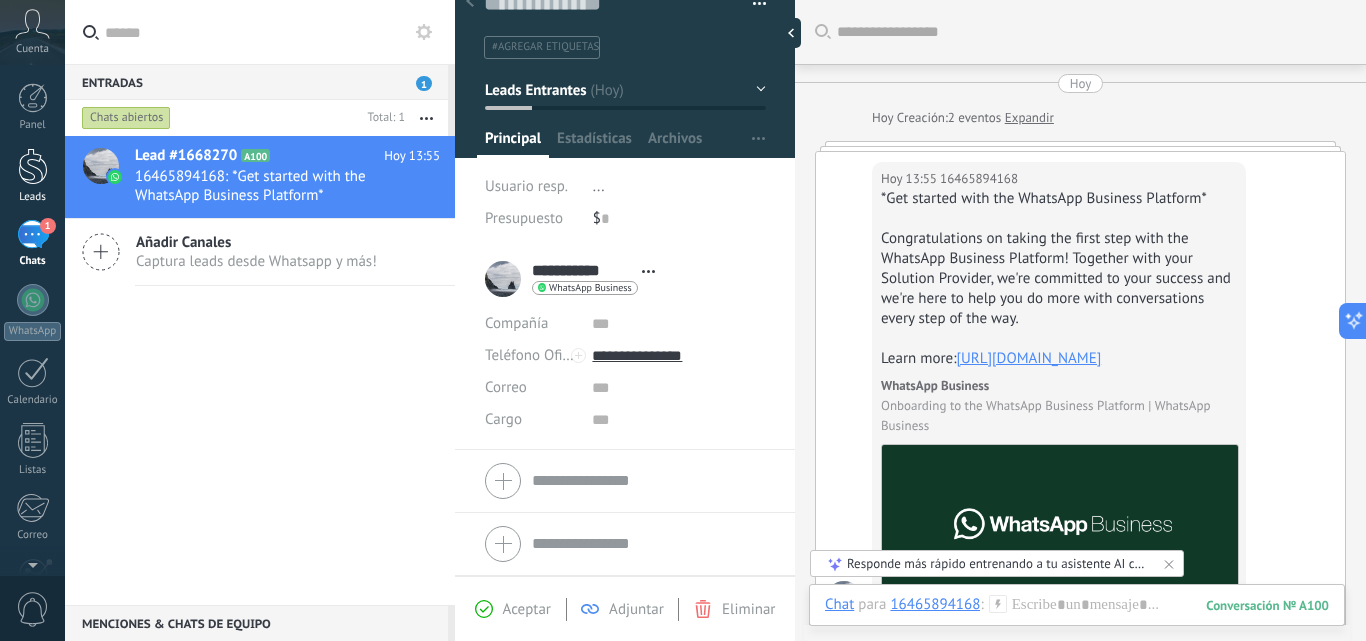click at bounding box center (33, 166) 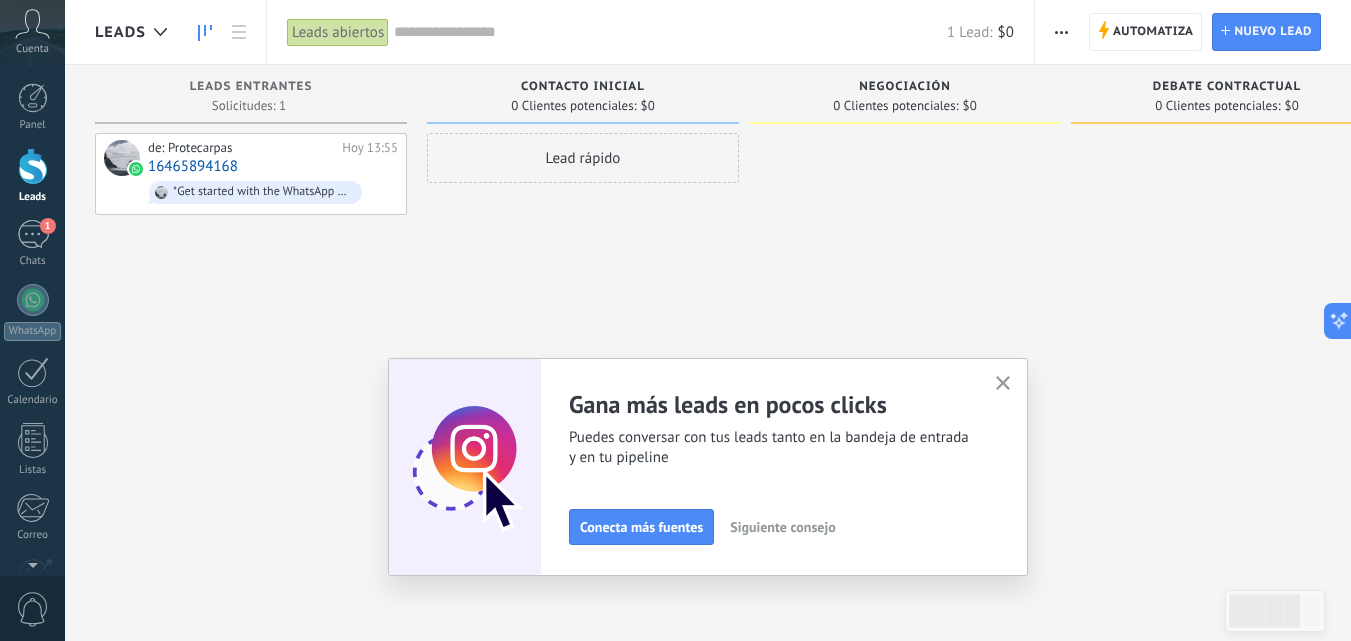 click at bounding box center (1003, 384) 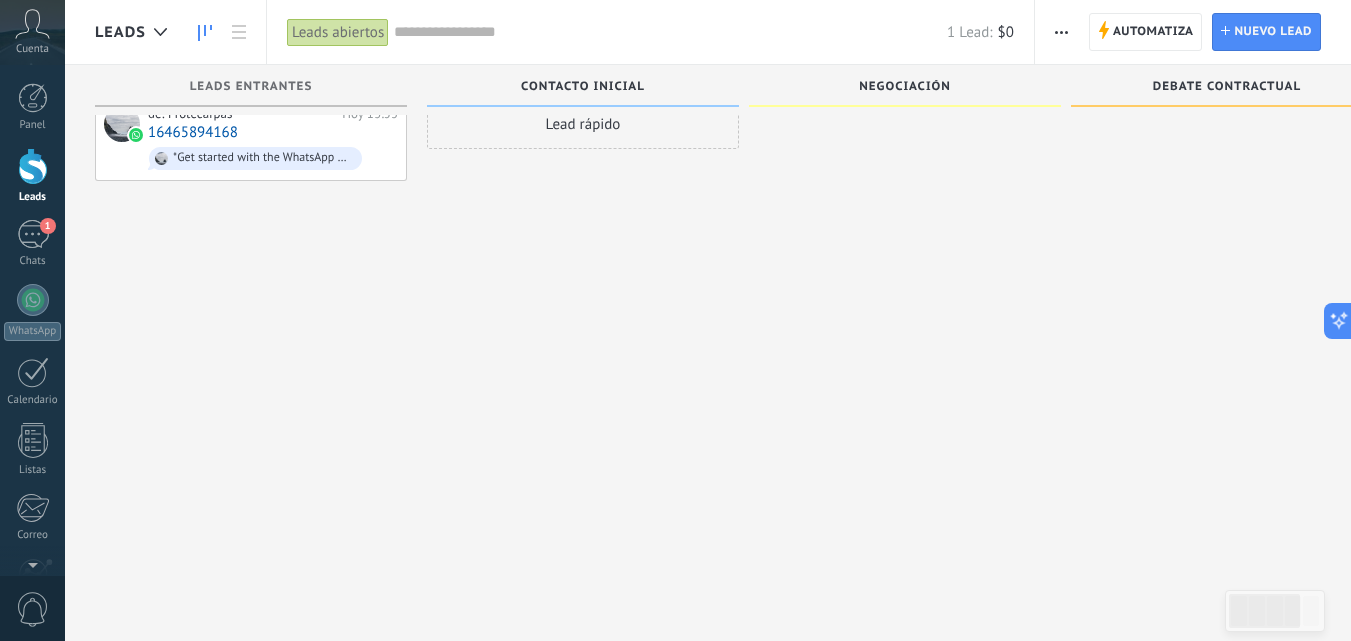 scroll, scrollTop: 0, scrollLeft: 0, axis: both 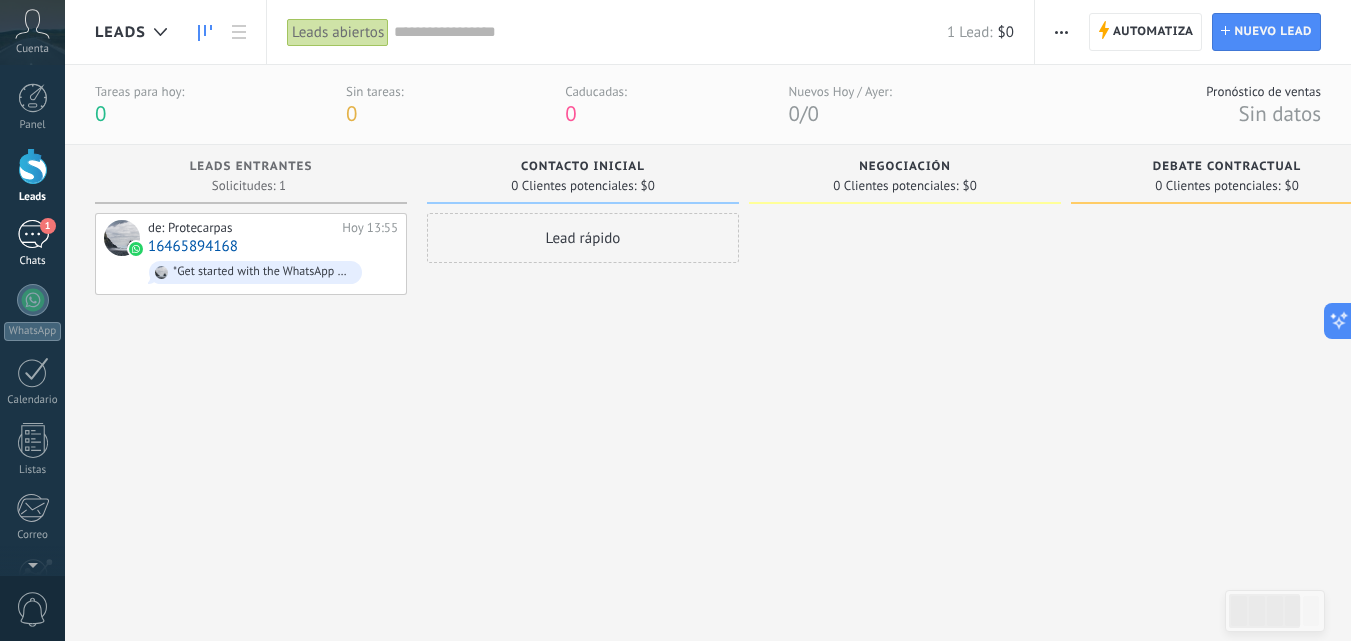 click on "1" at bounding box center (33, 234) 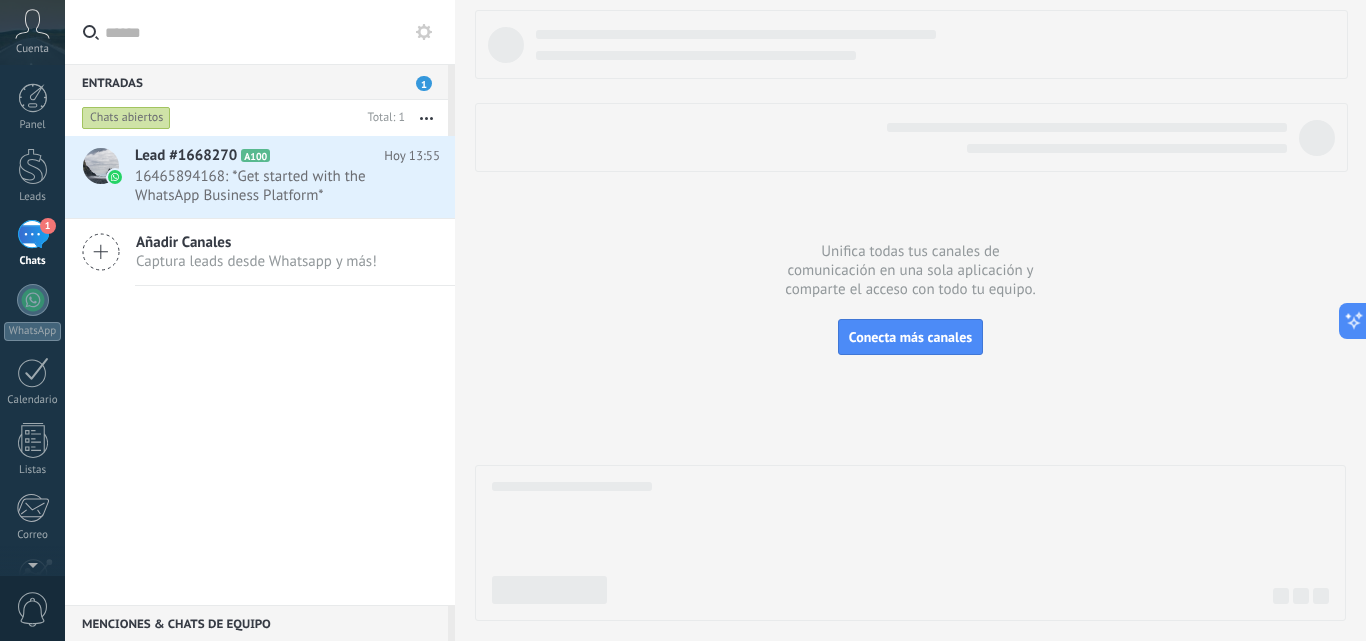 click on "Cuenta" at bounding box center [32, 49] 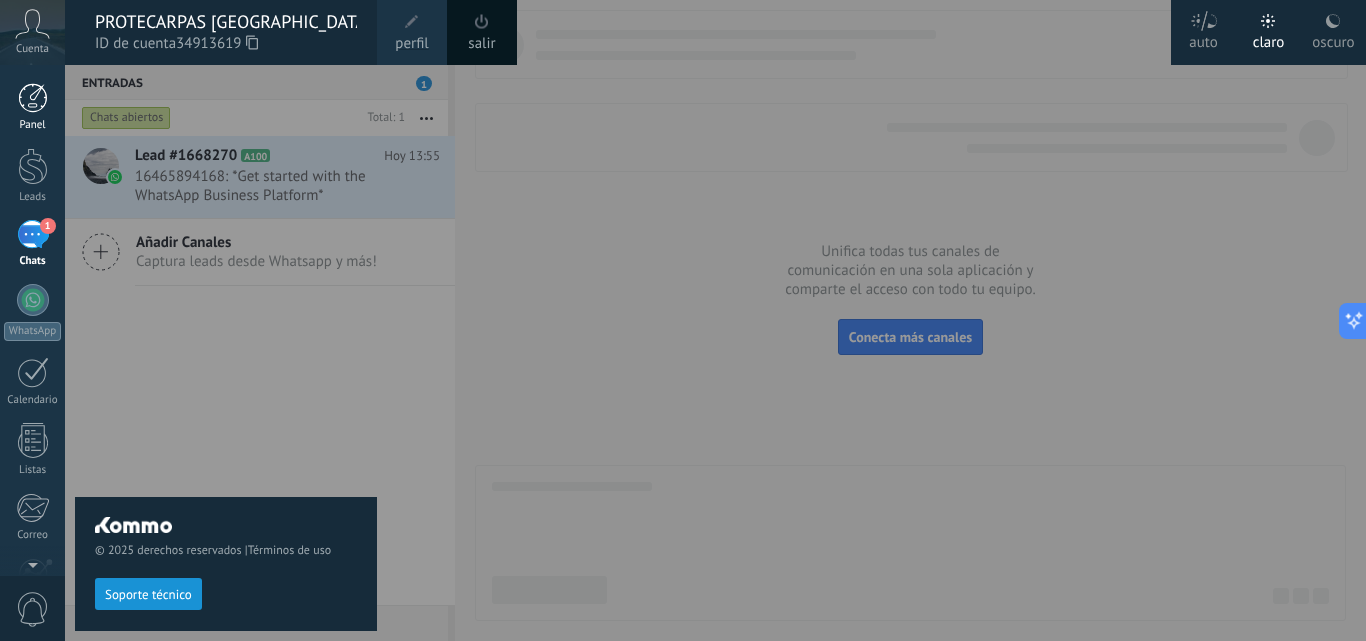 click at bounding box center (33, 98) 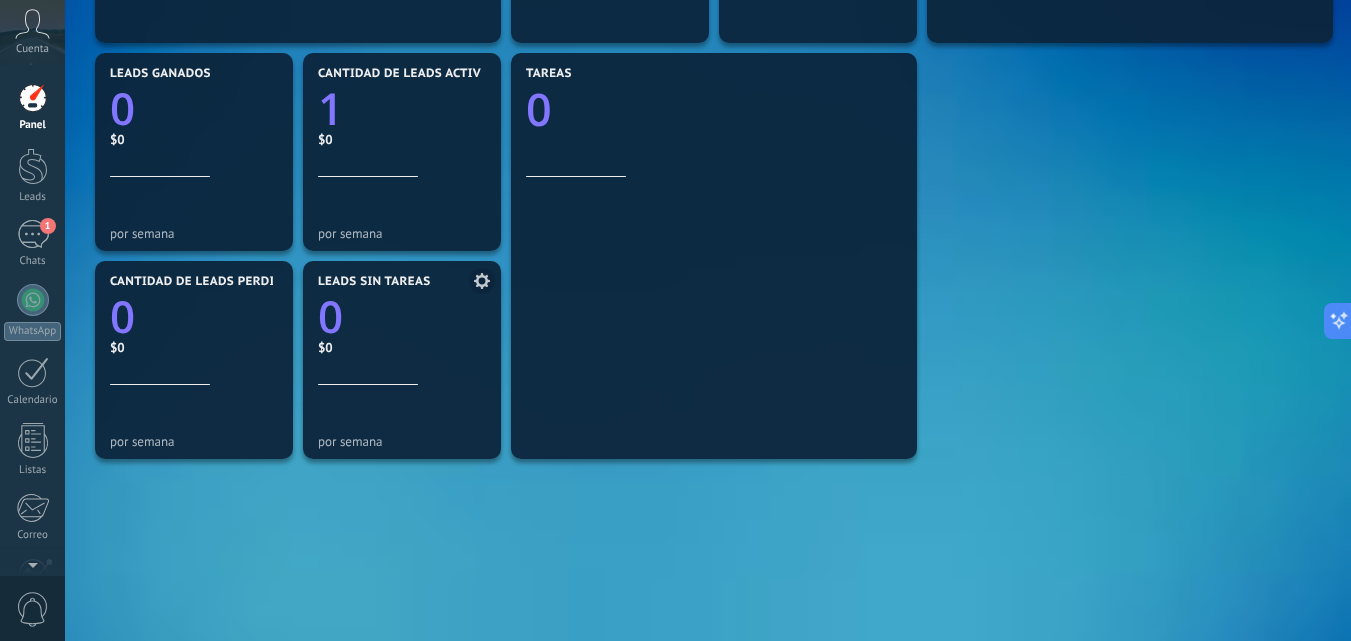 scroll, scrollTop: 714, scrollLeft: 0, axis: vertical 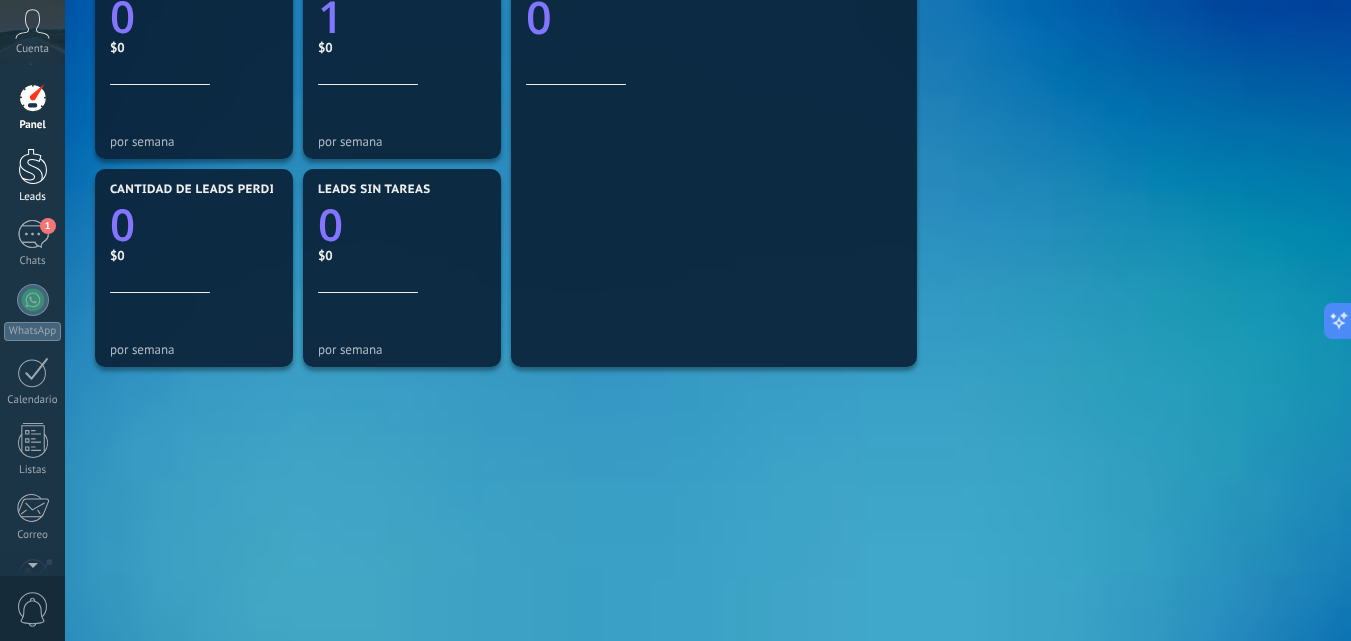 click at bounding box center (33, 166) 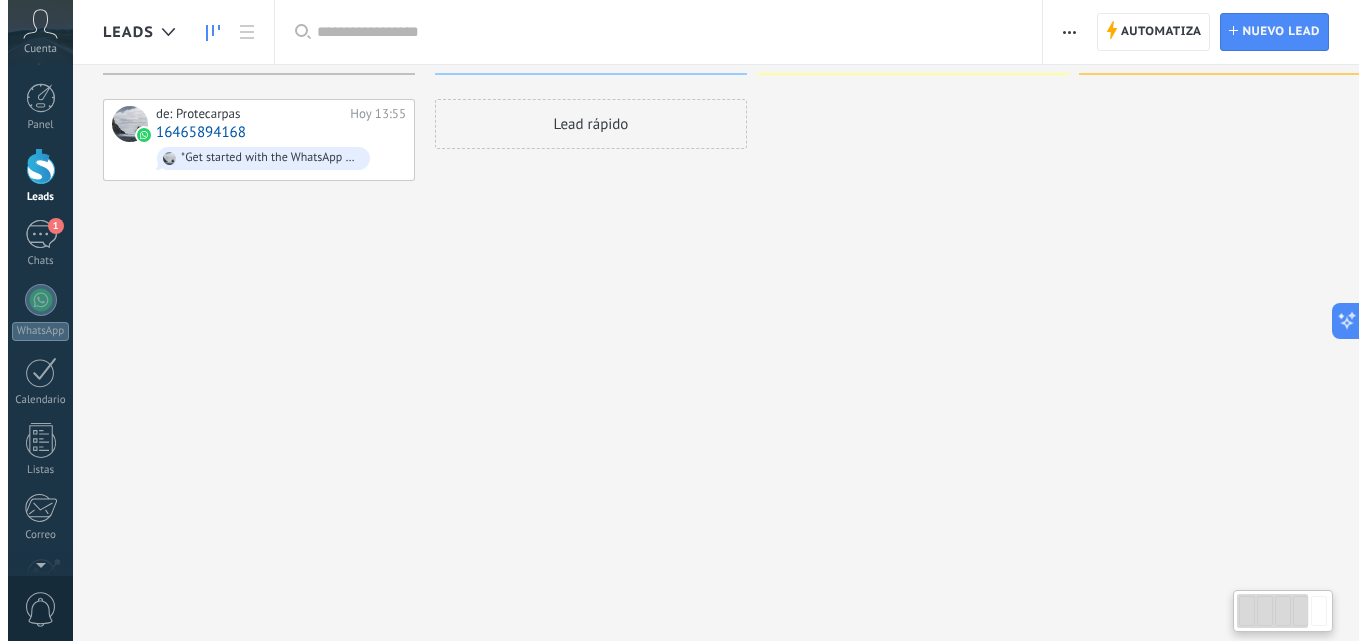 scroll, scrollTop: 0, scrollLeft: 0, axis: both 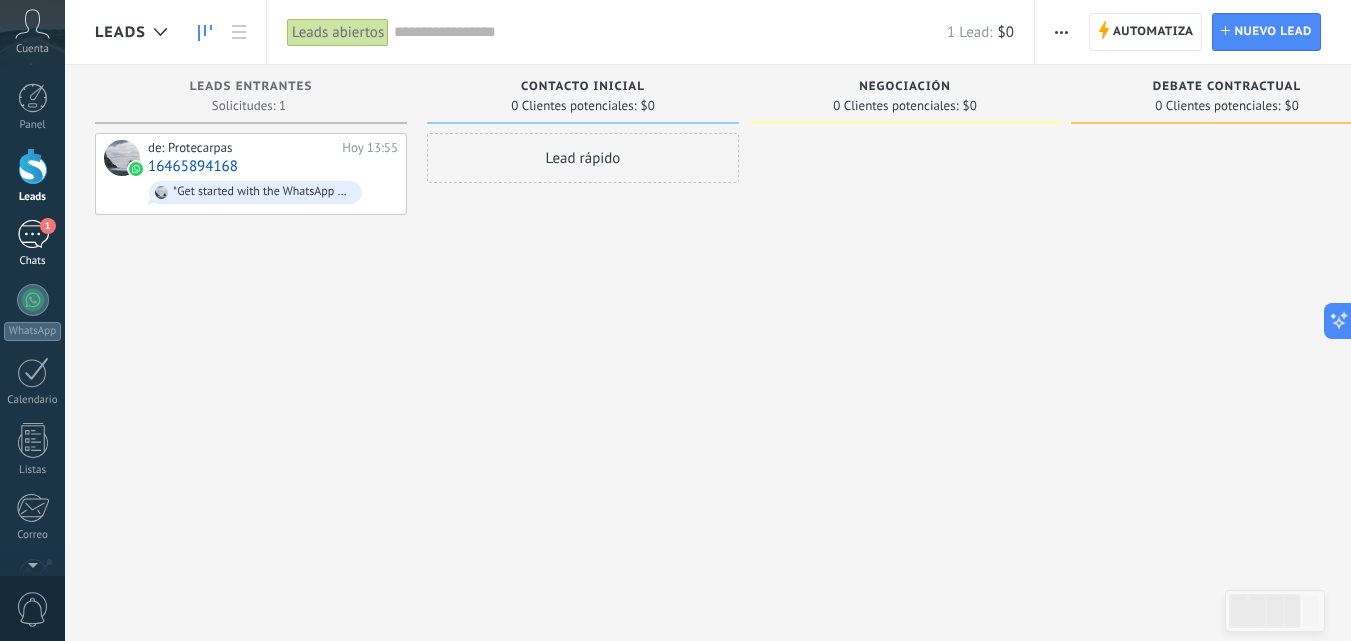 click on "1" at bounding box center (33, 234) 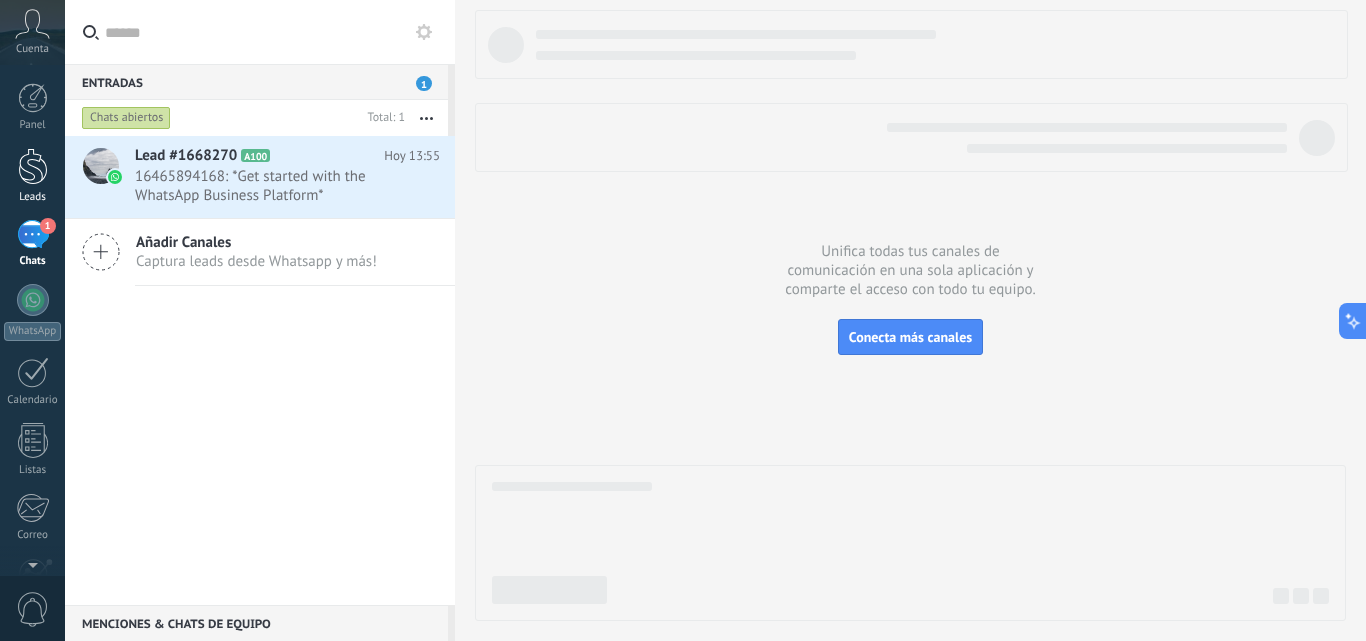 click at bounding box center [33, 166] 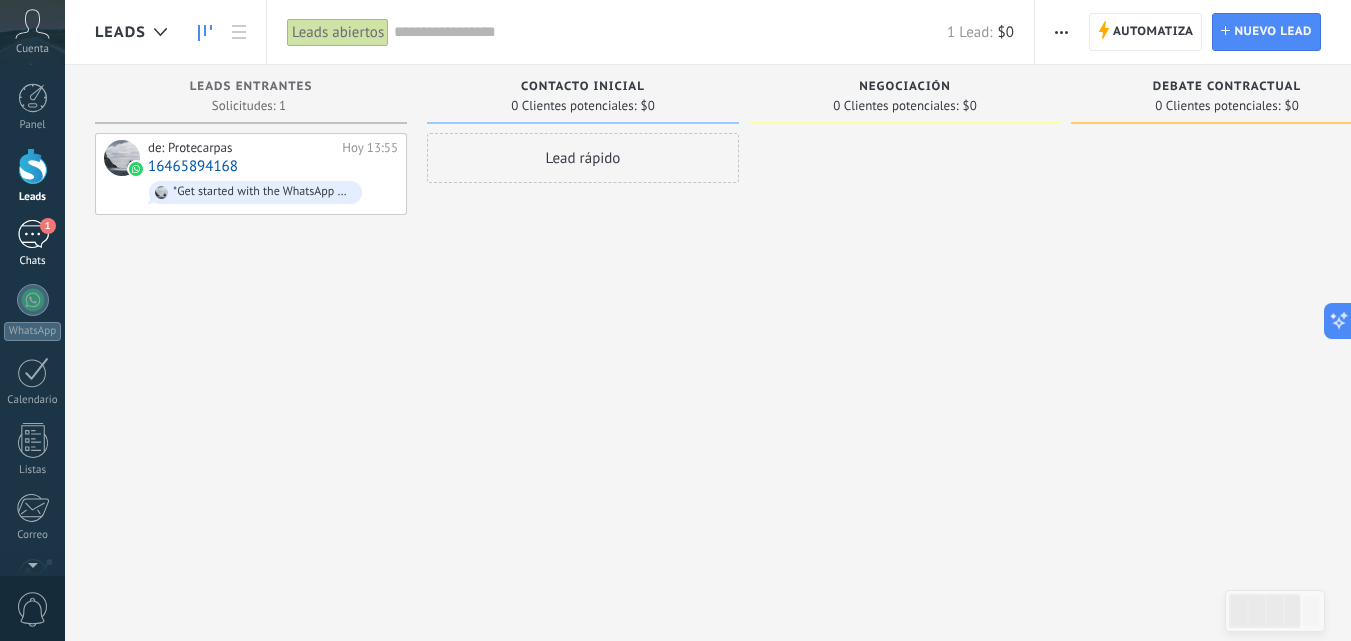 click on "1" at bounding box center [33, 234] 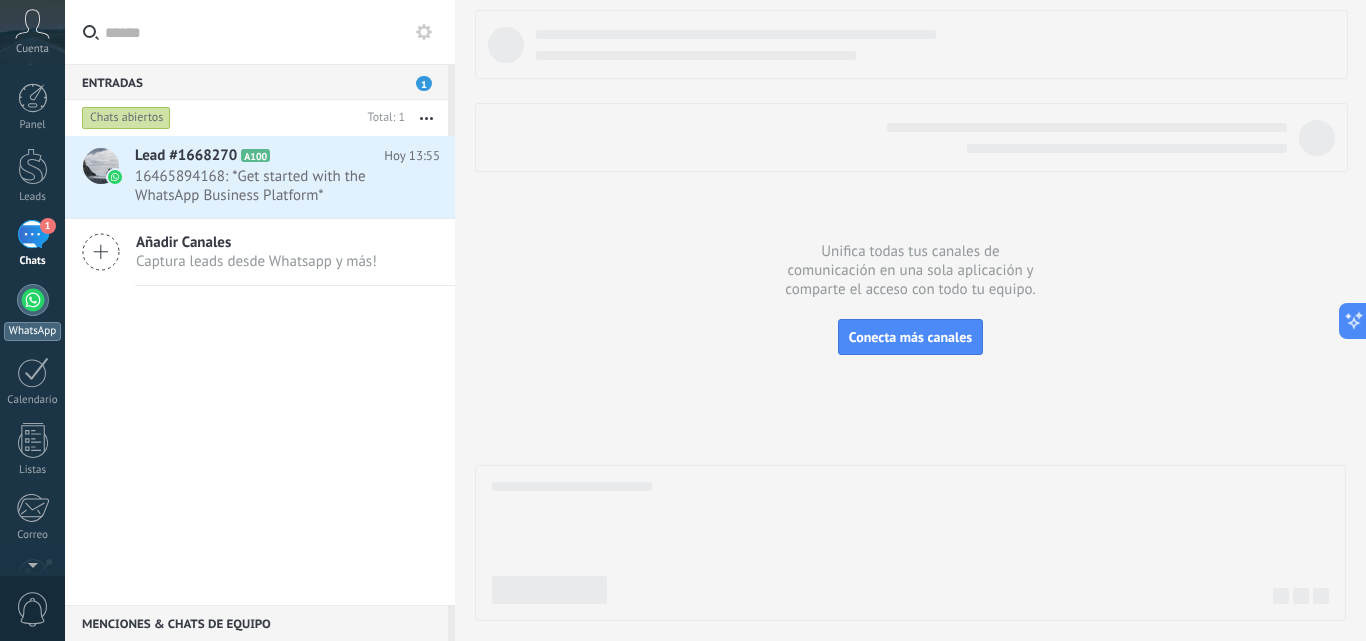 click at bounding box center [33, 300] 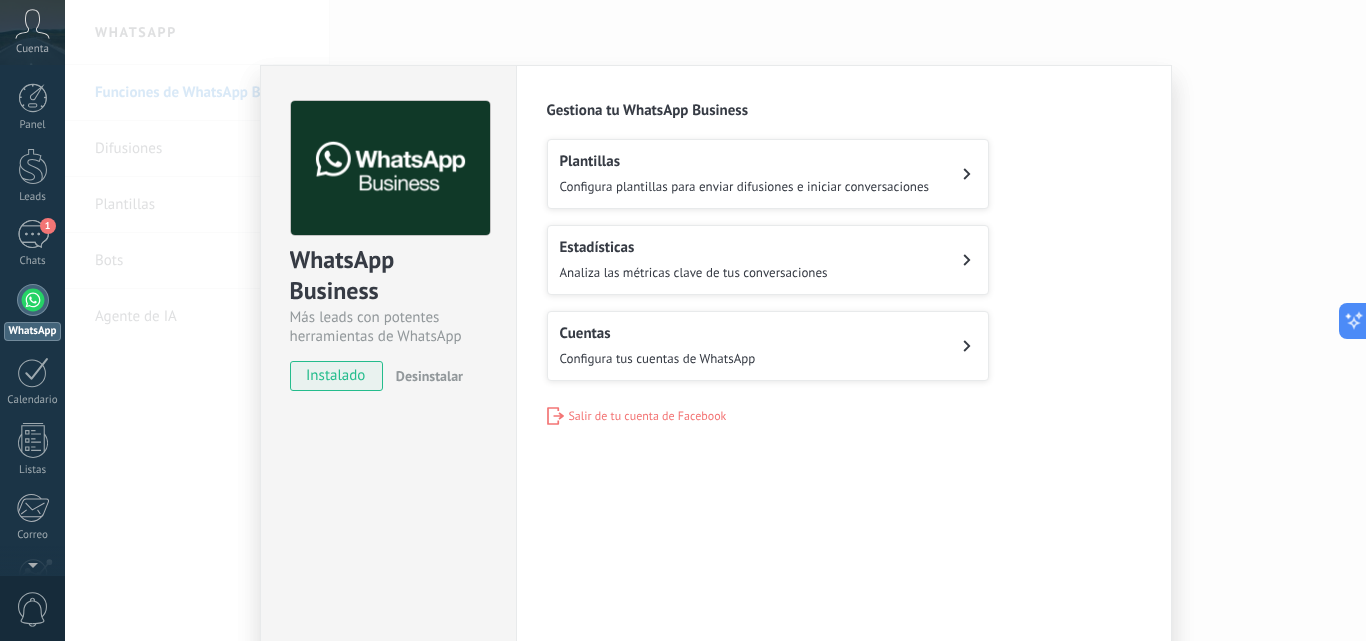 click on "Estadísticas" at bounding box center [694, 247] 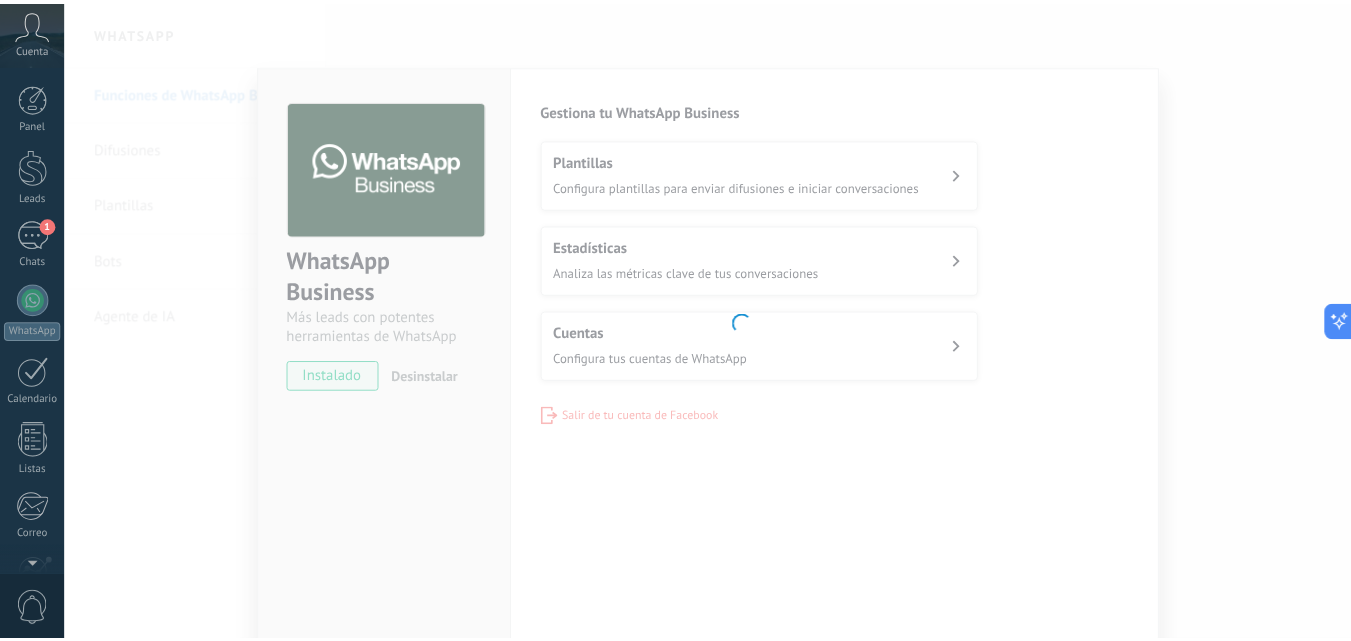scroll, scrollTop: 191, scrollLeft: 0, axis: vertical 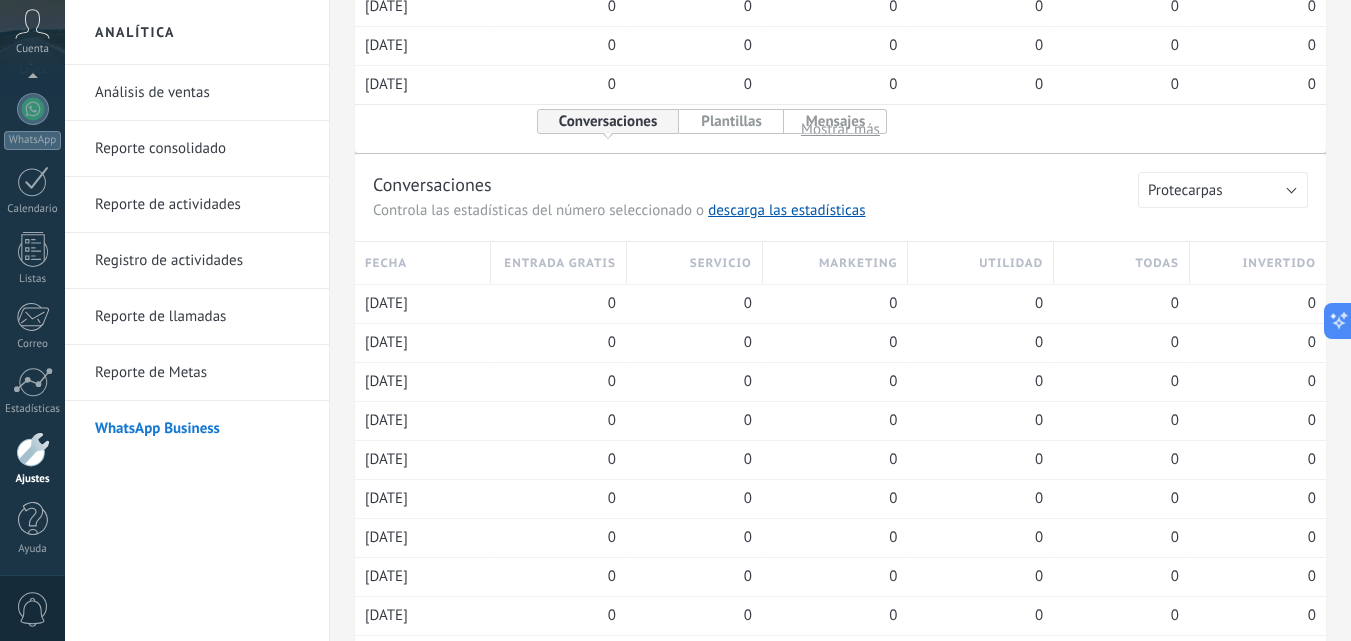 click on "Conversaciones" at bounding box center [608, 121] 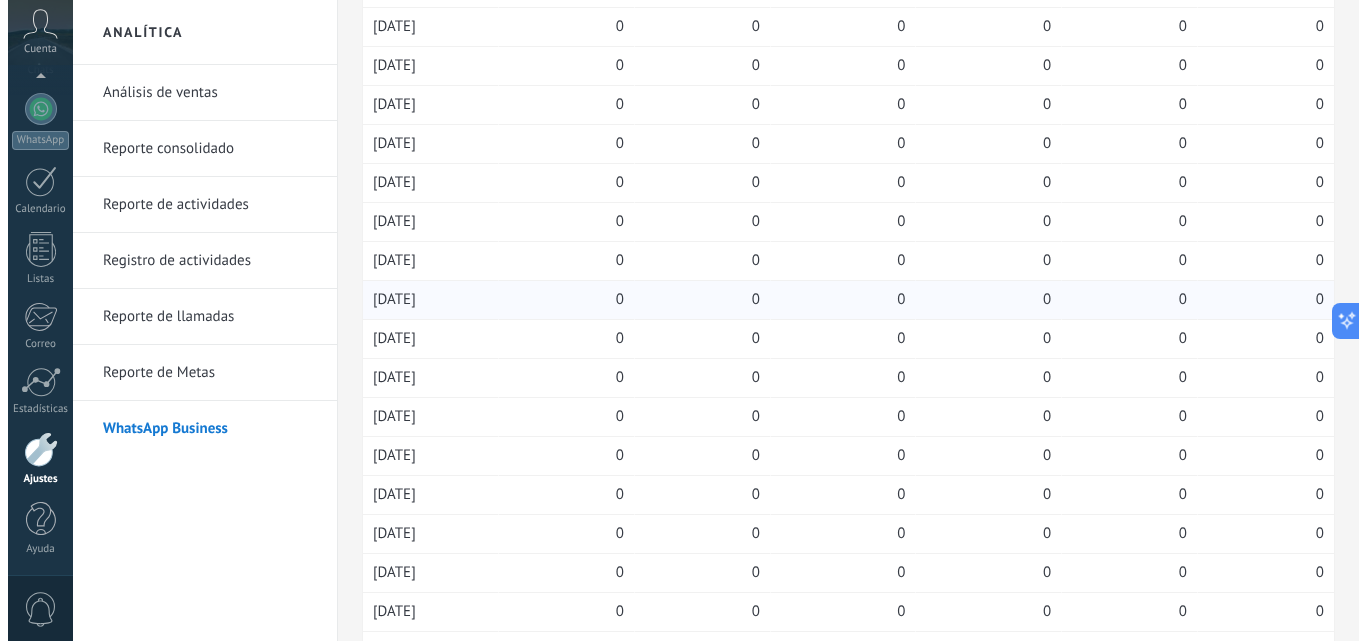 scroll, scrollTop: 0, scrollLeft: 0, axis: both 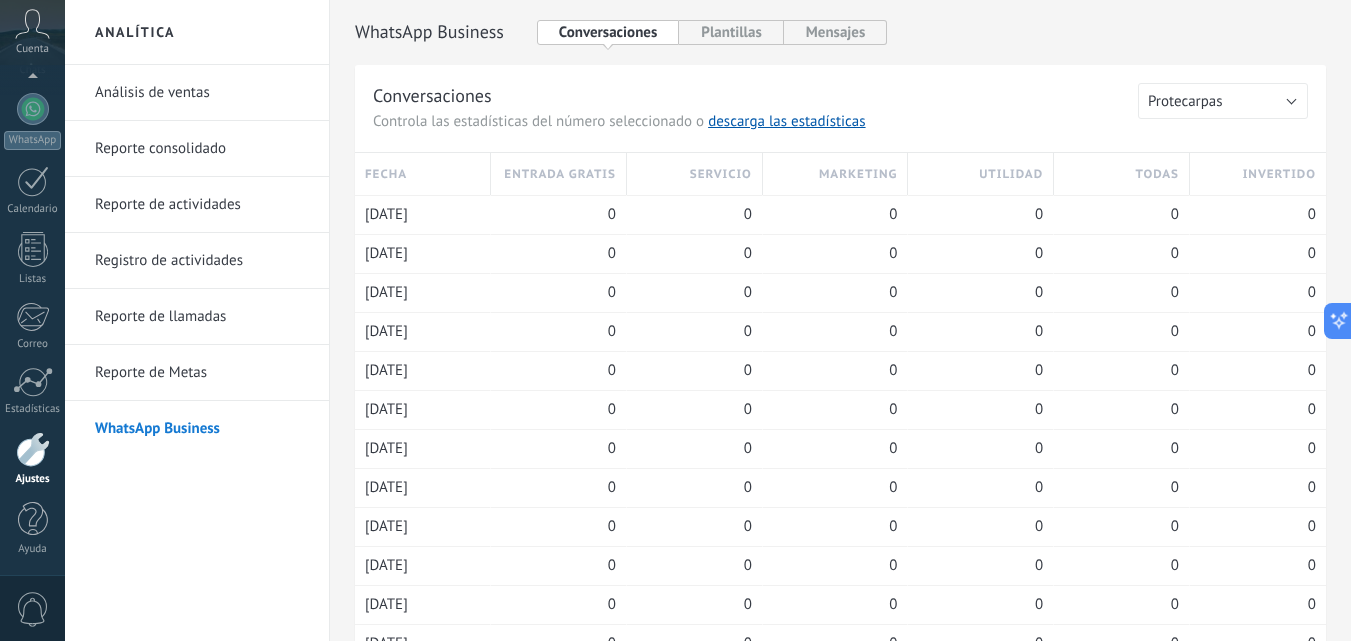 click on "Reporte de Metas" at bounding box center (202, 373) 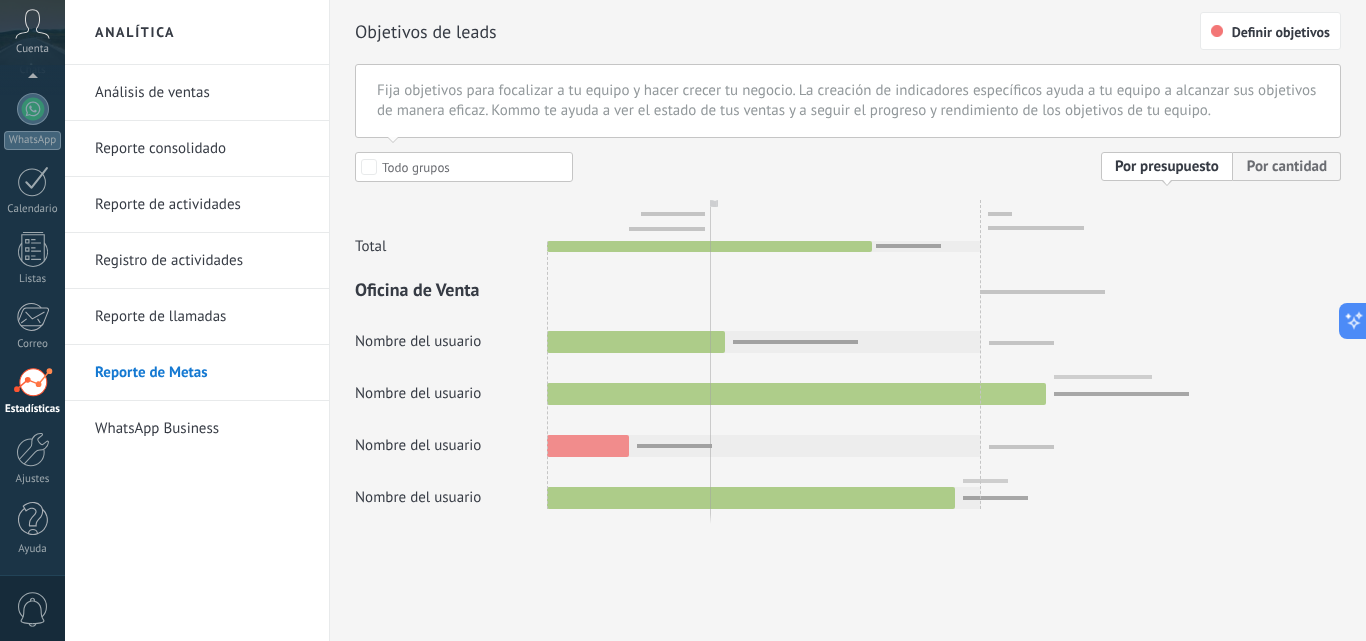 click at bounding box center (848, 330) 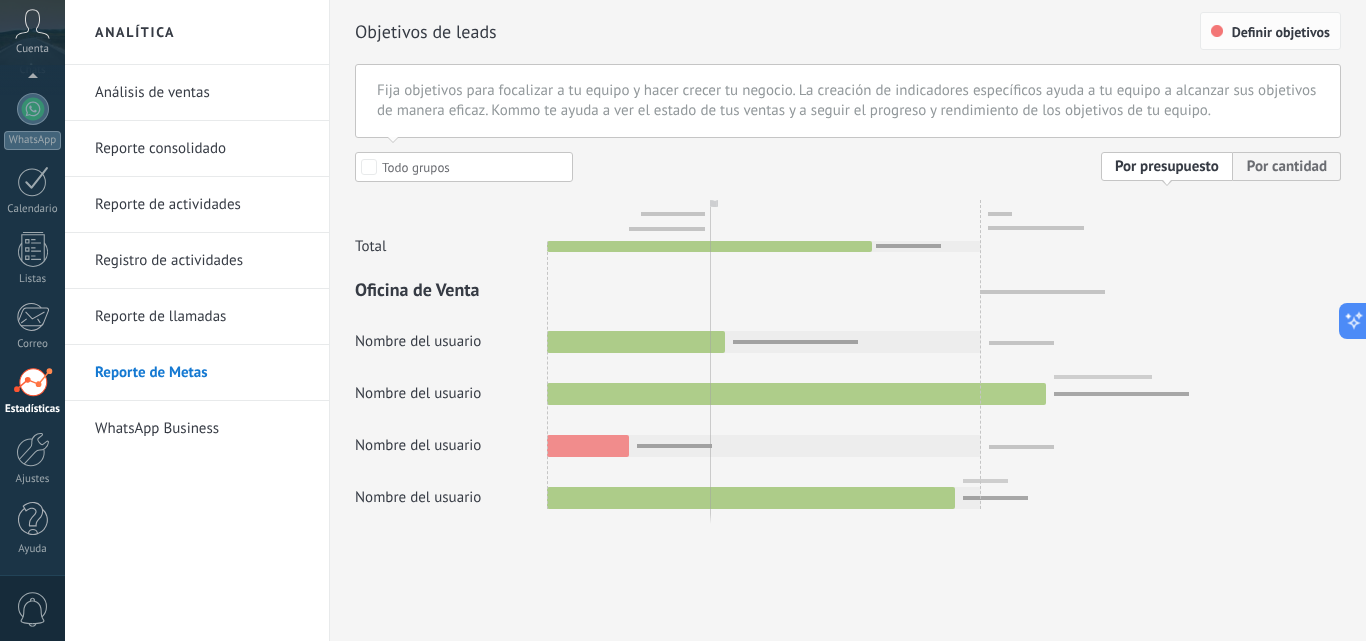 click on "Definir objetivos" at bounding box center [1281, 32] 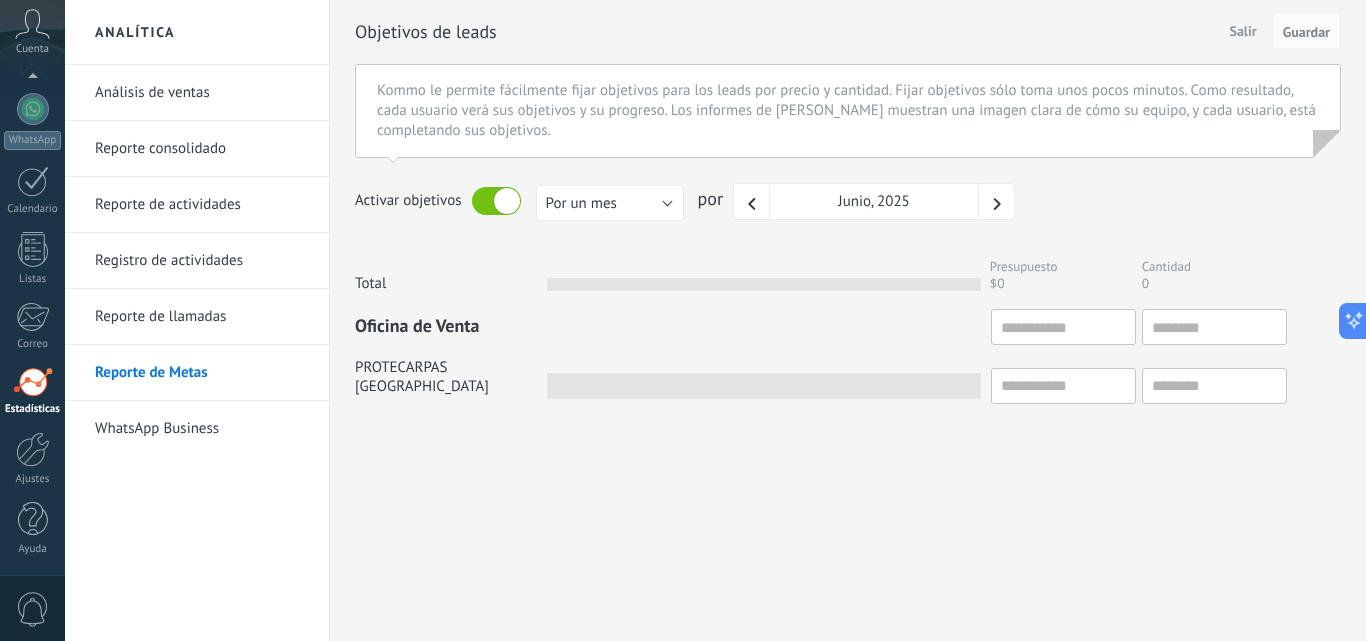click on "Registro de actividades" at bounding box center [202, 261] 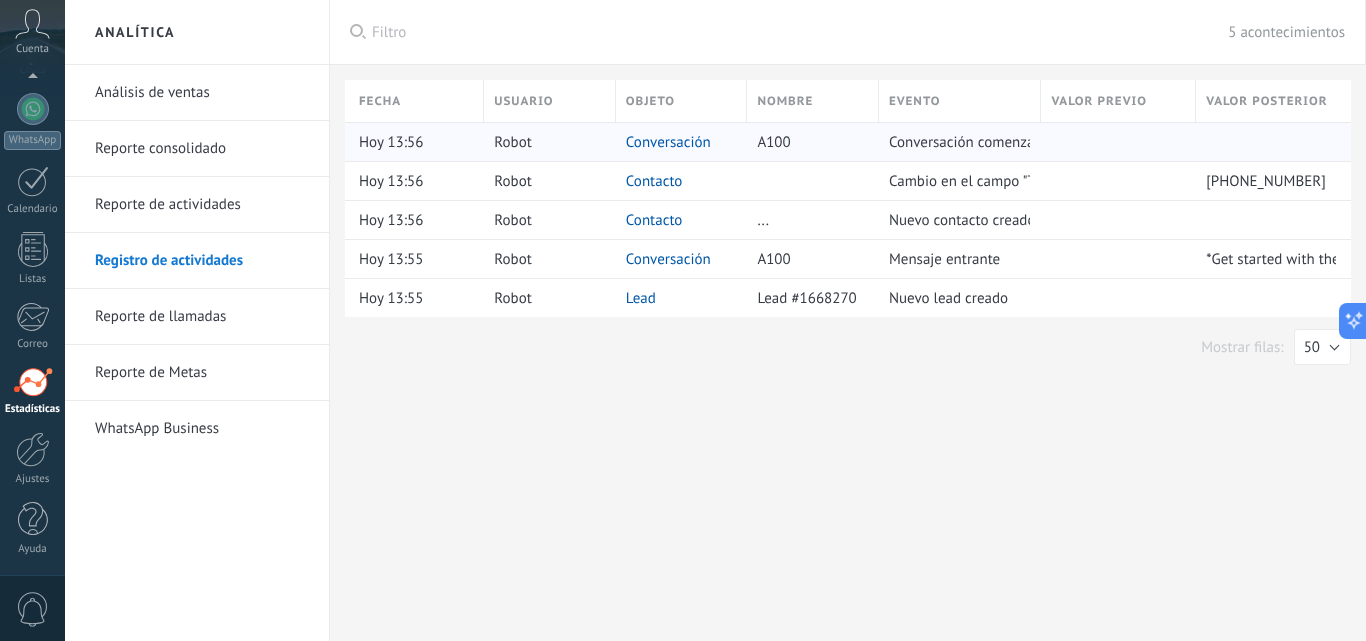 click on "Conversación" at bounding box center (668, 142) 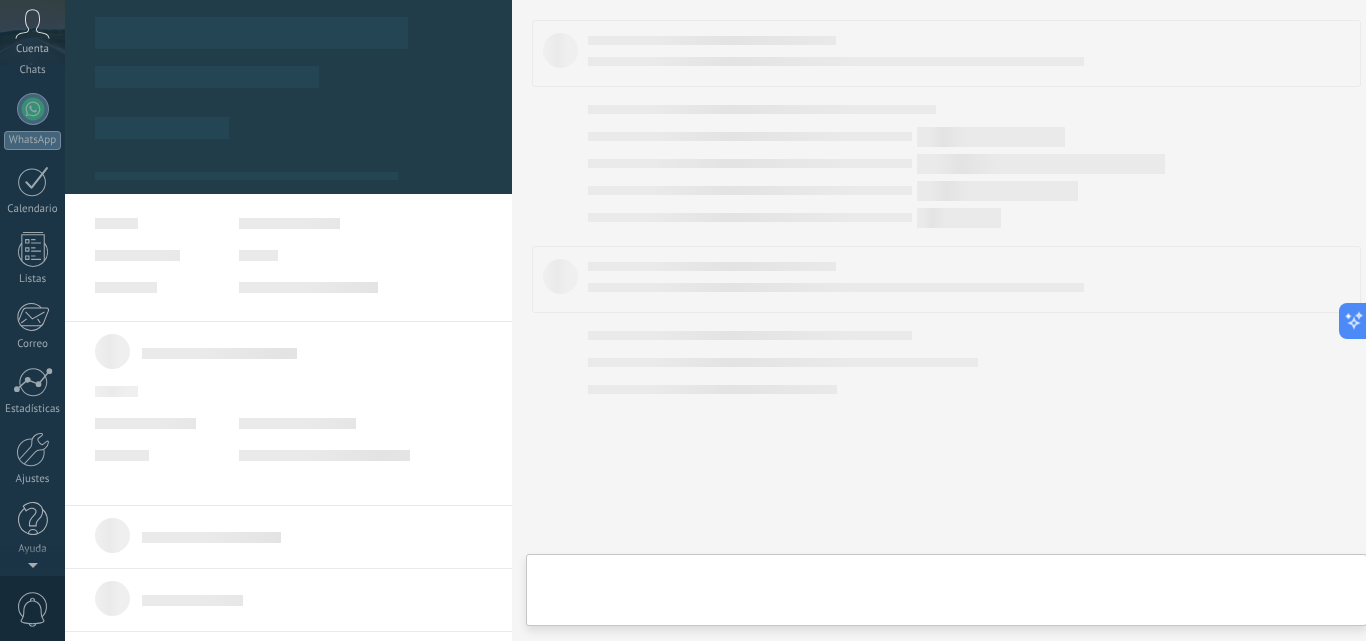 scroll, scrollTop: 0, scrollLeft: 0, axis: both 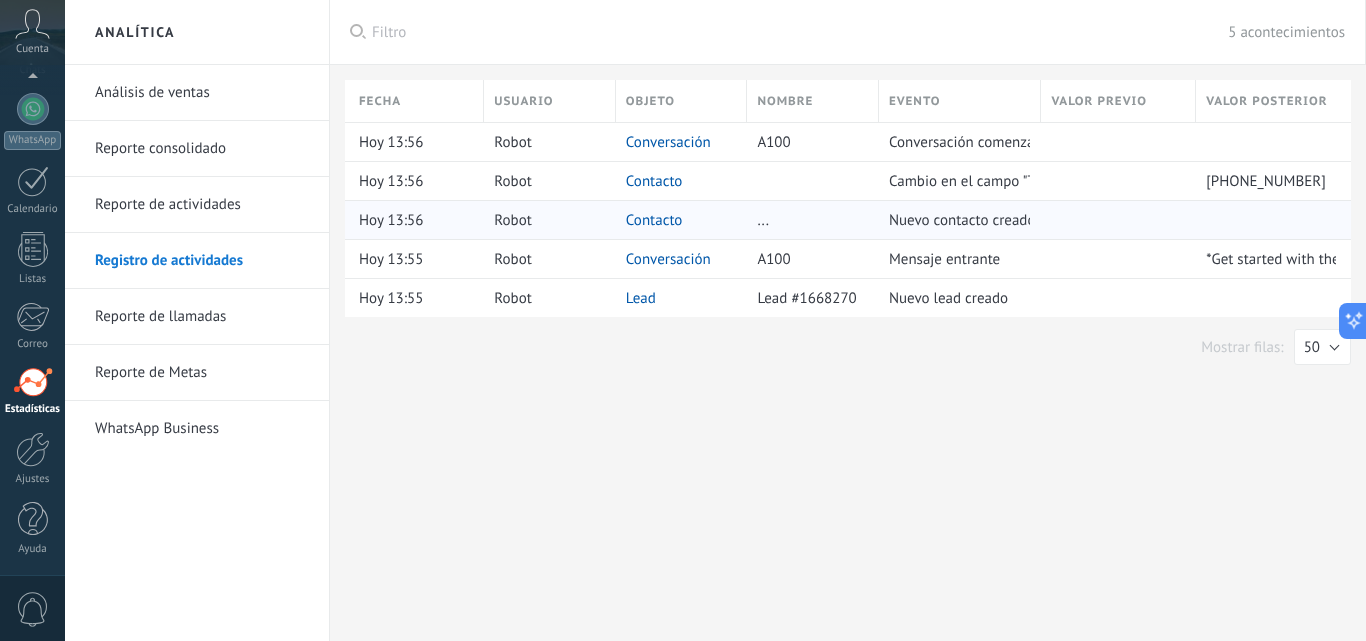 click on "Hoy 13:56" at bounding box center [391, 220] 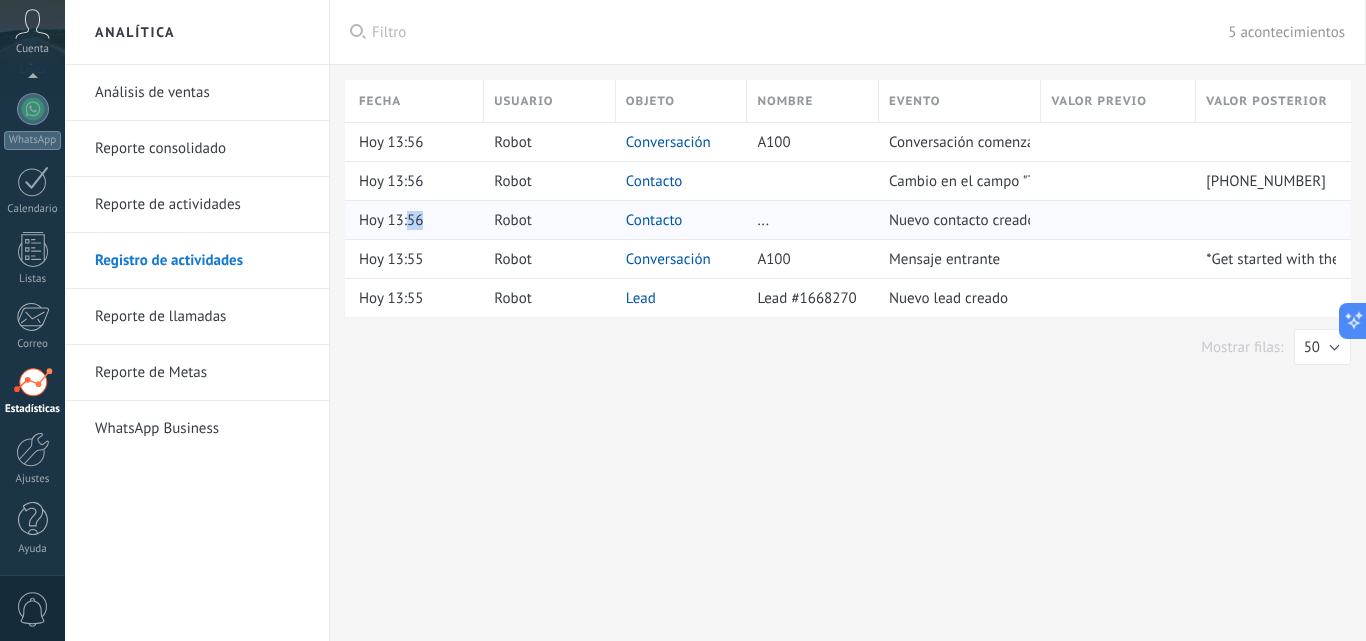 click on "Hoy 13:56" at bounding box center (391, 220) 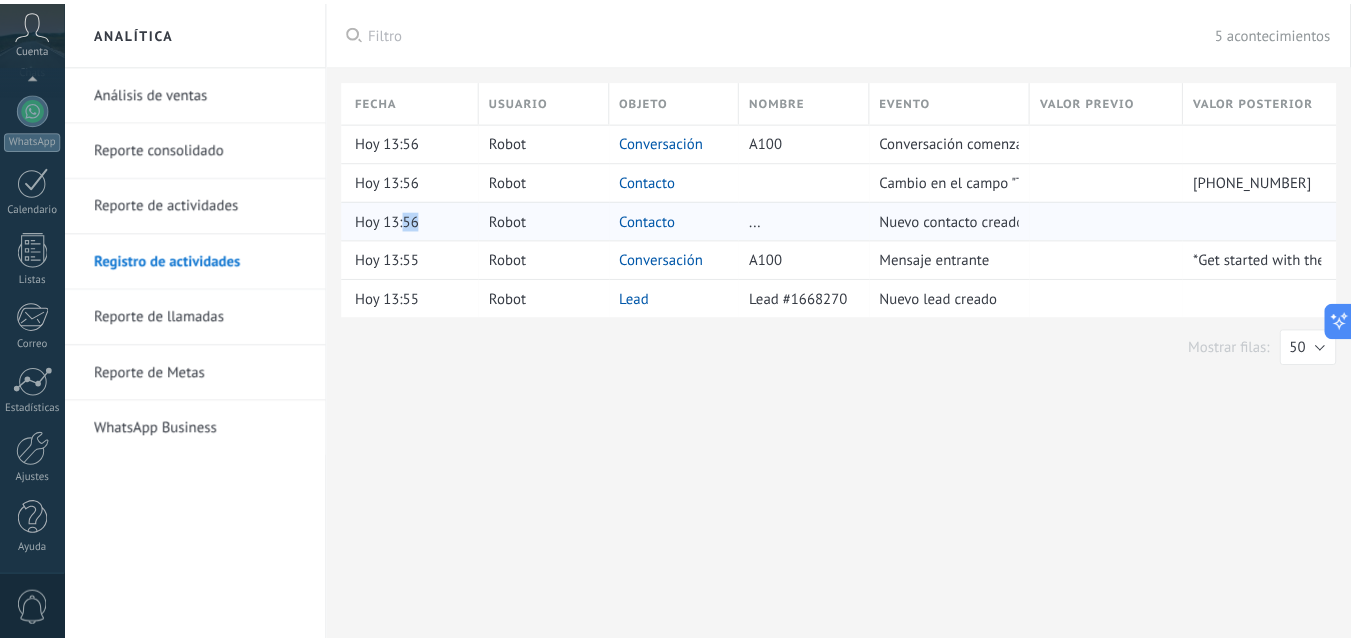 scroll, scrollTop: 0, scrollLeft: 0, axis: both 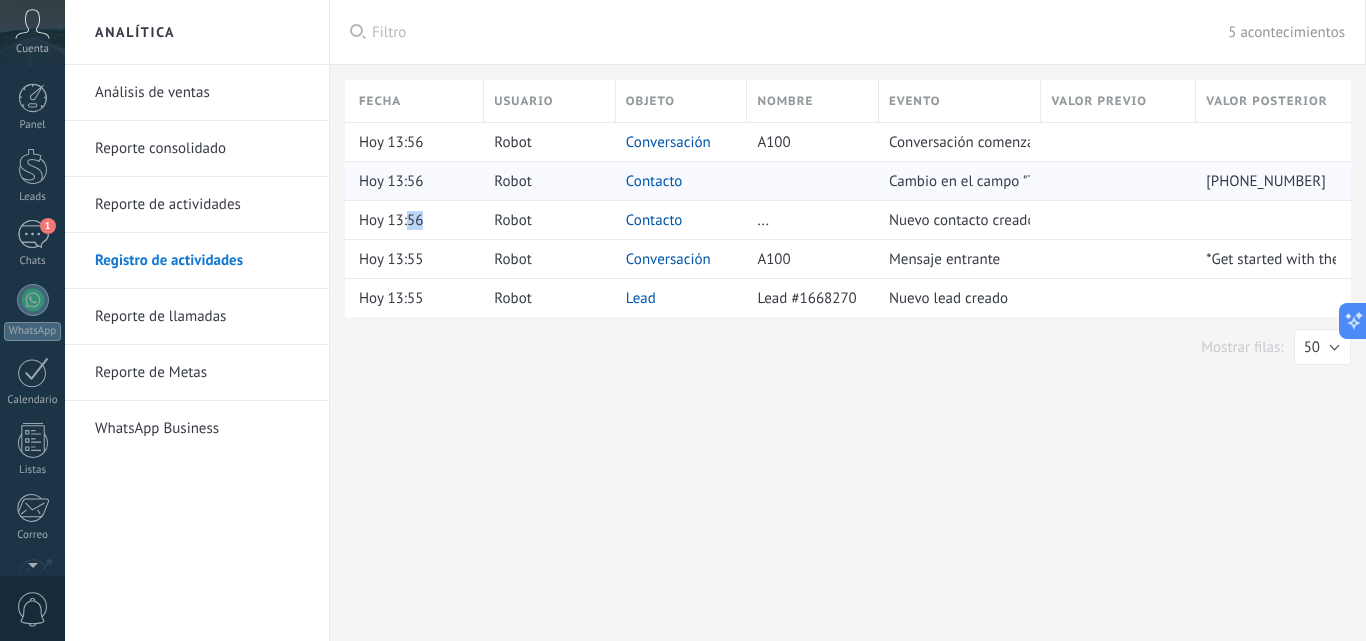 click on "Hoy 13:56" at bounding box center [416, 181] 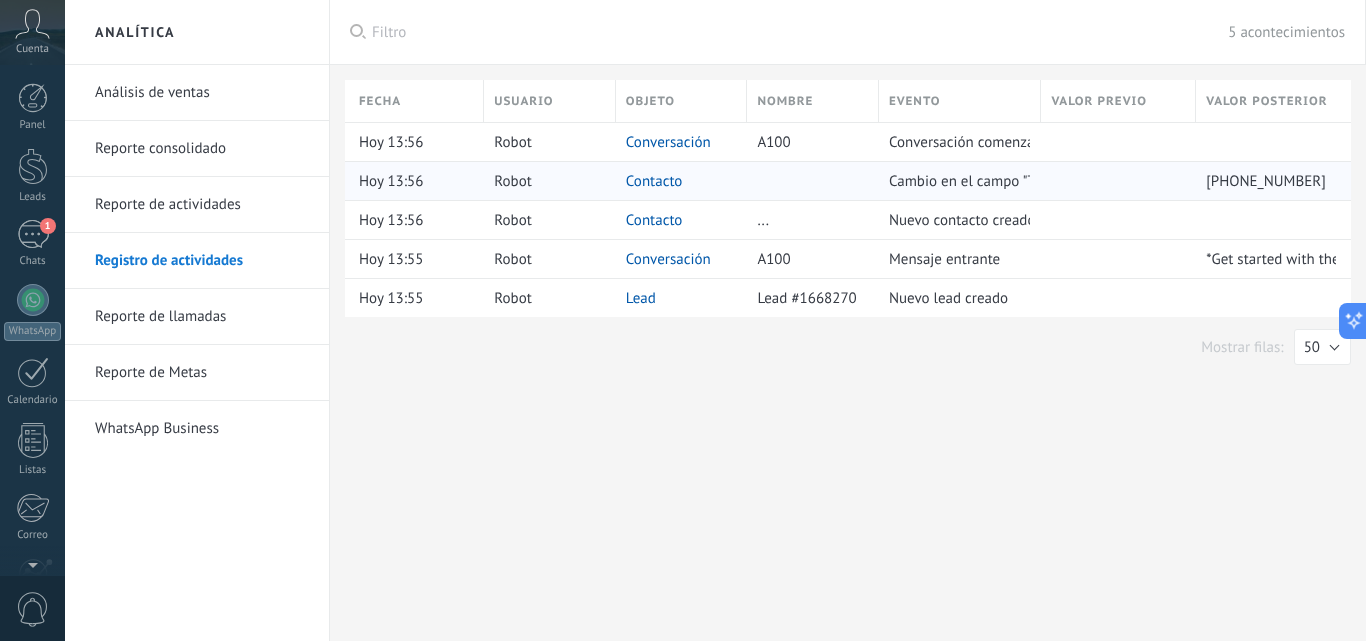 click on "Hoy 13:56" at bounding box center (416, 181) 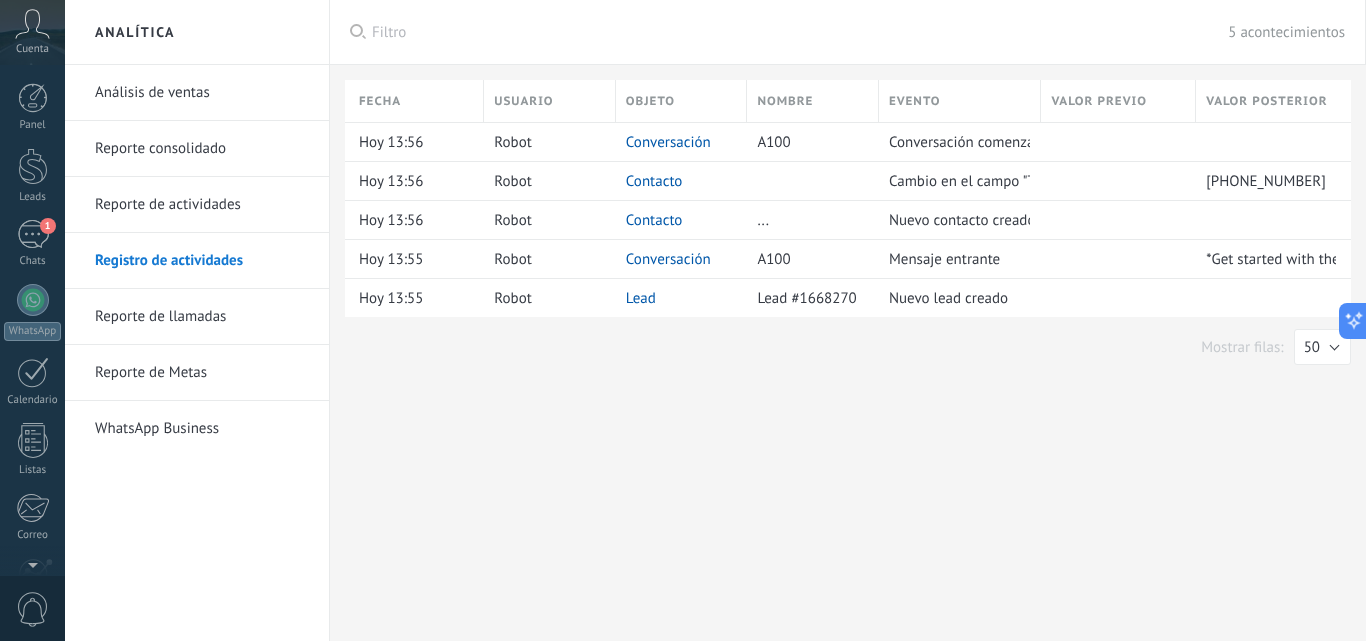 click on "Reporte de actividades" at bounding box center (202, 205) 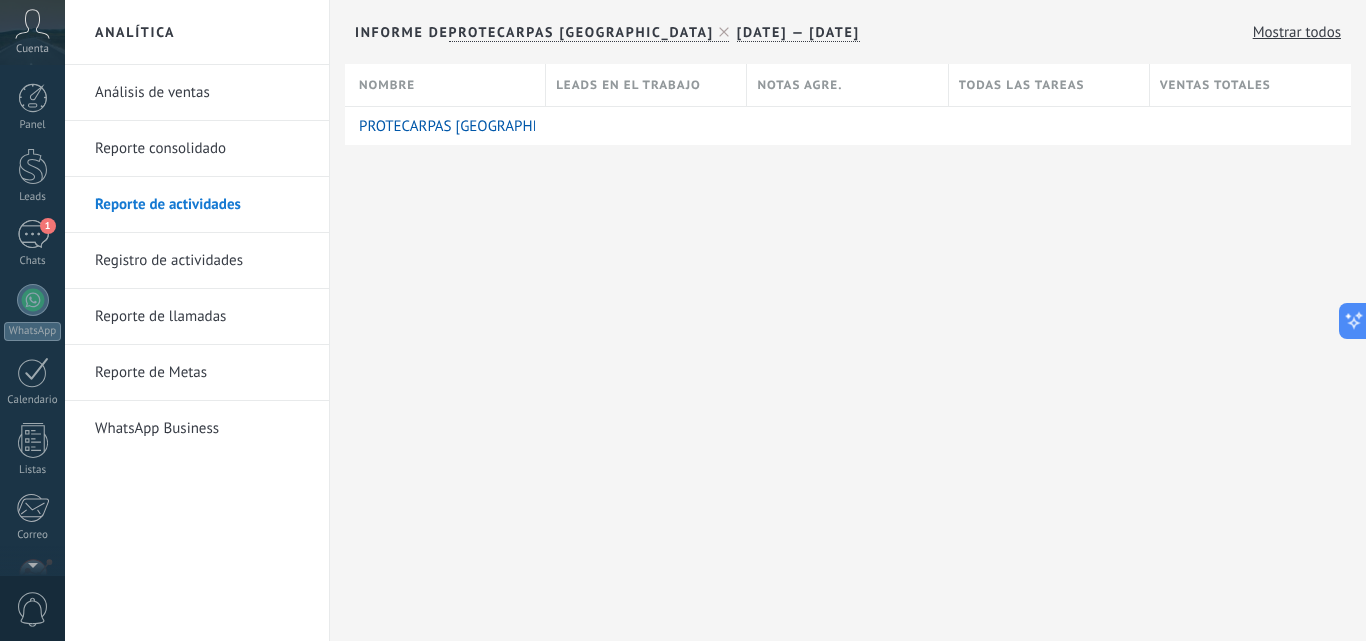 click on "Reporte consolidado" at bounding box center (202, 149) 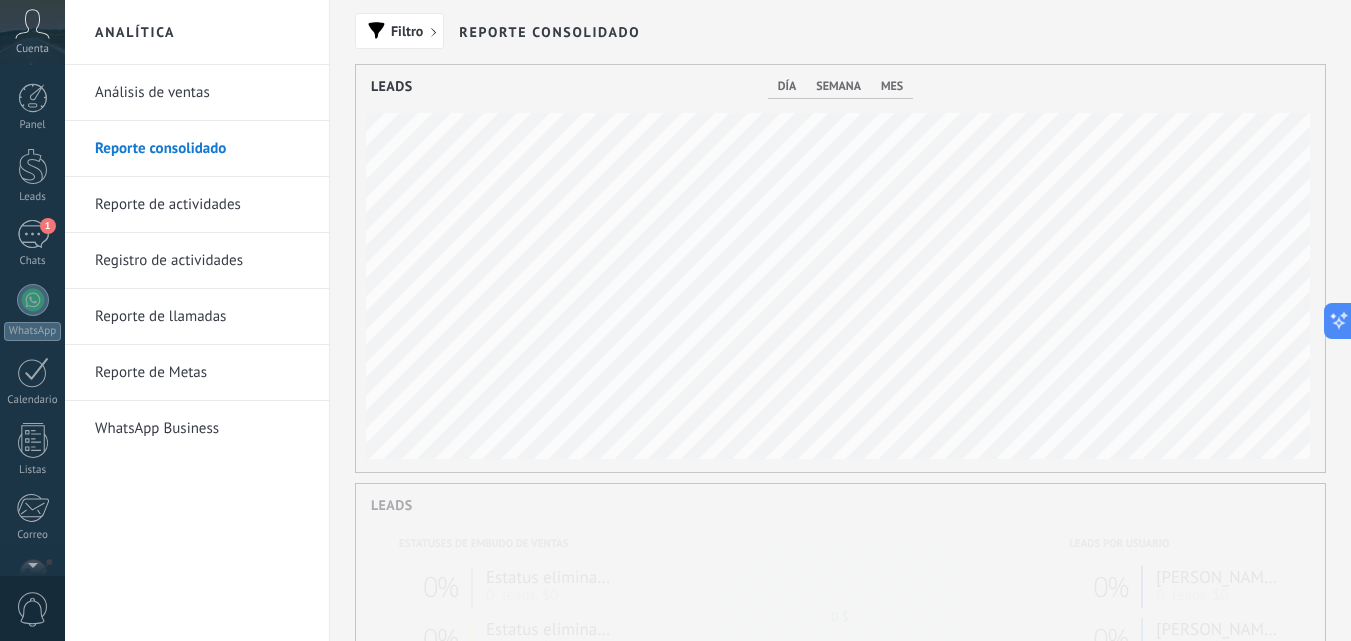 click on "Reporte de actividades" at bounding box center (202, 205) 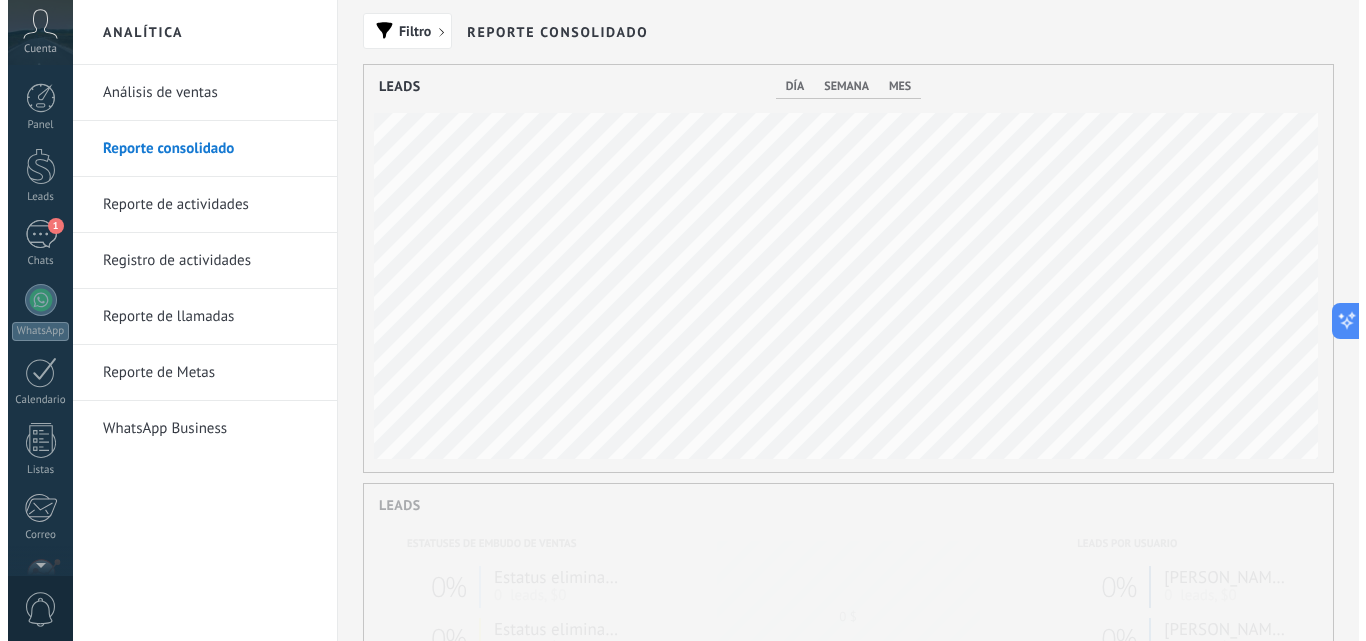scroll, scrollTop: 0, scrollLeft: 0, axis: both 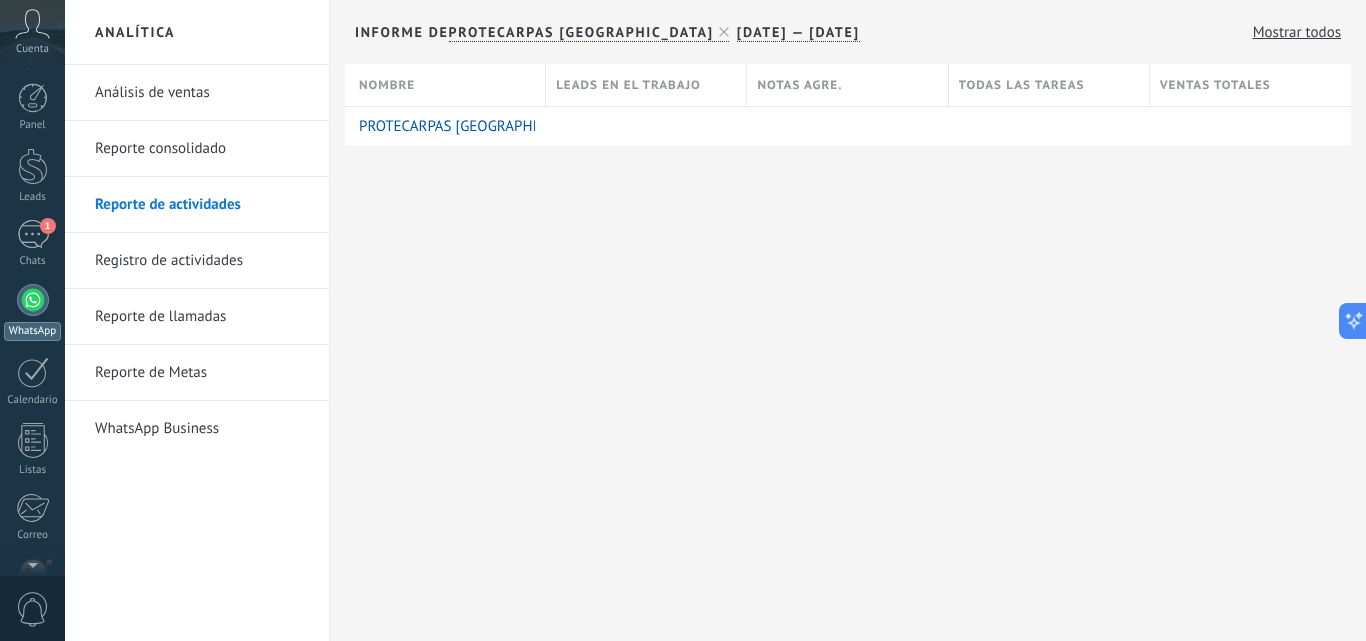 click at bounding box center [33, 300] 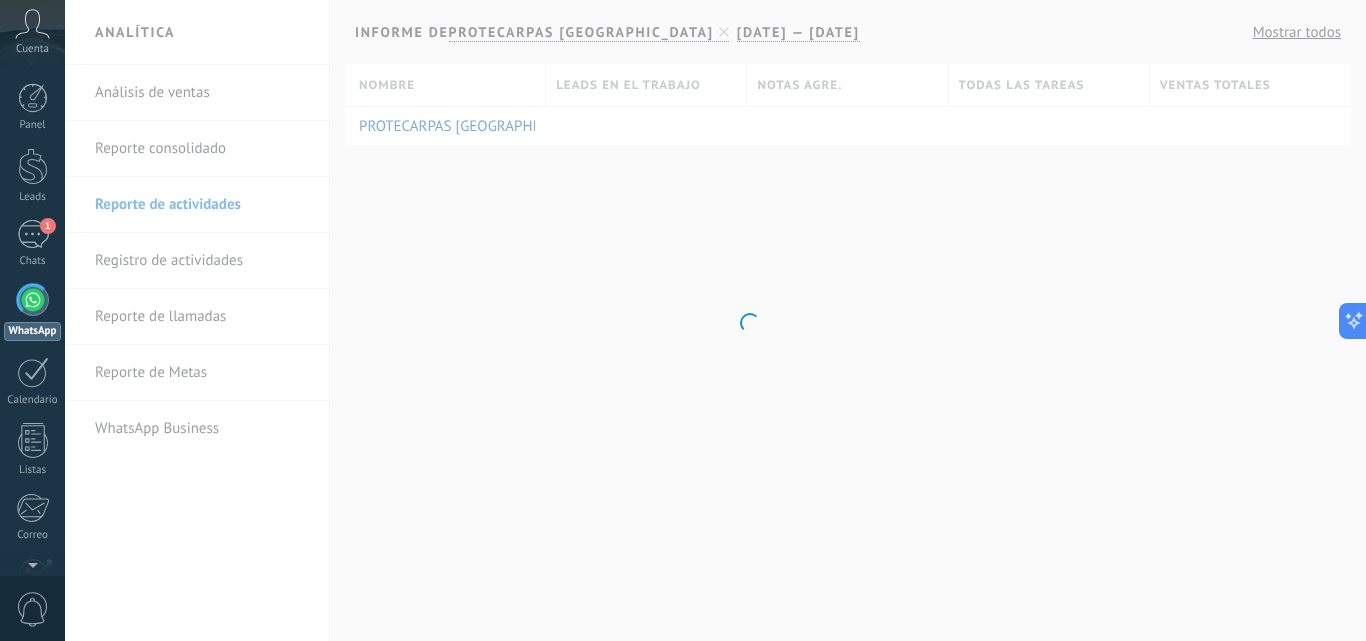 click at bounding box center [33, 300] 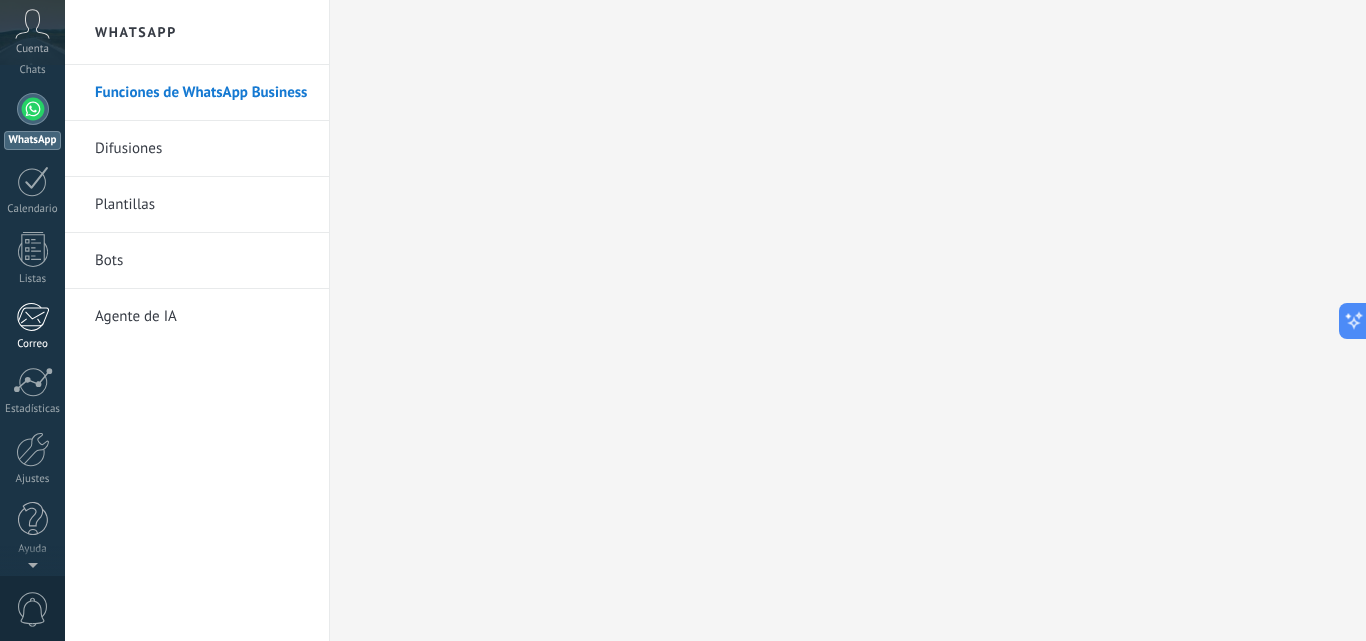 scroll, scrollTop: 0, scrollLeft: 0, axis: both 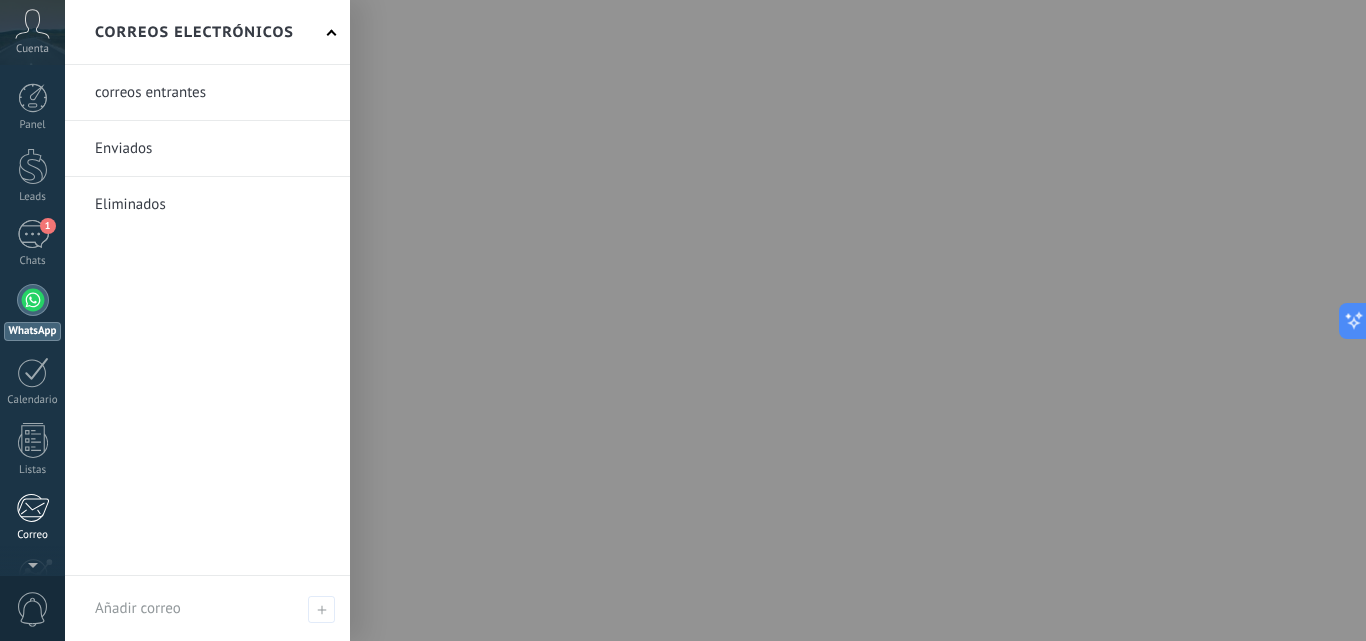 click at bounding box center (32, 508) 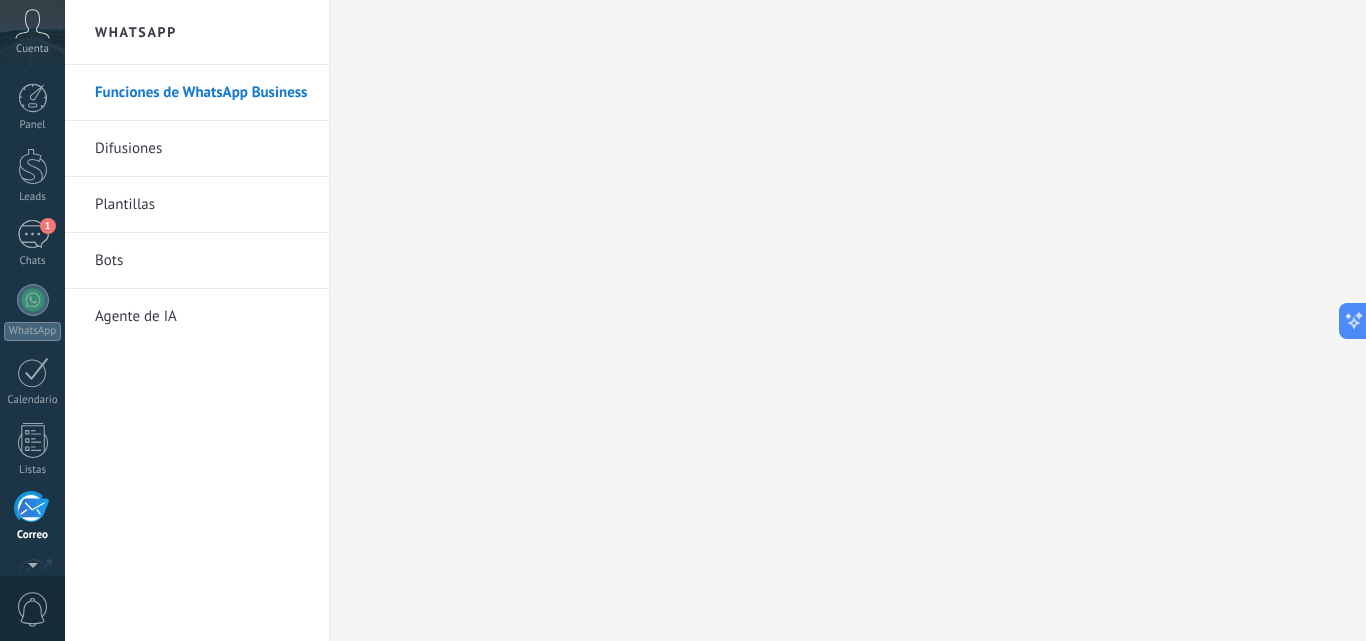 scroll, scrollTop: 191, scrollLeft: 0, axis: vertical 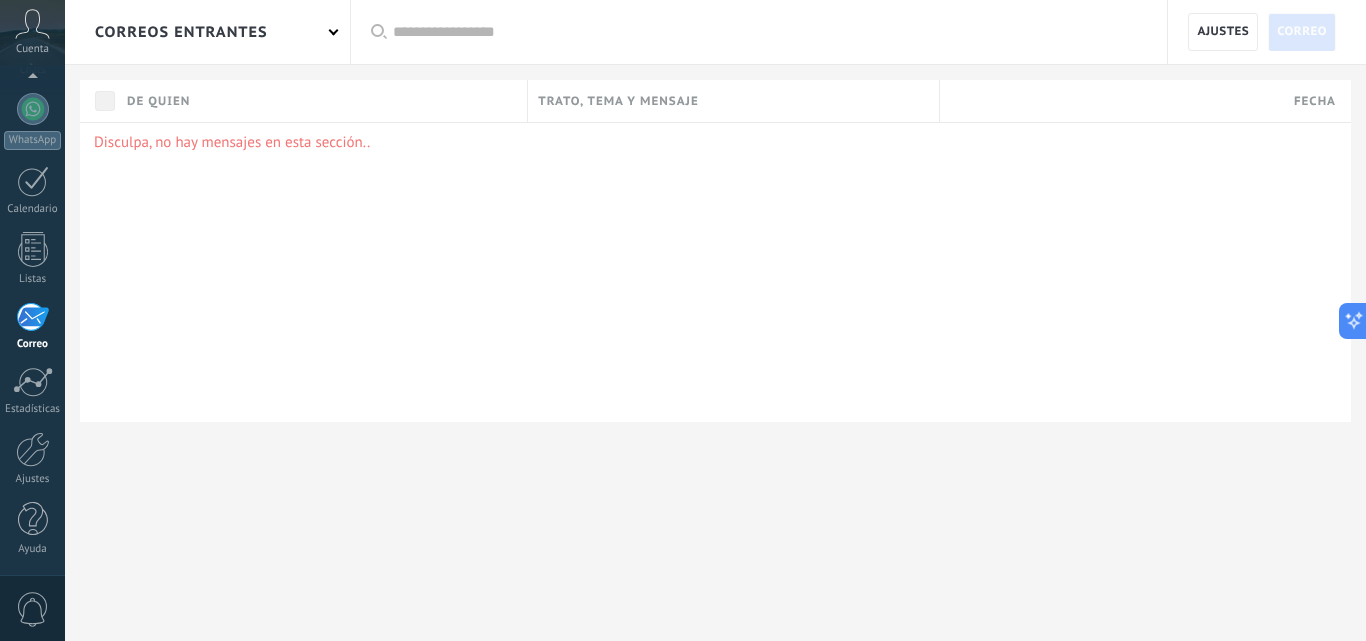 click at bounding box center [770, 32] 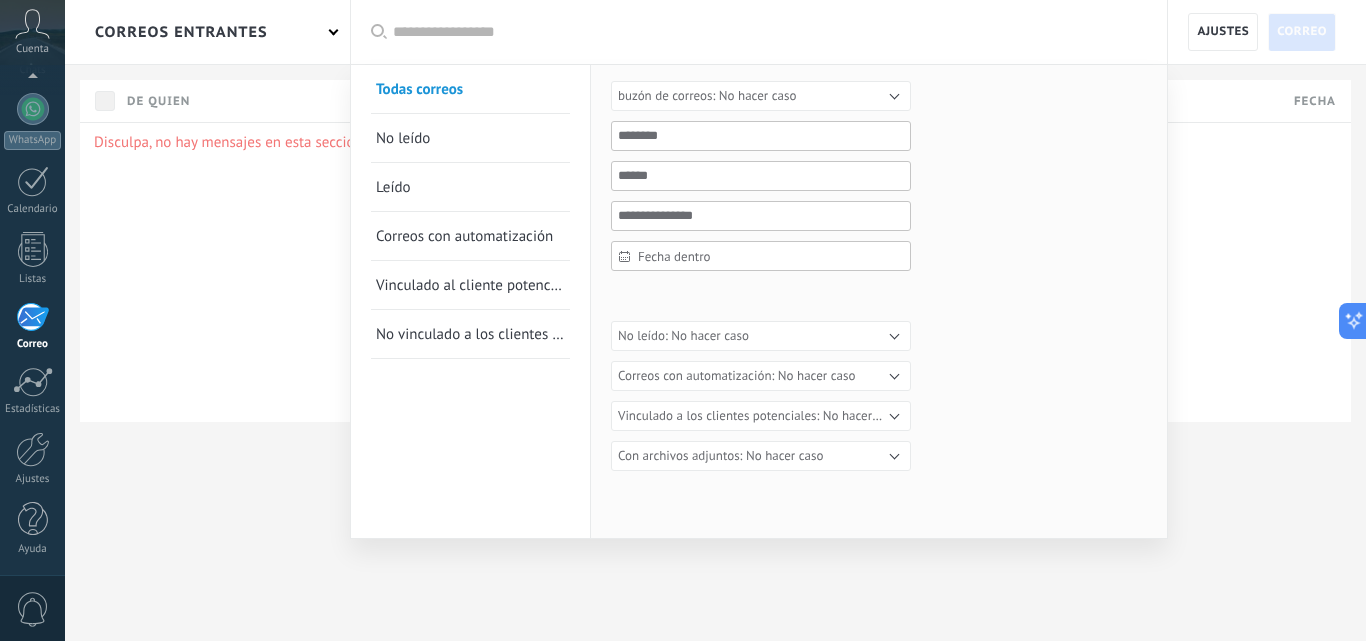 click at bounding box center [683, 320] 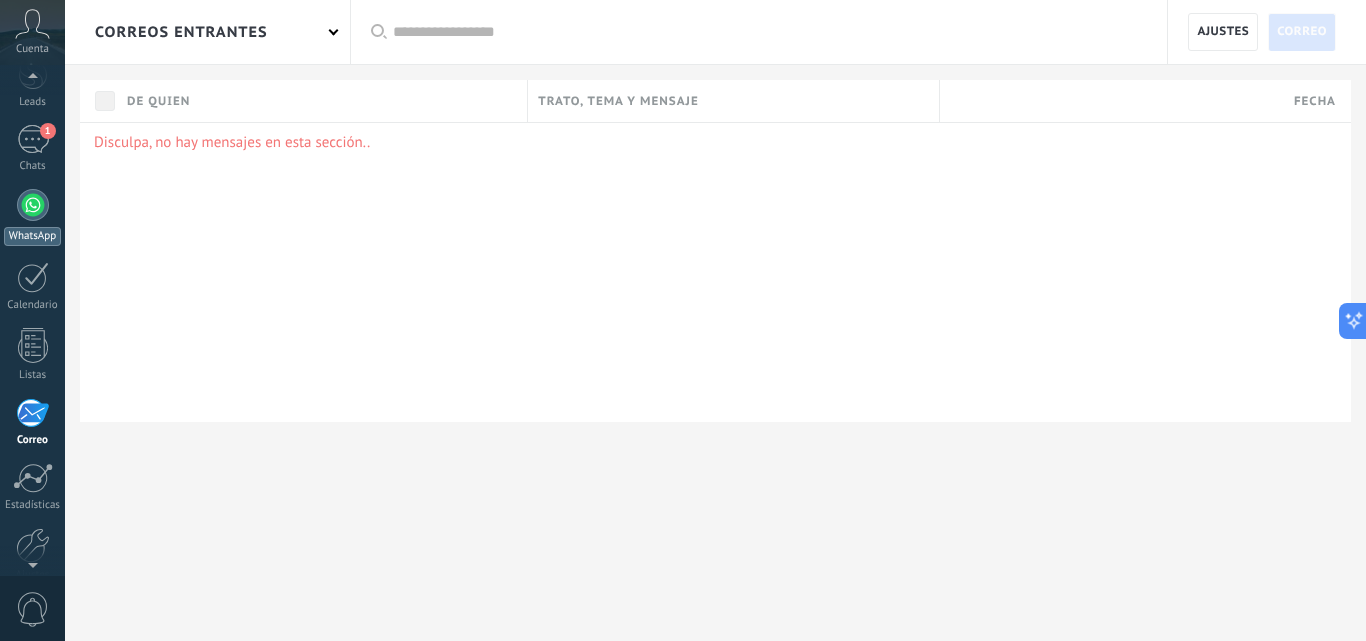 scroll, scrollTop: 0, scrollLeft: 0, axis: both 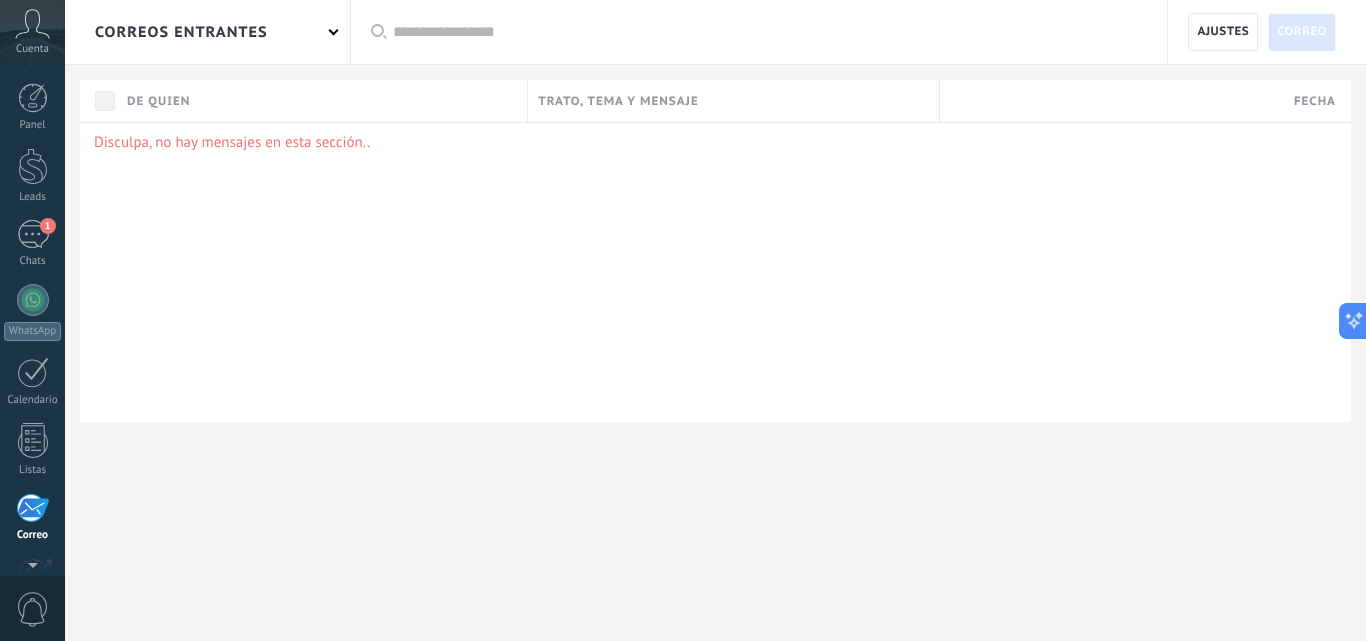 click 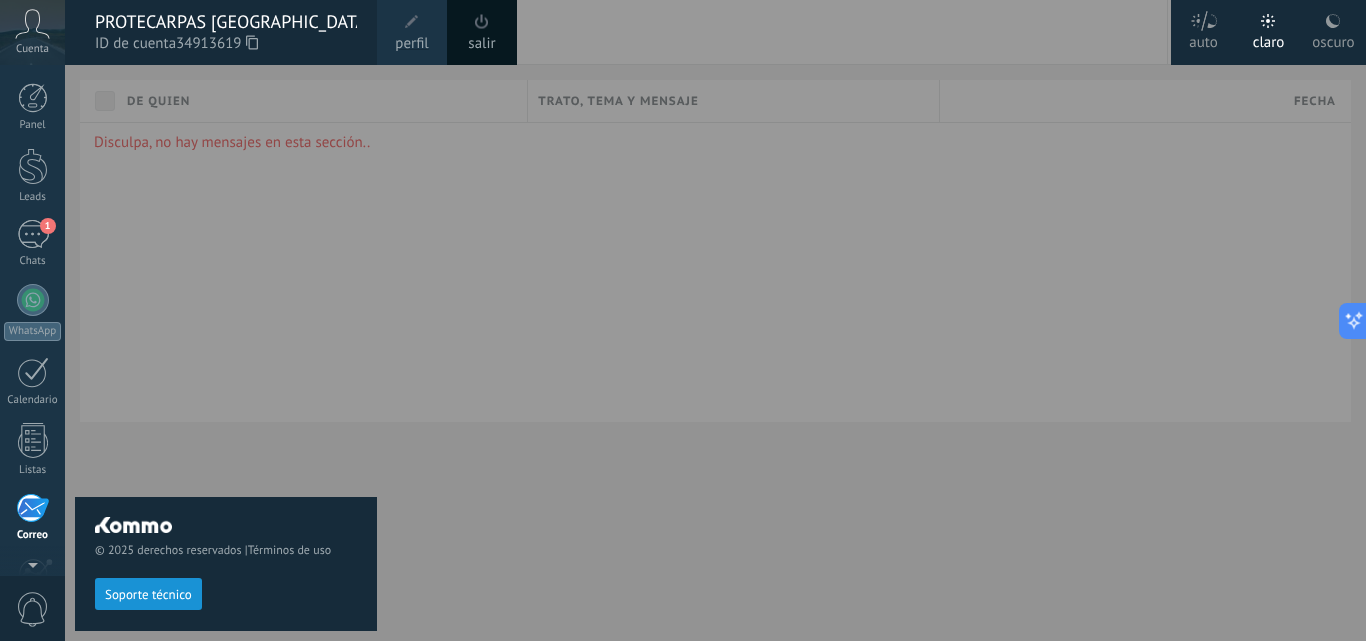 click on "PROTECARPAS [GEOGRAPHIC_DATA]" at bounding box center (226, 22) 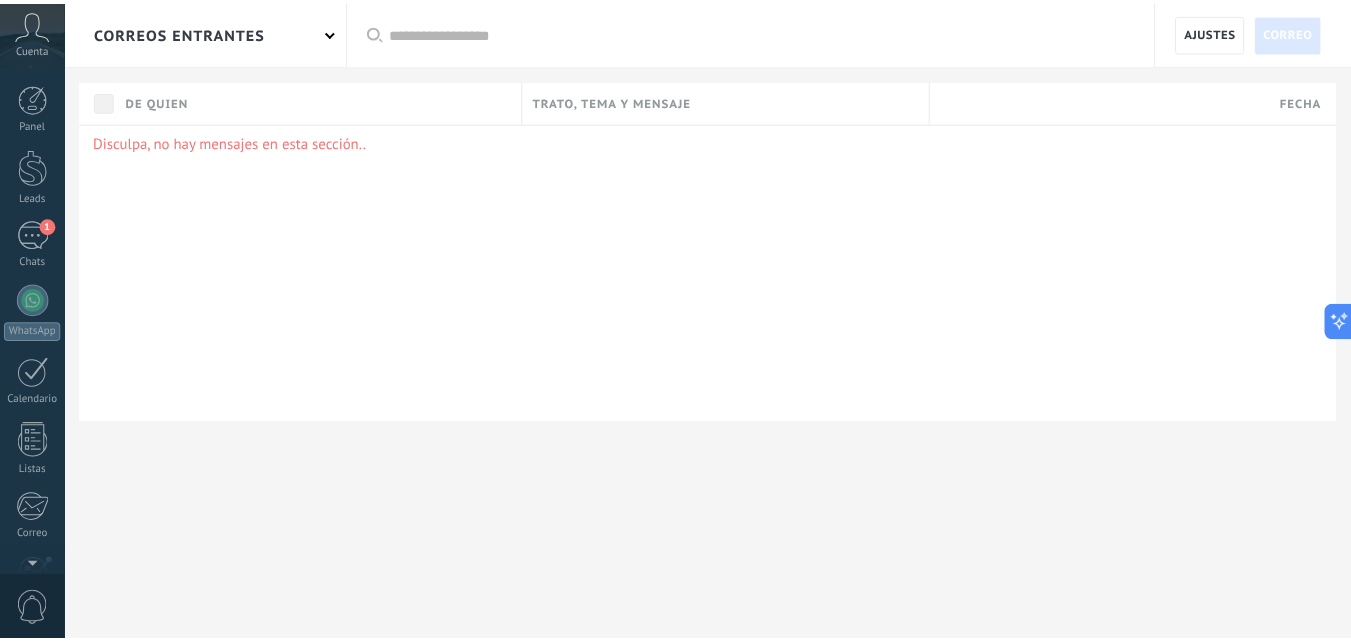 scroll, scrollTop: 191, scrollLeft: 0, axis: vertical 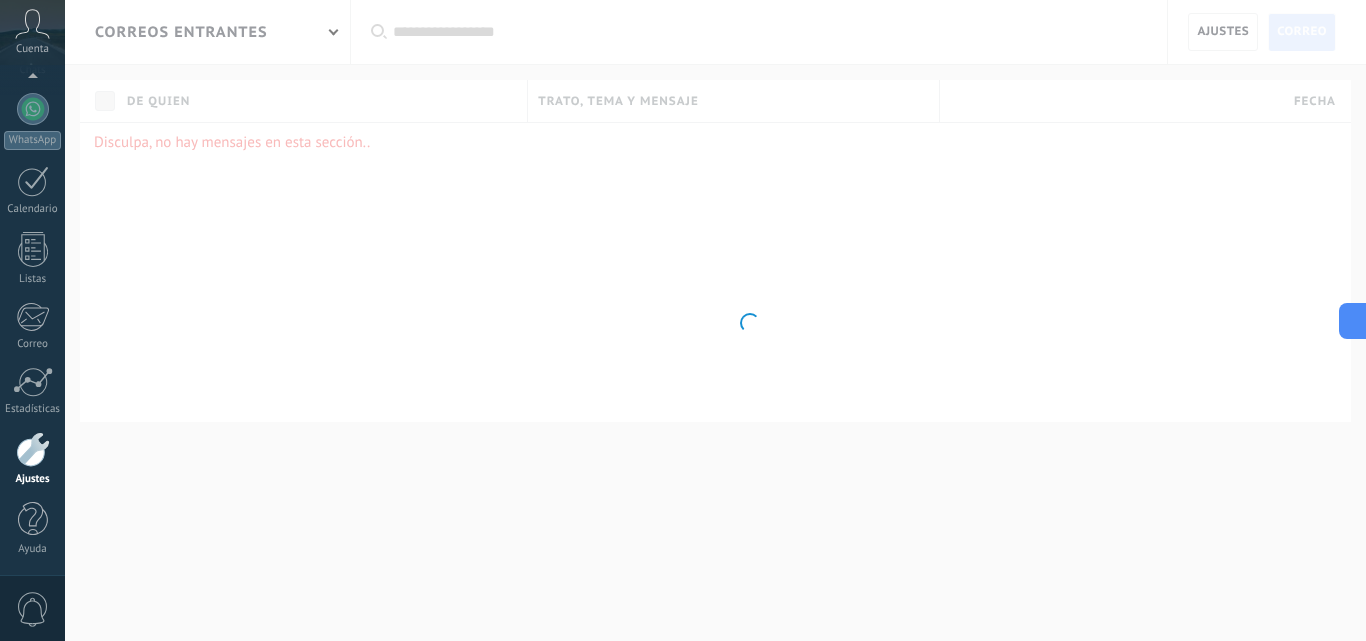 click 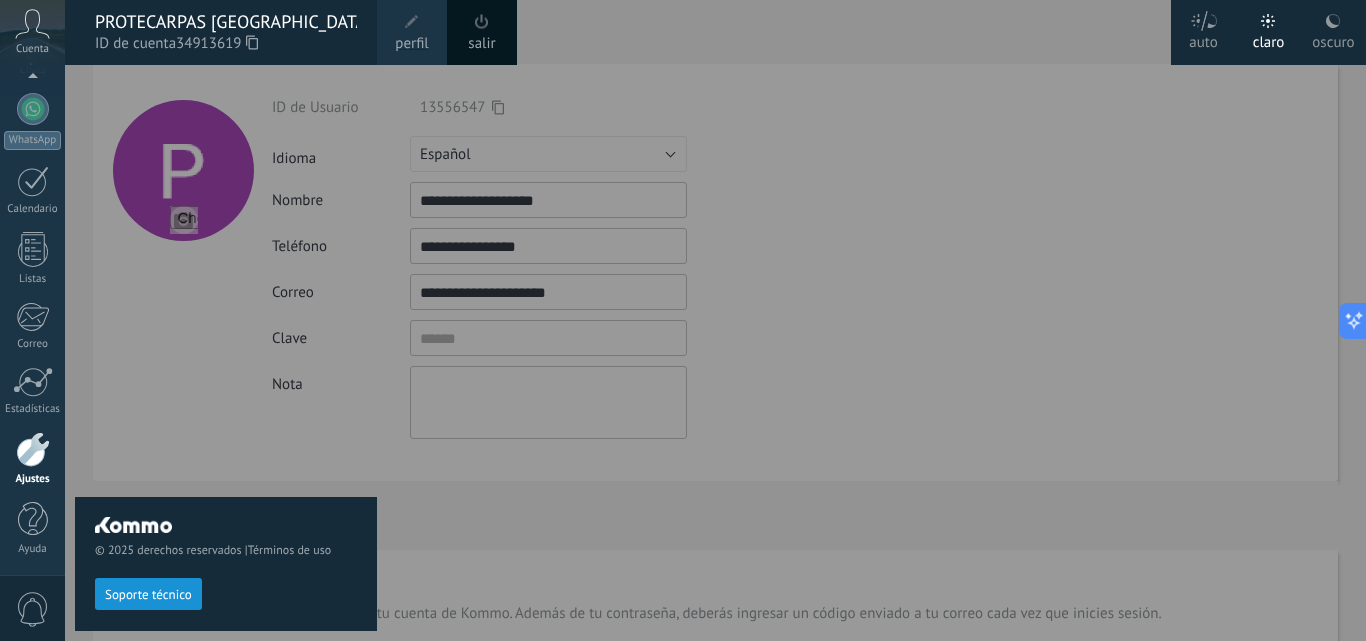 click at bounding box center [748, 320] 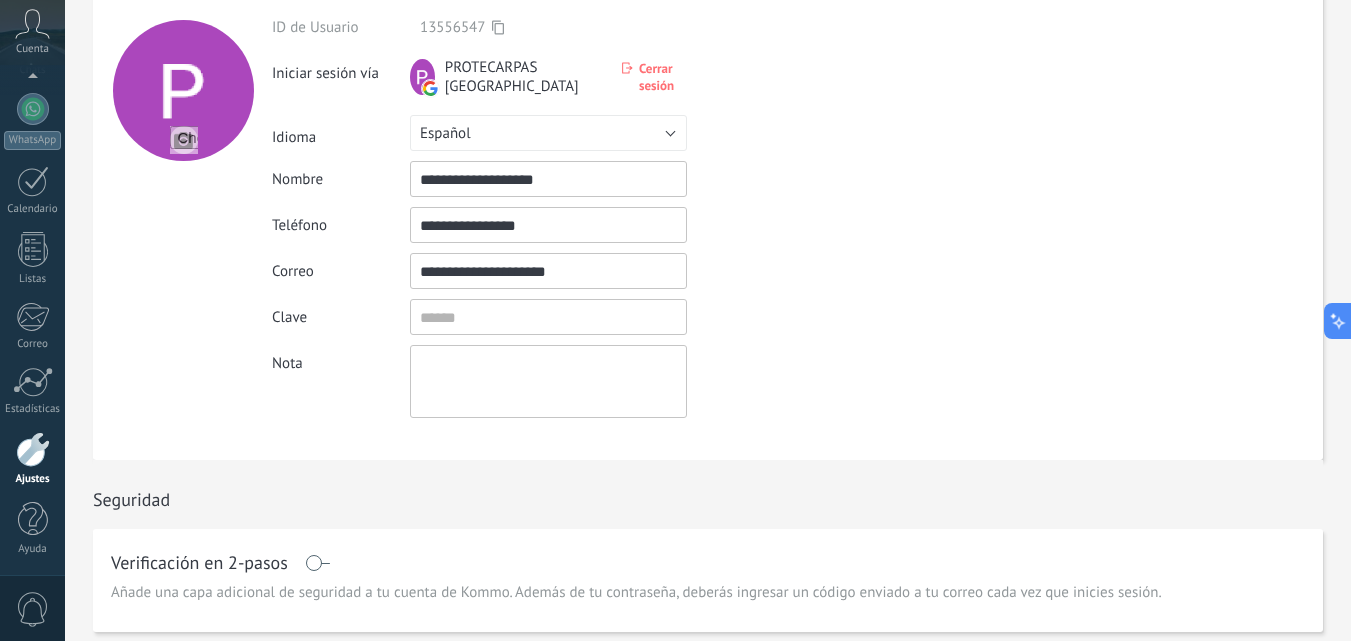scroll, scrollTop: 61, scrollLeft: 0, axis: vertical 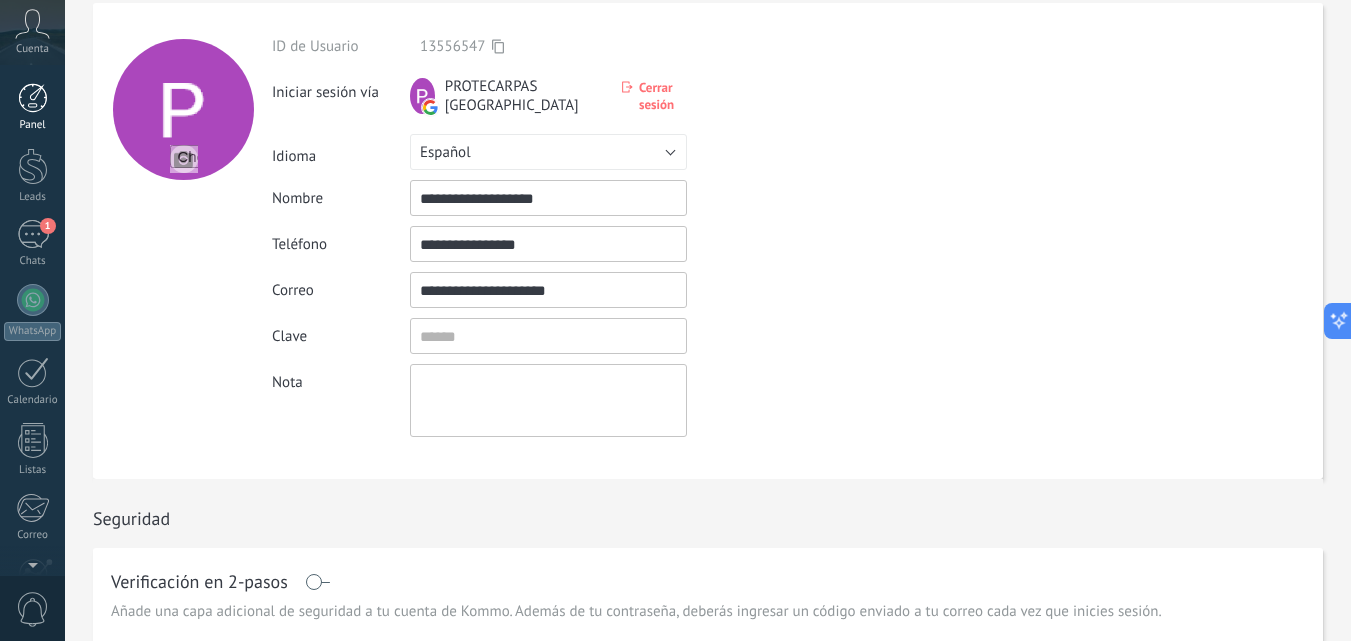 click at bounding box center [33, 98] 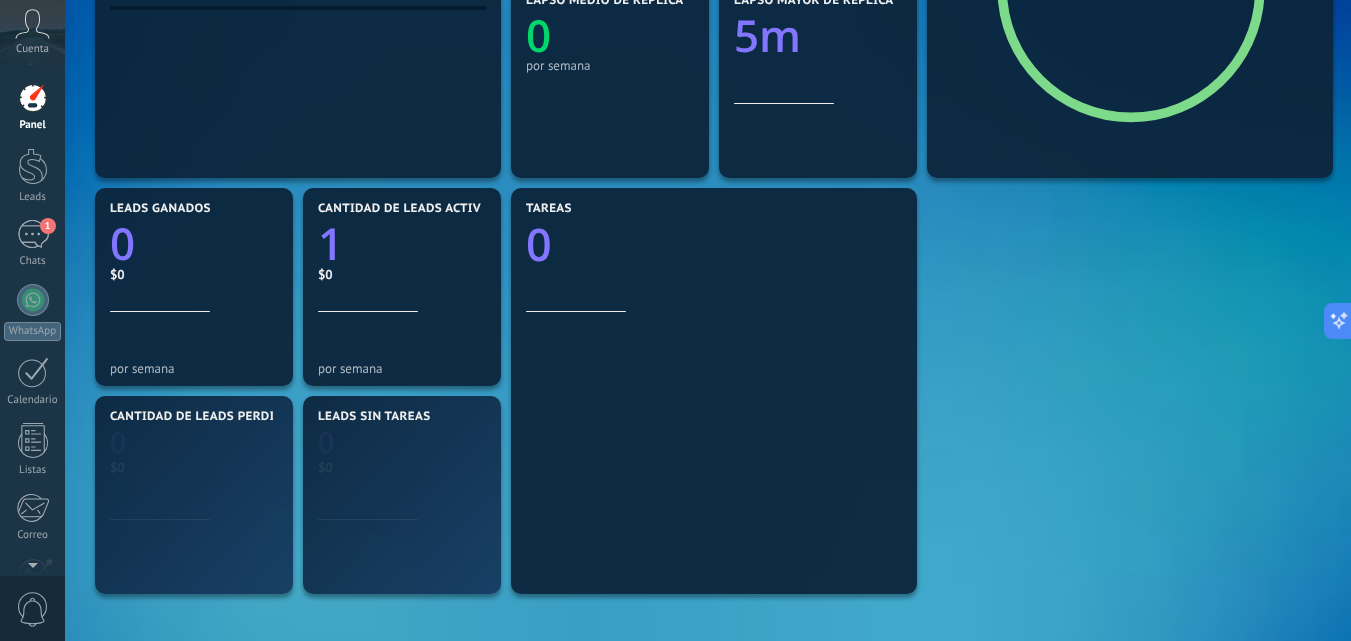 scroll, scrollTop: 200, scrollLeft: 0, axis: vertical 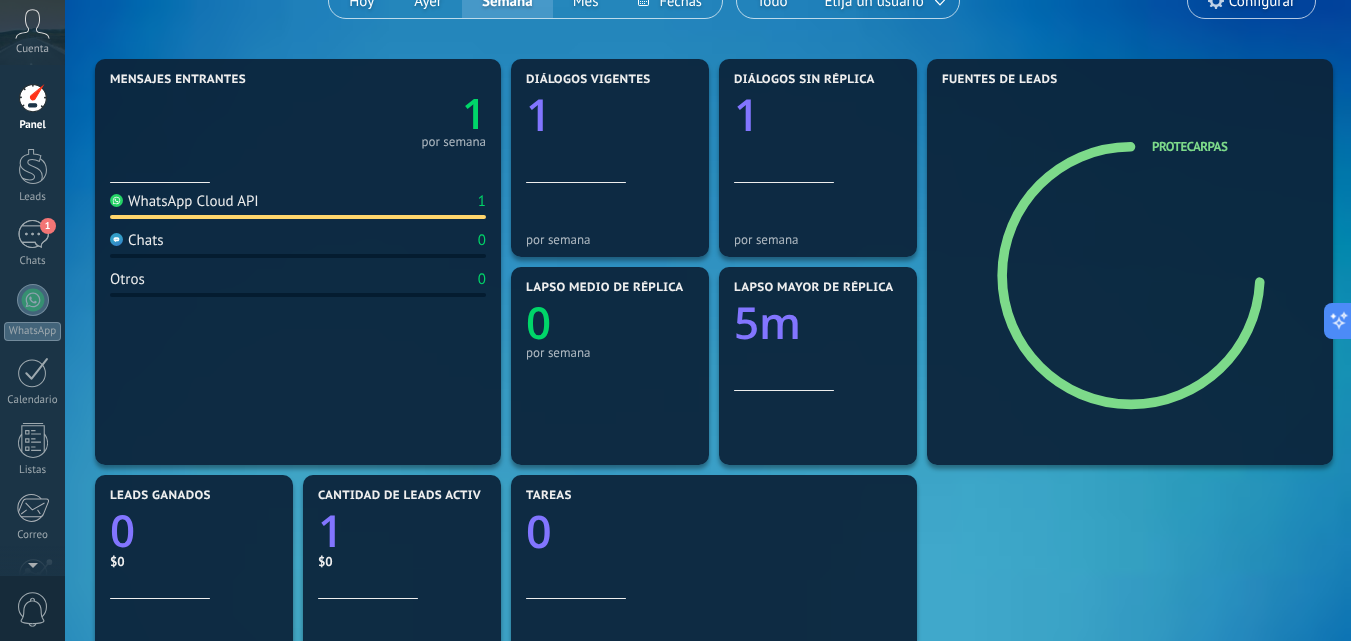 click on "Otros   0" at bounding box center [298, 283] 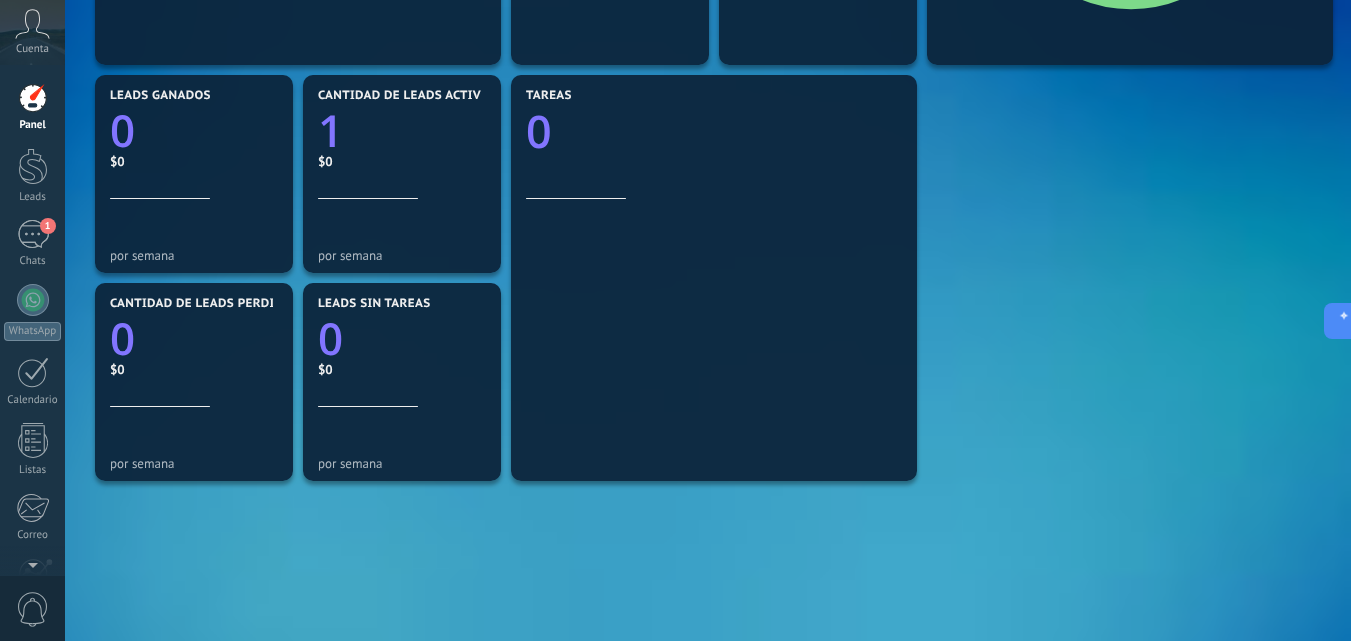 scroll, scrollTop: 714, scrollLeft: 0, axis: vertical 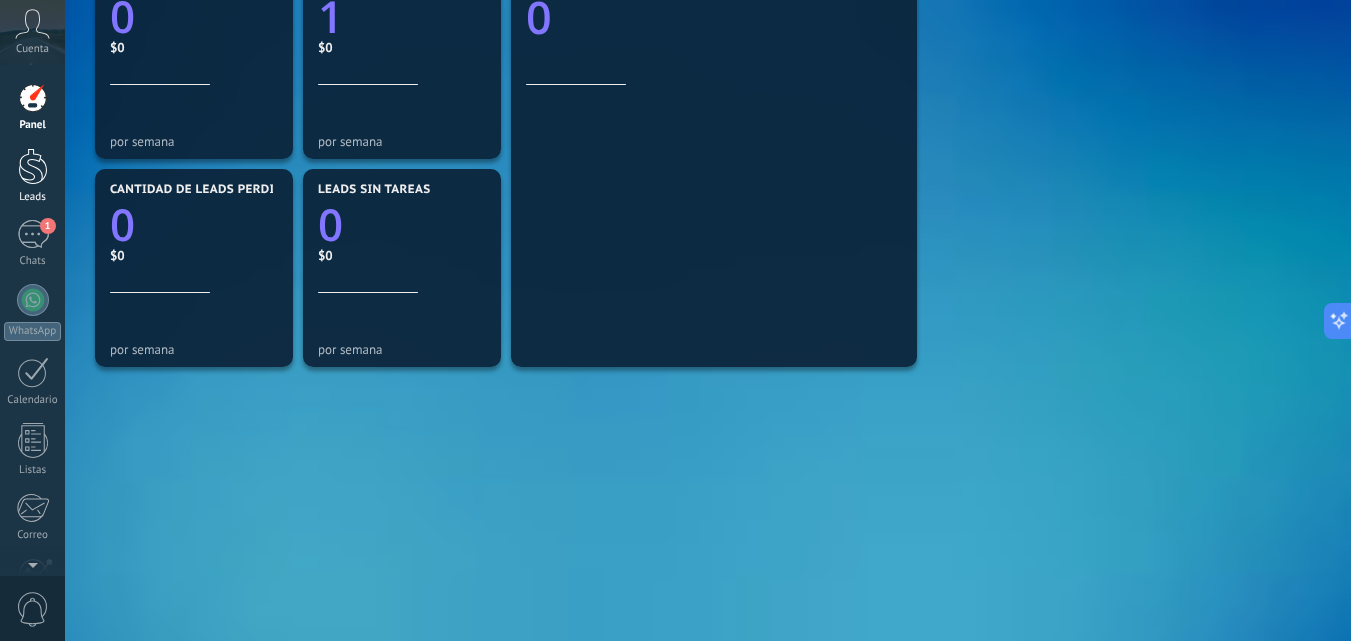 click at bounding box center [33, 166] 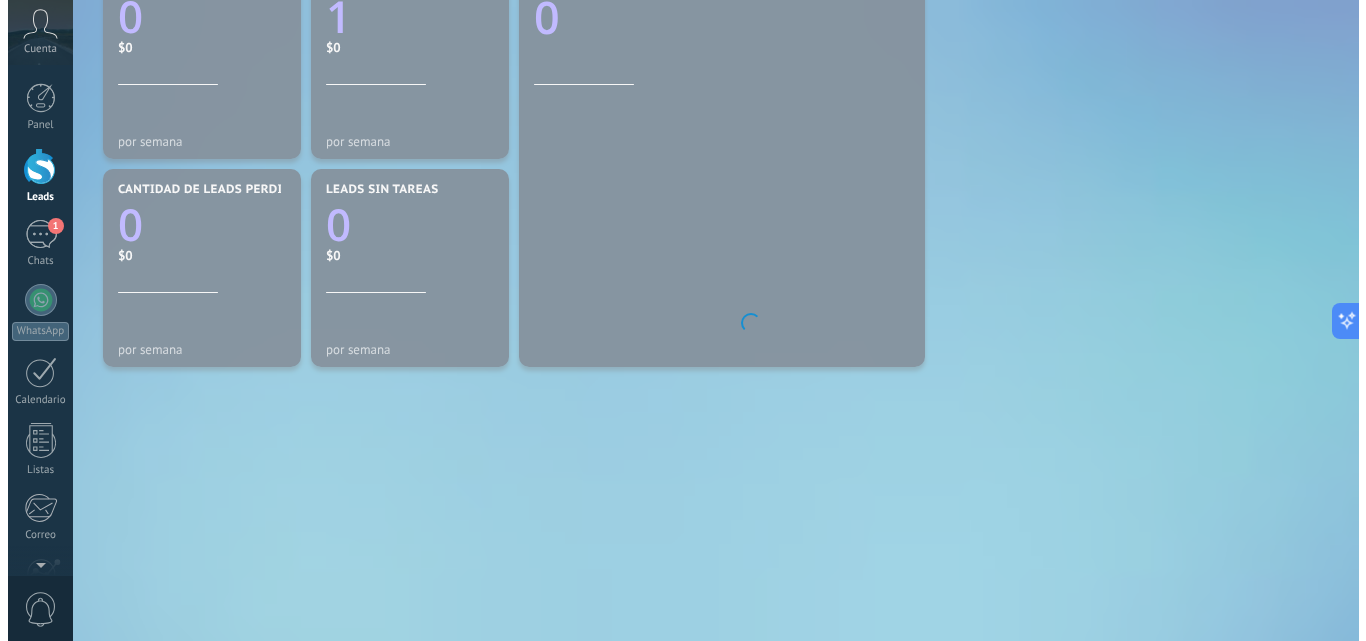 scroll, scrollTop: 0, scrollLeft: 0, axis: both 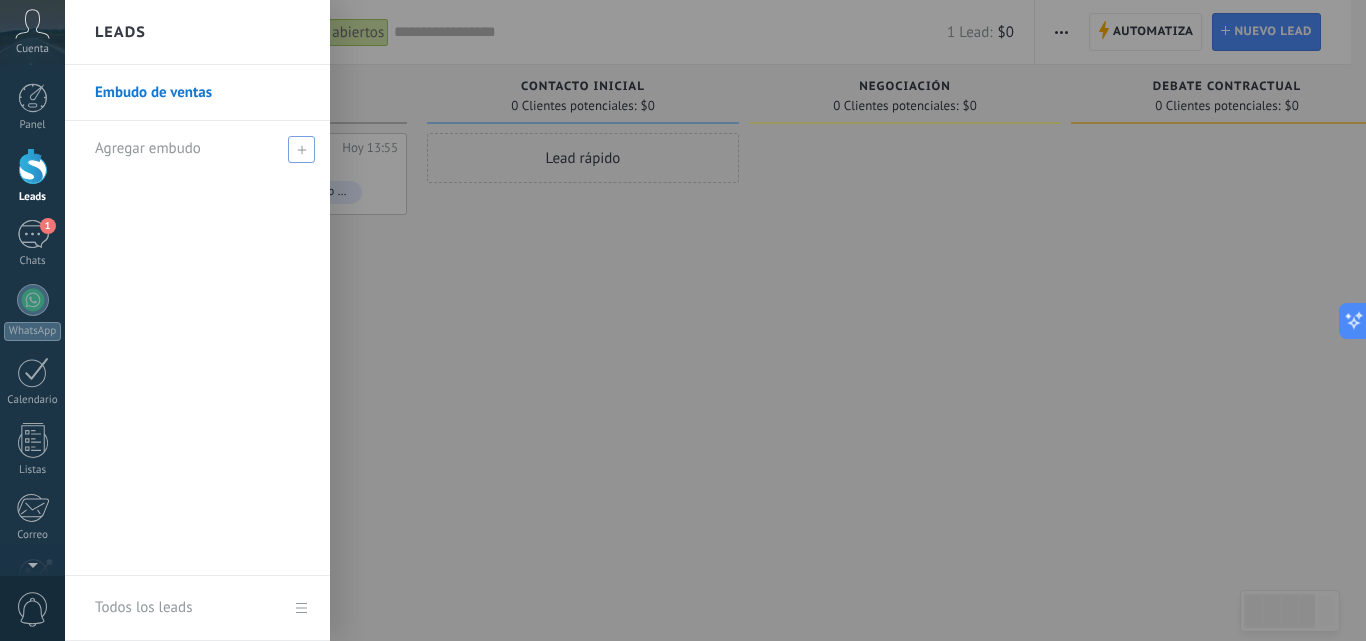 click on "Agregar embudo" at bounding box center [148, 148] 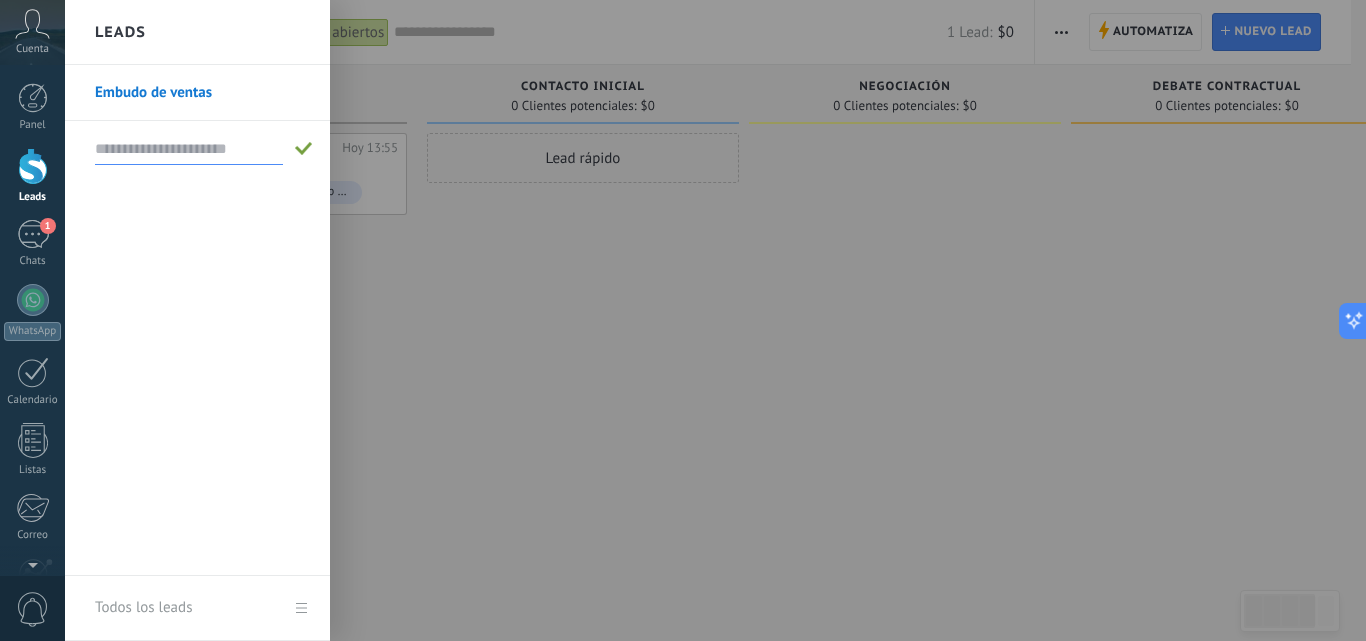 click on "Embudo de ventas" at bounding box center [202, 93] 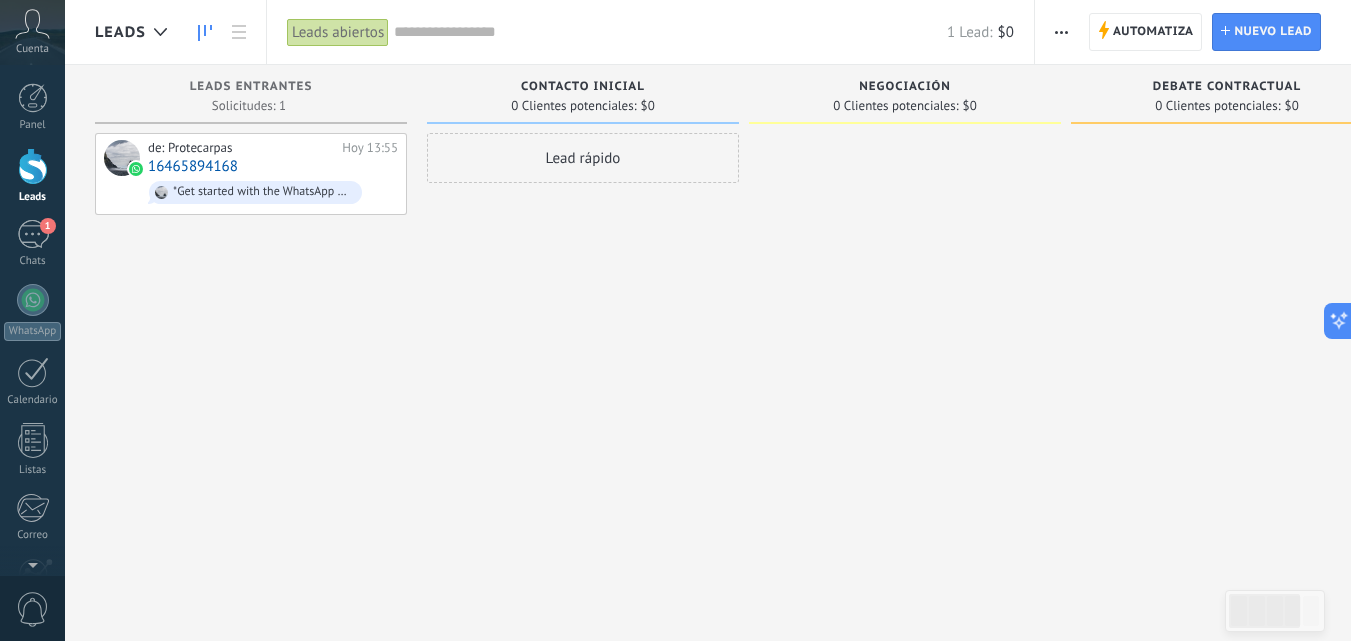 click on "Lead rápido" at bounding box center (583, 158) 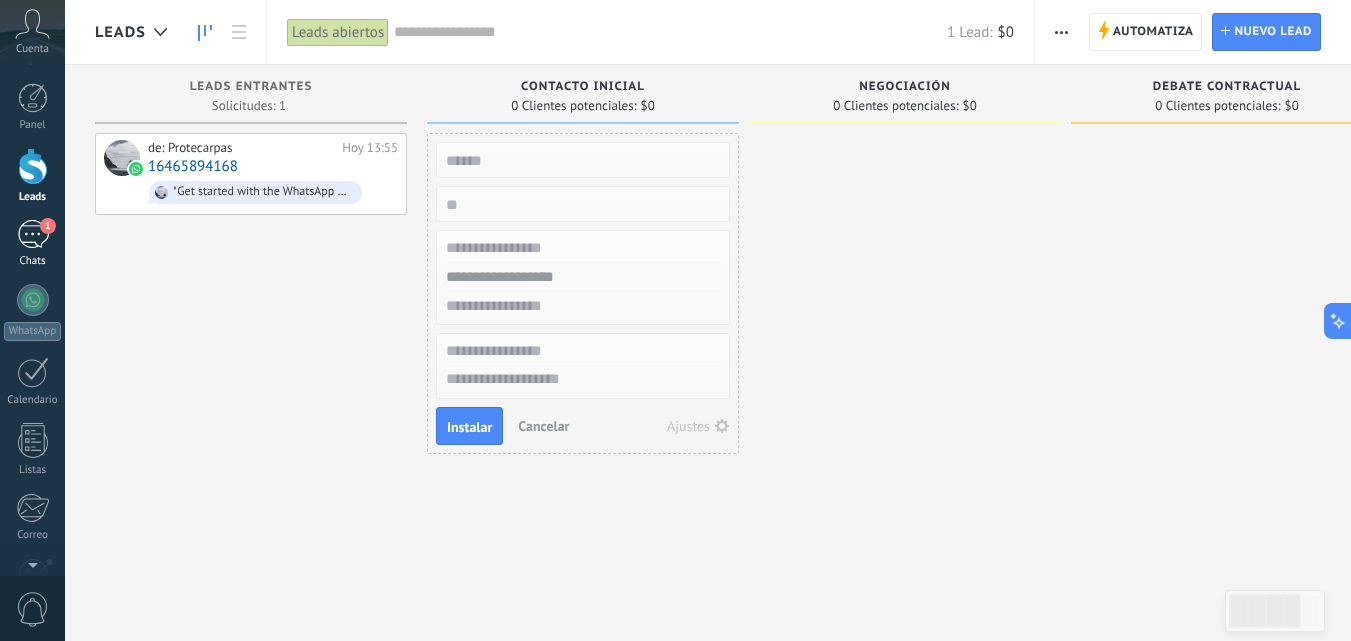 click on "1" at bounding box center (33, 234) 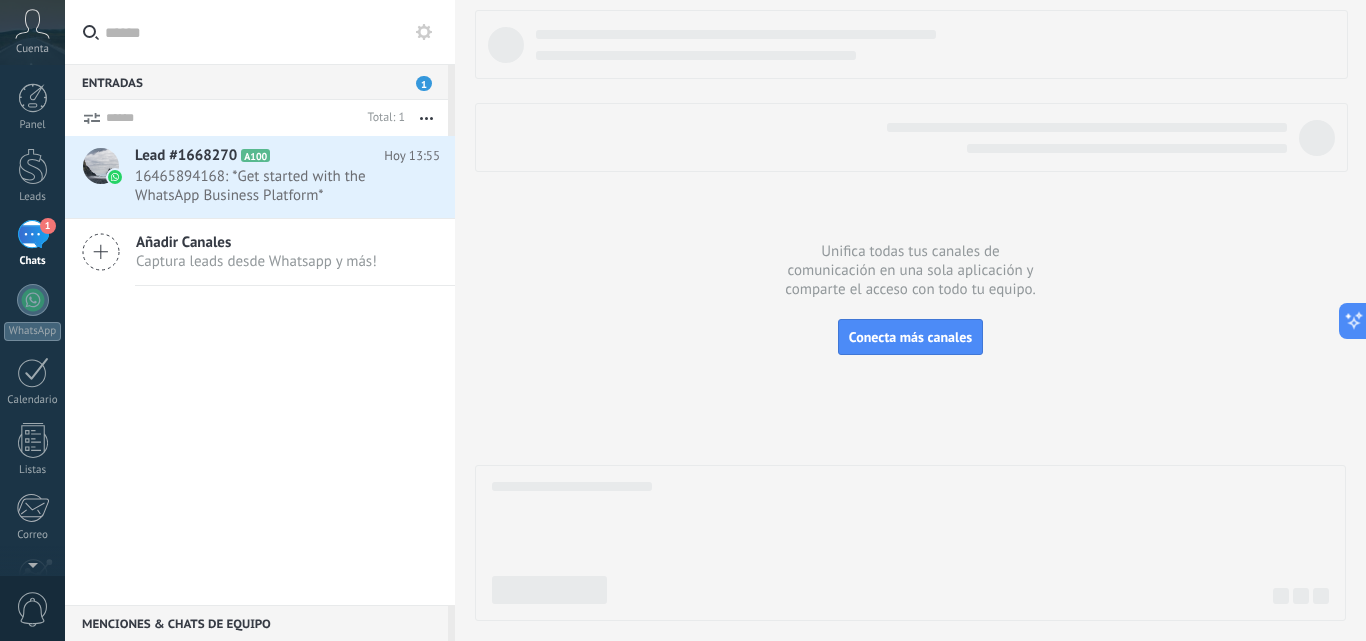 click at bounding box center [272, 32] 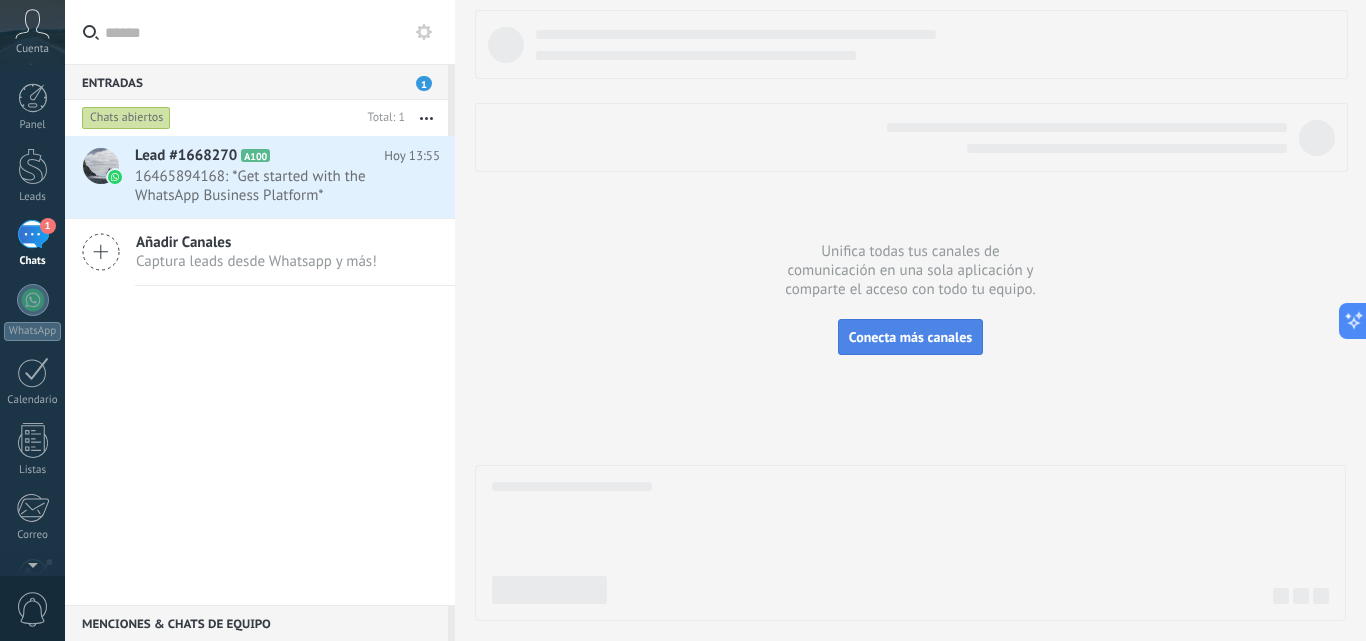 click on "Conecta más canales" at bounding box center (910, 337) 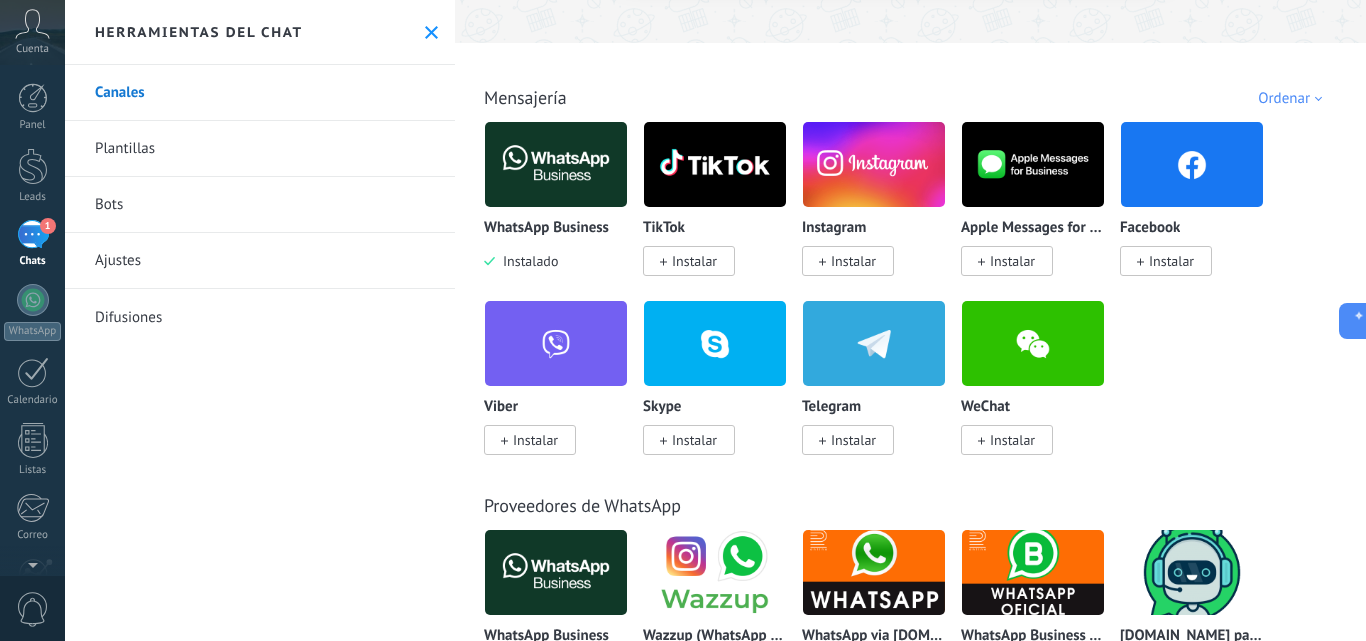 scroll, scrollTop: 0, scrollLeft: 0, axis: both 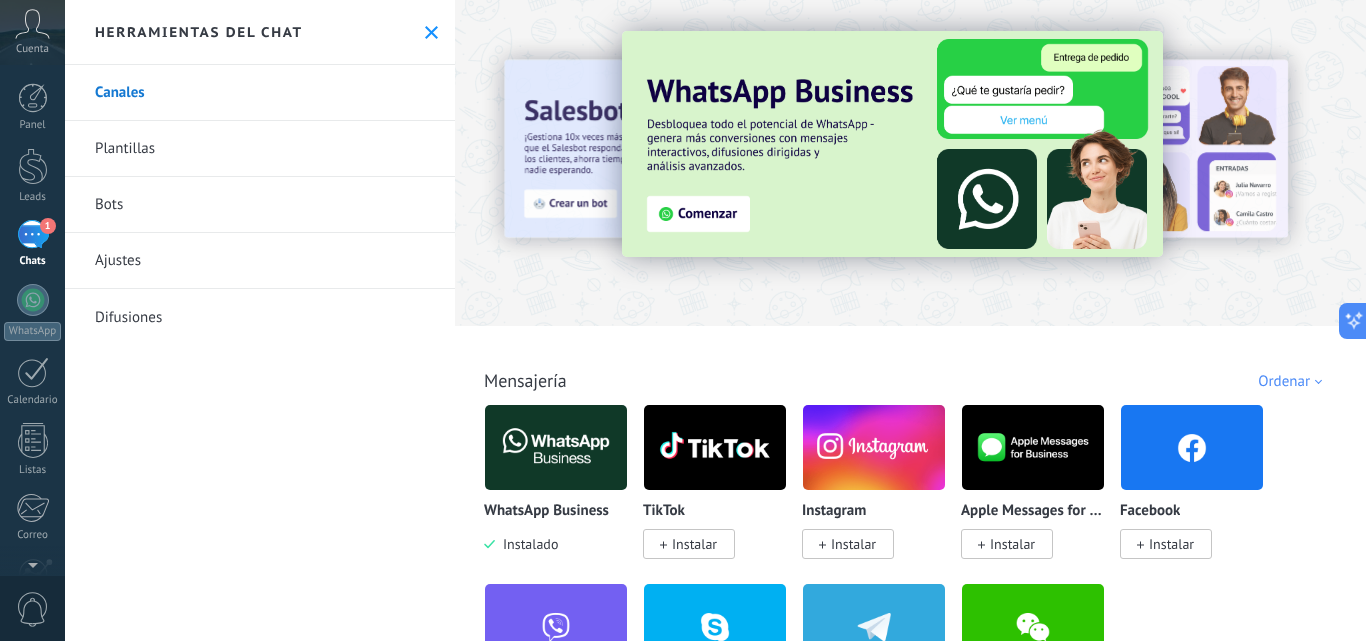 click on "Ordenar" at bounding box center (1293, 381) 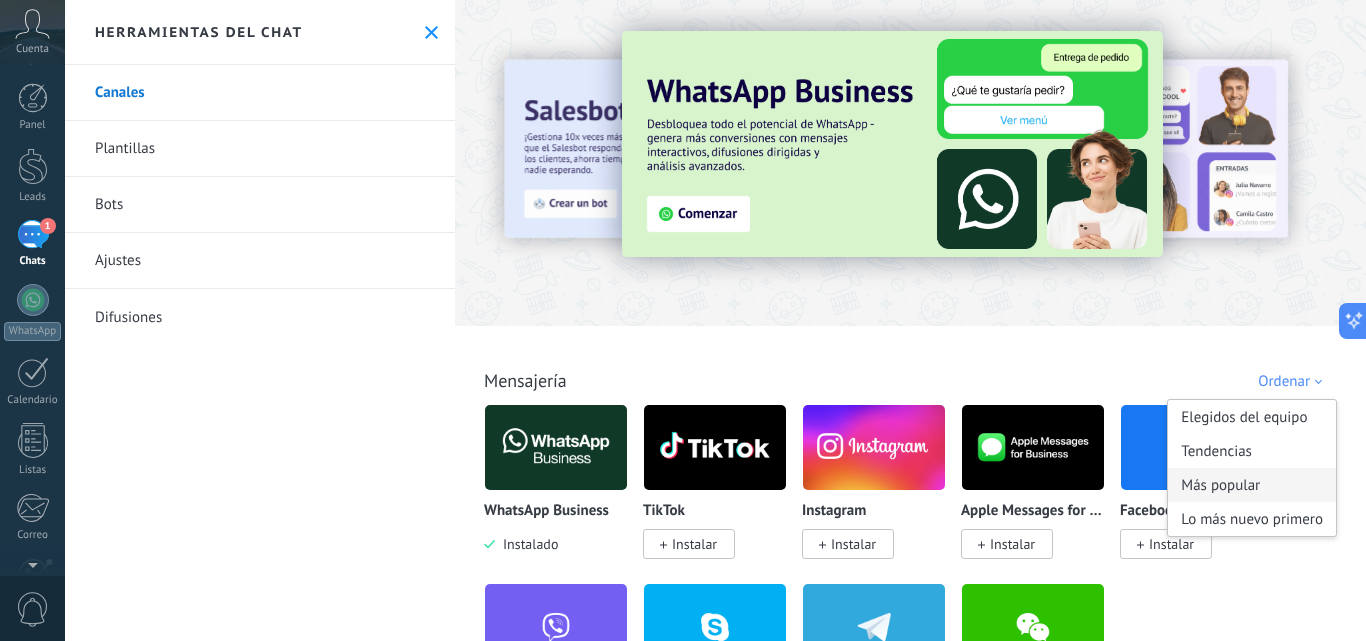 click on "Más popular" at bounding box center [1252, 485] 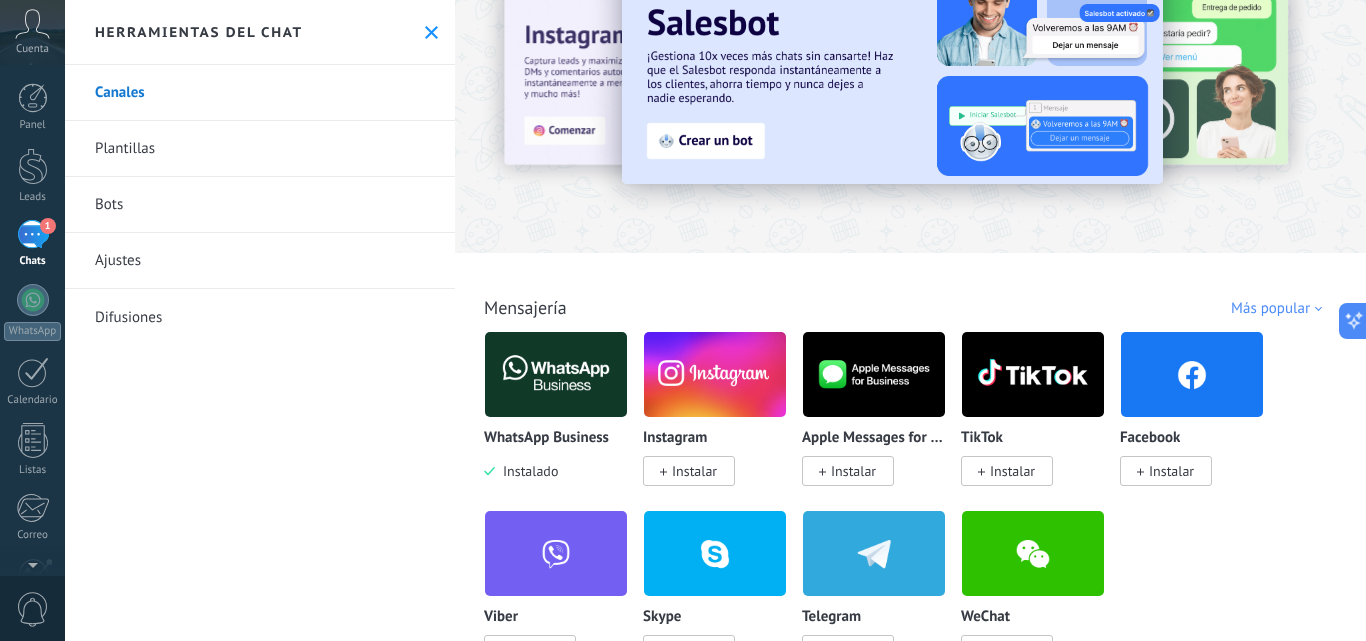 scroll, scrollTop: 0, scrollLeft: 0, axis: both 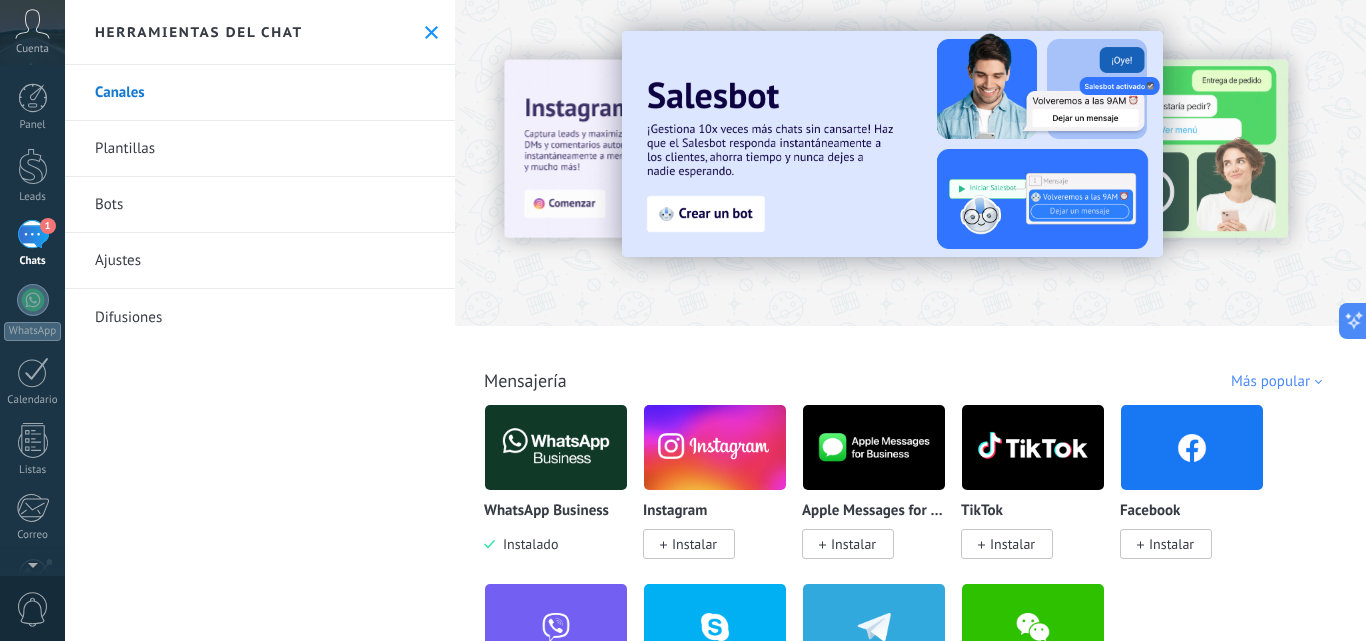 click on "Canales" at bounding box center [260, 93] 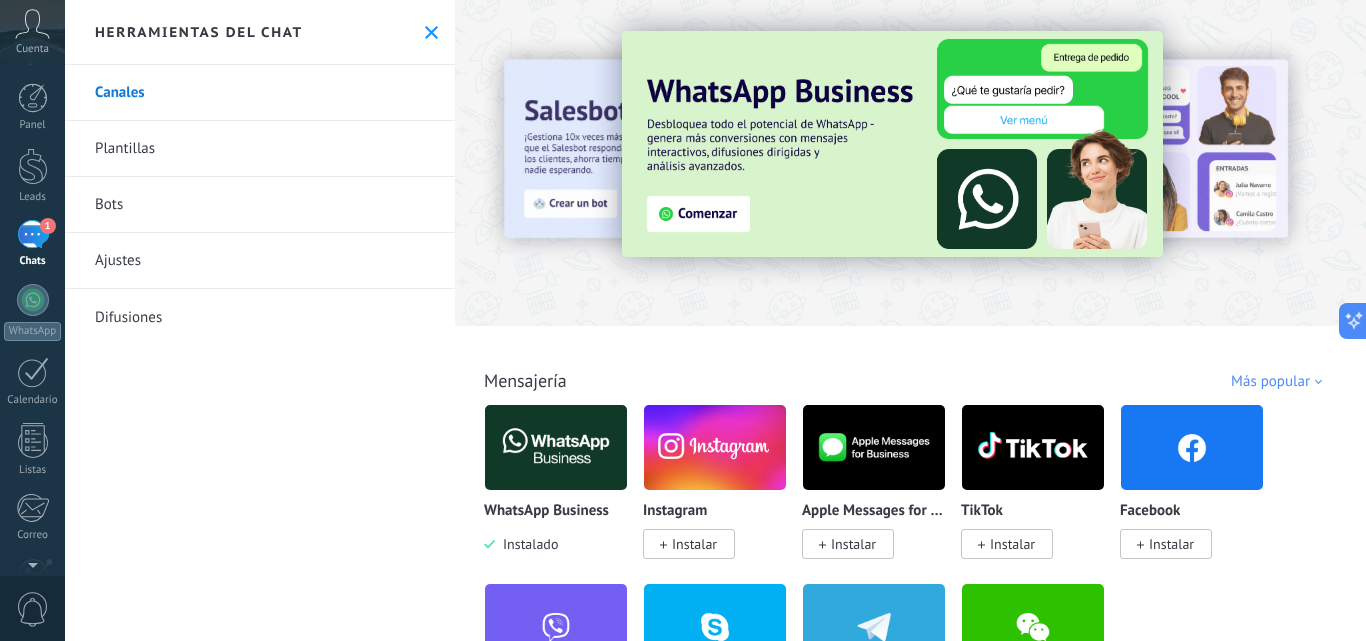 click on "Herramientas del chat" at bounding box center [260, 32] 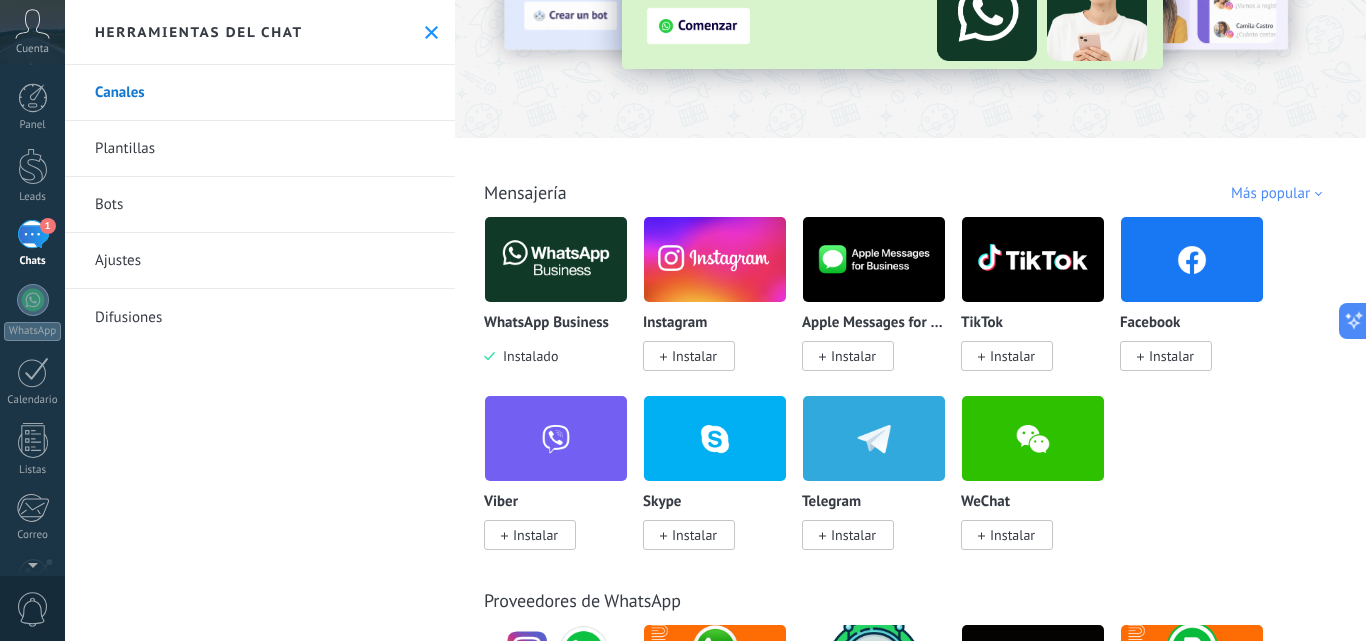 scroll, scrollTop: 200, scrollLeft: 0, axis: vertical 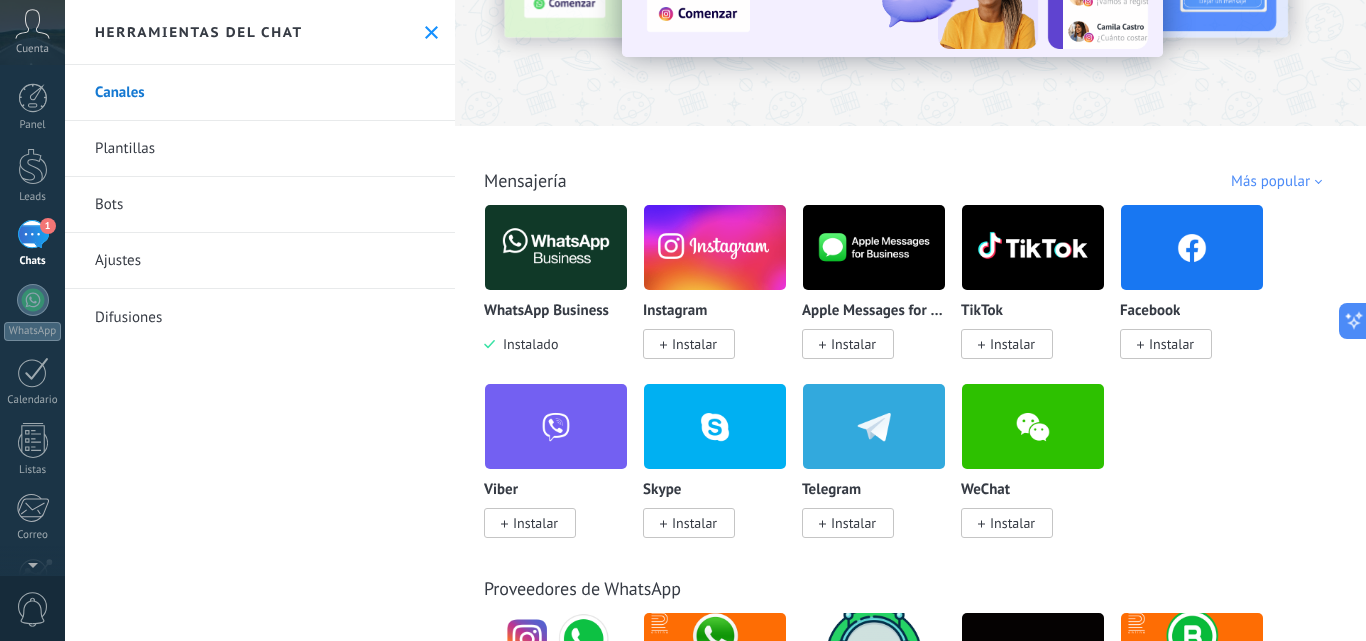 click on "Instalar" at bounding box center [689, 344] 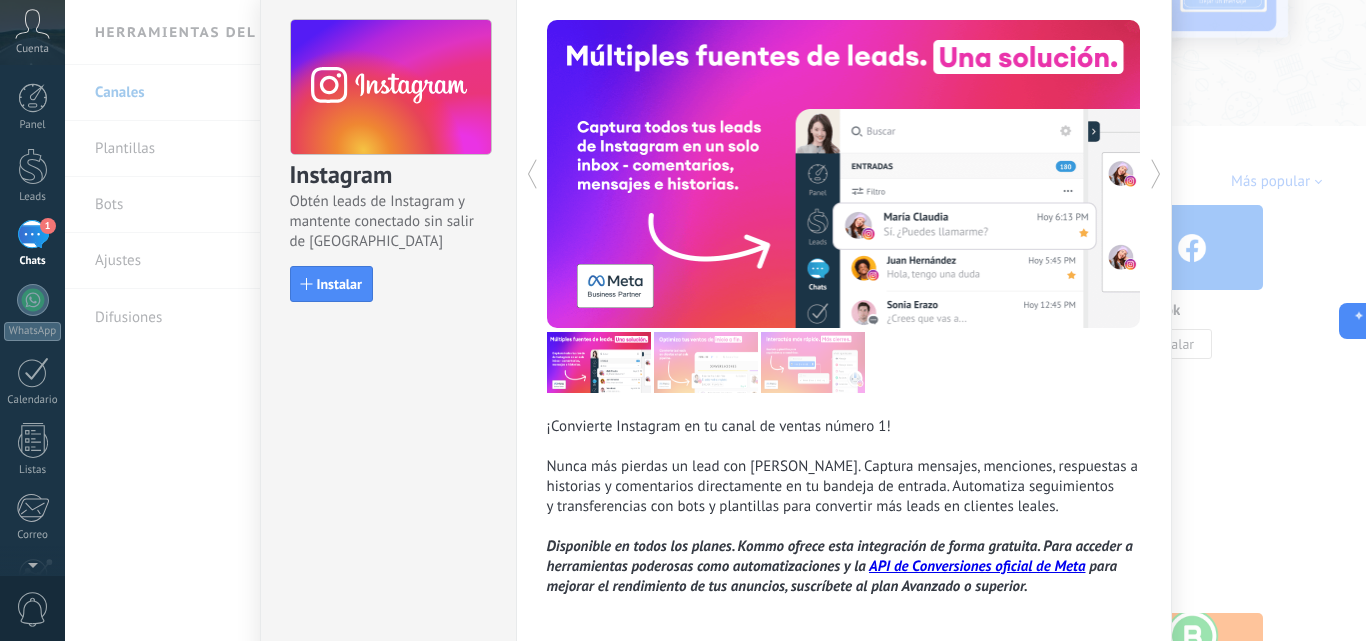 scroll, scrollTop: 0, scrollLeft: 0, axis: both 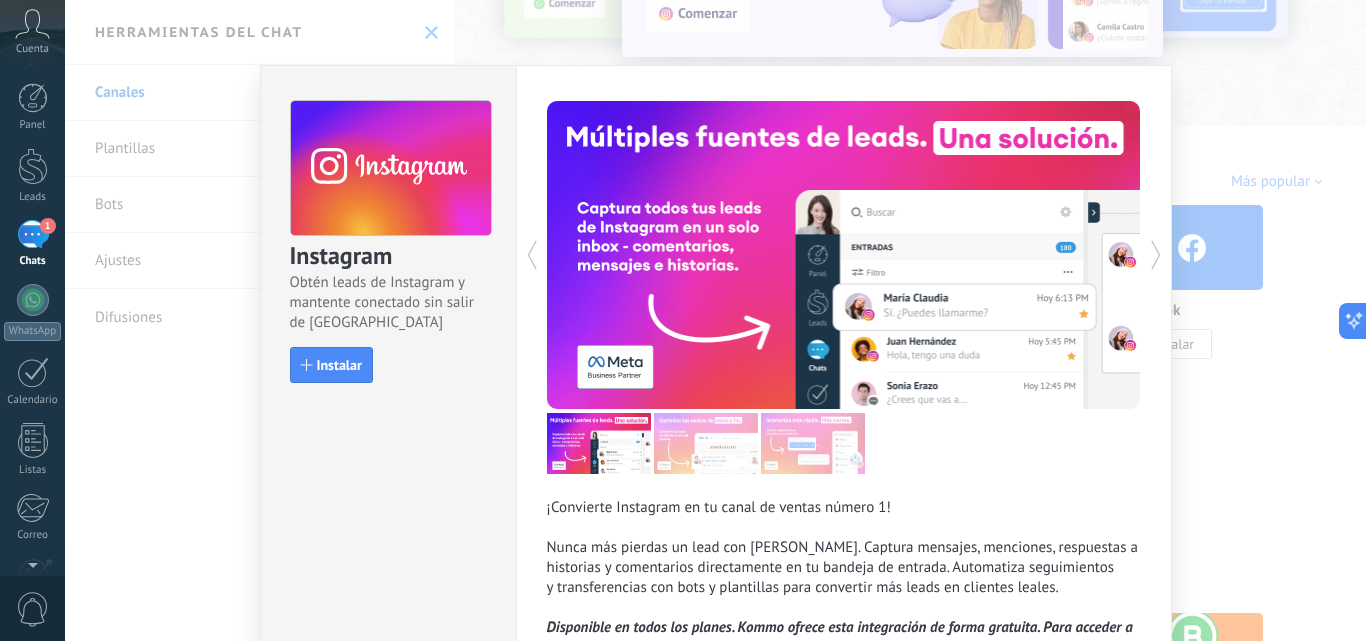 click on "Instagram Obtén leads de Instagram y mantente conectado sin salir de Kommo Instalar ¡Convierte Instagram en tu canal de ventas número 1! Nunca más pierdas un lead con [PERSON_NAME]. Captura mensajes, menciones, respuestas a historias y comentarios directamente en tu bandeja de entrada. Automatiza seguimientos y transferencias con bots y plantillas para convertir más leads en clientes leales. Disponible en todos los planes. Kommo ofrece esta integración de forma gratuita. Para acceder a herramientas poderosas como automatizaciones y la   API de Conversiones oficial de Meta   para mejorar el rendimiento de tus anuncios, suscríbete al plan Avanzado o superior." at bounding box center [715, 320] 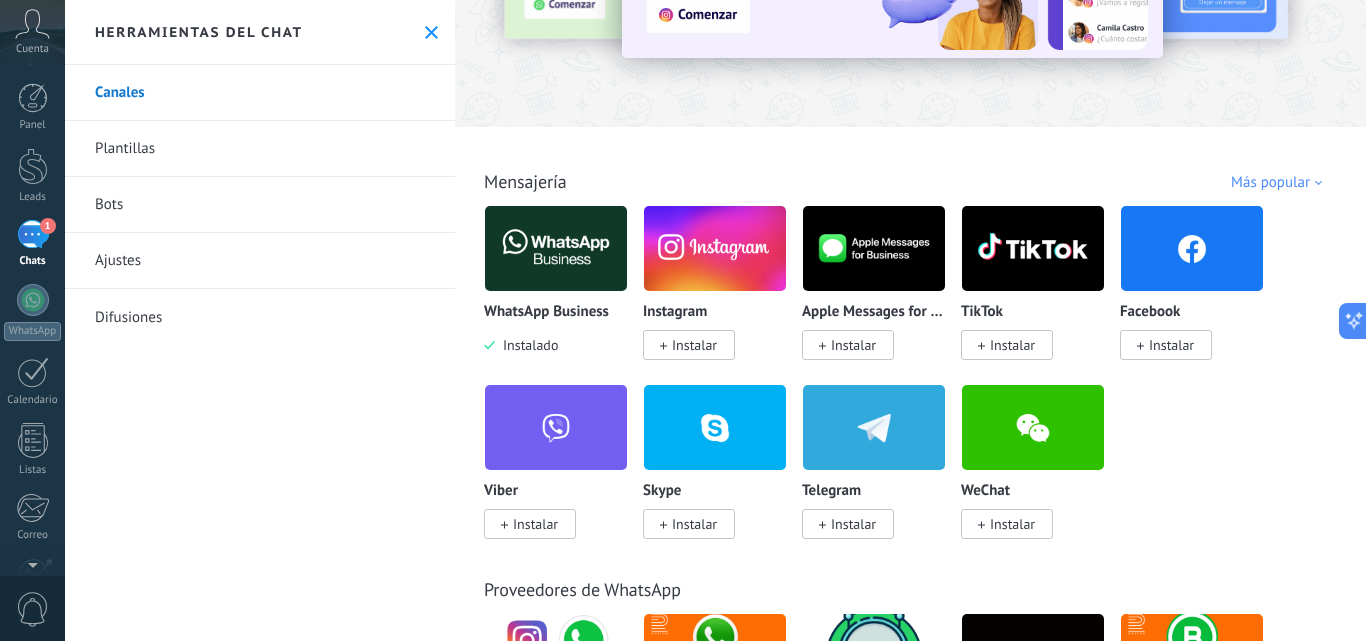 scroll, scrollTop: 200, scrollLeft: 0, axis: vertical 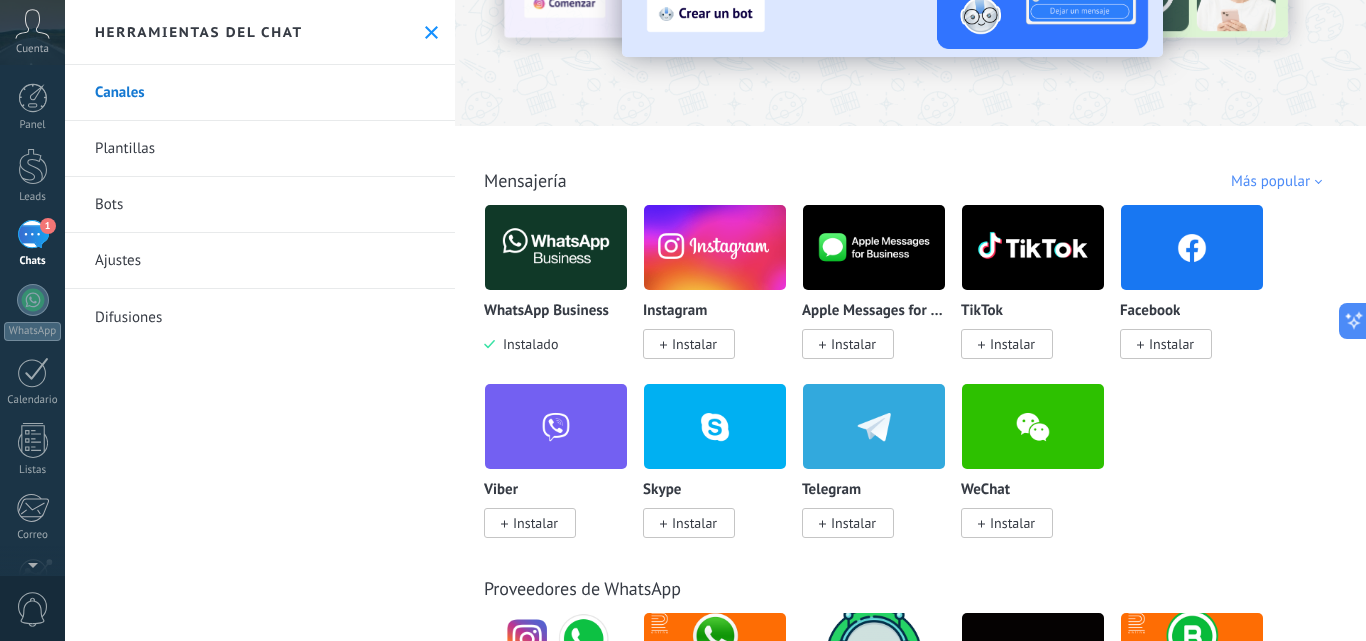 click on "Instalar" at bounding box center (1166, 344) 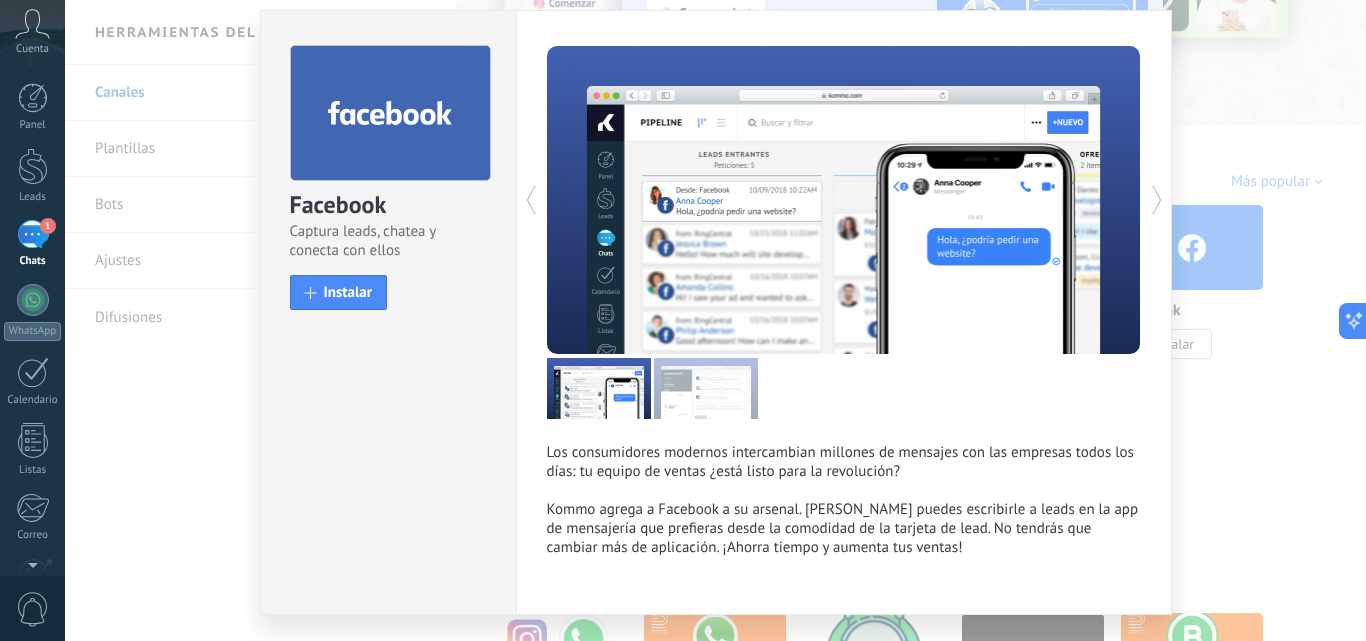 scroll, scrollTop: 104, scrollLeft: 0, axis: vertical 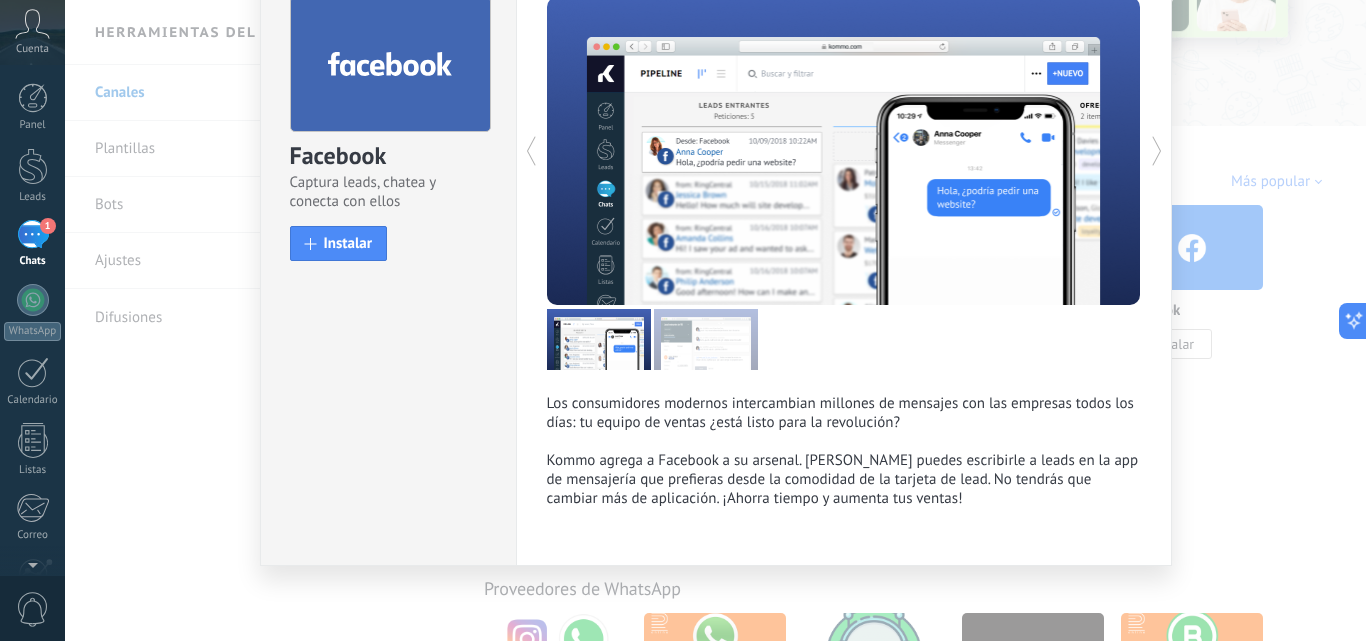 click 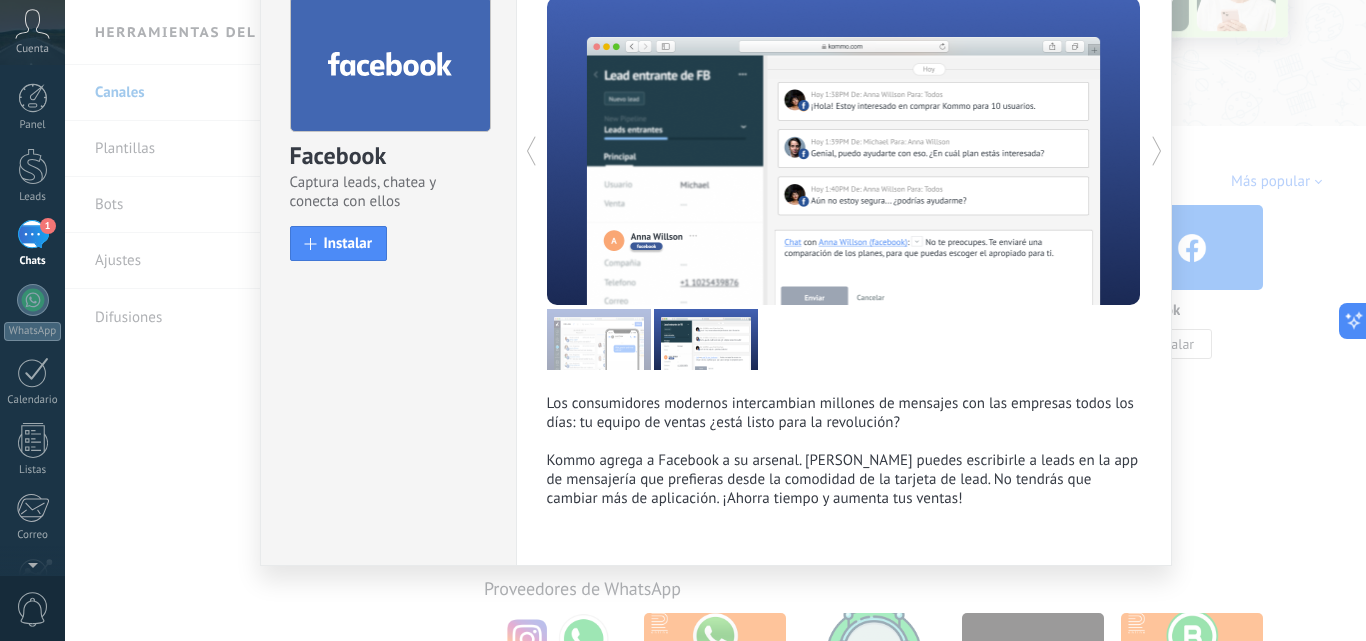click 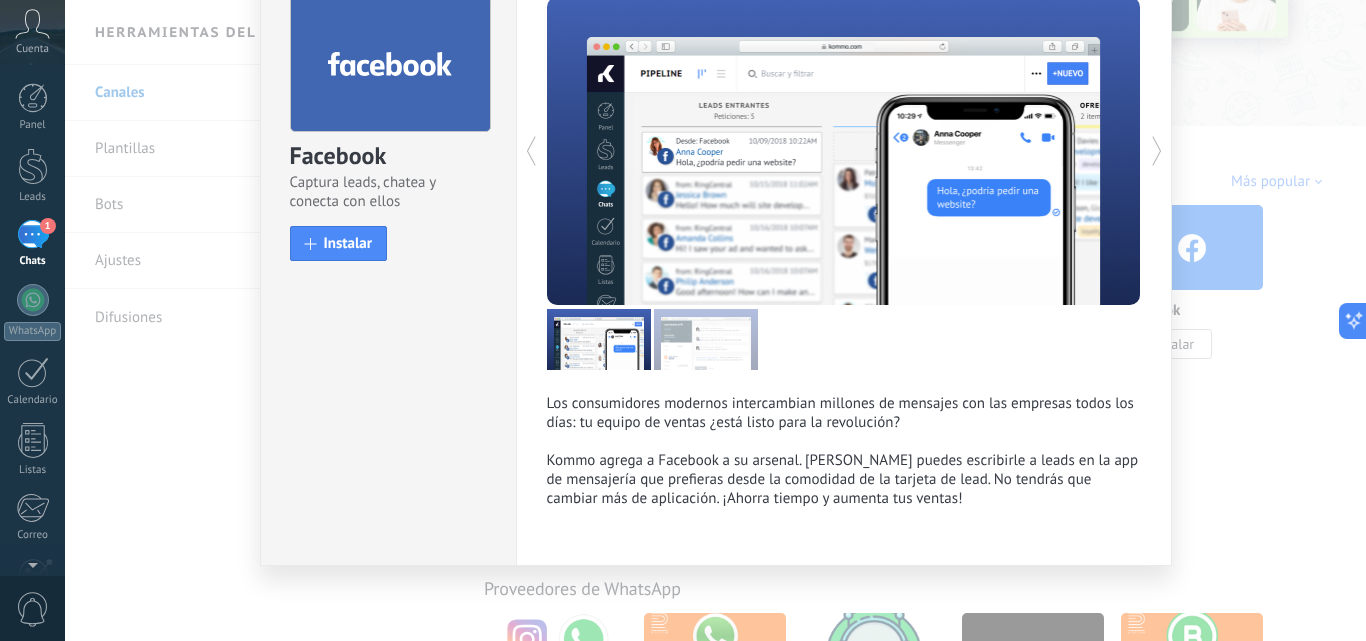 click 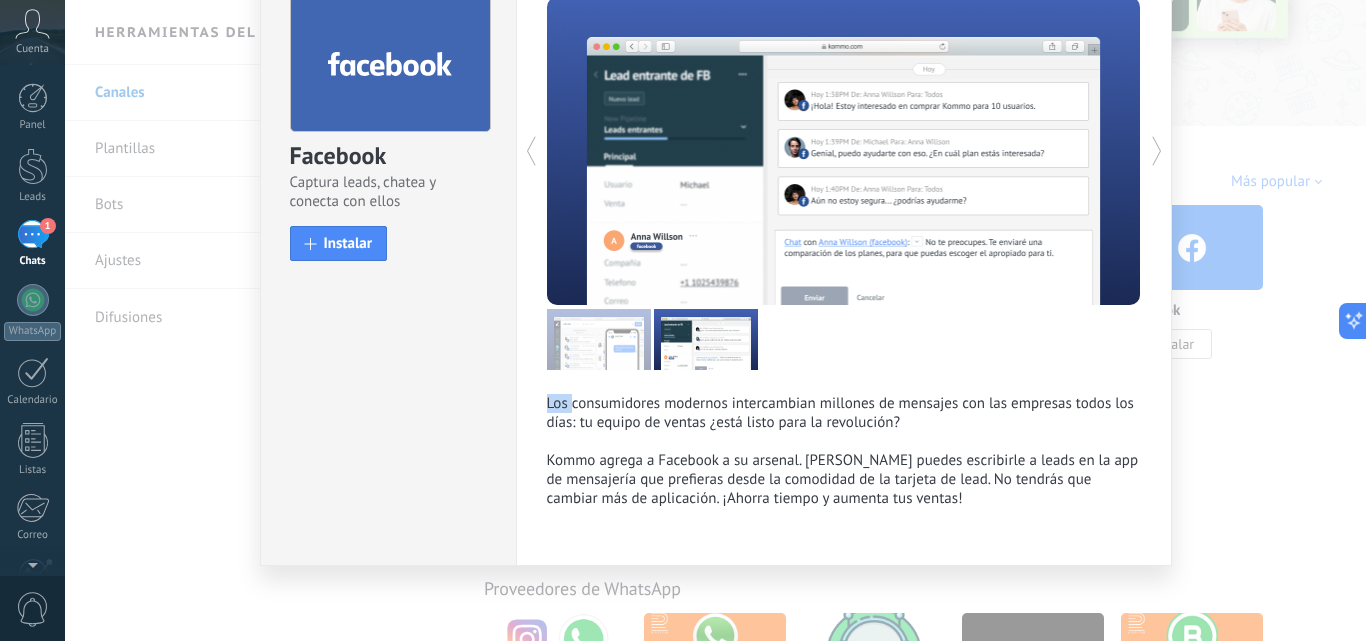 click 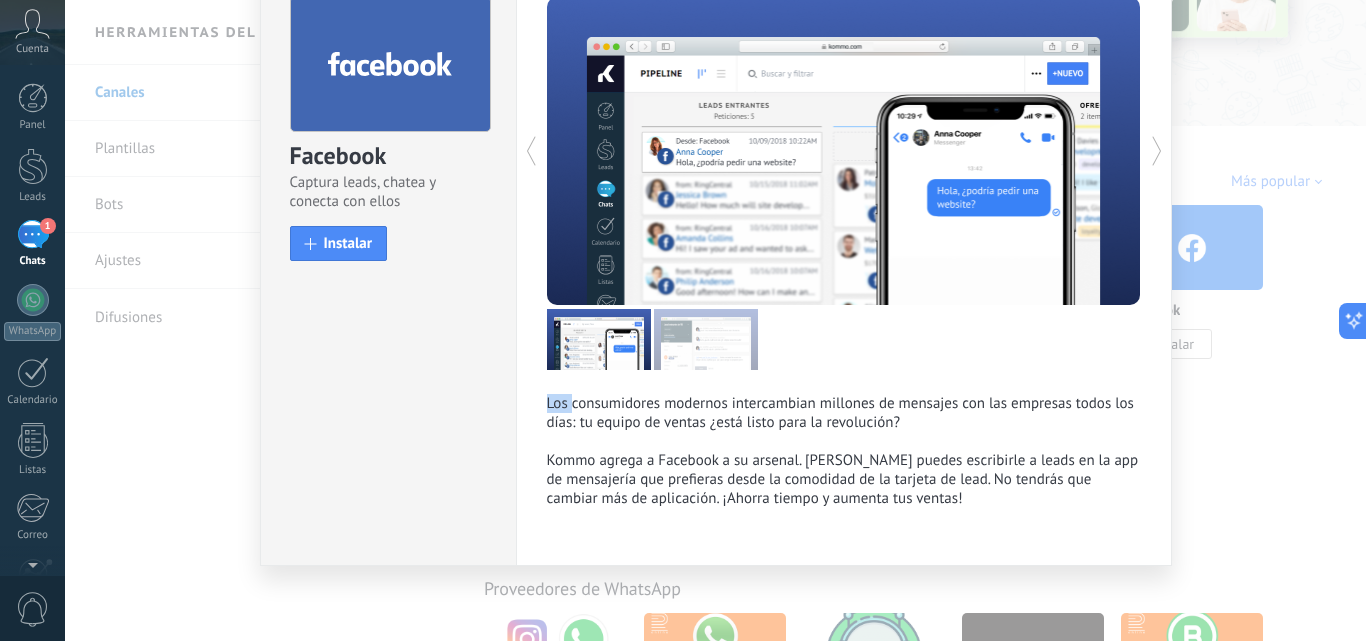 click 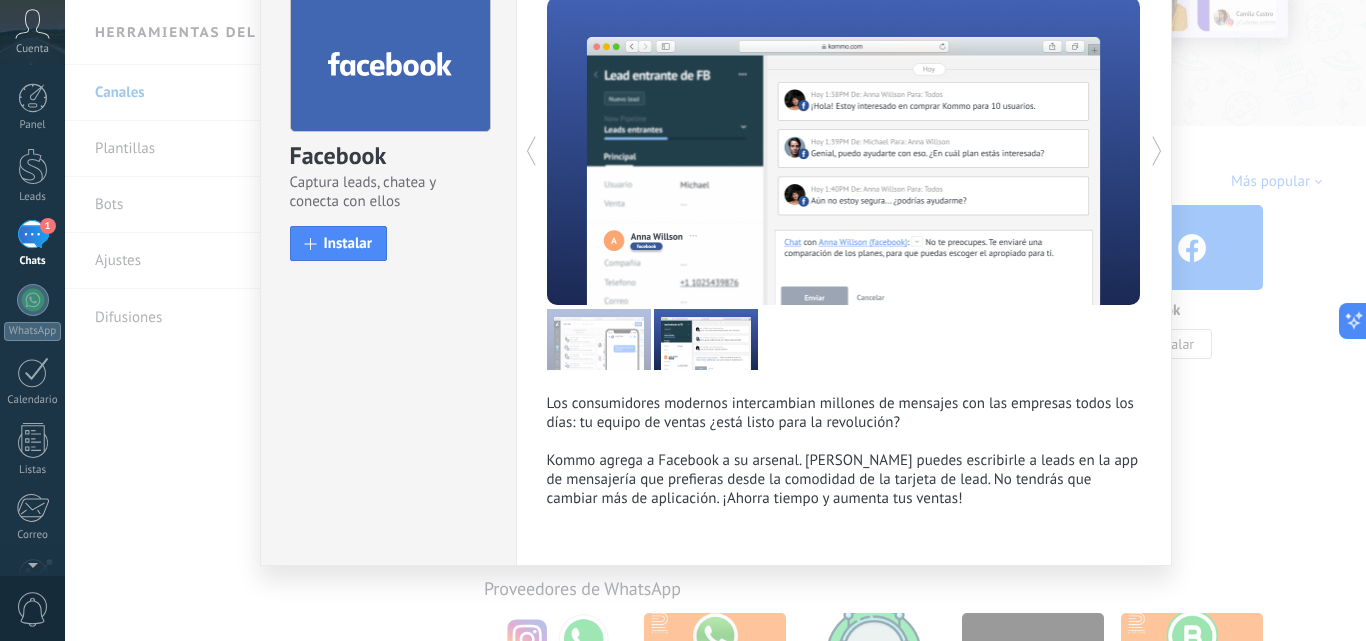 click 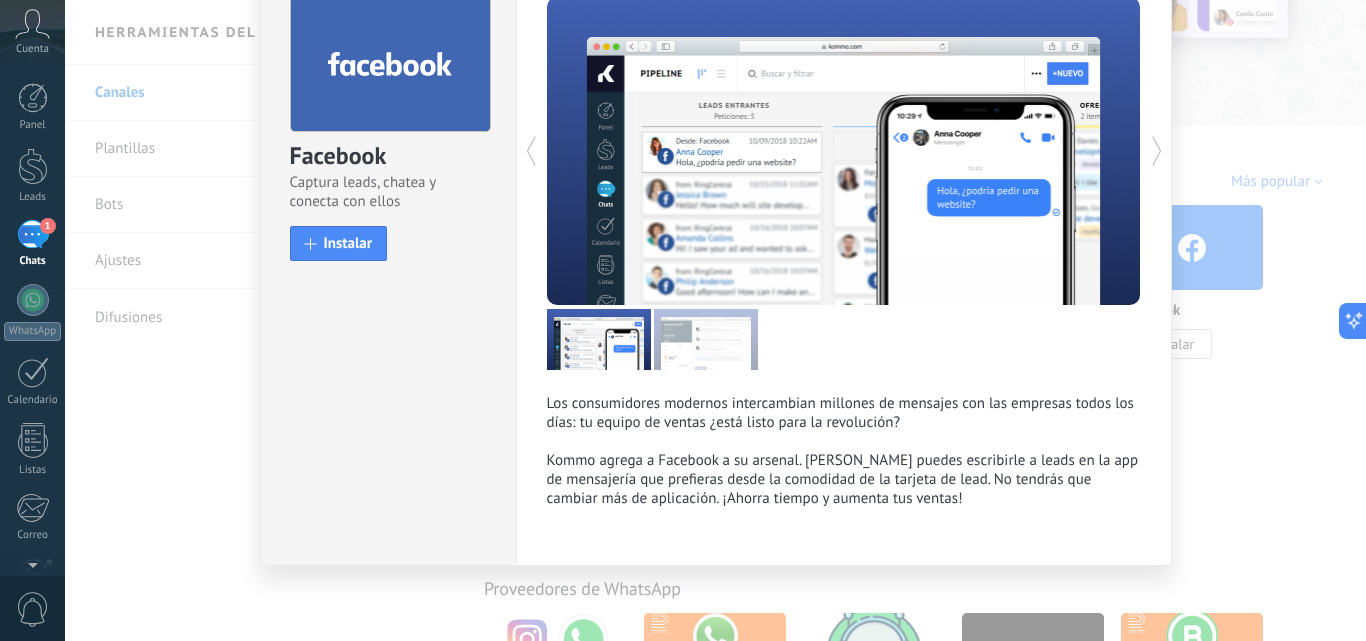 click 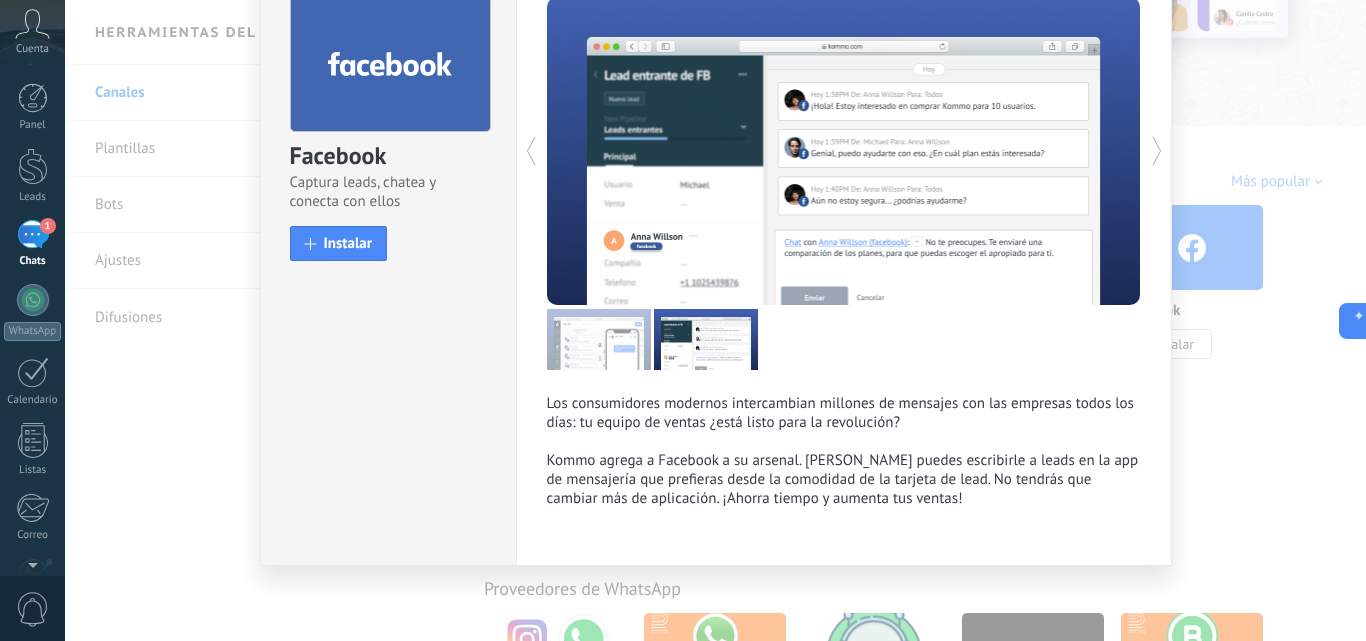 click 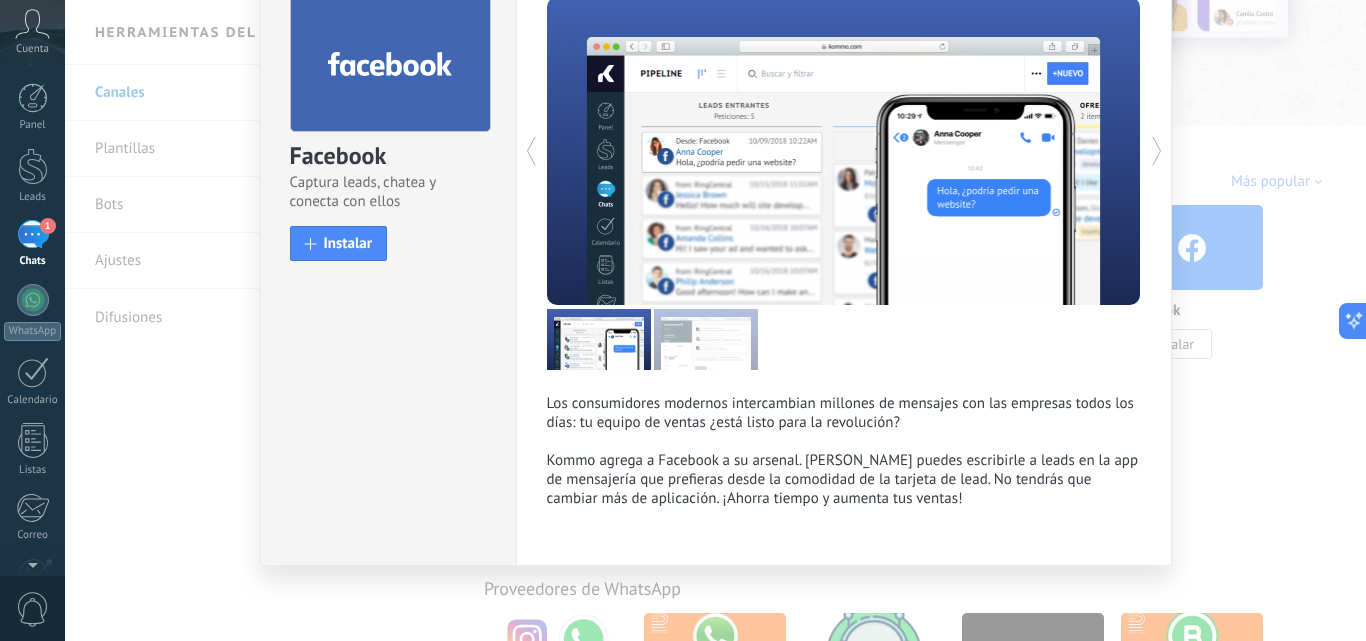 click 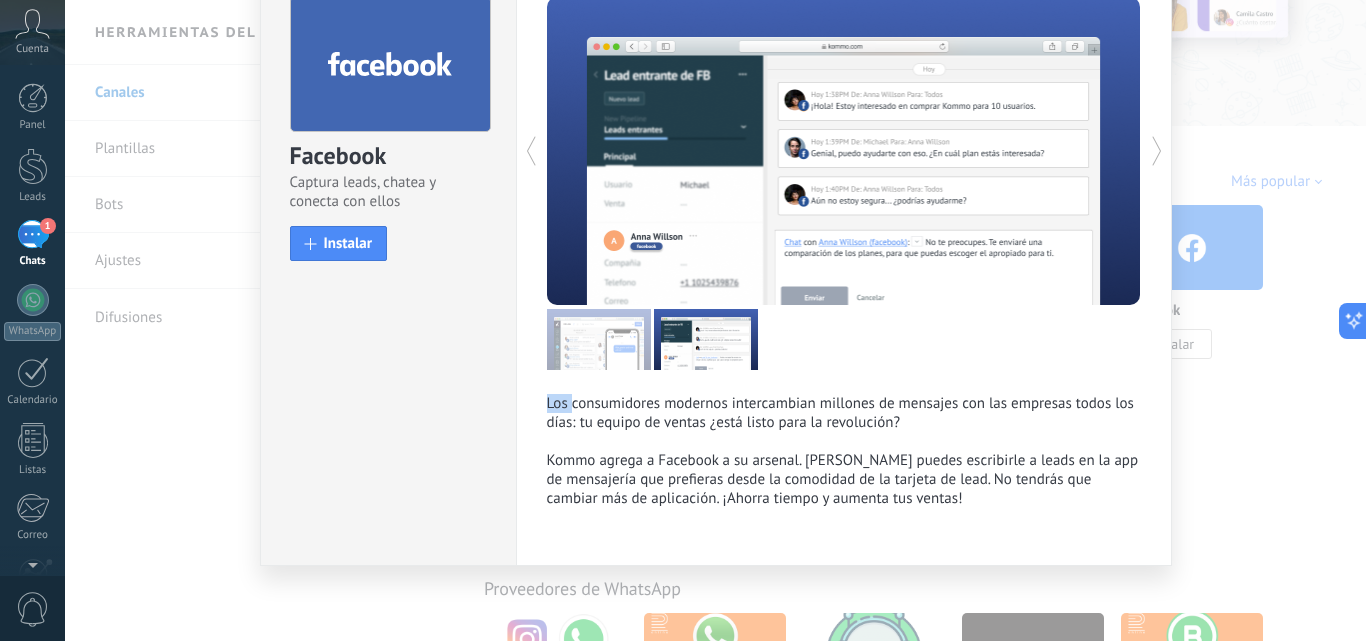 click 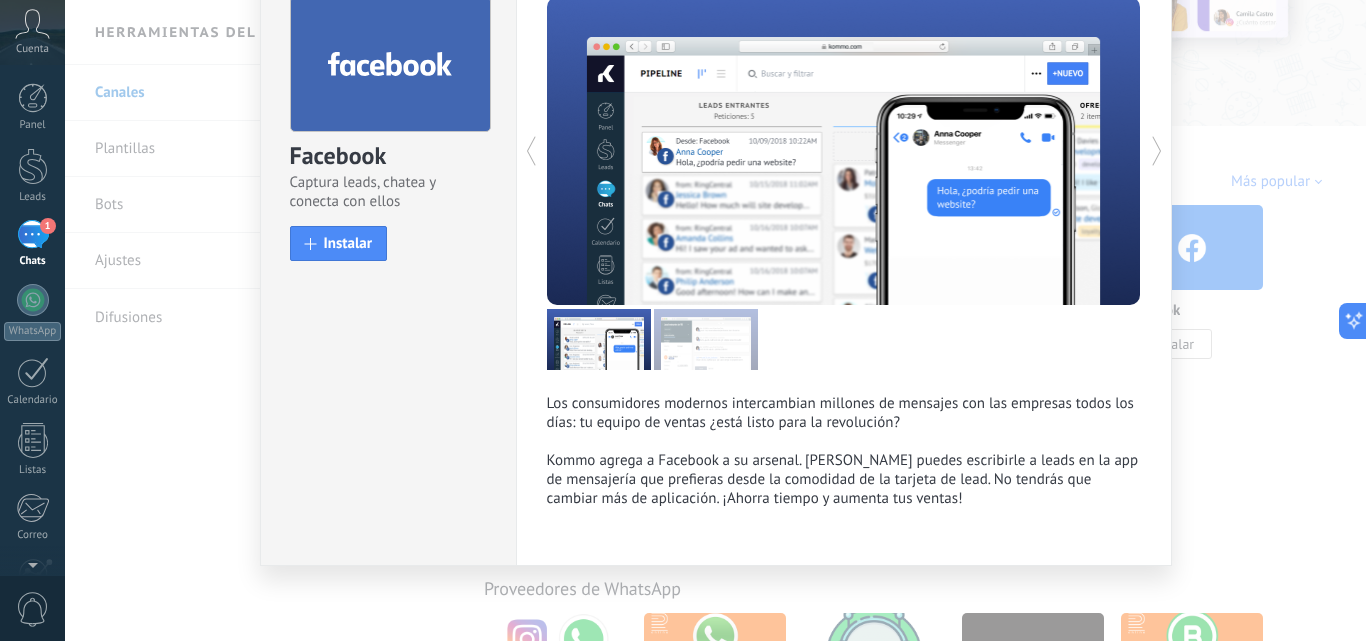 click 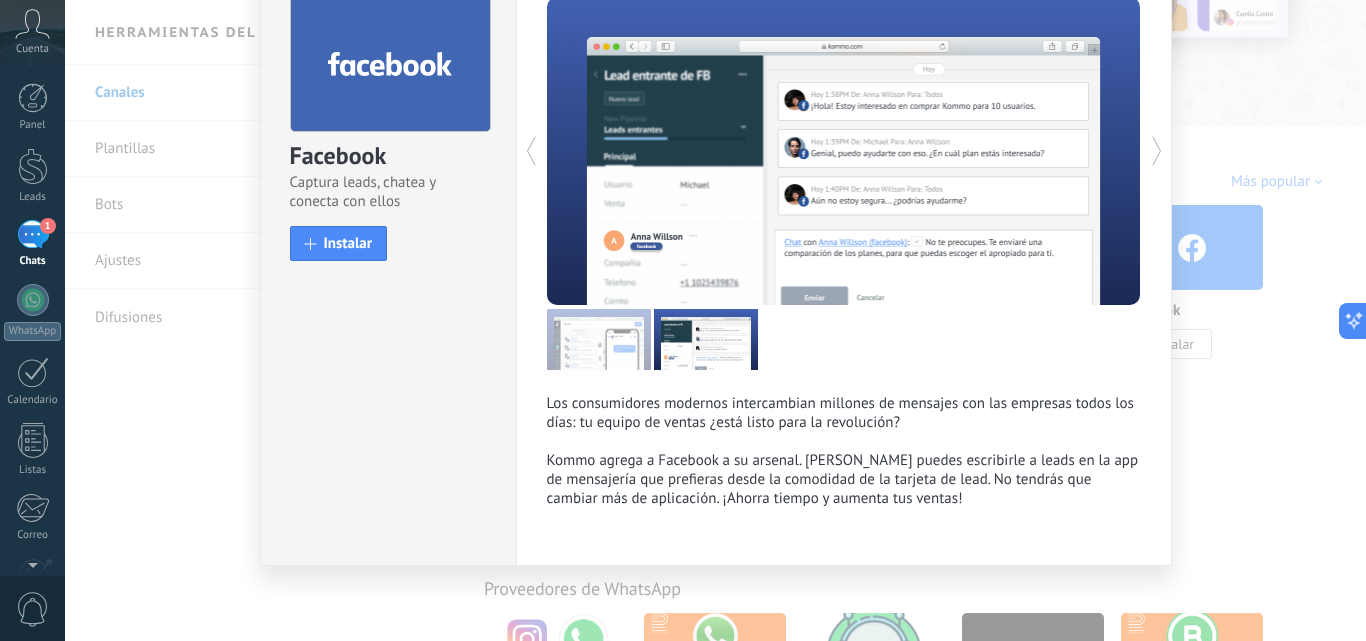 click at bounding box center [706, 339] 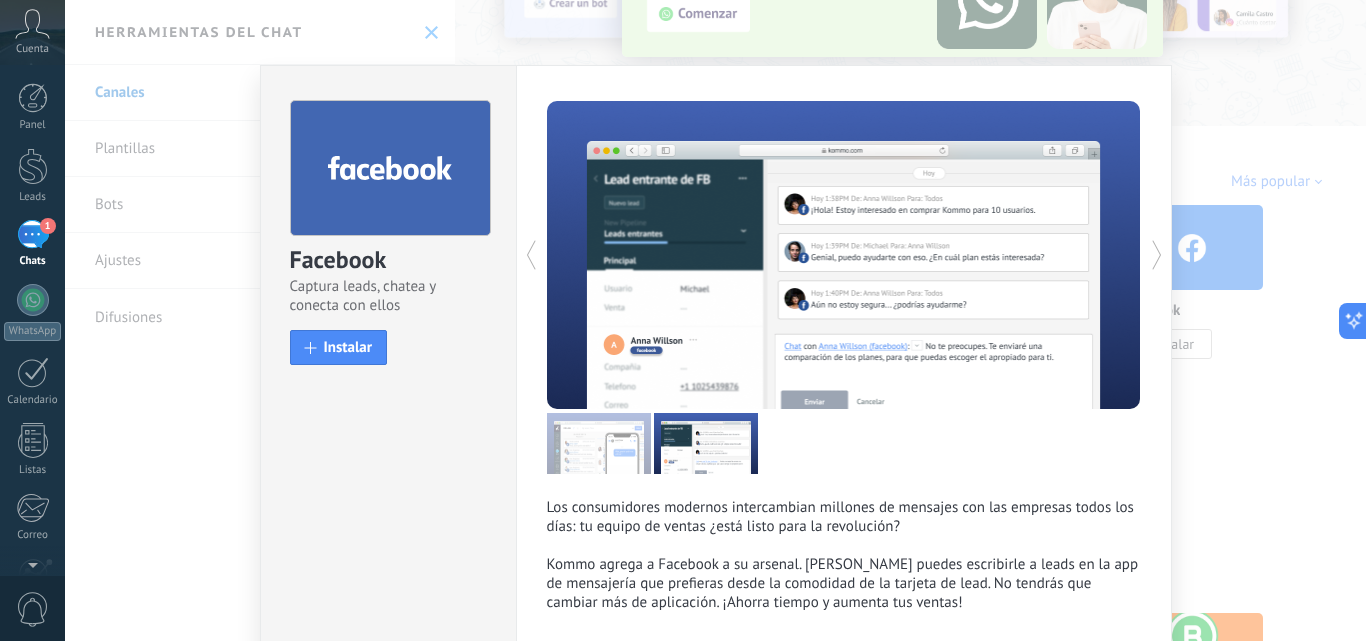 scroll, scrollTop: 104, scrollLeft: 0, axis: vertical 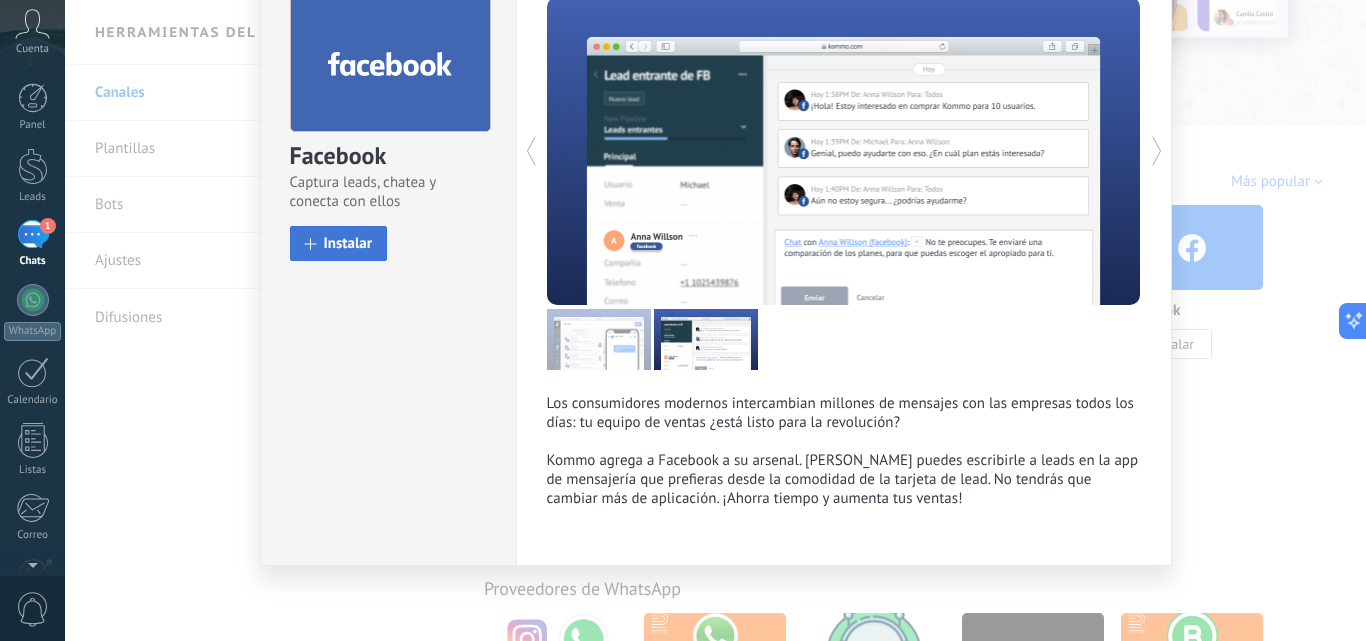 click on "Instalar" at bounding box center (348, 243) 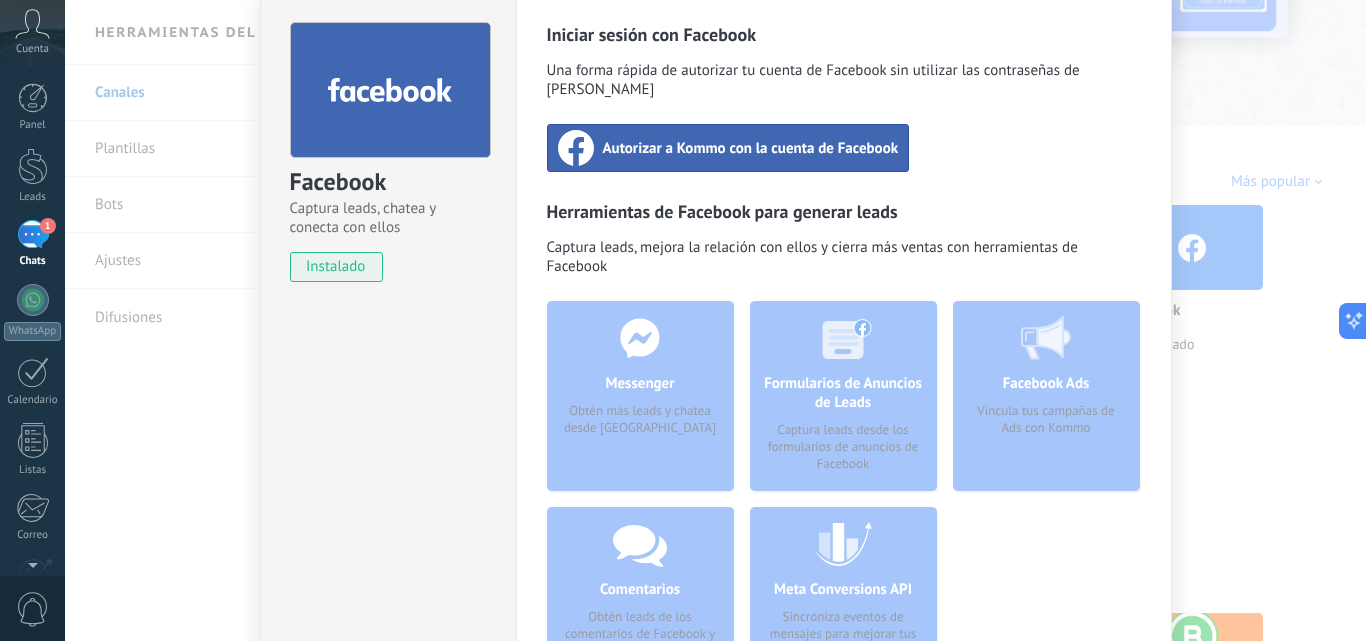 scroll, scrollTop: 64, scrollLeft: 0, axis: vertical 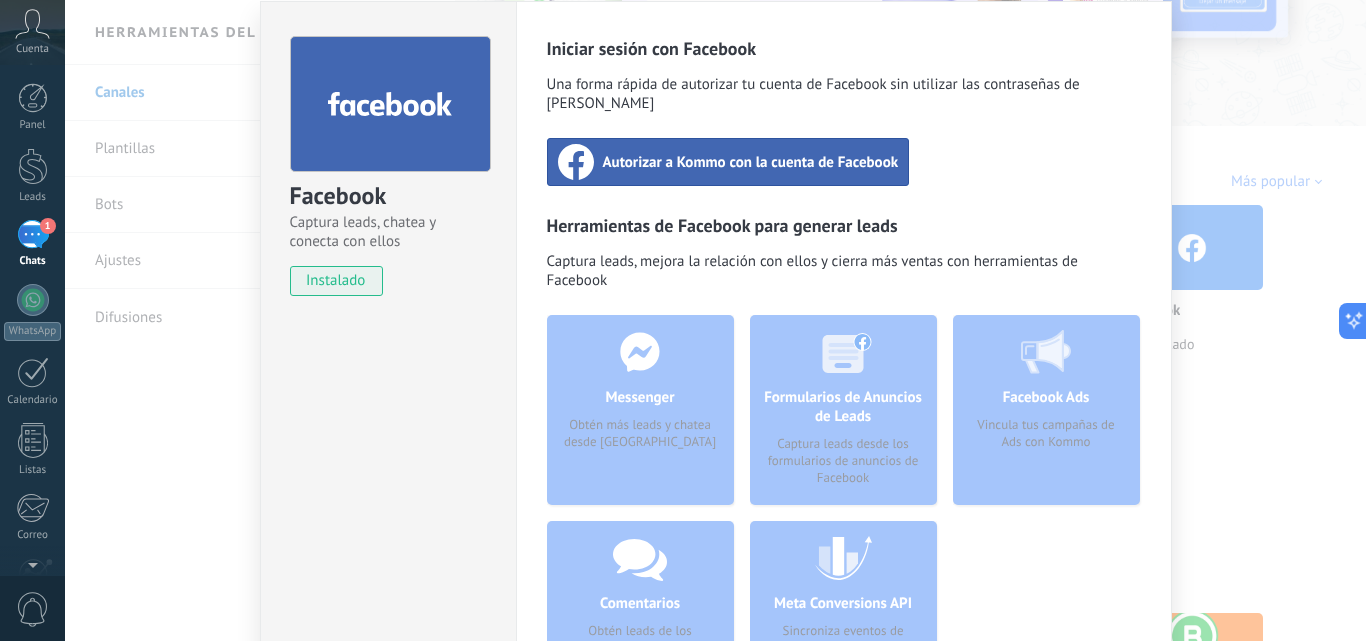 click on "Autorizar a Kommo con la cuenta de Facebook" at bounding box center [751, 162] 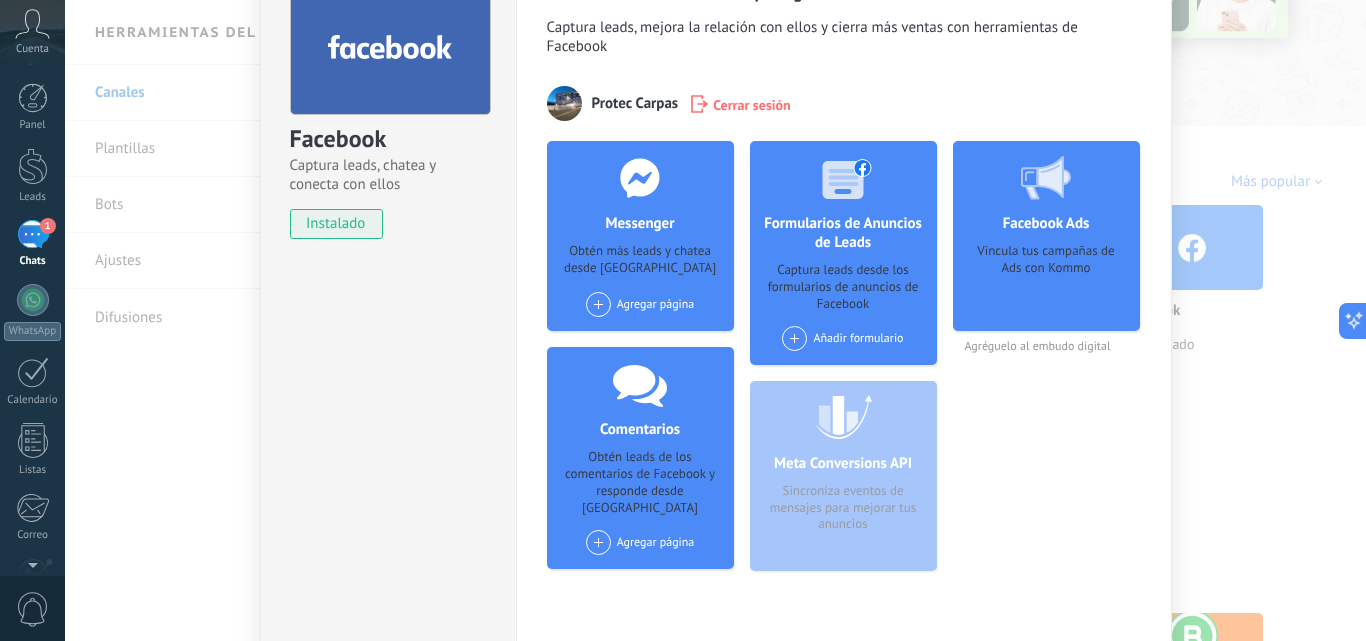 scroll, scrollTop: 200, scrollLeft: 0, axis: vertical 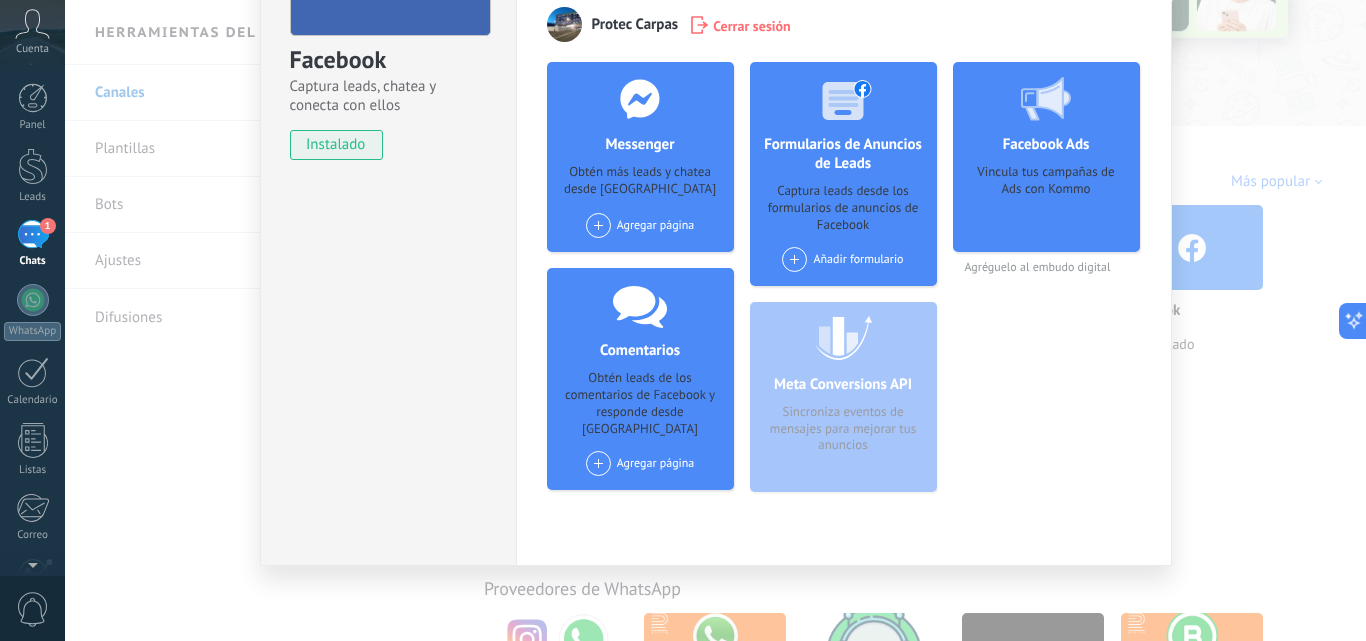 click at bounding box center [598, 225] 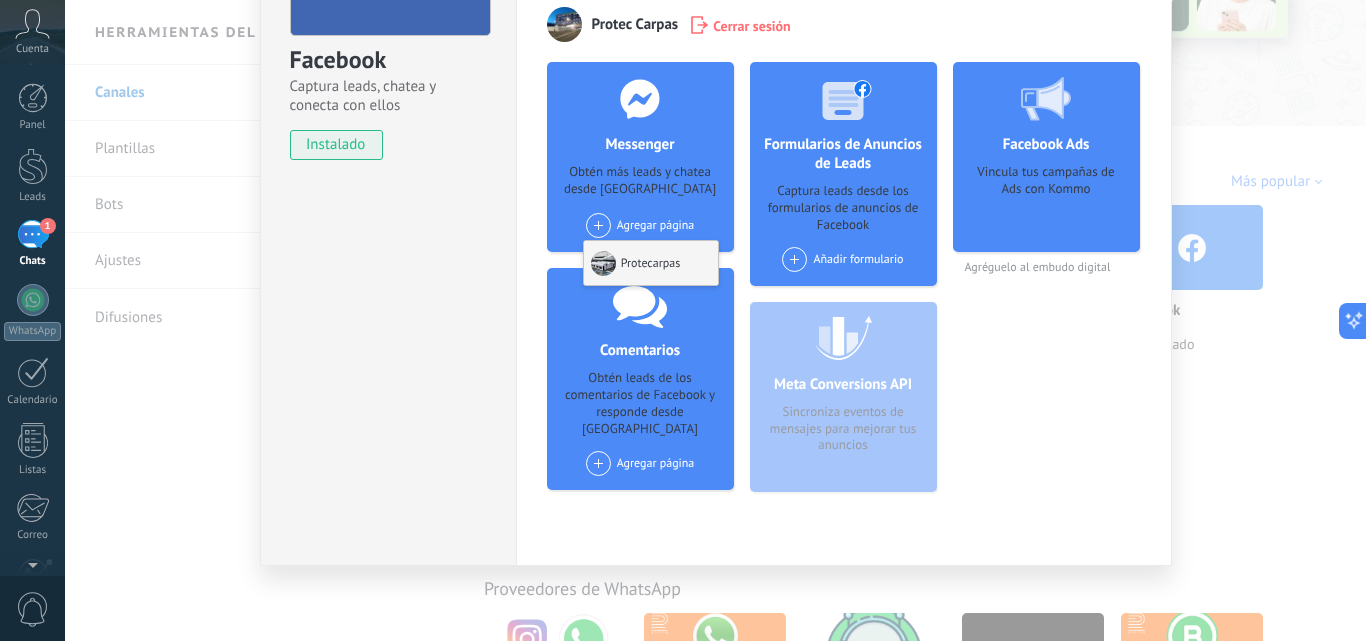 click at bounding box center (603, 263) 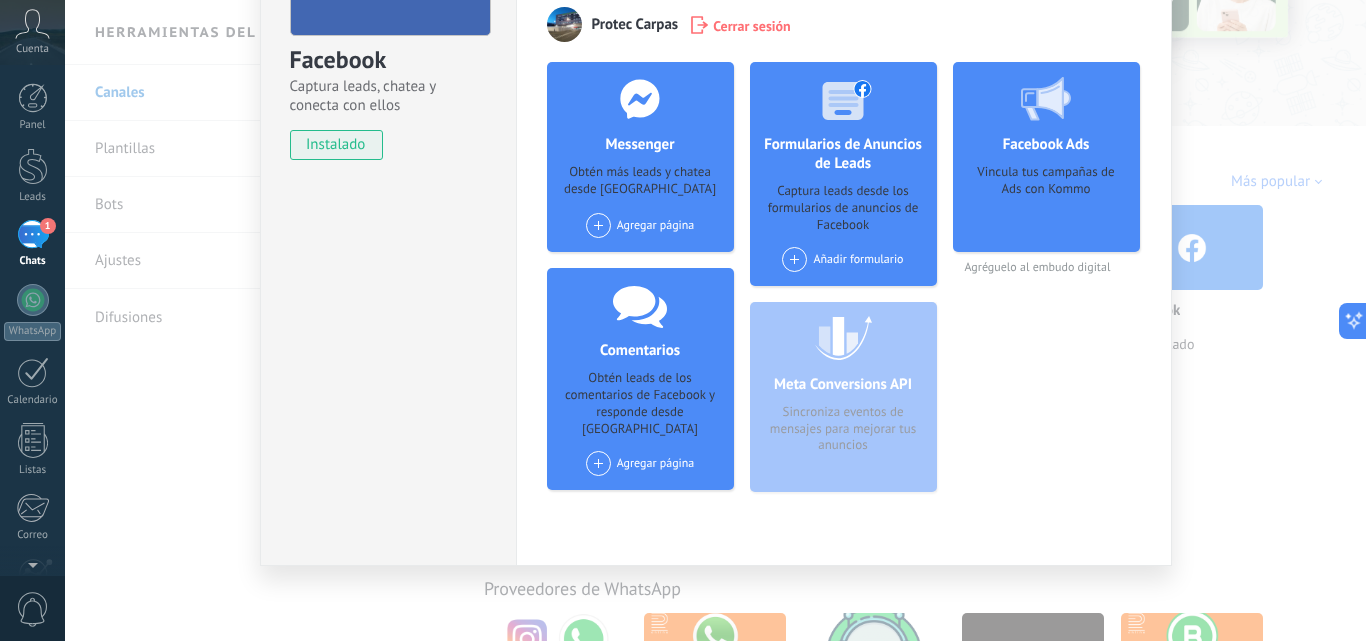 click on "Agregar página Protecarpas" at bounding box center [640, 225] 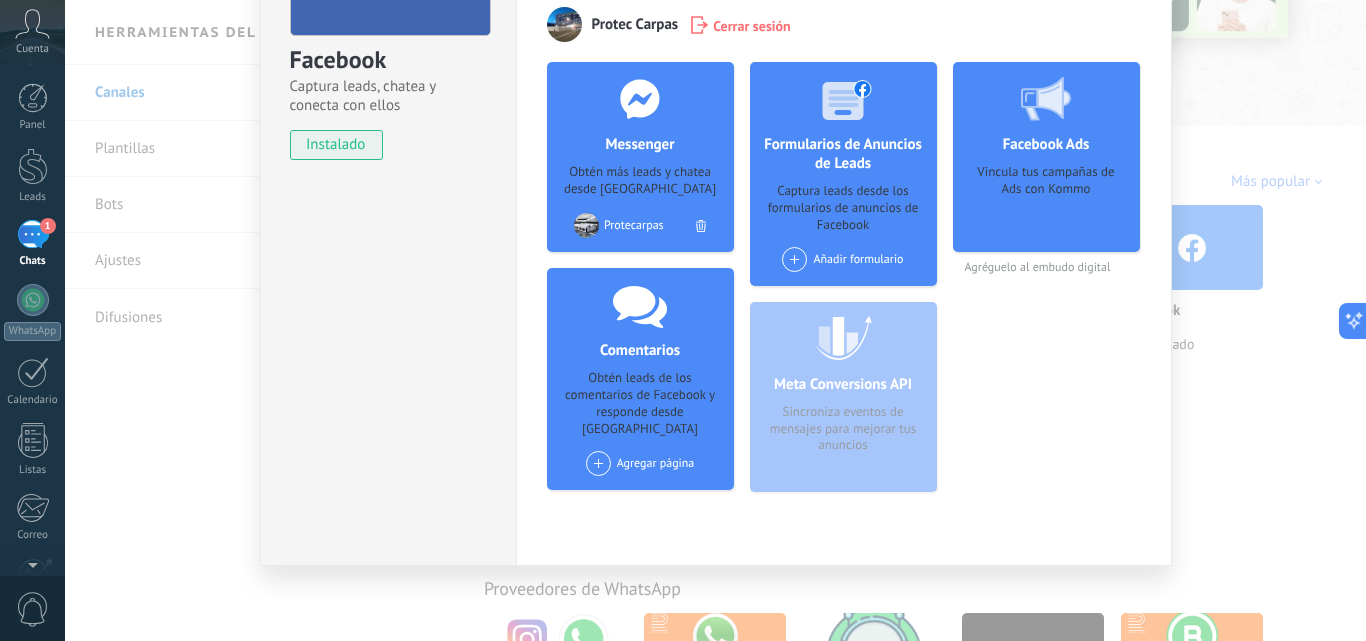 click on "Messenger Obtén más leads y chatea desde Kommo Agregar página Protecarpas Comentarios Obtén leads de los comentarios de Facebook y responde desde Kommo Agregar página" at bounding box center (640, 285) 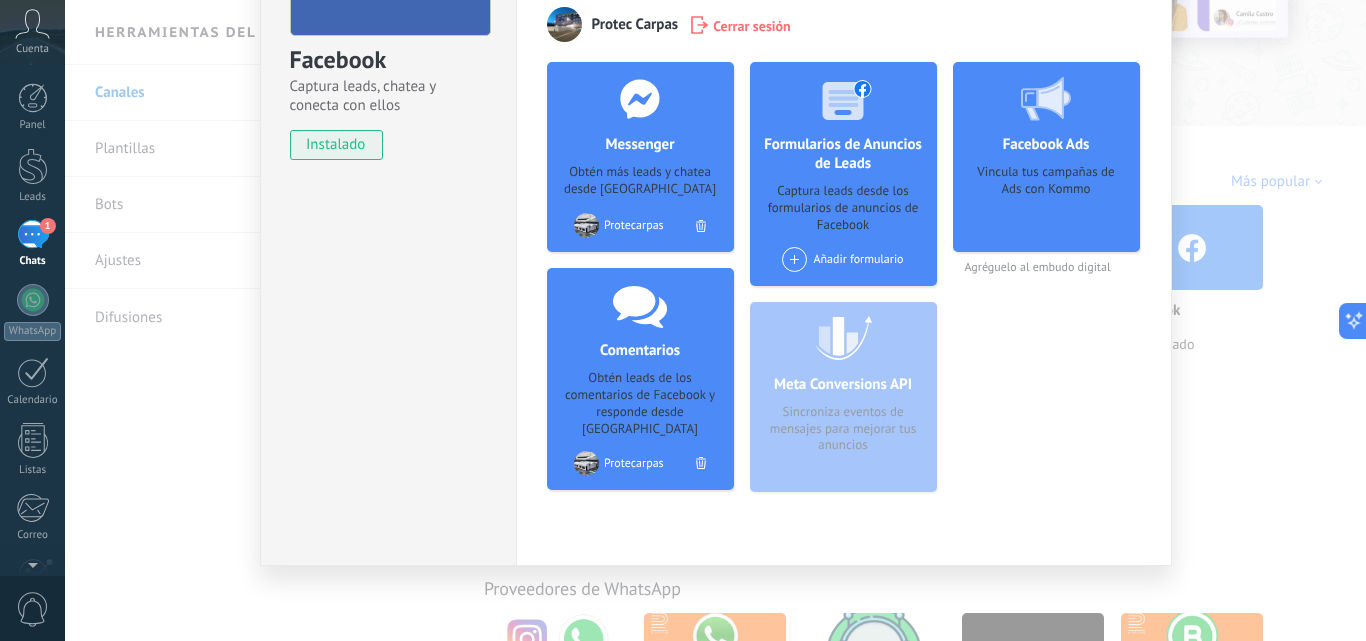 click on "Facebook Ads Vincula tus campañas de Ads con Kommo Agréguelo al embudo digital" at bounding box center (1046, 285) 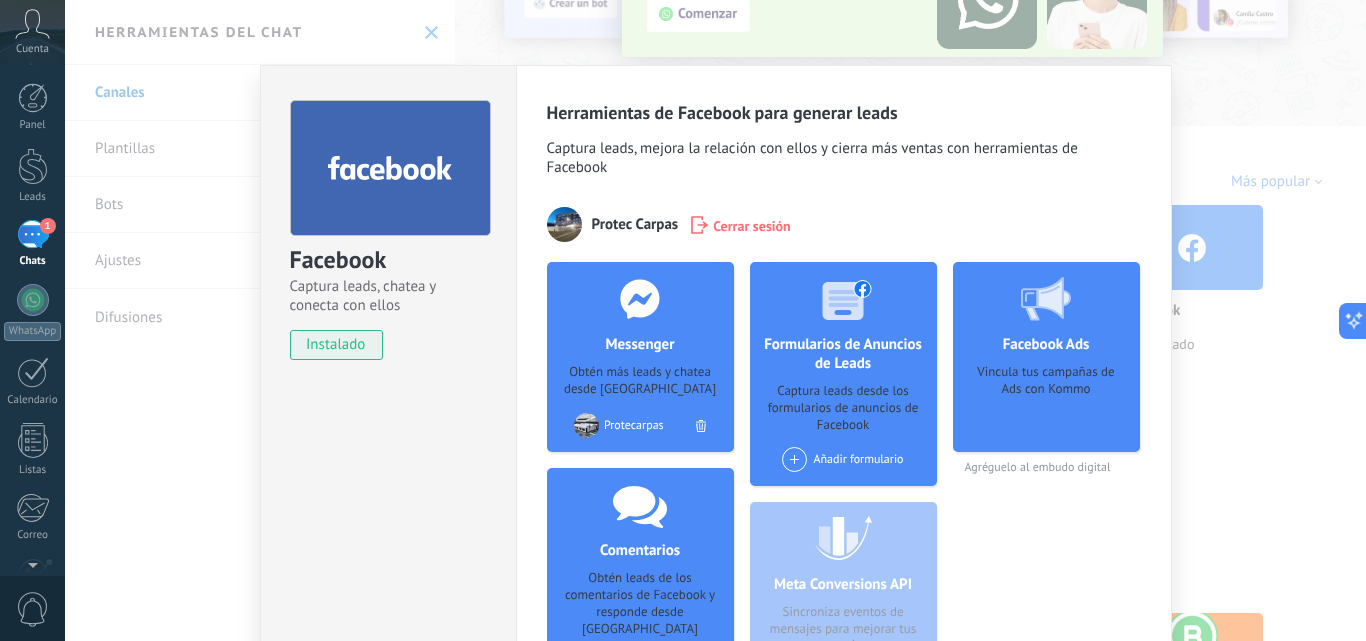 scroll, scrollTop: 200, scrollLeft: 0, axis: vertical 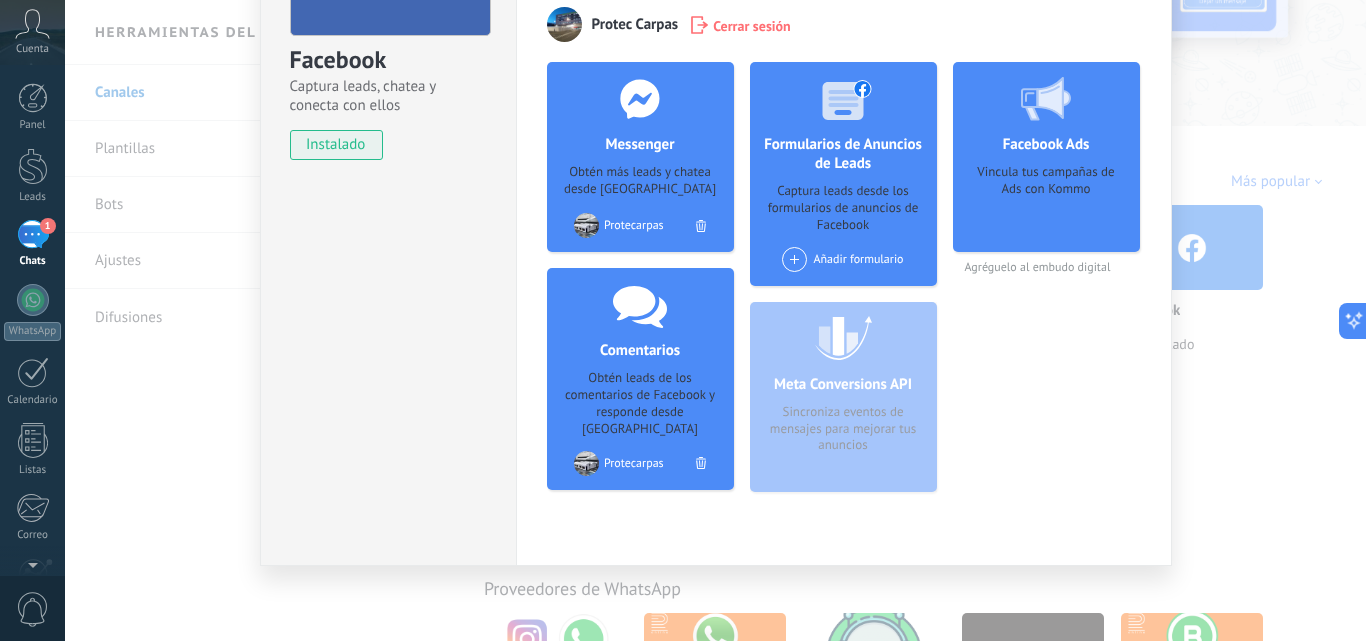 click on "Añadir formulario" at bounding box center [842, 259] 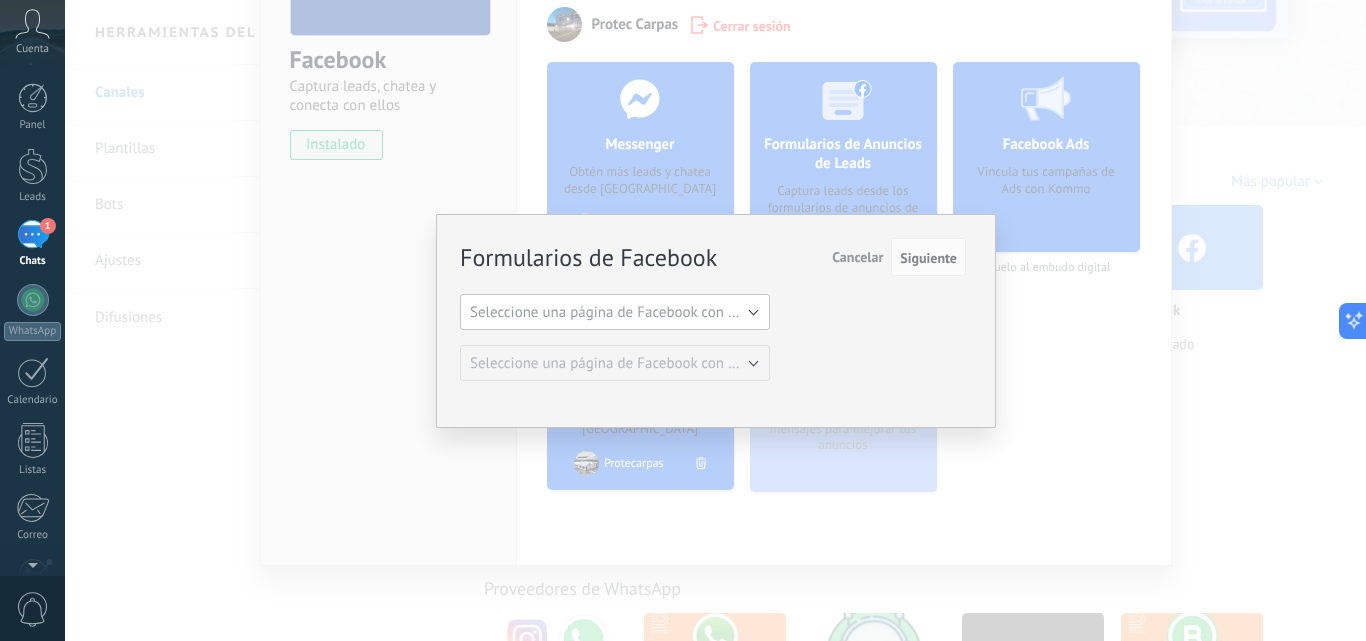 click on "Seleccione una página de Facebook con formas" at bounding box center (621, 312) 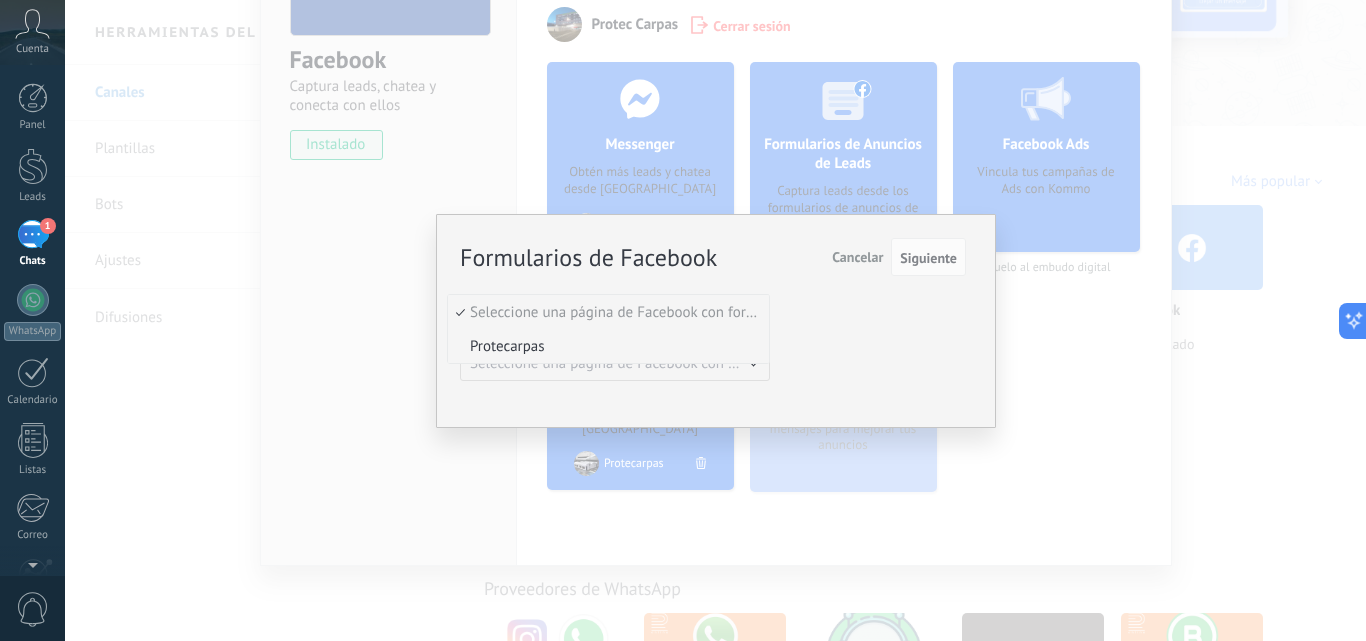 click on "Protecarpas" at bounding box center (608, 346) 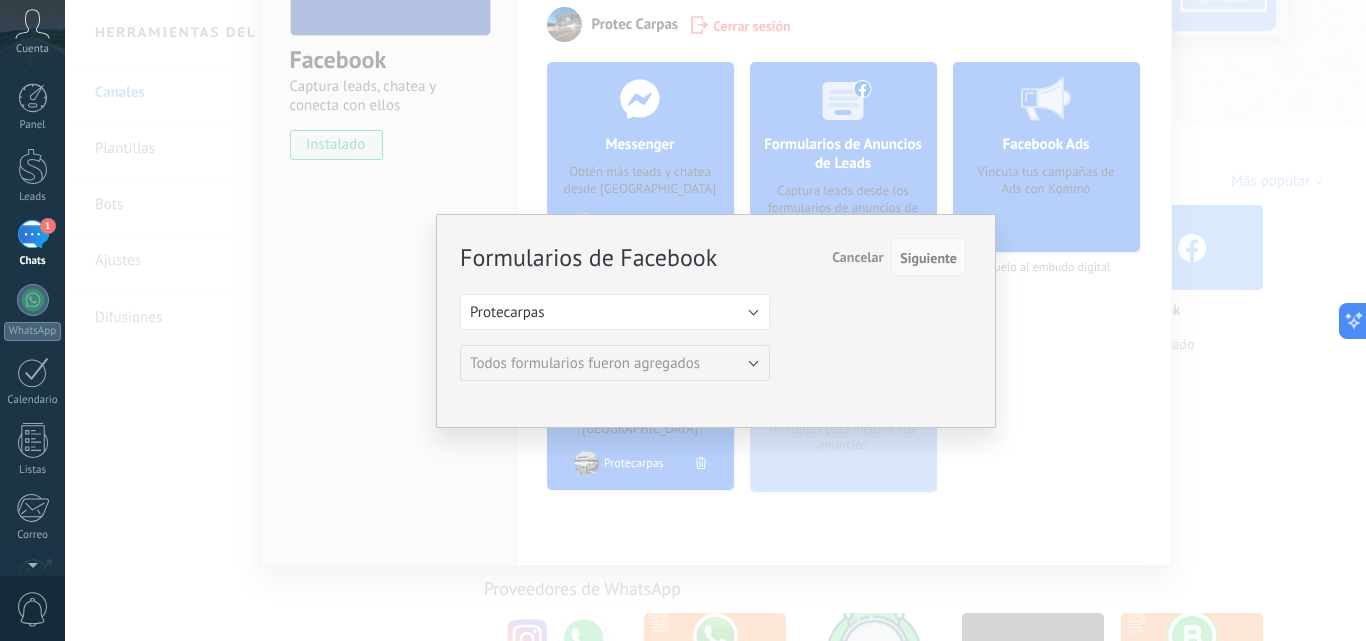 click on "Siguiente" at bounding box center [928, 258] 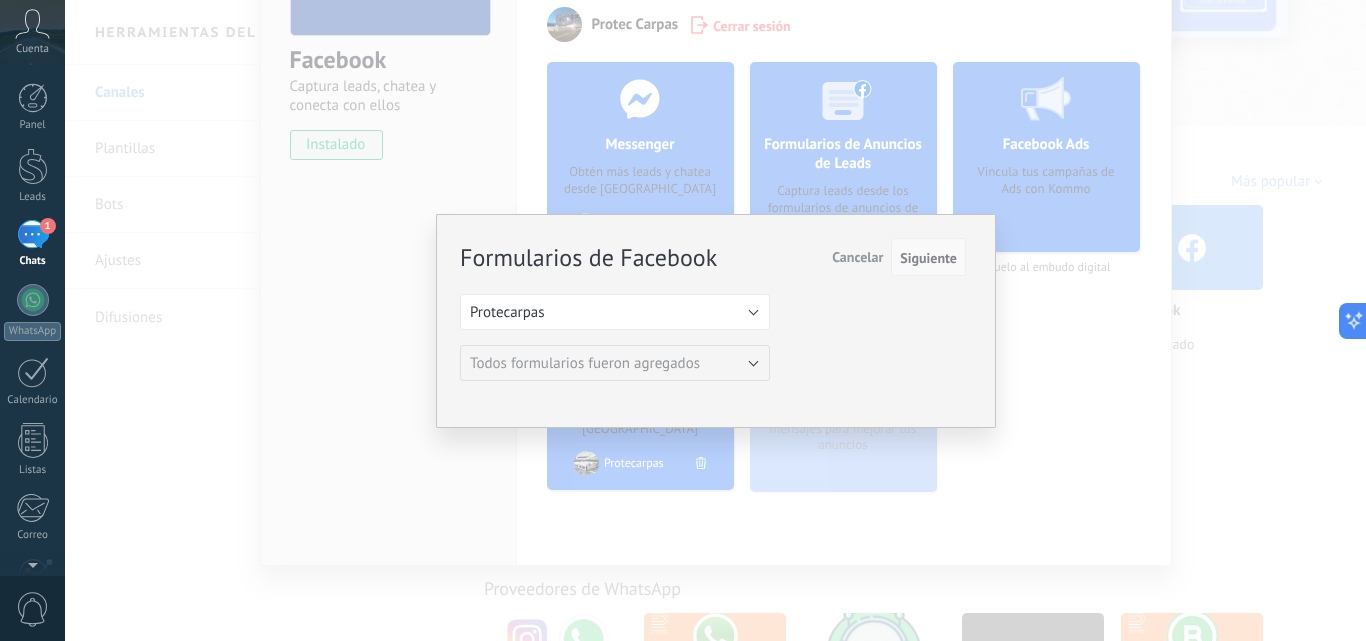 click on "Siguiente" at bounding box center [928, 258] 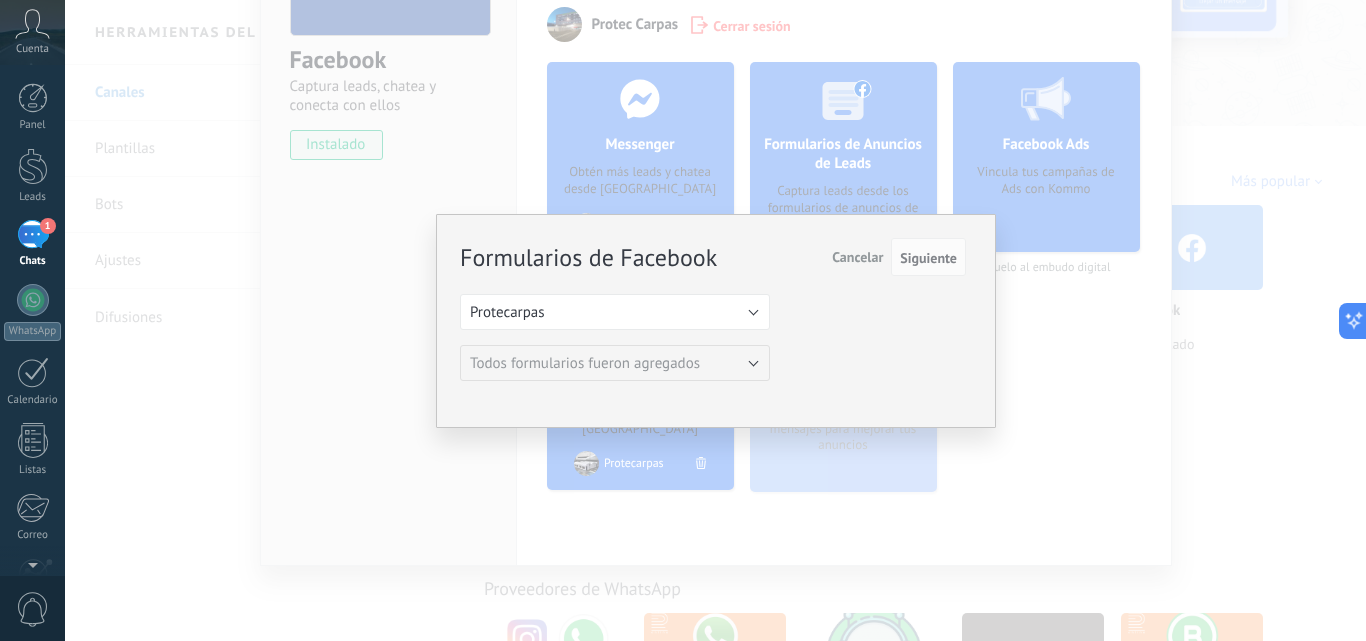 click on "Formularios de Facebook Siguiente Cancelar Seleccione una página de Facebook con formas Protecarpas Protecarpas Todos formularios fueron agregados Todos formularios fueron agregados" at bounding box center (715, 320) 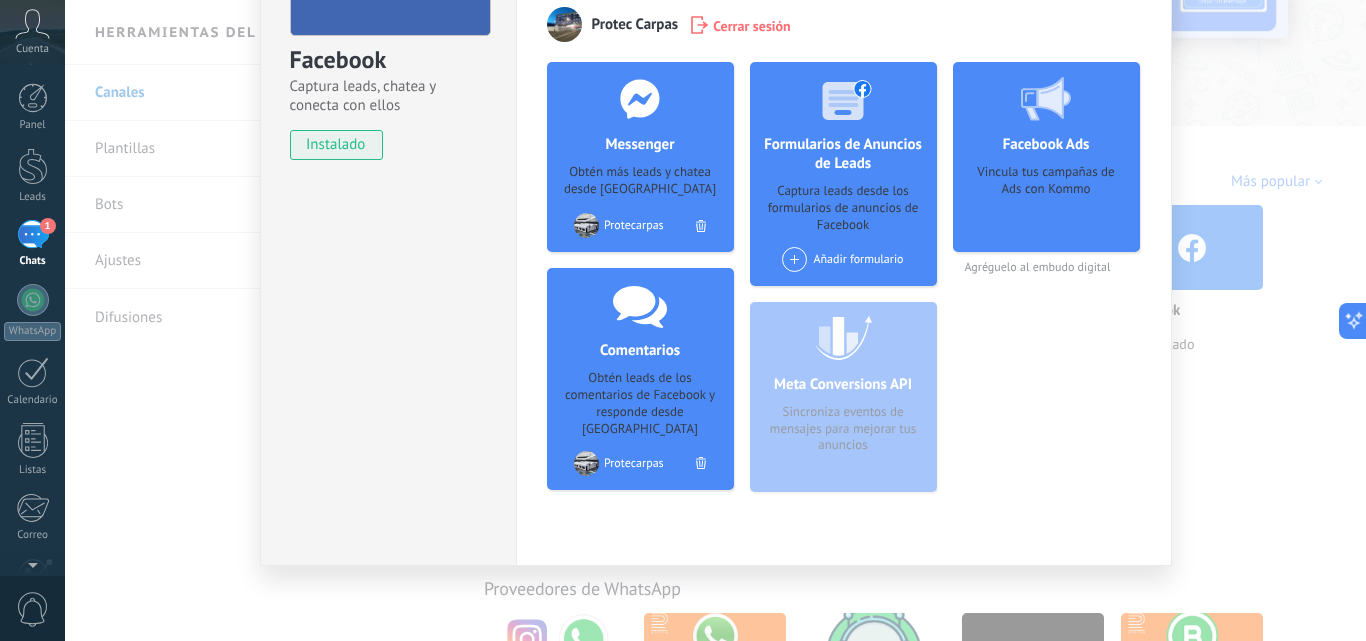 click on "Meta Conversions API Sincroniza eventos de mensajes para mejorar tus anuncios" at bounding box center [843, 397] 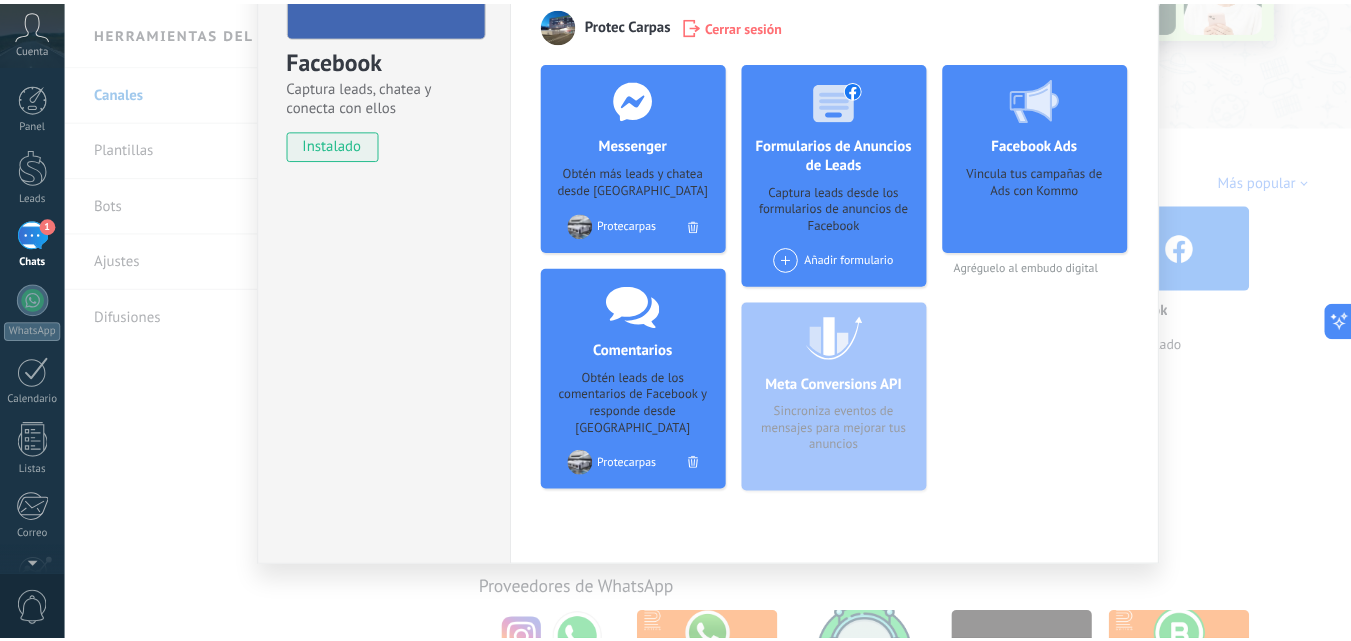scroll, scrollTop: 0, scrollLeft: 0, axis: both 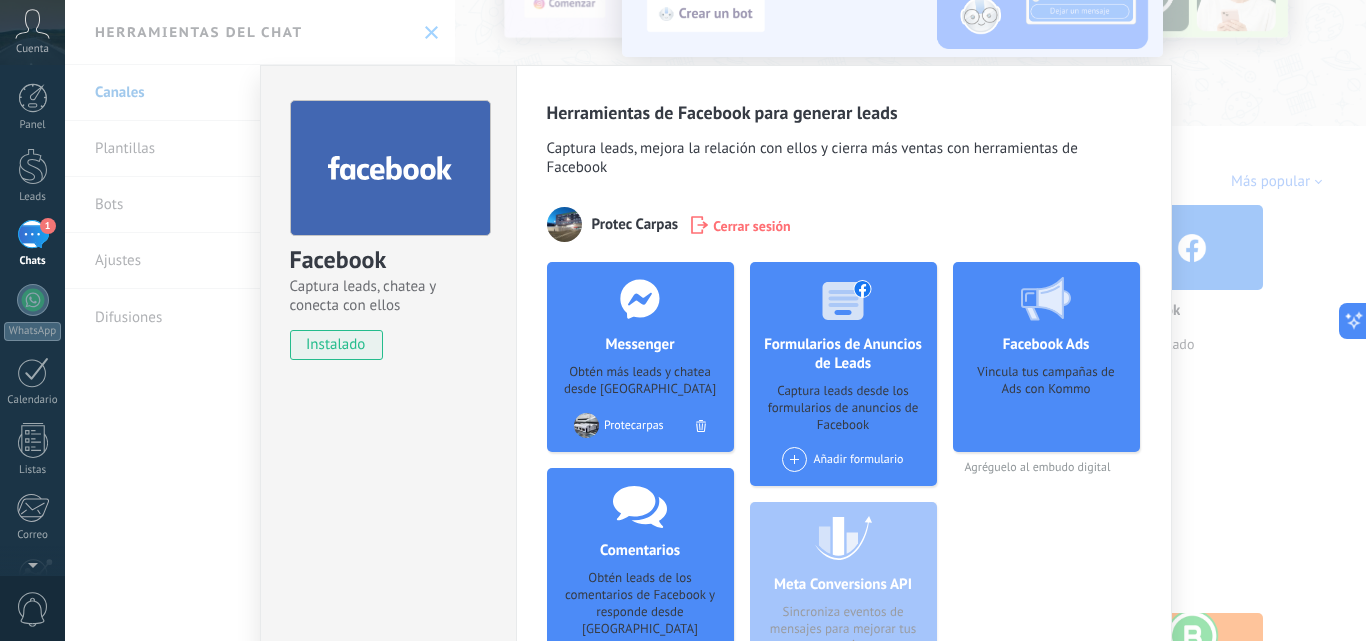 click on "Captura leads, mejora la relación con ellos y cierra más ventas con herramientas de Facebook" at bounding box center [844, 160] 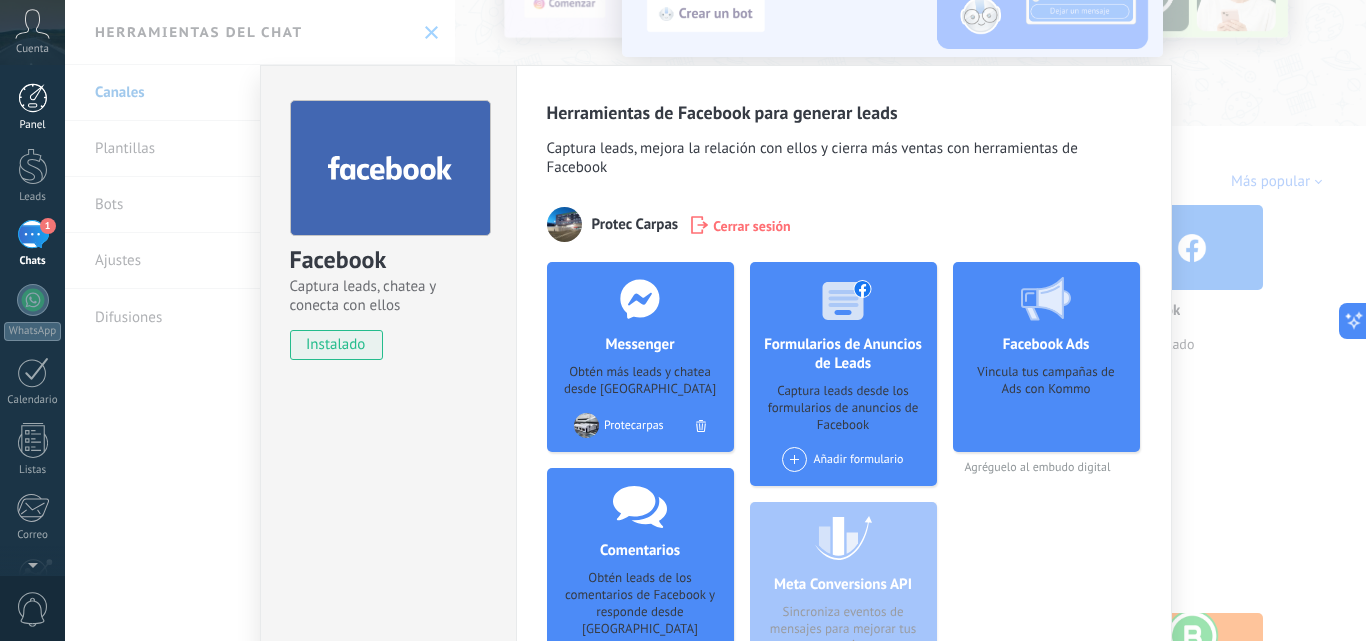 click at bounding box center (33, 98) 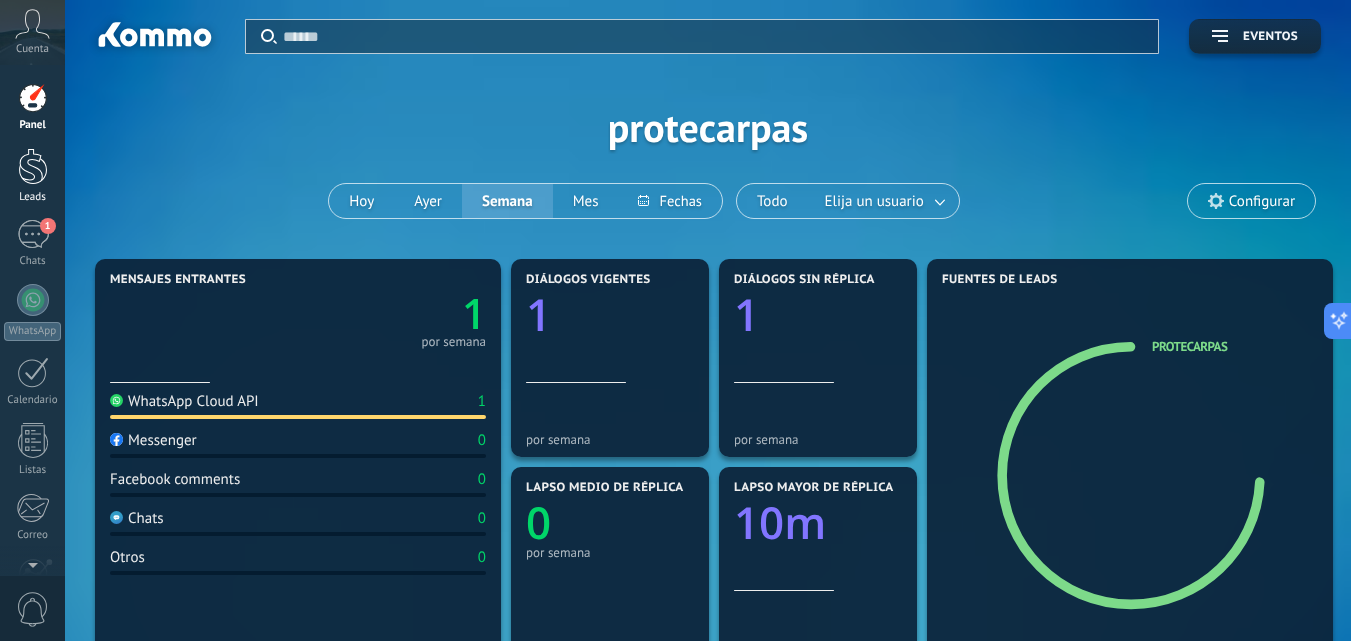 click on "Leads" at bounding box center [32, 176] 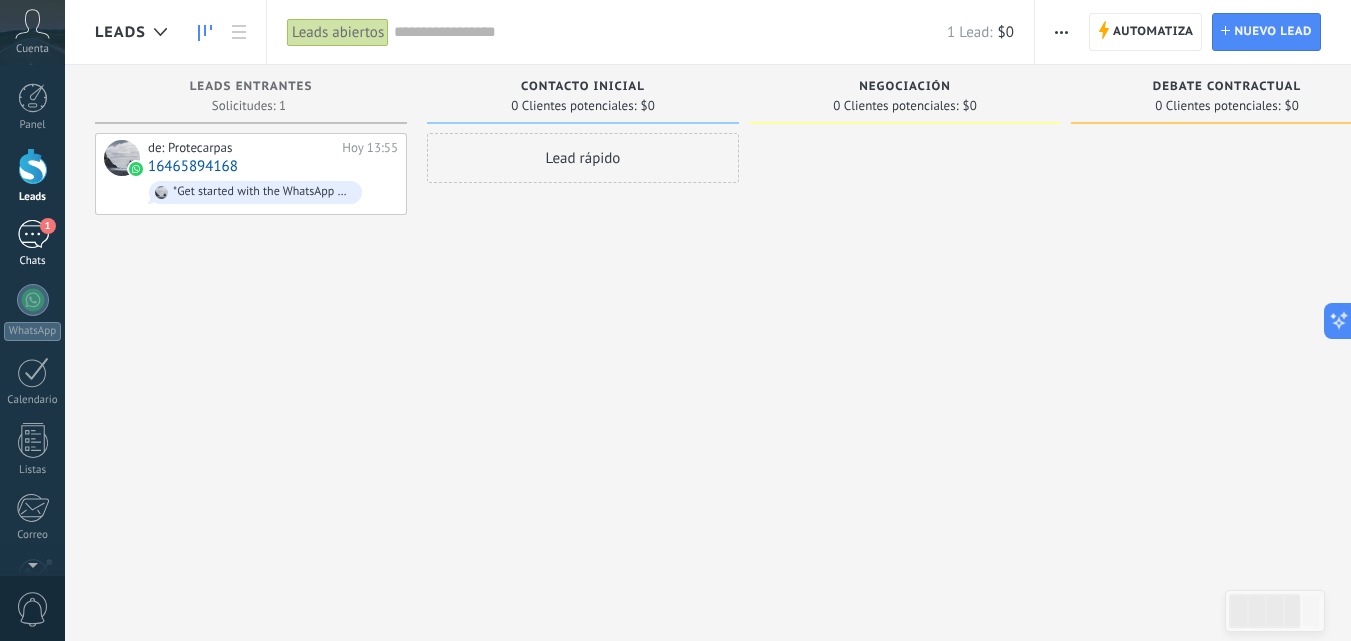 click on "1" at bounding box center (33, 234) 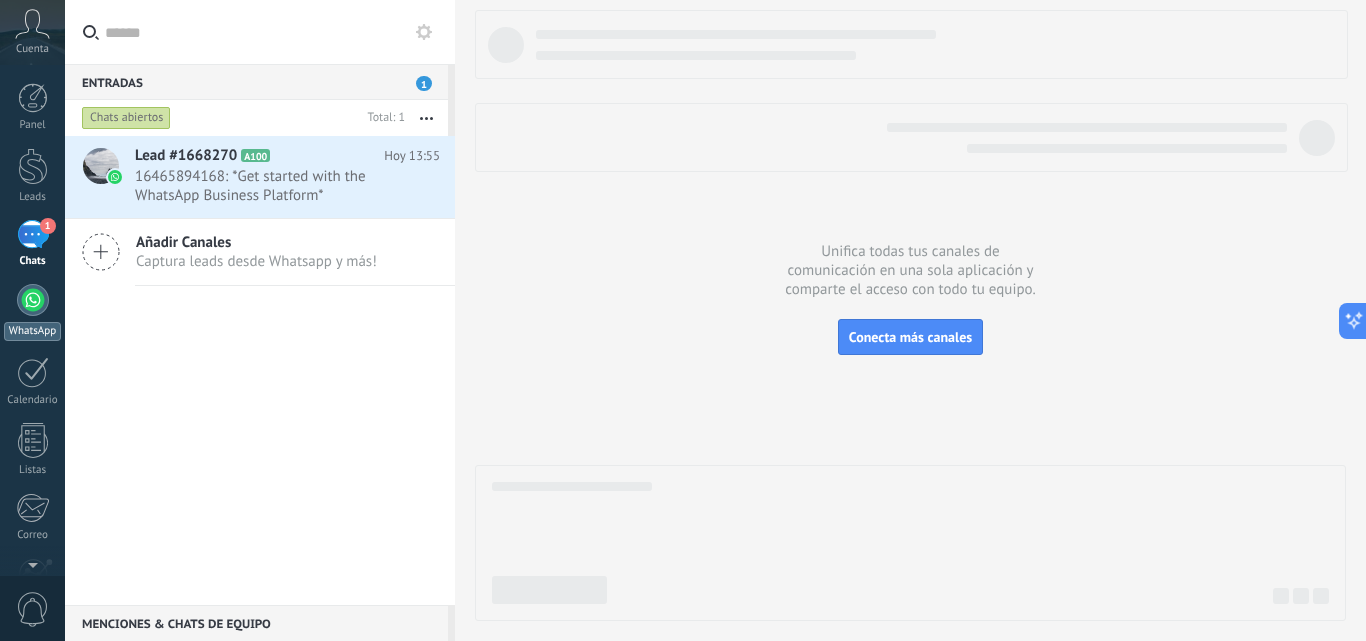 click at bounding box center (33, 300) 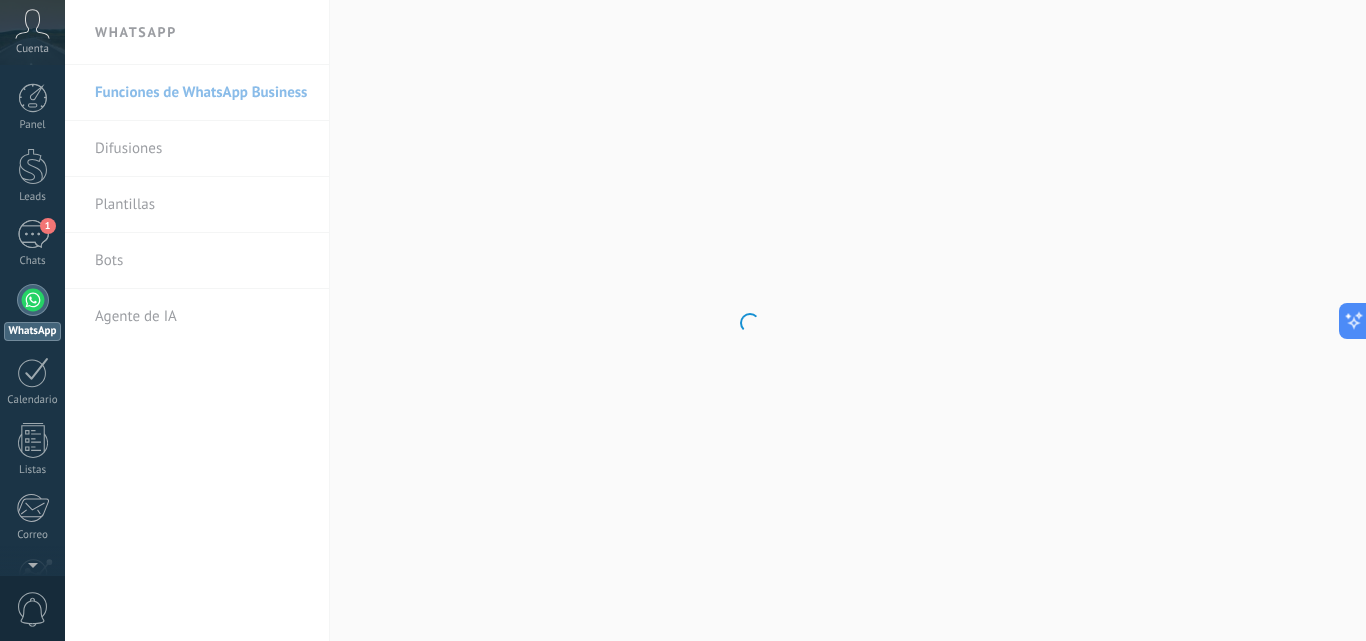 click on ".abccls-1,.abccls-2{fill-rule:evenodd}.abccls-2{fill:#fff} .abfcls-1{fill:none}.abfcls-2{fill:#fff} .abncls-1{isolation:isolate}.abncls-2{opacity:.06}.abncls-2,.abncls-3,.abncls-6{mix-blend-mode:multiply}.abncls-3{opacity:.15}.abncls-4,.abncls-8{fill:#fff}.abncls-5{fill:url(#abnlinear-gradient)}.abncls-6{opacity:.04}.abncls-7{fill:url(#abnlinear-gradient-2)}.abncls-8{fill-rule:evenodd} .abqst0{fill:#ffa200} .abwcls-1{fill:#252525} .cls-1{isolation:isolate} .acicls-1{fill:none} .aclcls-1{fill:#232323} .acnst0{display:none} .addcls-1,.addcls-2{fill:none;stroke-miterlimit:10}.addcls-1{stroke:#dfe0e5}.addcls-2{stroke:#a1a7ab} .adecls-1,.adecls-2{fill:none;stroke-miterlimit:10}.adecls-1{stroke:#dfe0e5}.adecls-2{stroke:#a1a7ab} .adqcls-1{fill:#8591a5;fill-rule:evenodd} .aeccls-1{fill:#5c9f37} .aeecls-1{fill:#f86161} .aejcls-1{fill:#8591a5;fill-rule:evenodd} .aekcls-1{fill-rule:evenodd} .aelcls-1{fill-rule:evenodd;fill:currentColor} .aemcls-1{fill-rule:evenodd;fill:currentColor} .aencls-2{fill:#f86161;opacity:.3}" at bounding box center [683, 320] 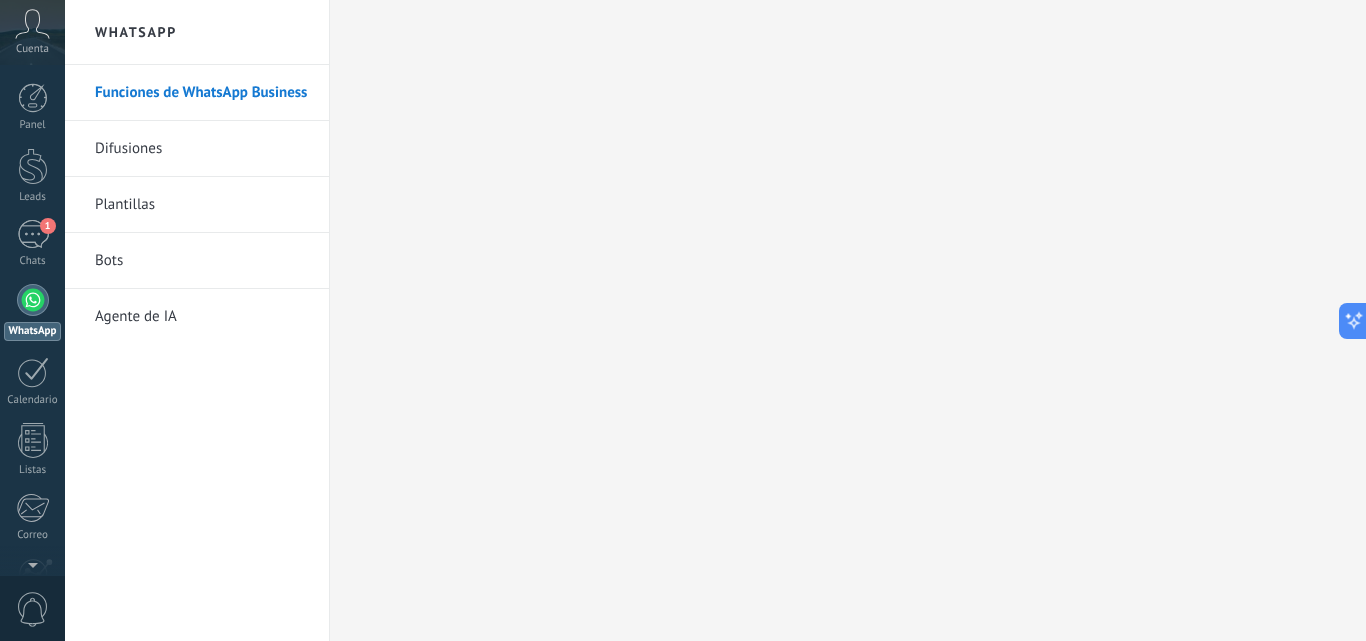 click on "Difusiones" at bounding box center [202, 149] 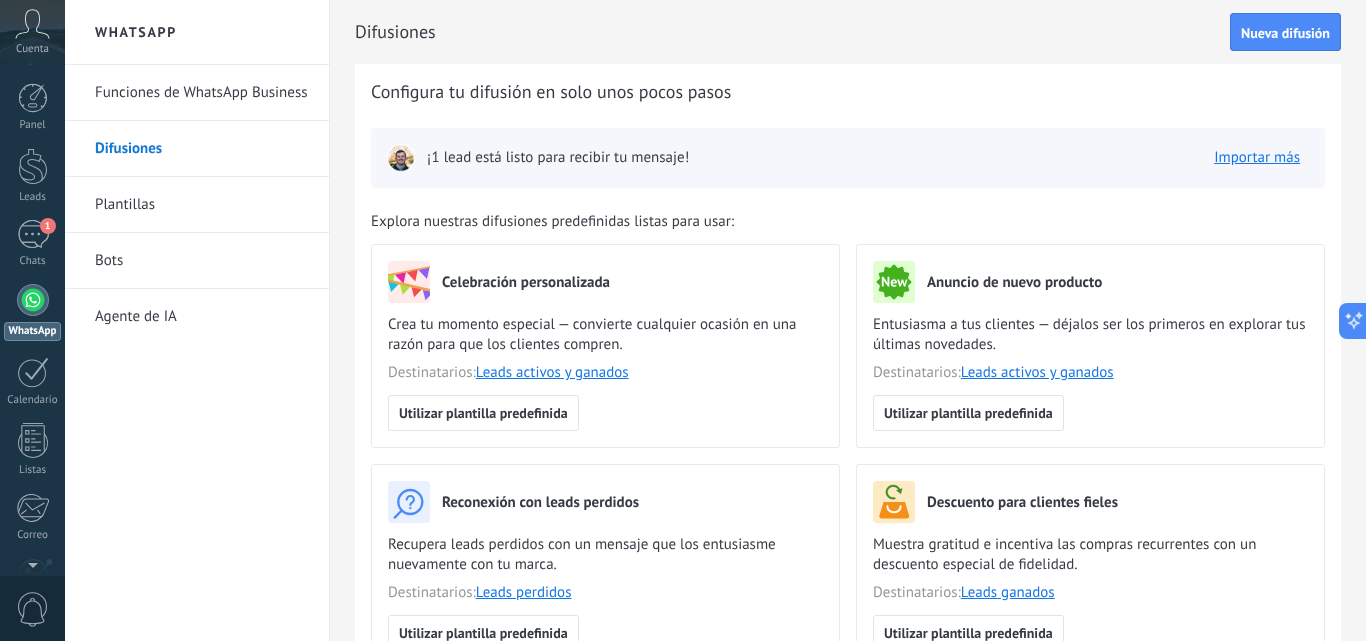 click on "Funciones de WhatsApp Business" at bounding box center (202, 93) 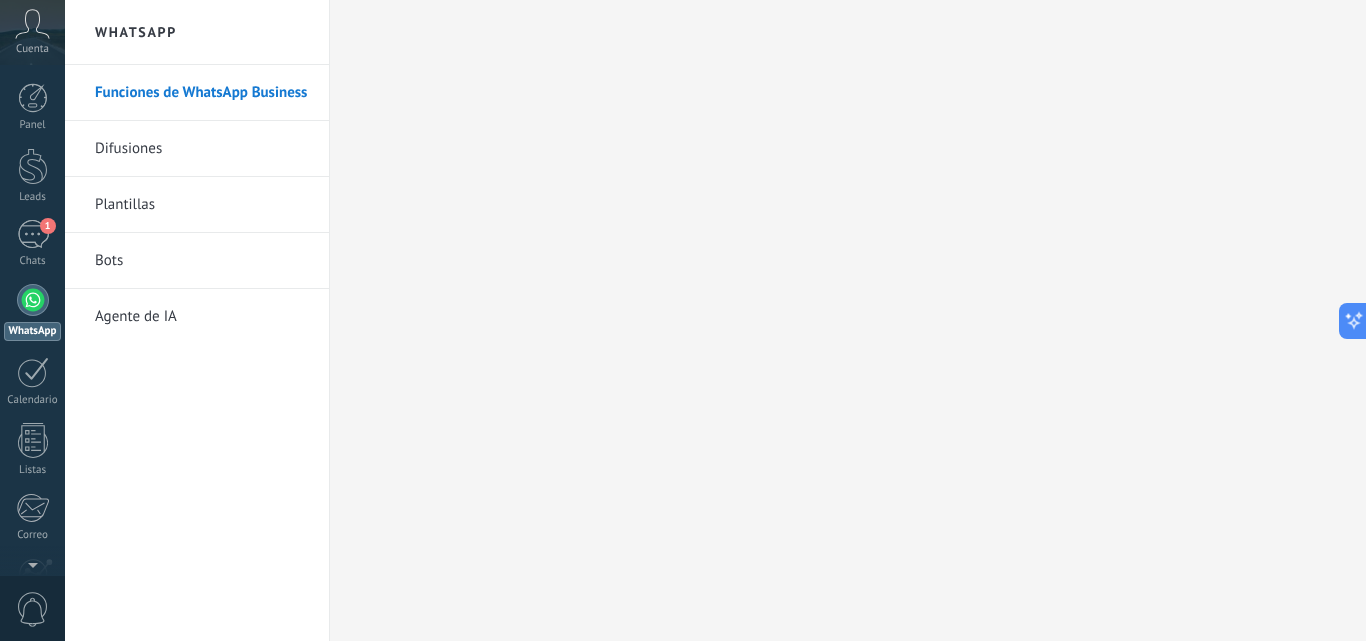 click on "Plantillas" at bounding box center [202, 205] 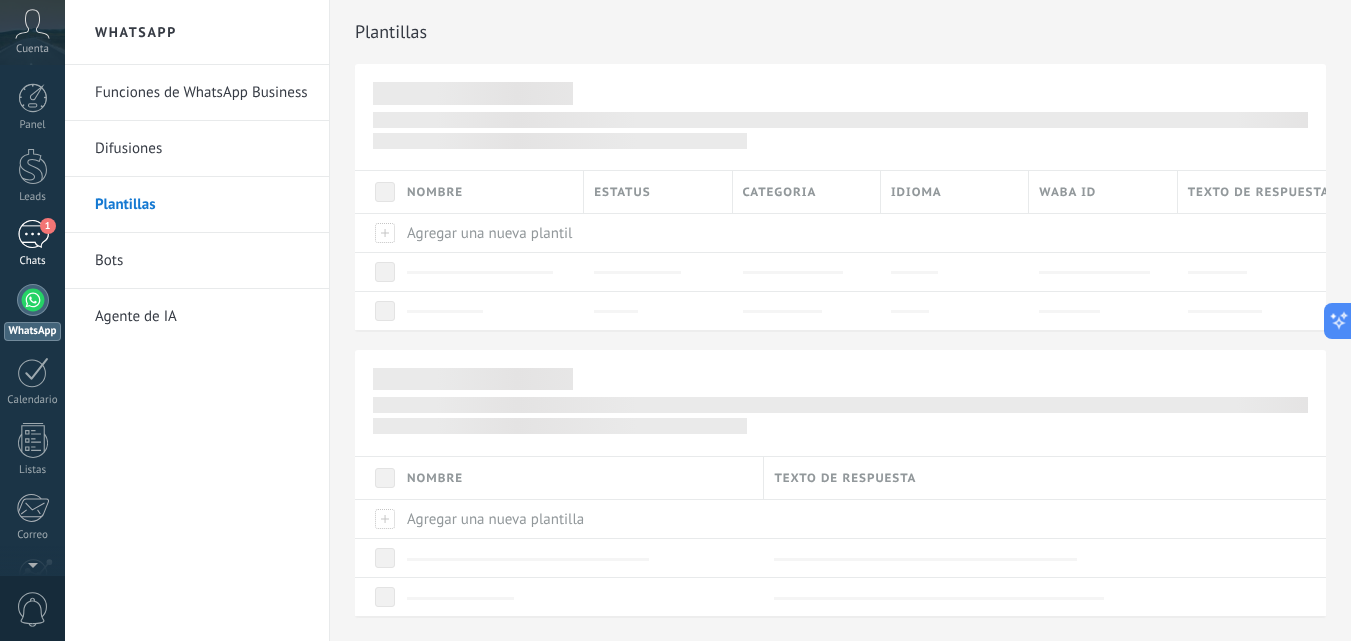 click on "1" at bounding box center (33, 234) 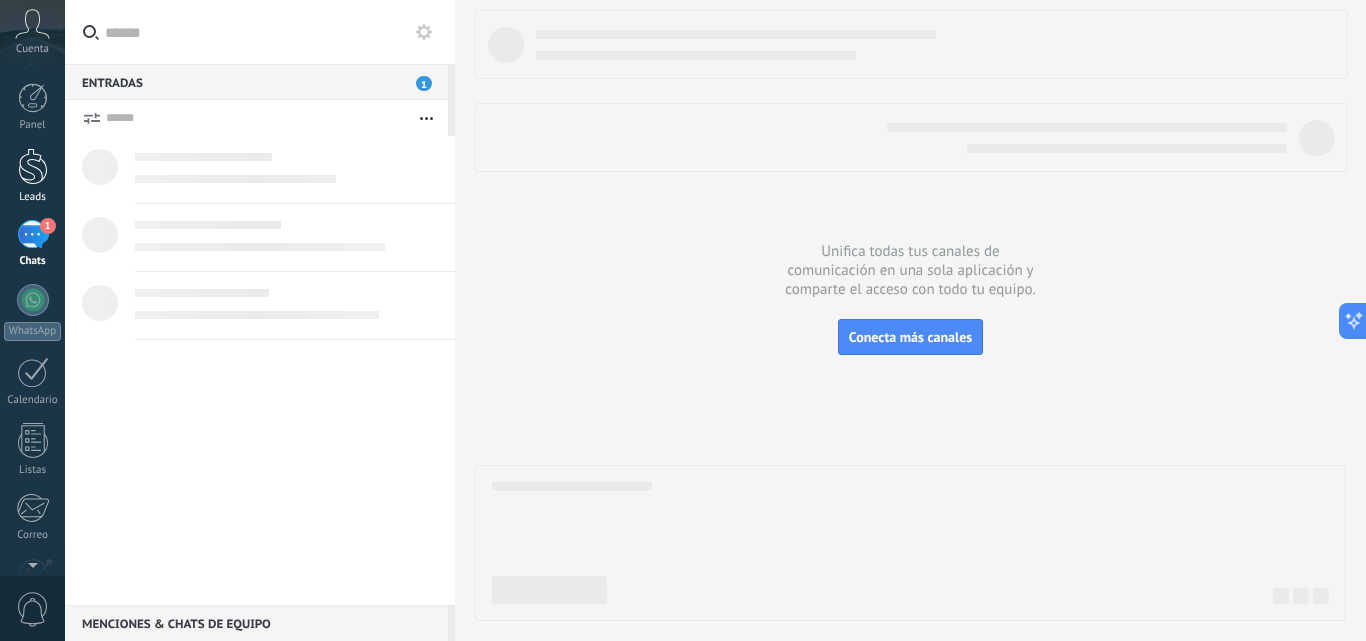 click at bounding box center [33, 166] 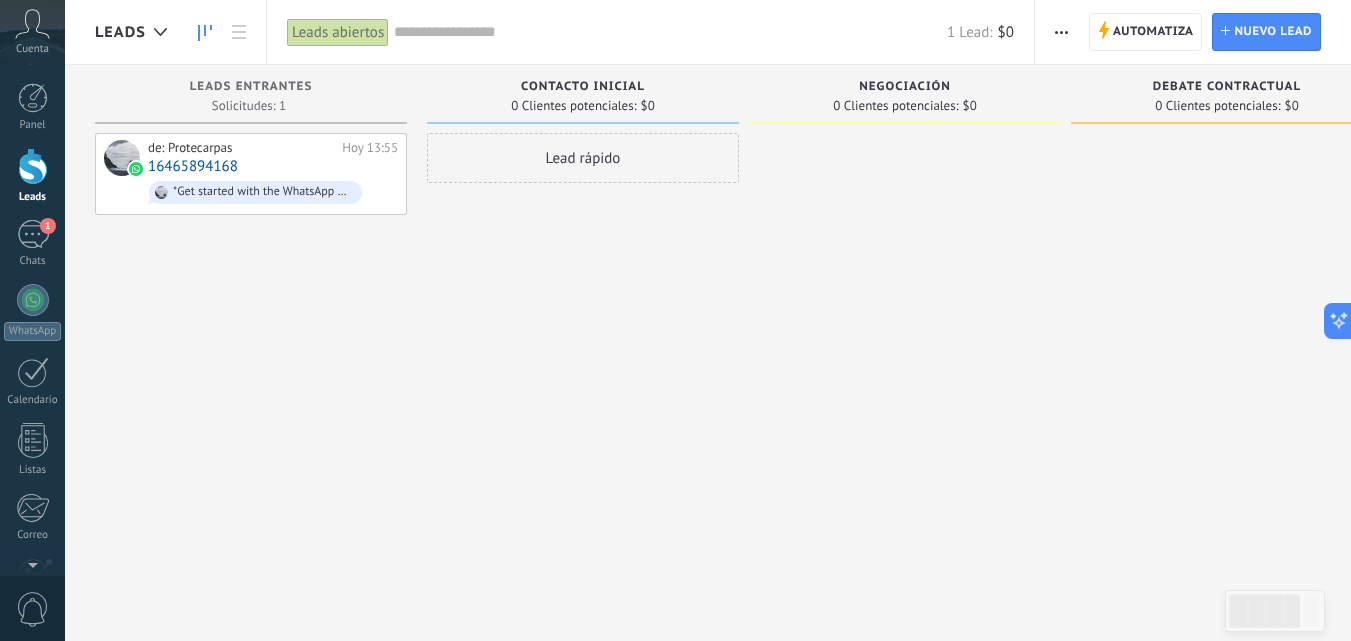 click on "de: Protecarpas [DATE] 13:55 16465894168 *Get started with the WhatsApp Business Platform*
Congratulations on taking the first step with the WhatsApp Business Platform! Together with your Solution Provider, we're committed to your success and we're here to help you do more with conversations every step of the way.
Learn more: [URL].." at bounding box center [251, 323] 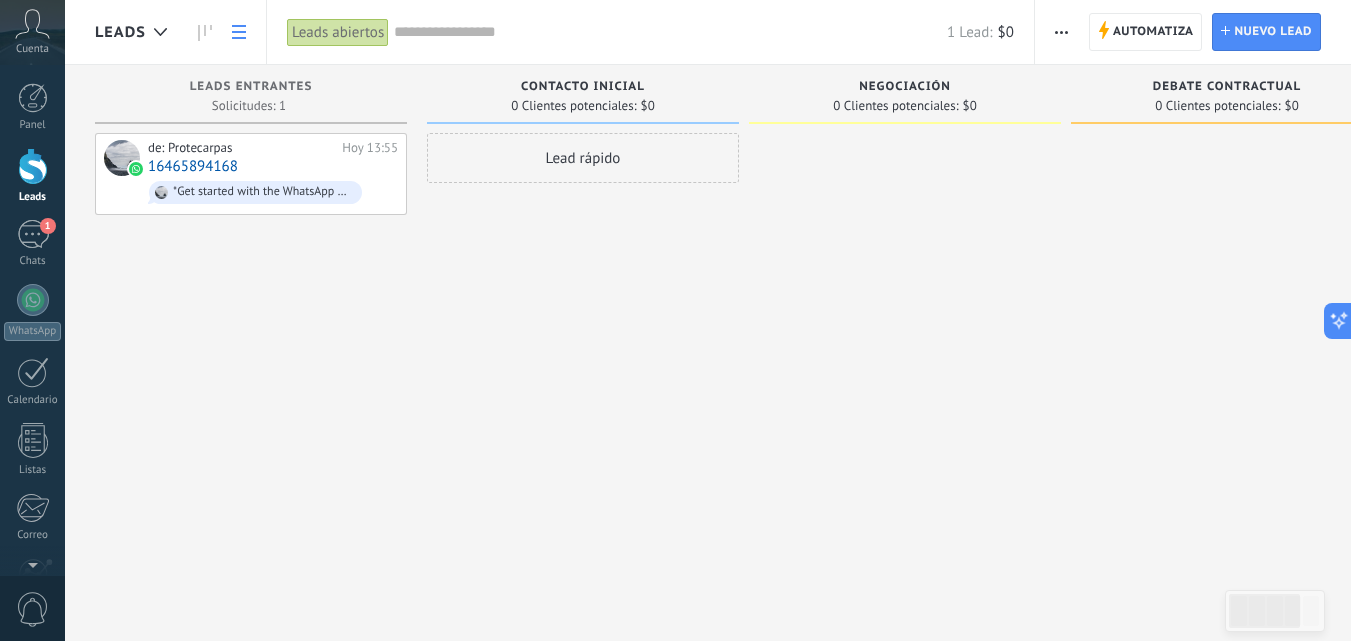 click at bounding box center [239, 32] 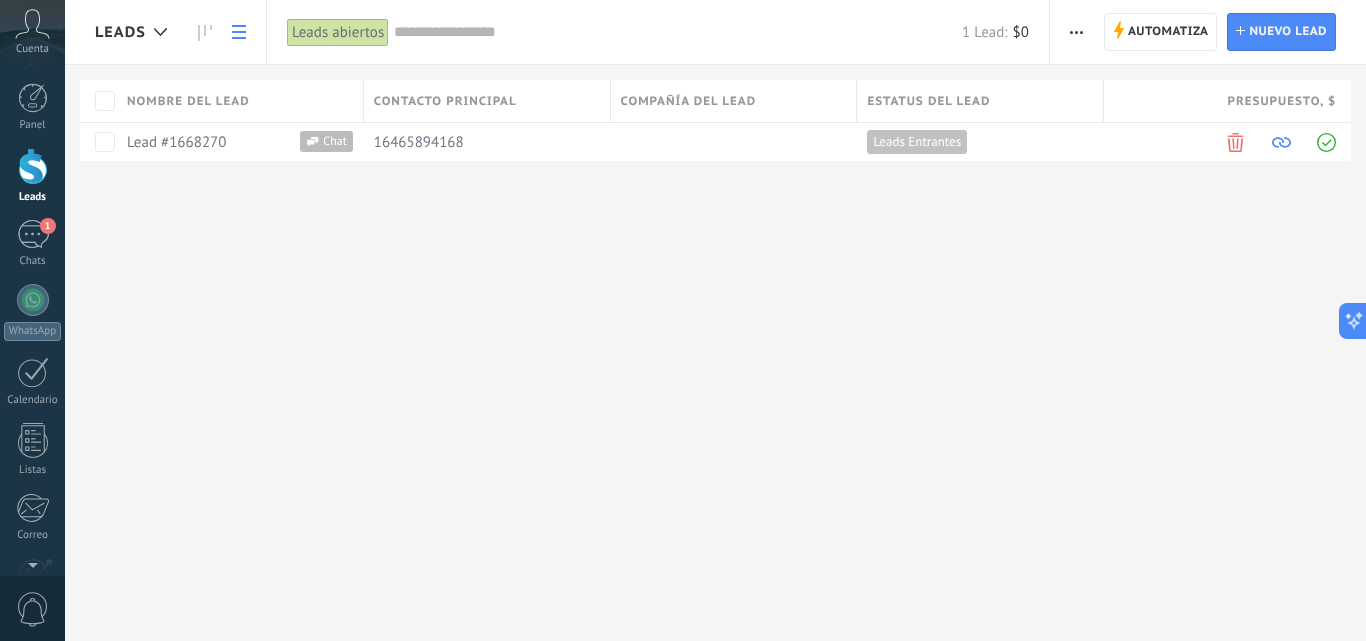 click on "Panel
Leads
1
Chats
WhatsApp
Clientes" at bounding box center (65, 320) 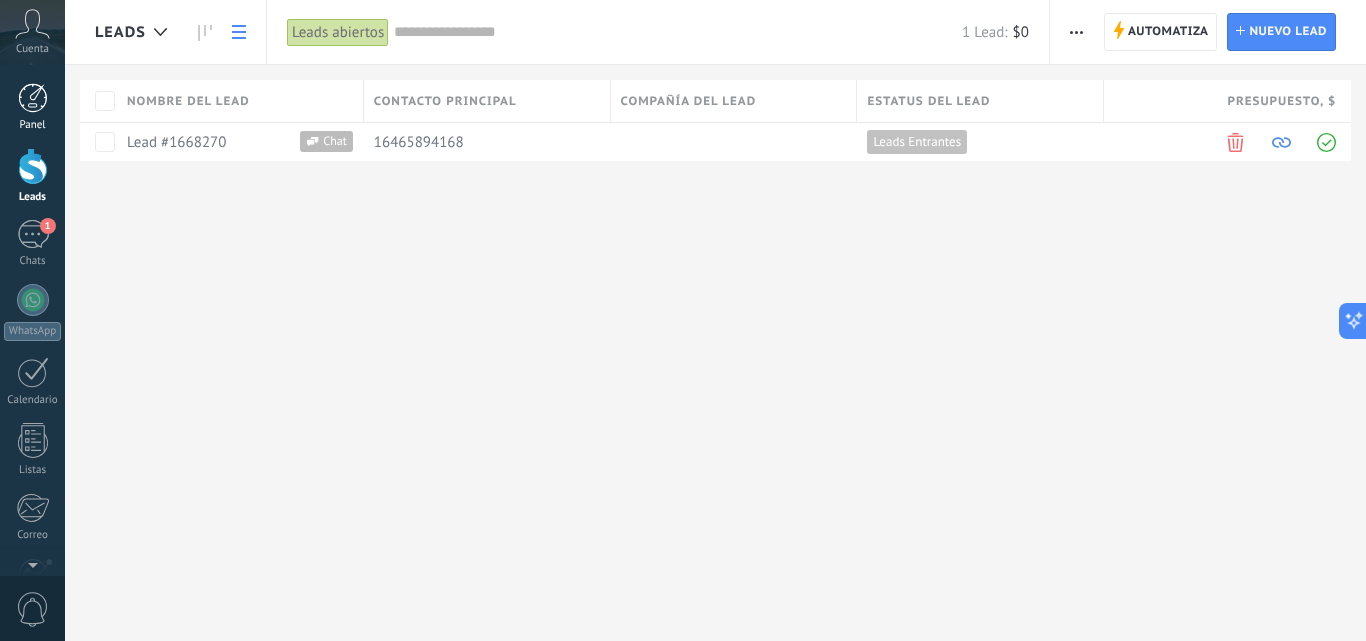 click at bounding box center [33, 98] 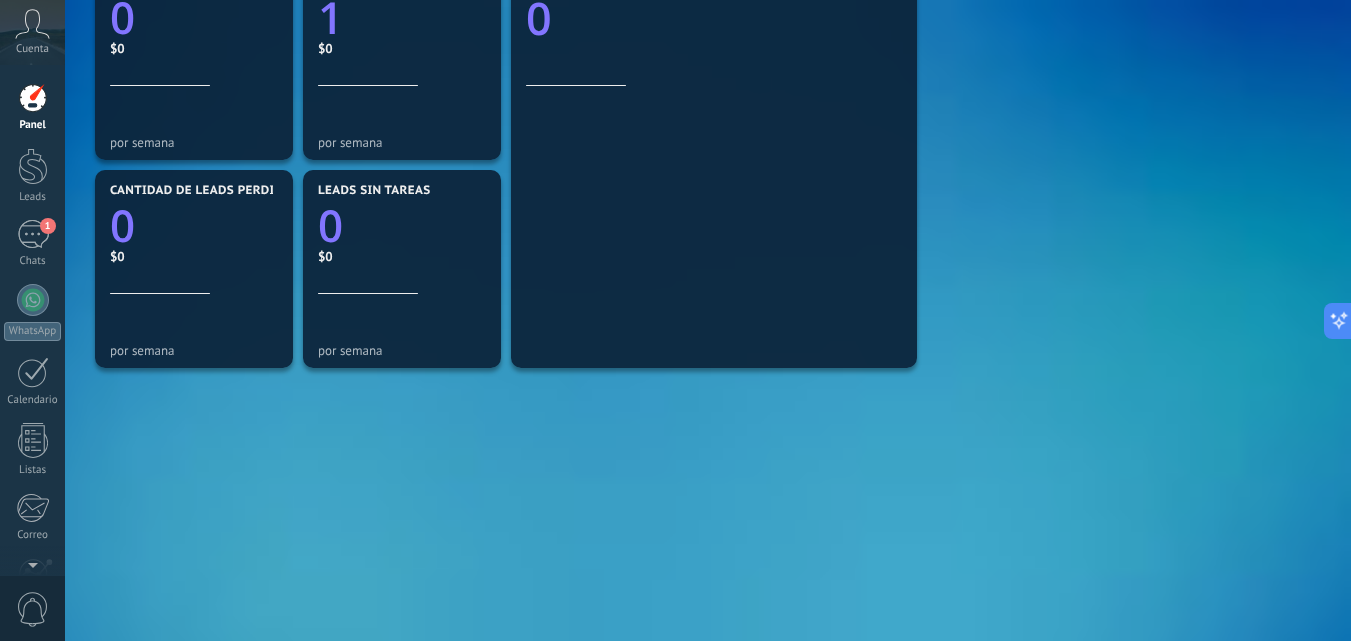 scroll, scrollTop: 714, scrollLeft: 0, axis: vertical 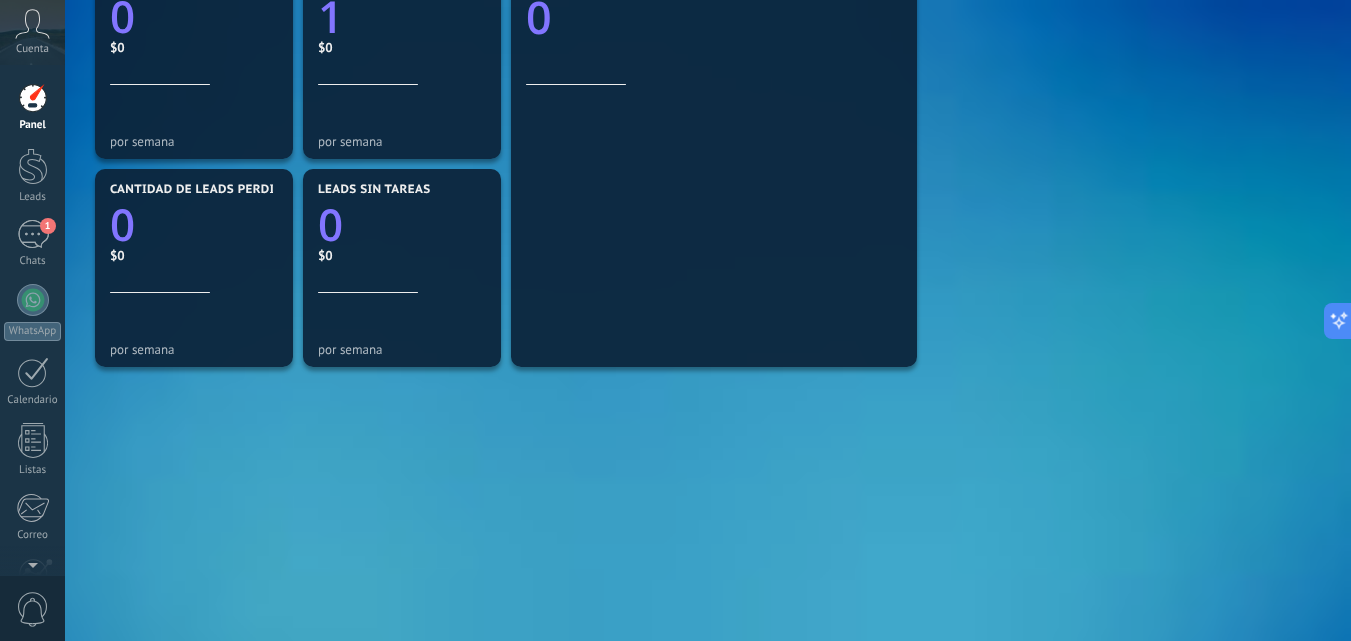 click on "Cuenta" at bounding box center [32, 32] 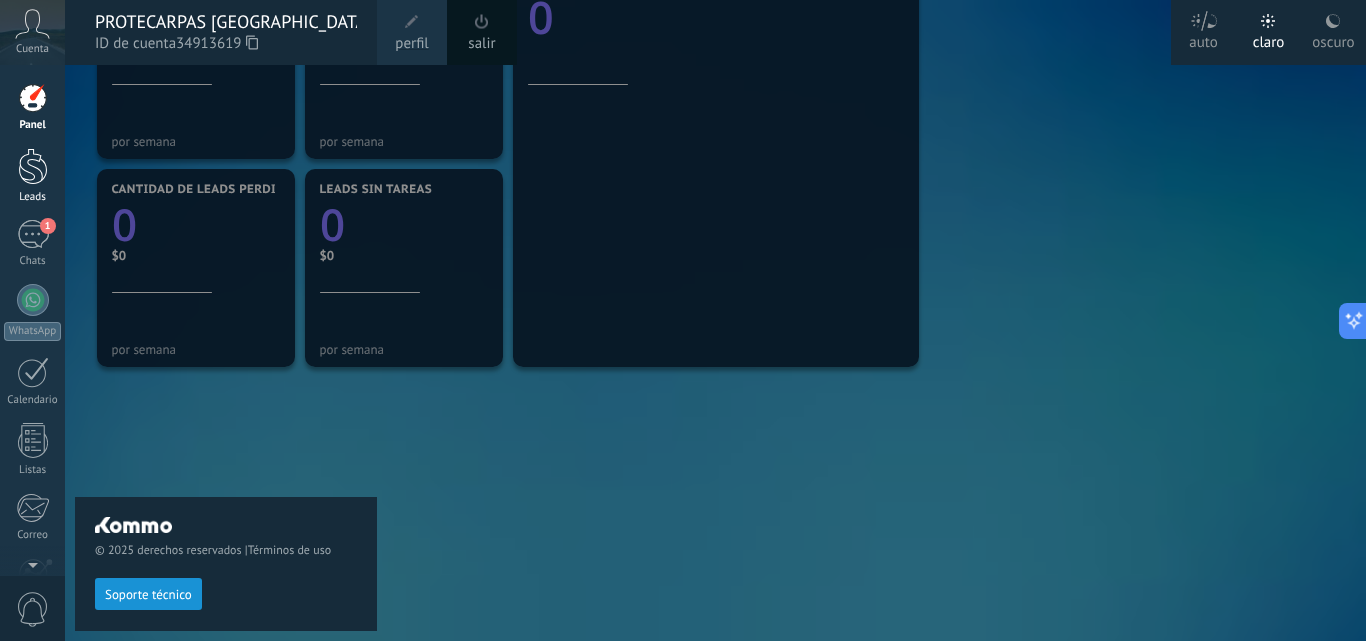 click at bounding box center (33, 166) 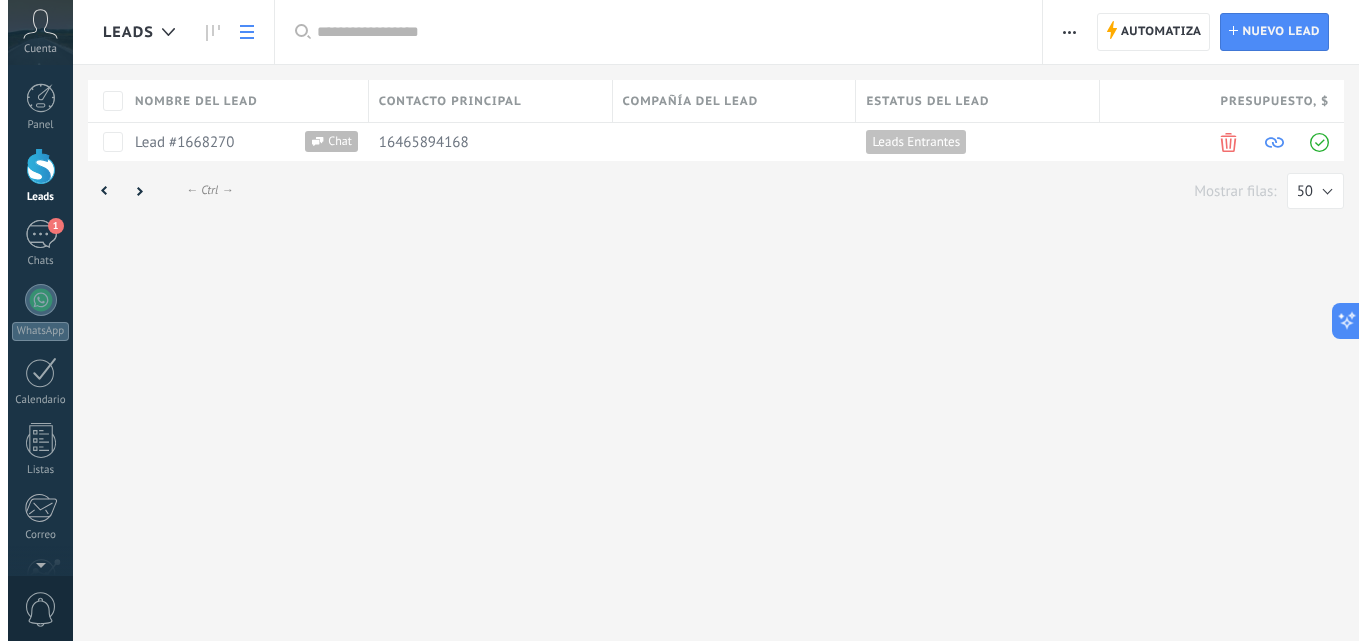 scroll, scrollTop: 0, scrollLeft: 0, axis: both 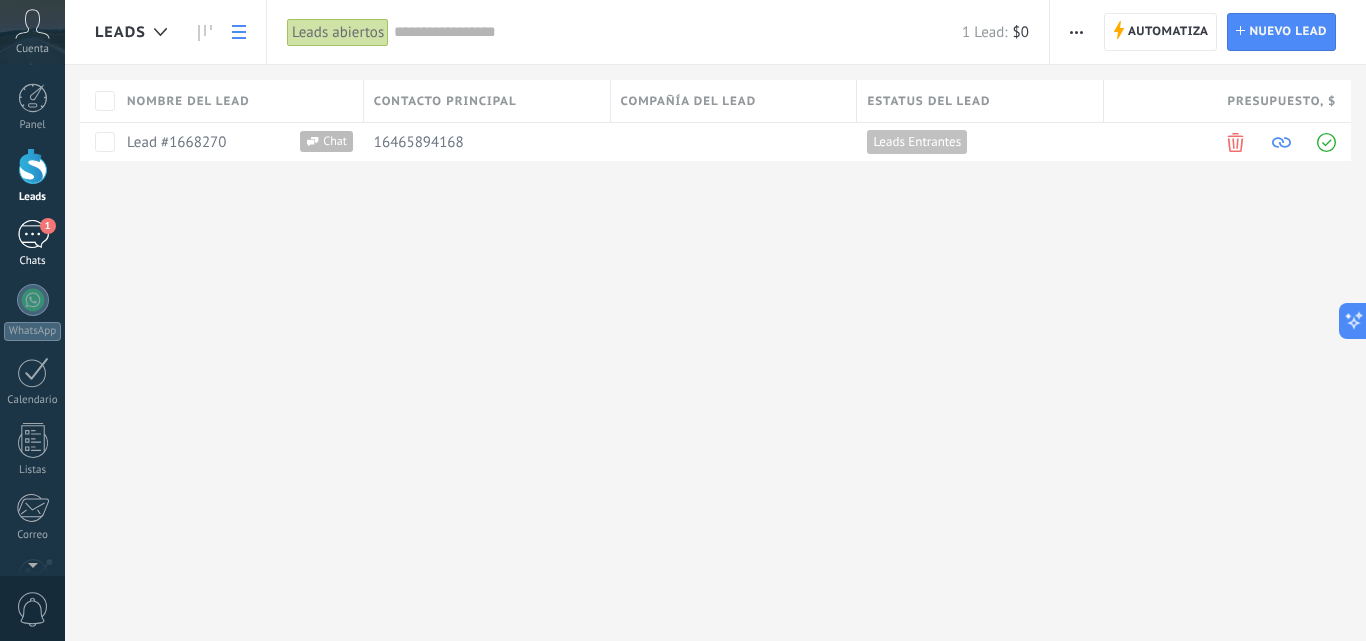 click on "1" at bounding box center [33, 234] 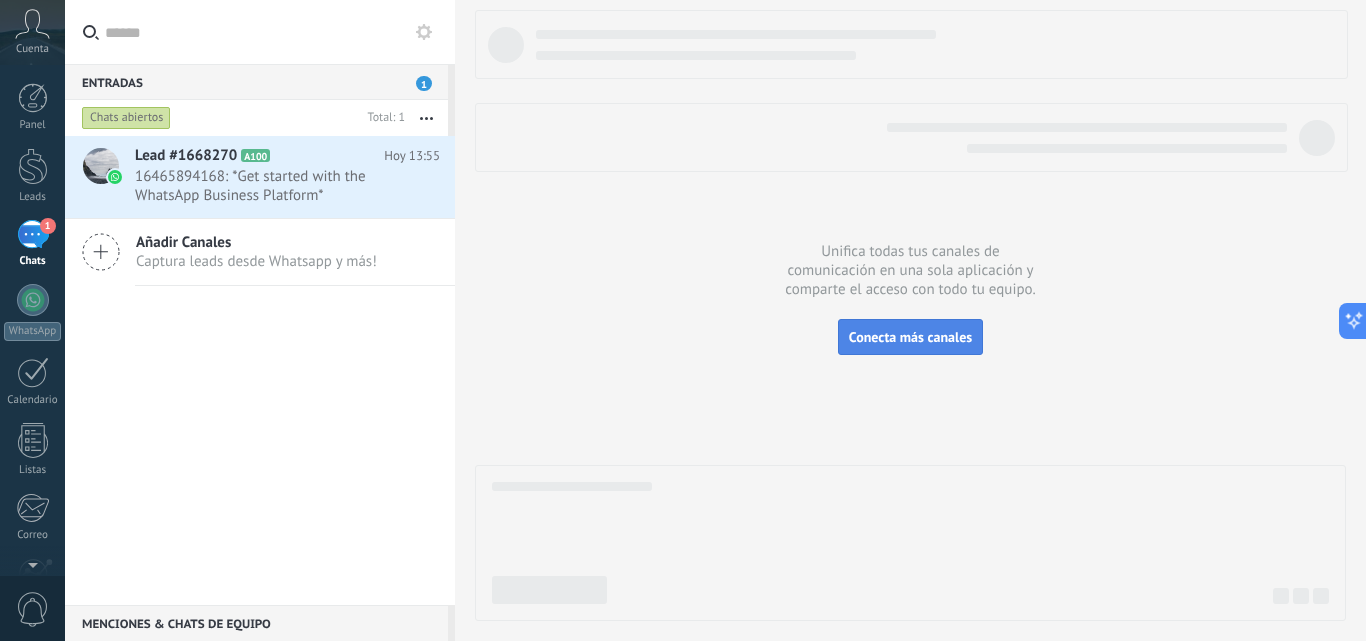 click on "Conecta más canales" at bounding box center [910, 337] 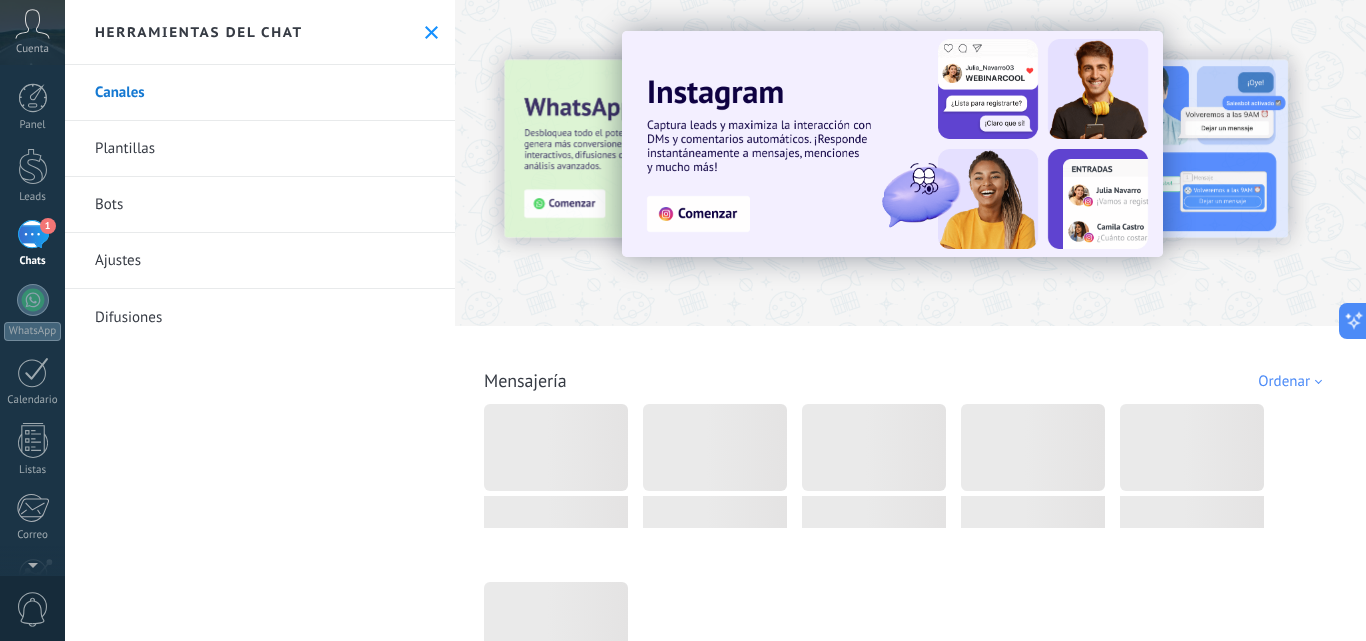 scroll, scrollTop: 100, scrollLeft: 0, axis: vertical 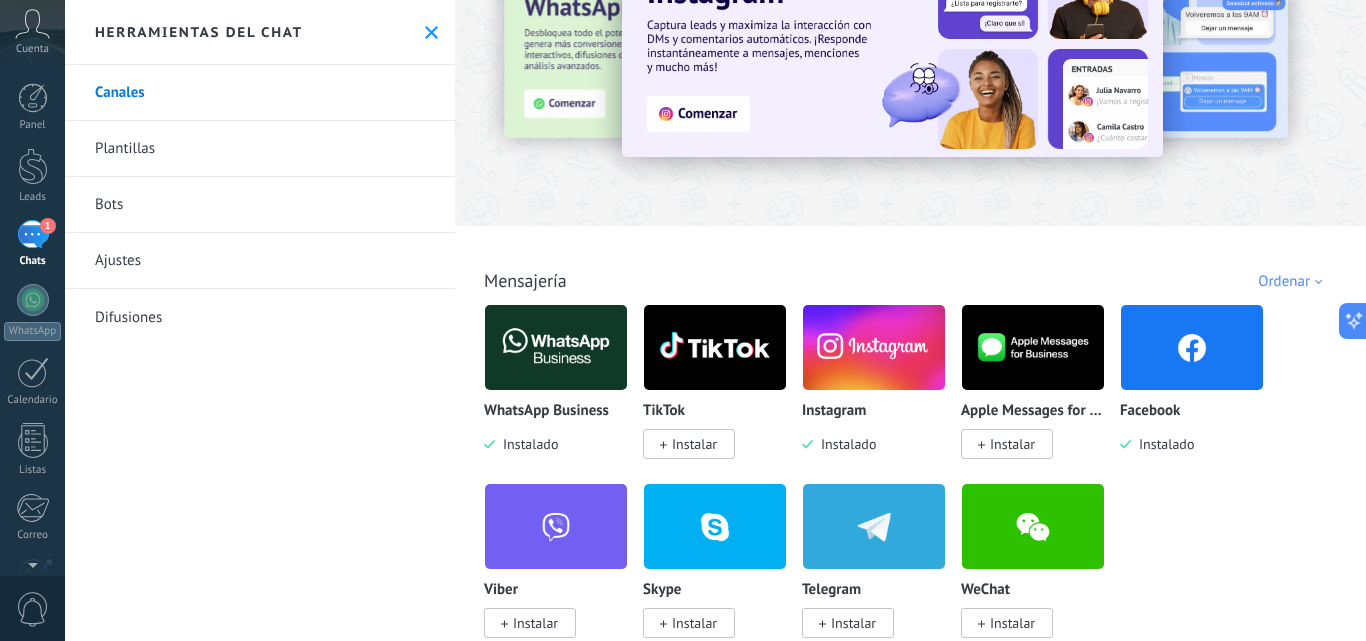 click at bounding box center [1192, 347] 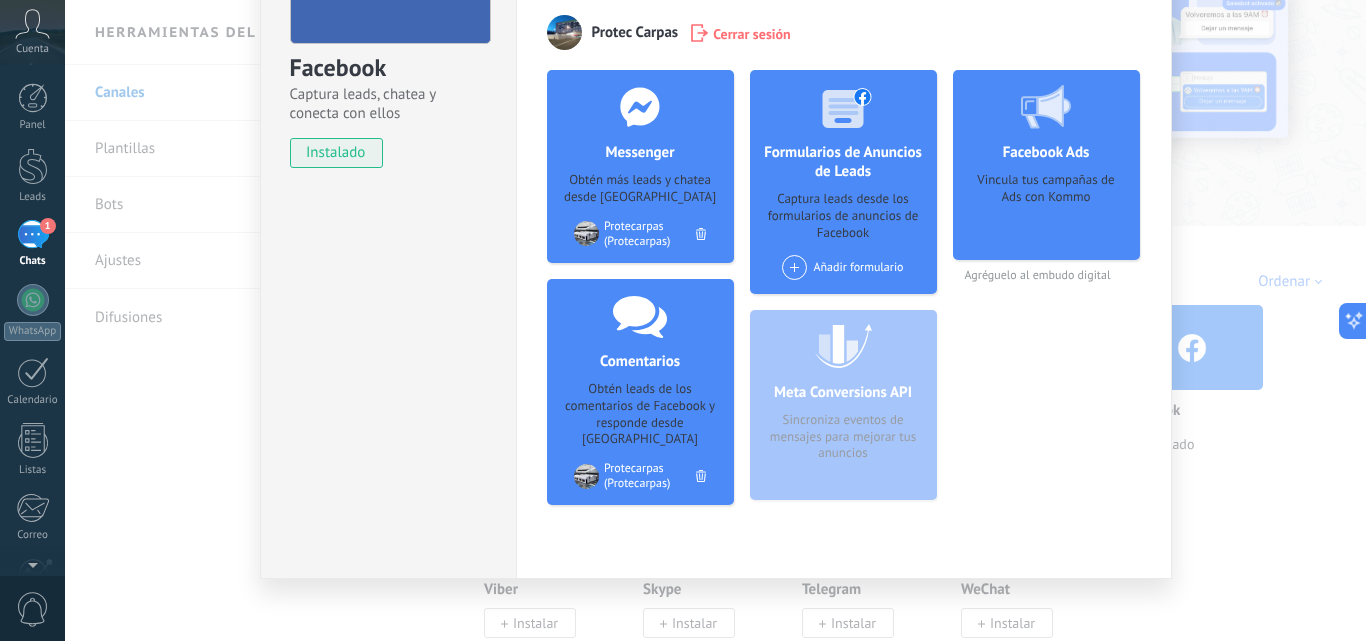 scroll, scrollTop: 200, scrollLeft: 0, axis: vertical 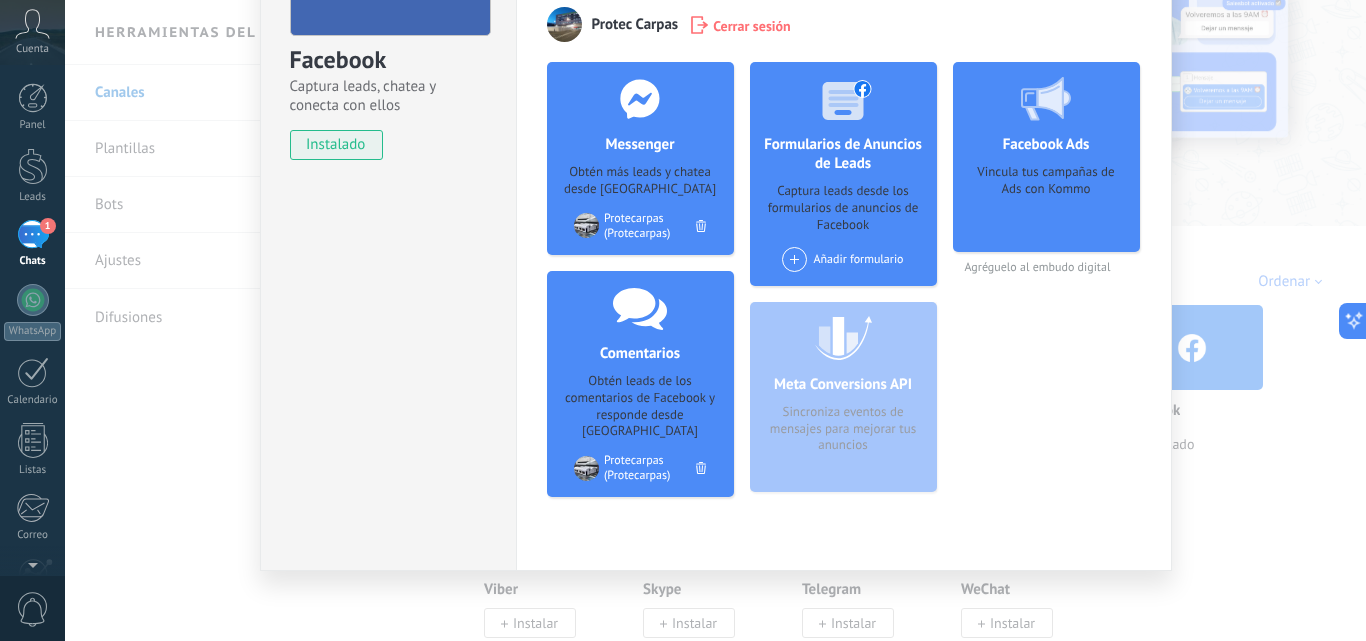 click on "Vincula tus campañas de Ads con Kommo" at bounding box center [1046, 201] 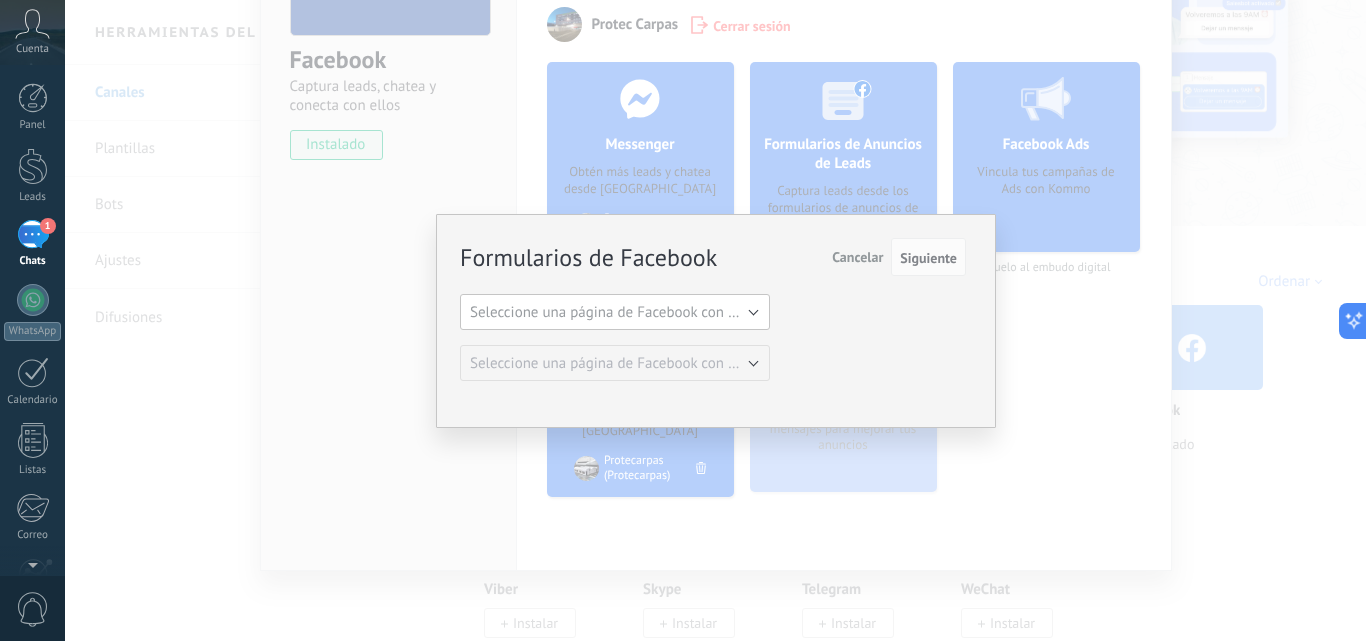 click on "Seleccione una página de Facebook con formas" at bounding box center (621, 312) 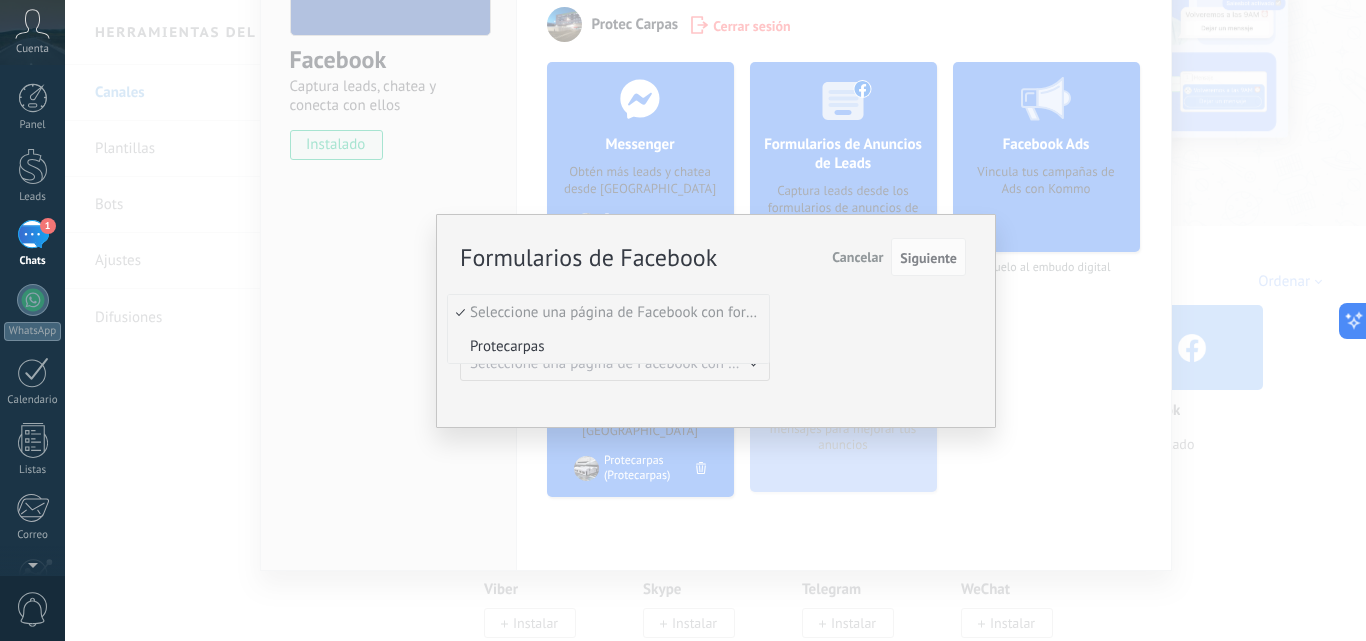 click on "Protecarpas" at bounding box center (608, 346) 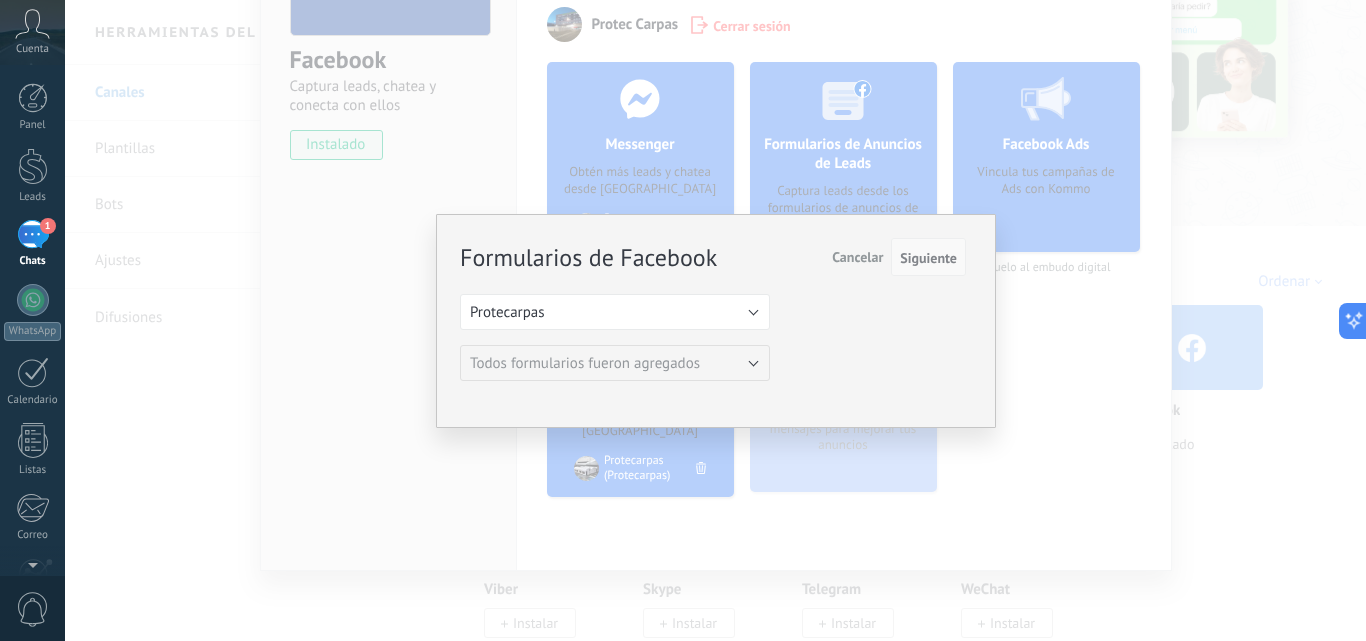 click on "Siguiente" at bounding box center [928, 258] 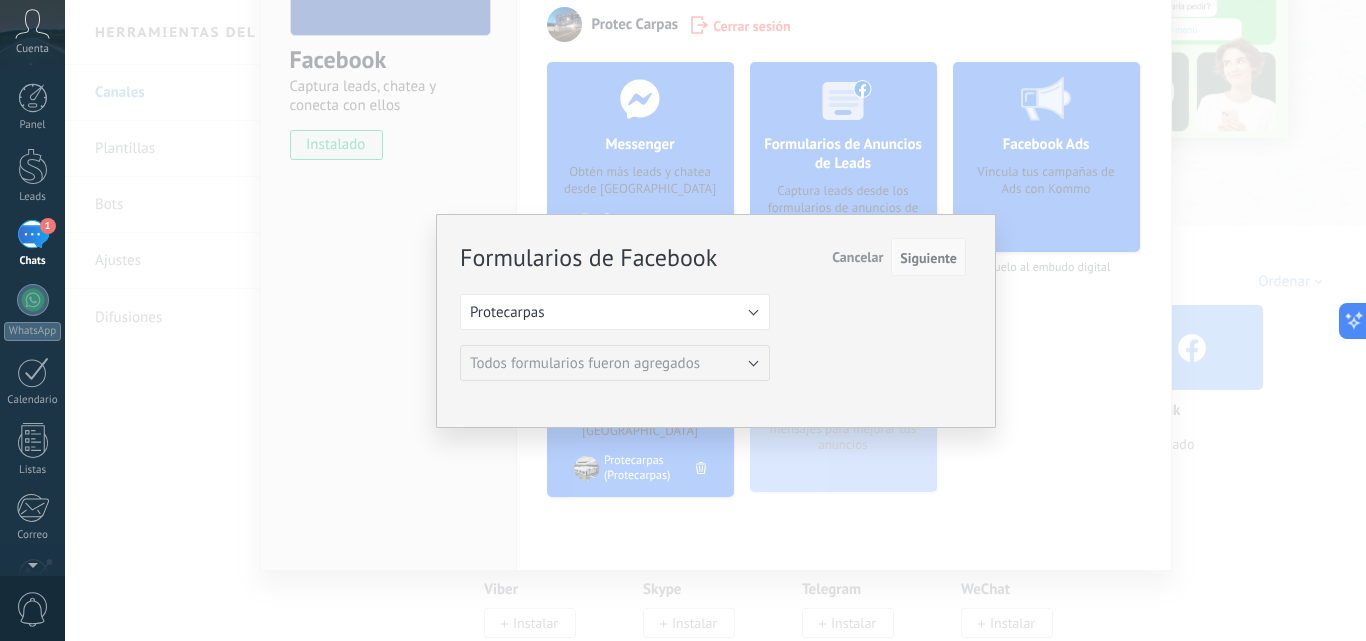 click on "Siguiente" at bounding box center (928, 258) 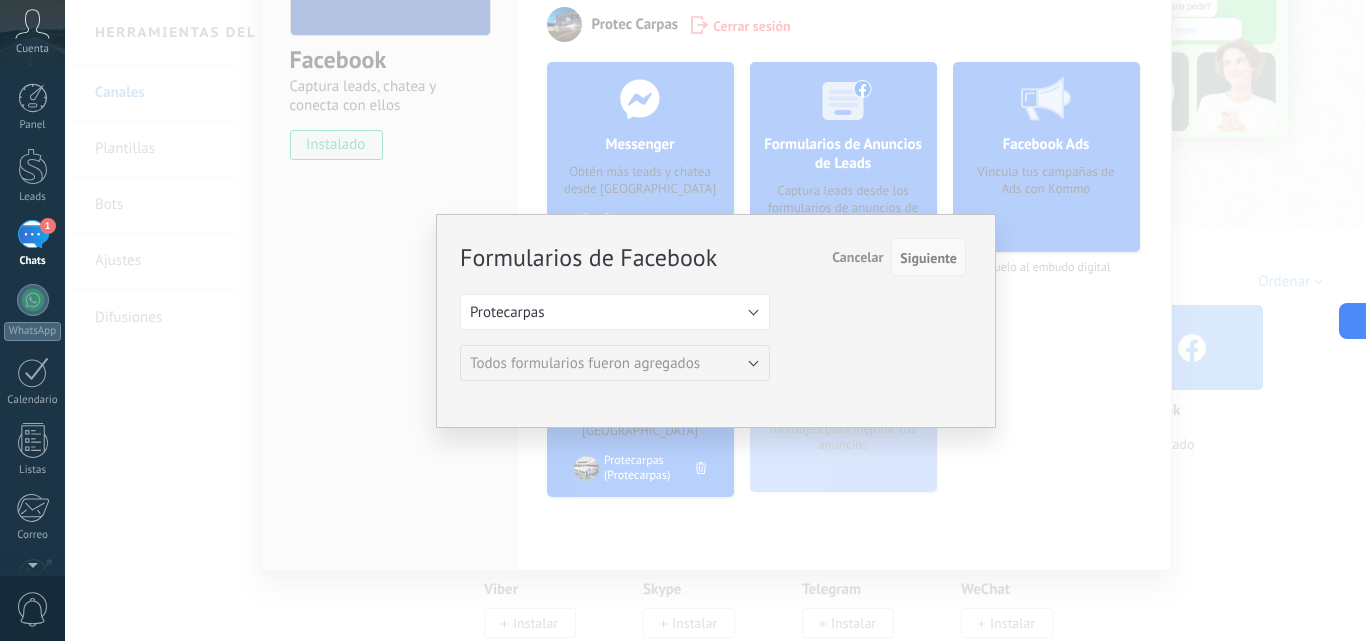 click on "Siguiente" at bounding box center (928, 257) 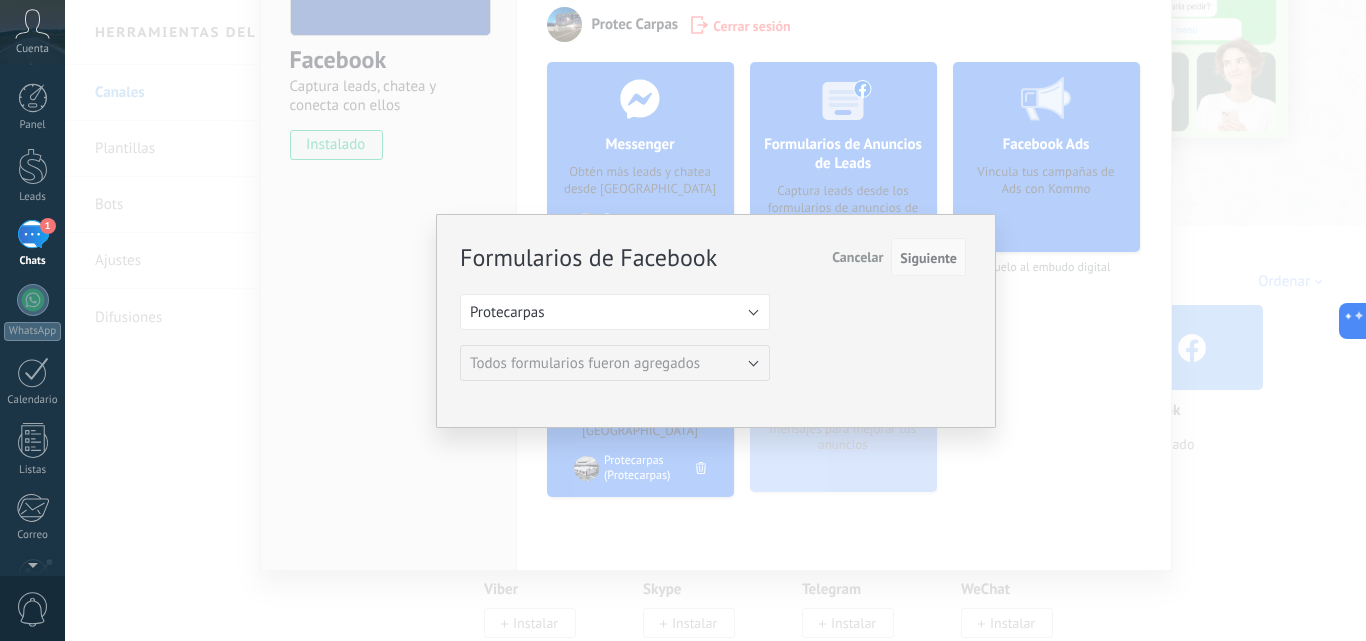 click on "Siguiente" at bounding box center (928, 257) 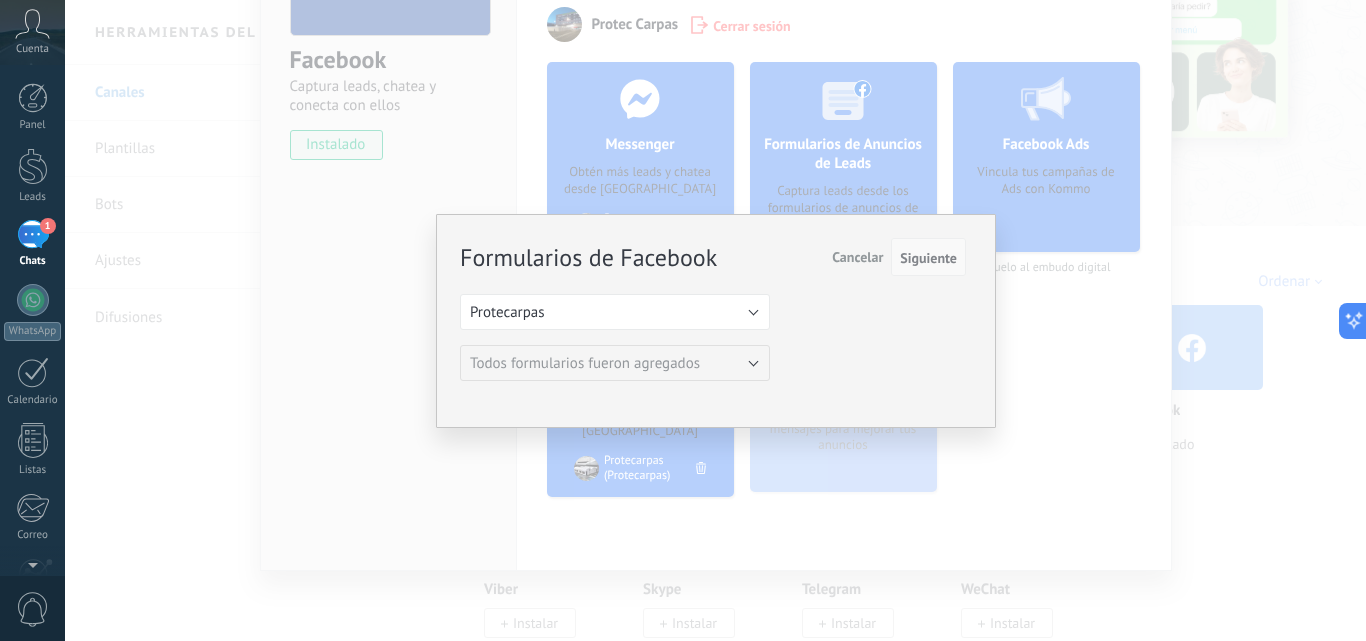 click on "Siguiente" at bounding box center [928, 257] 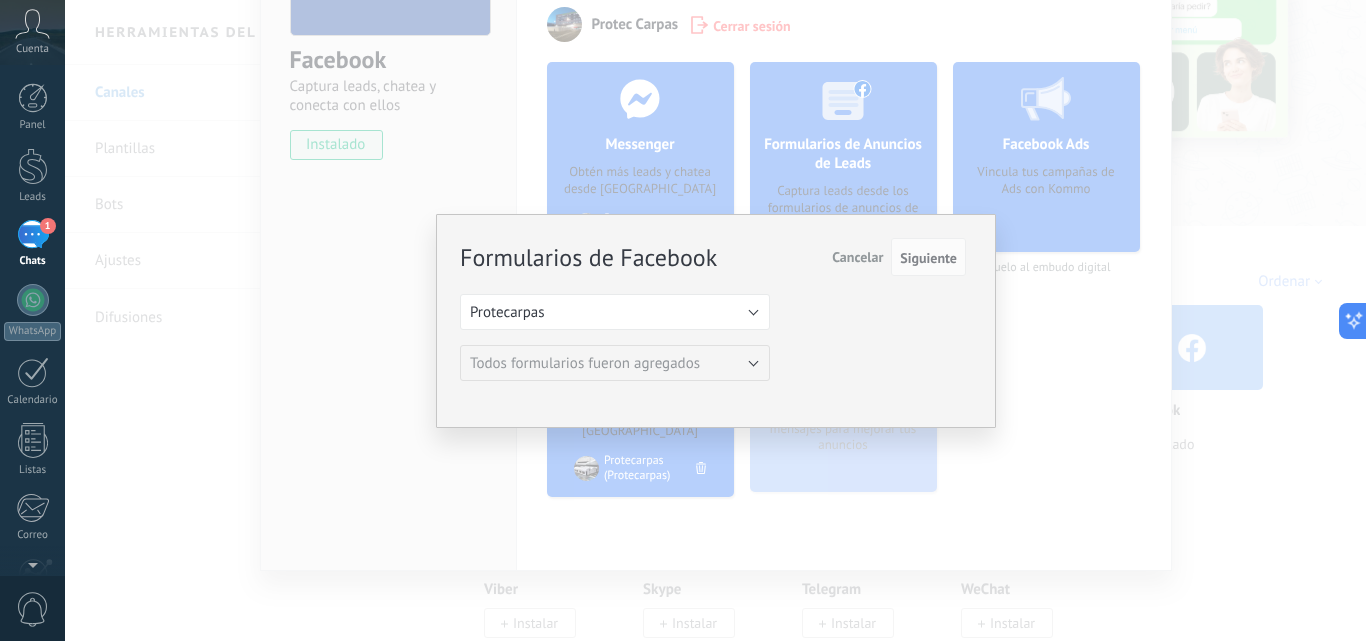 click on "Cancelar" at bounding box center (857, 257) 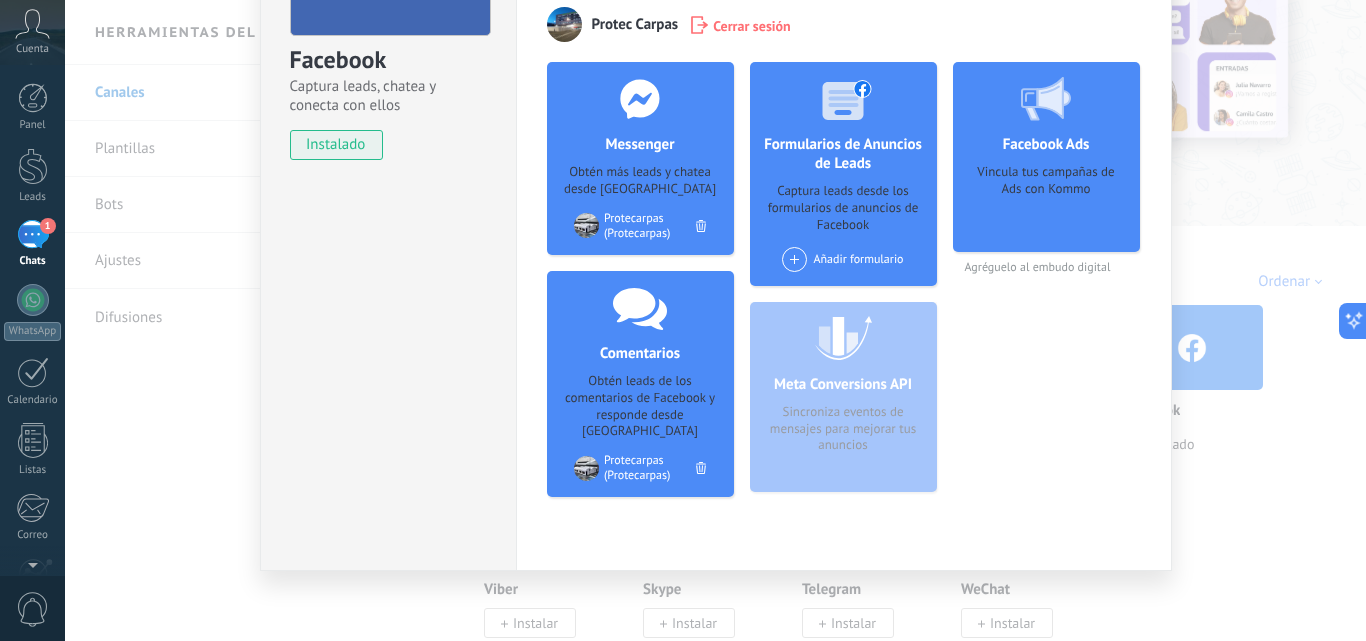 click on "Meta Conversions API Sincroniza eventos de mensajes para mejorar tus anuncios" at bounding box center [843, 397] 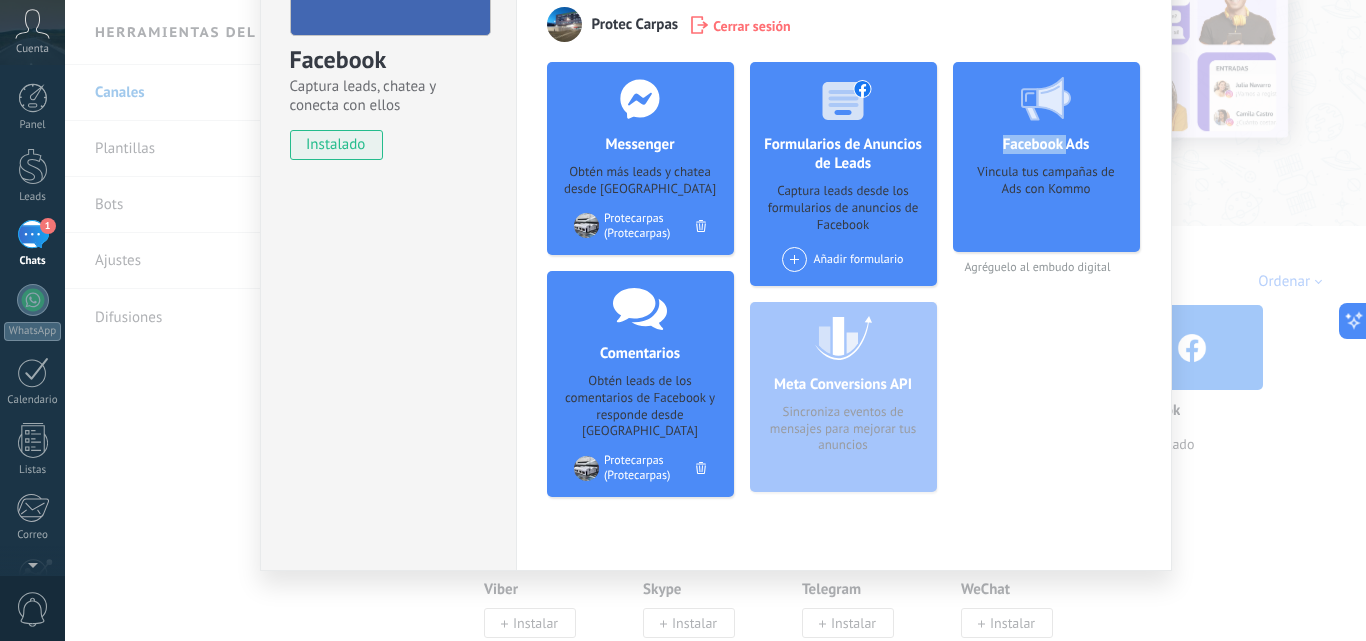 click on "Meta Conversions API Sincroniza eventos de mensajes para mejorar tus anuncios" at bounding box center (843, 397) 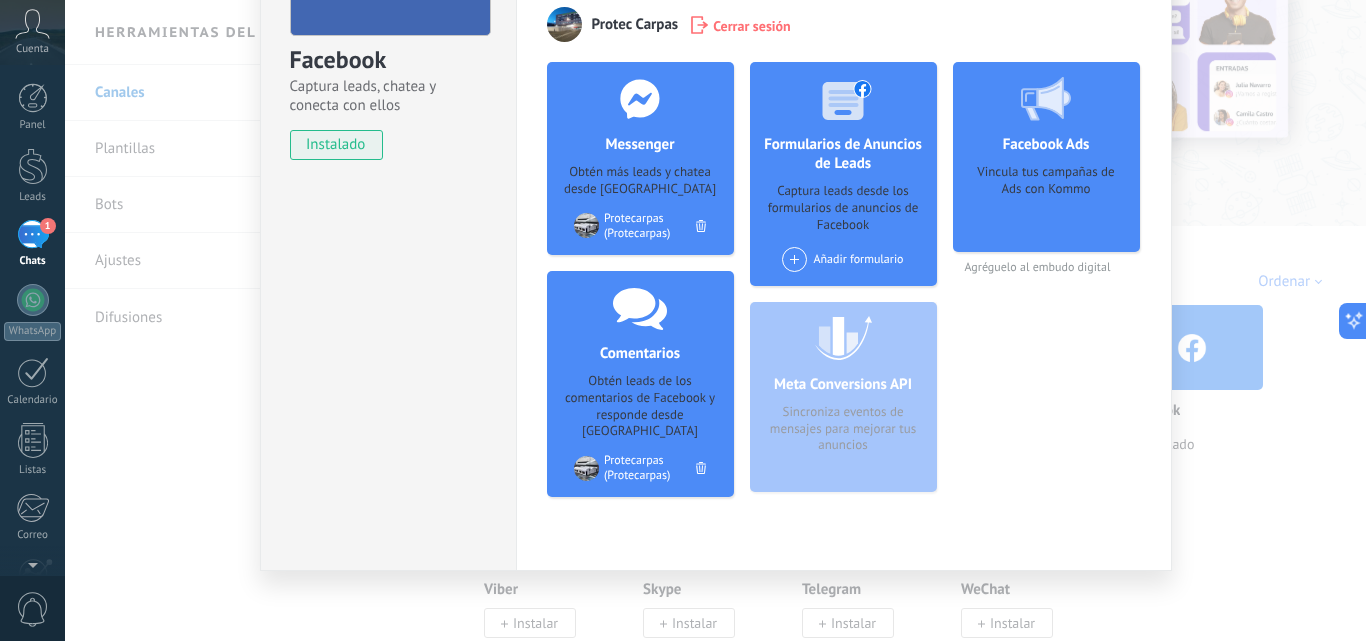 click on "Meta Conversions API Sincroniza eventos de mensajes para mejorar tus anuncios" at bounding box center [843, 397] 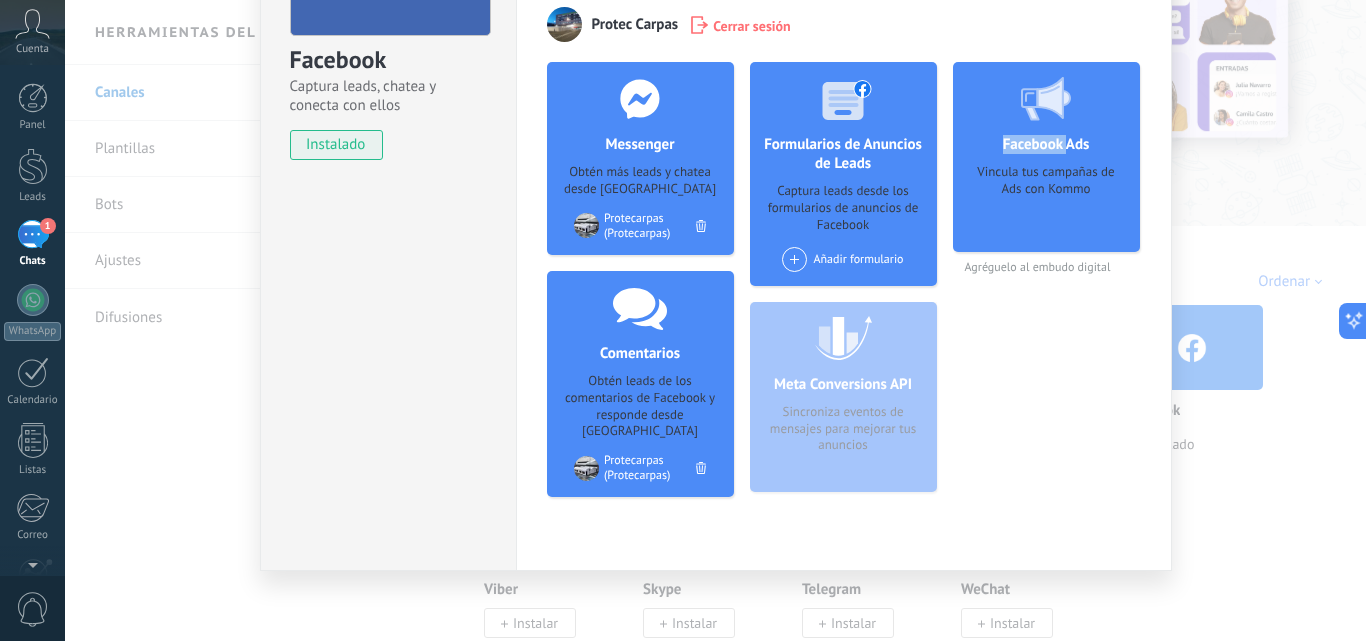 click on "Meta Conversions API Sincroniza eventos de mensajes para mejorar tus anuncios" at bounding box center [843, 397] 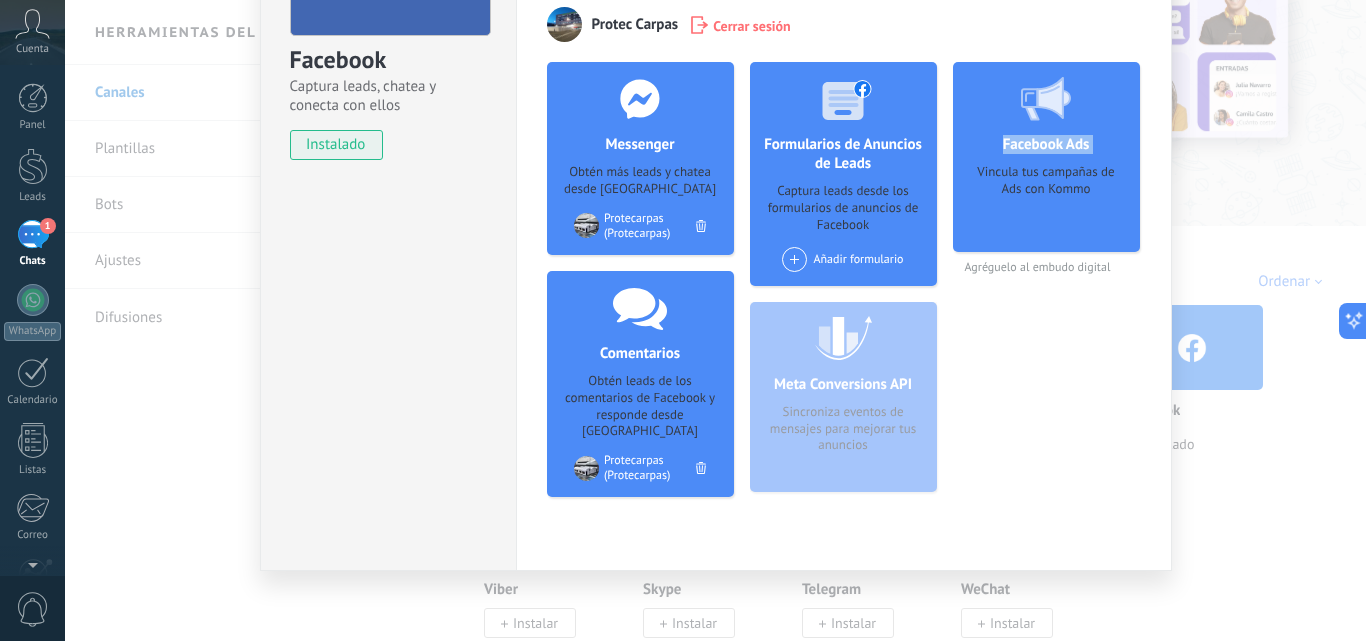 click on "Meta Conversions API Sincroniza eventos de mensajes para mejorar tus anuncios" at bounding box center (843, 397) 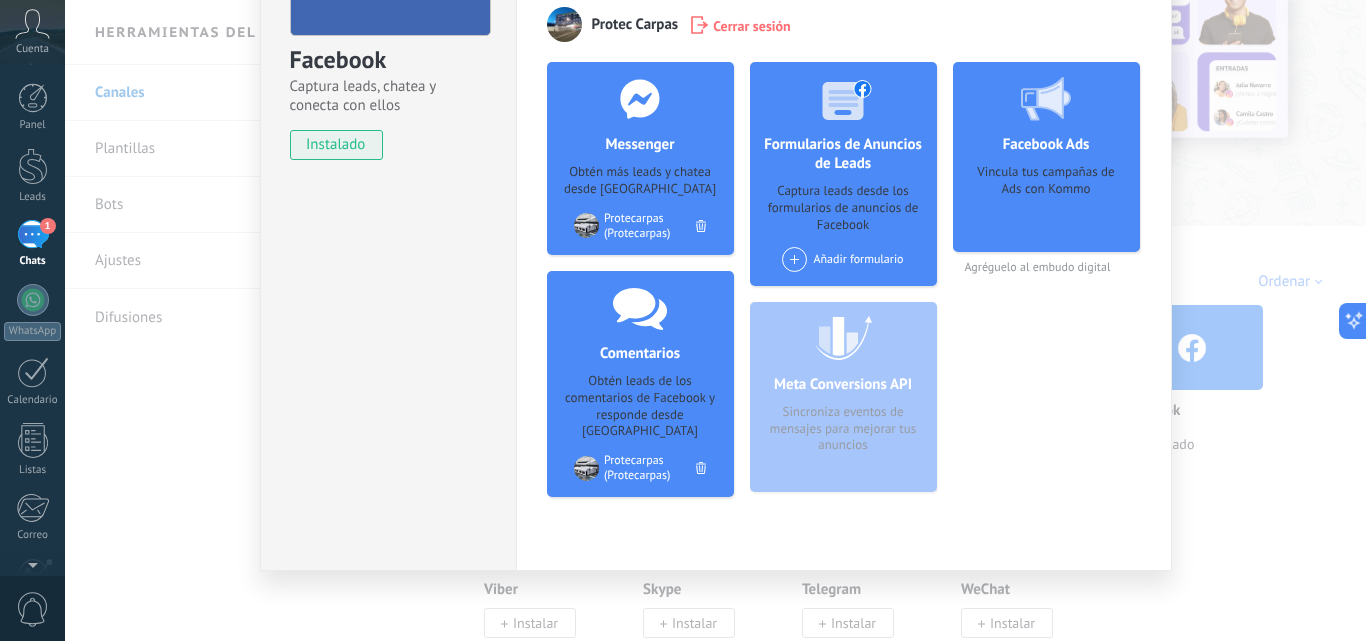 click on "Facebook Ads Vincula tus campañas de Ads con Kommo" at bounding box center (1046, 157) 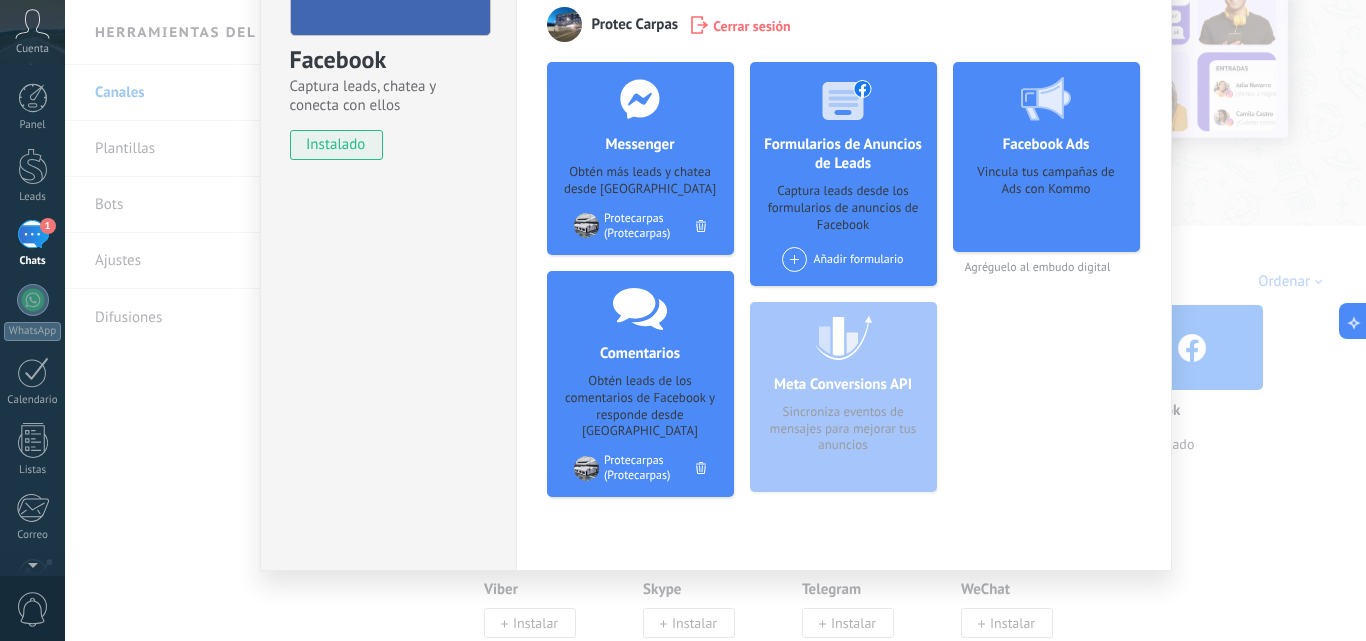 click on "Facebook Captura leads, chatea y conecta con ellos instalado Desinstalar Herramientas de Facebook para generar leads Captura leads, mejora la relación con ellos y cierra más ventas con herramientas de Facebook Protec Carpas Cerrar sesión Messenger Obtén más leads y chatea desde Kommo Agregar página Protecarpas (Protecarpas) Comentarios Obtén leads de los comentarios de Facebook y responde desde Kommo Agregar página Protecarpas (Protecarpas) Formularios de Anuncios de Leads Captura leads desde los formularios de anuncios de Facebook Añadir formulario Meta Conversions API Sincroniza eventos de mensajes para mejorar tus anuncios Facebook Ads Vincula tus campañas de Ads con Kommo Agréguelo al embudo digital más" at bounding box center (715, 320) 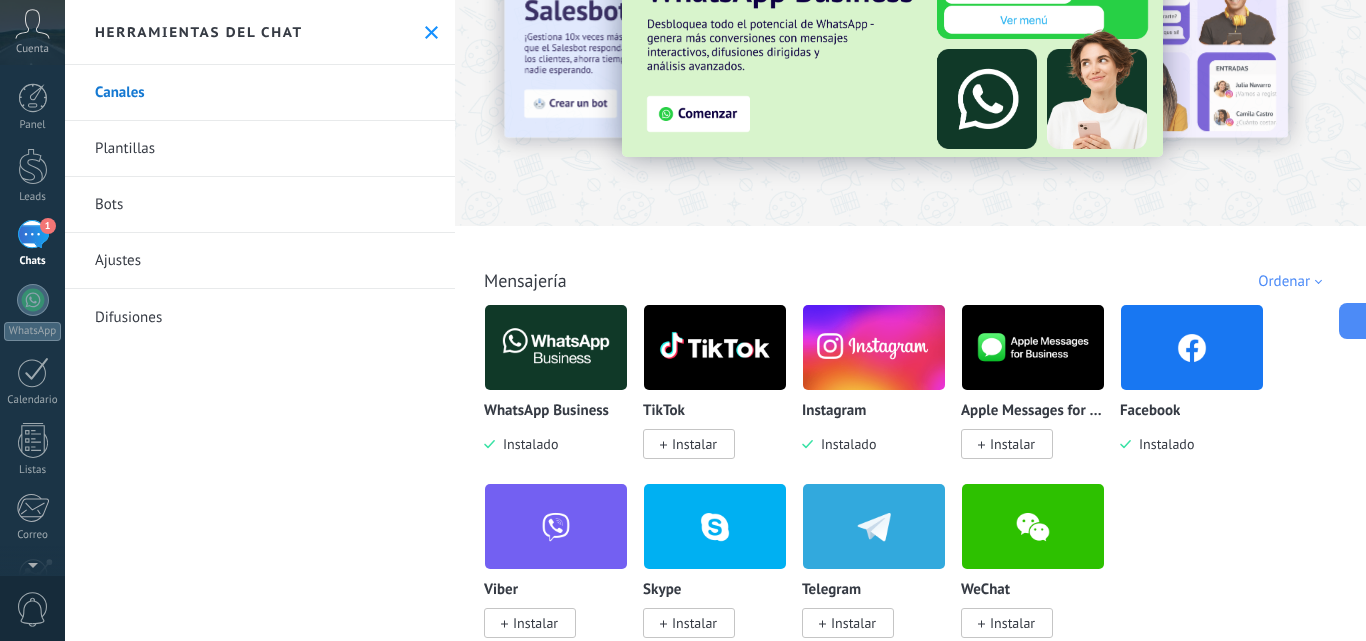 scroll, scrollTop: 0, scrollLeft: 0, axis: both 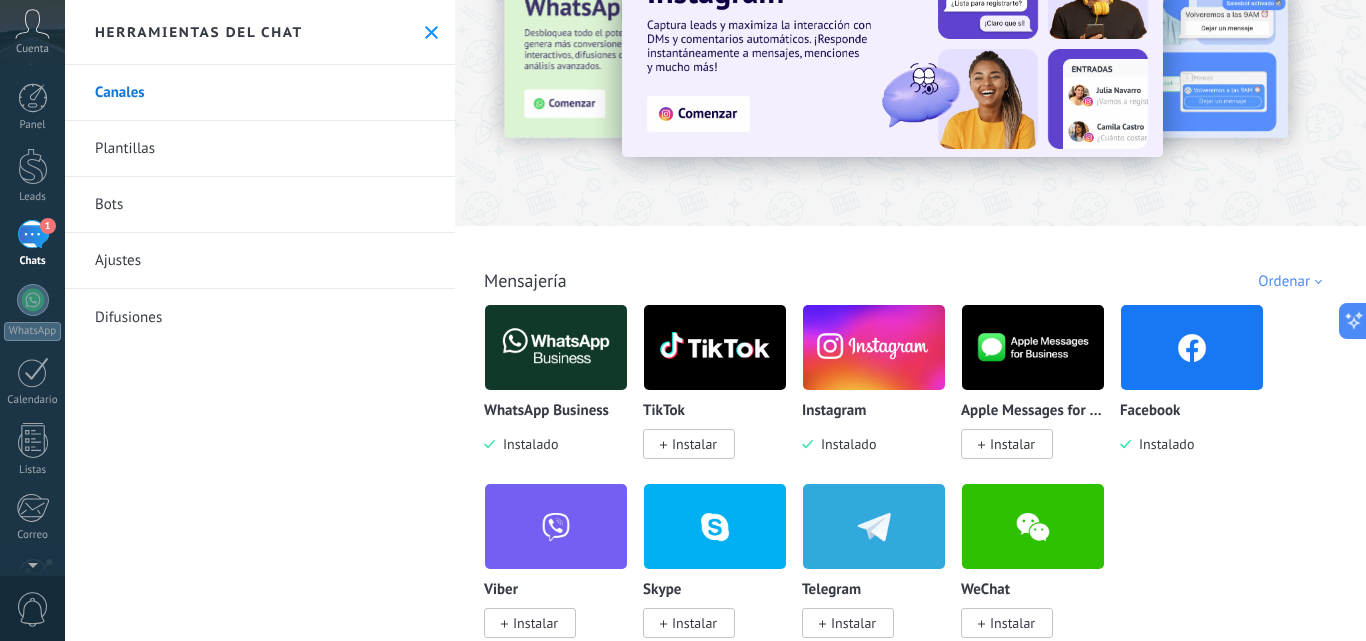 click at bounding box center [1192, 347] 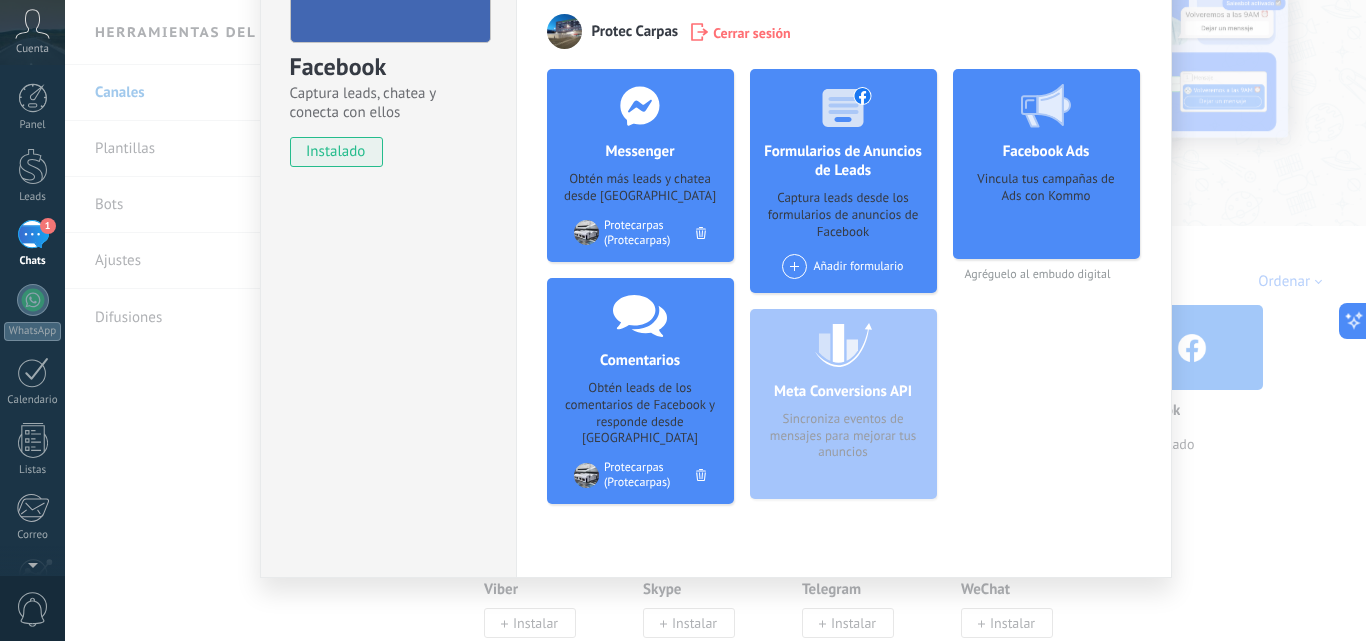 scroll, scrollTop: 200, scrollLeft: 0, axis: vertical 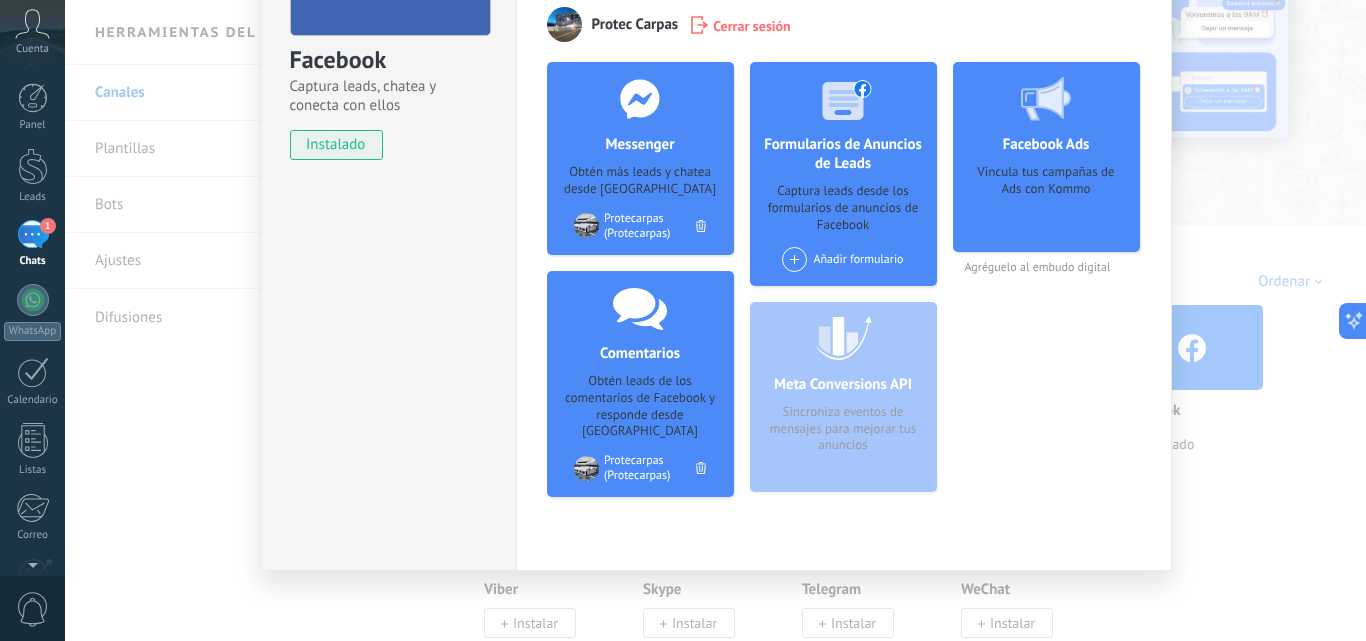 click on "Meta Conversions API Sincroniza eventos de mensajes para mejorar tus anuncios" at bounding box center (843, 397) 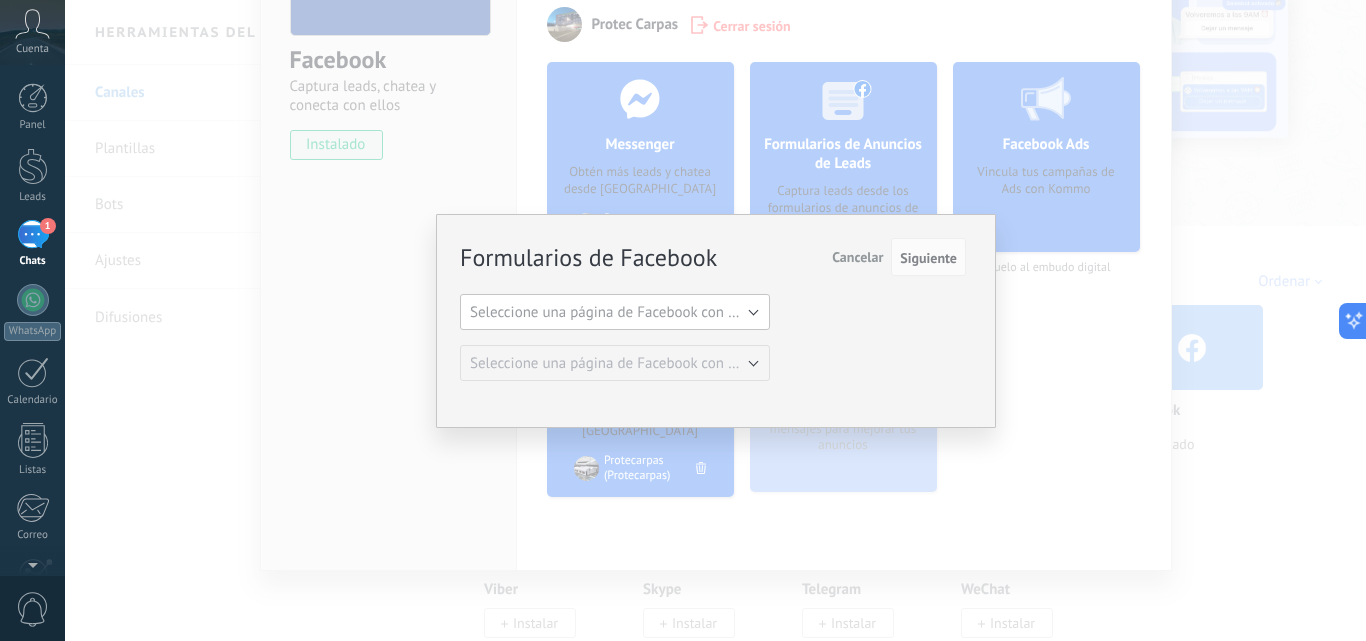 click on "Seleccione una página de Facebook con formas" at bounding box center [621, 312] 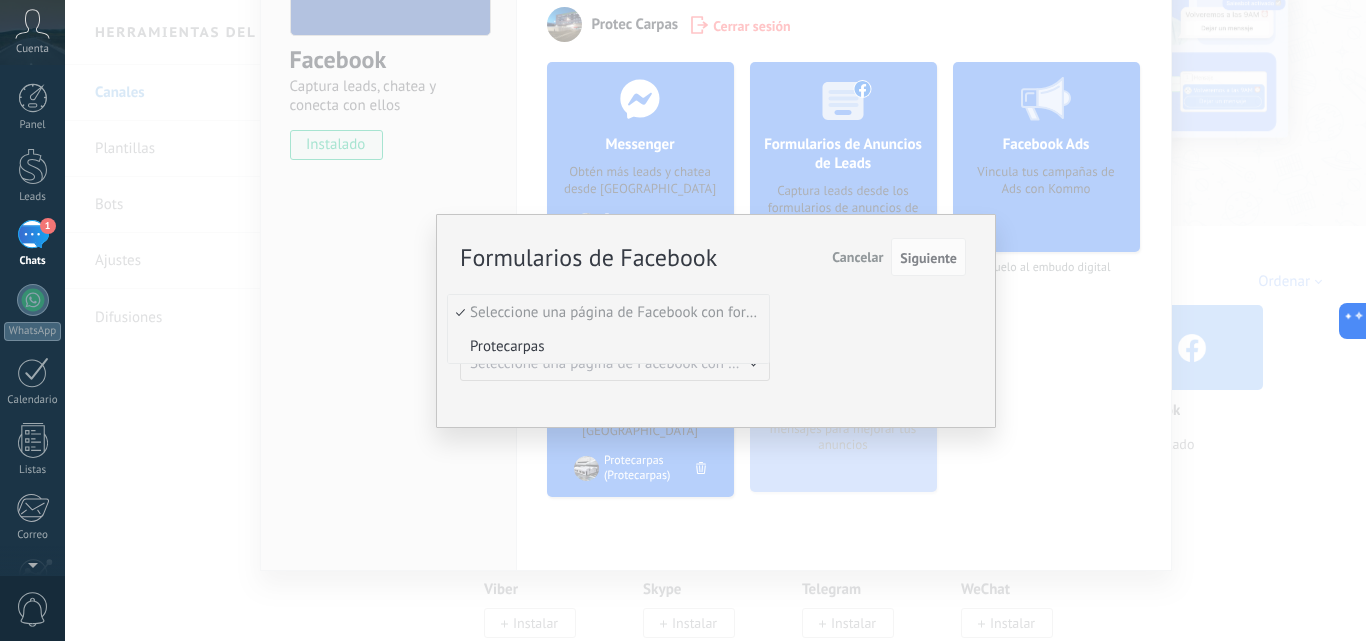 click on "Protecarpas" at bounding box center [605, 346] 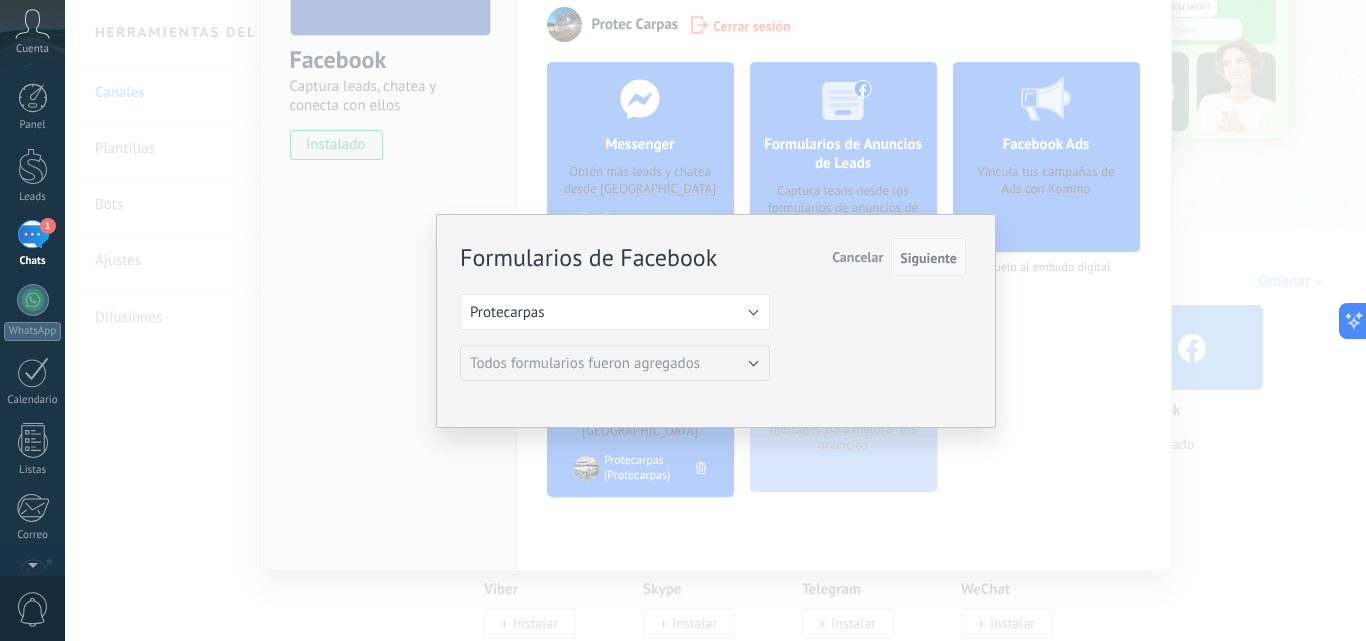 click on "Siguiente" at bounding box center [928, 258] 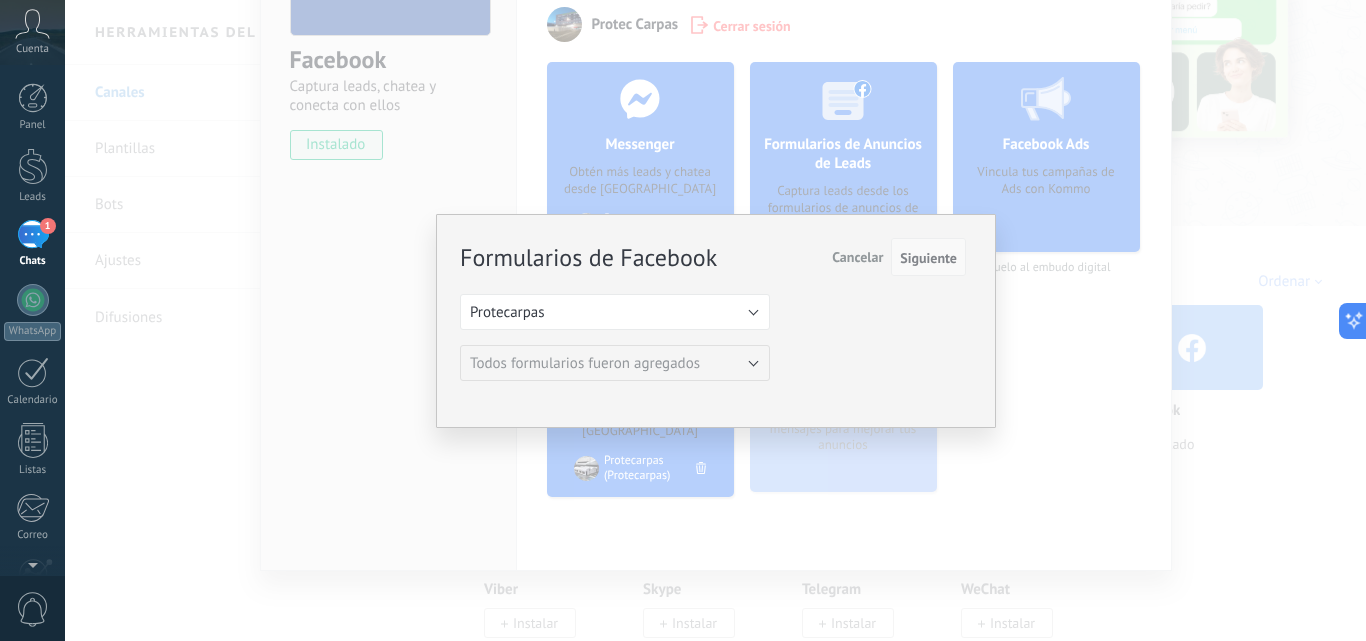 click on "Siguiente" at bounding box center [928, 258] 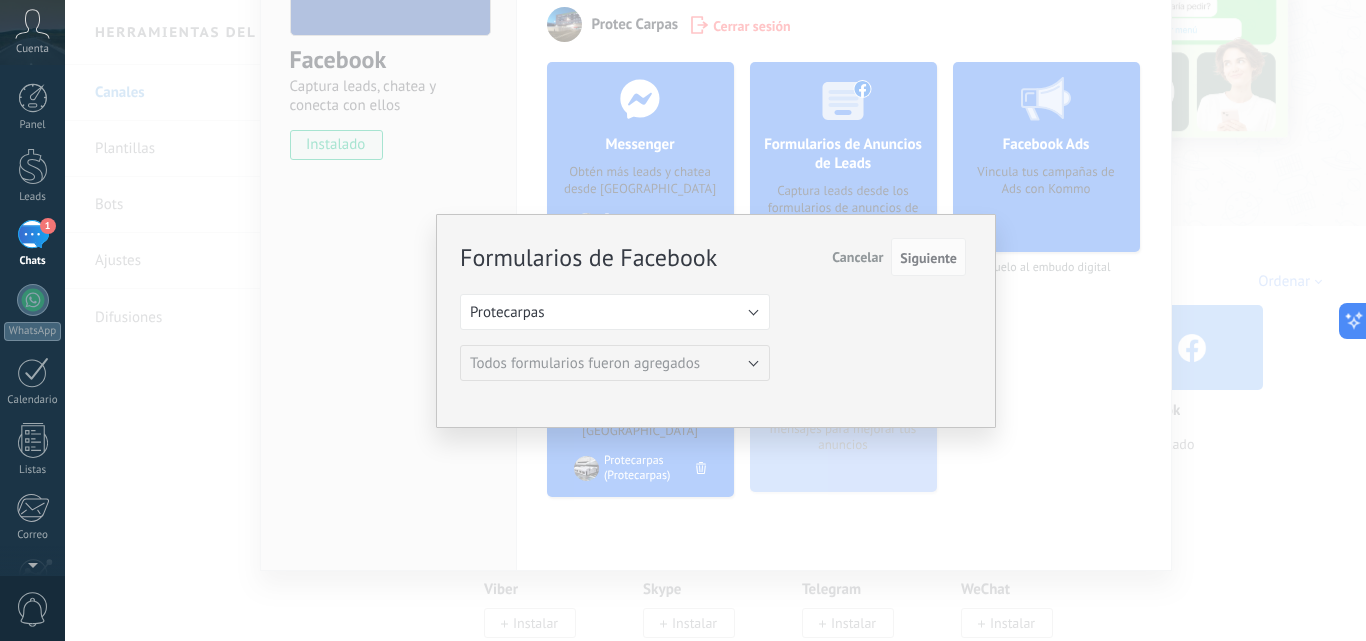 click on "Cancelar" at bounding box center (857, 257) 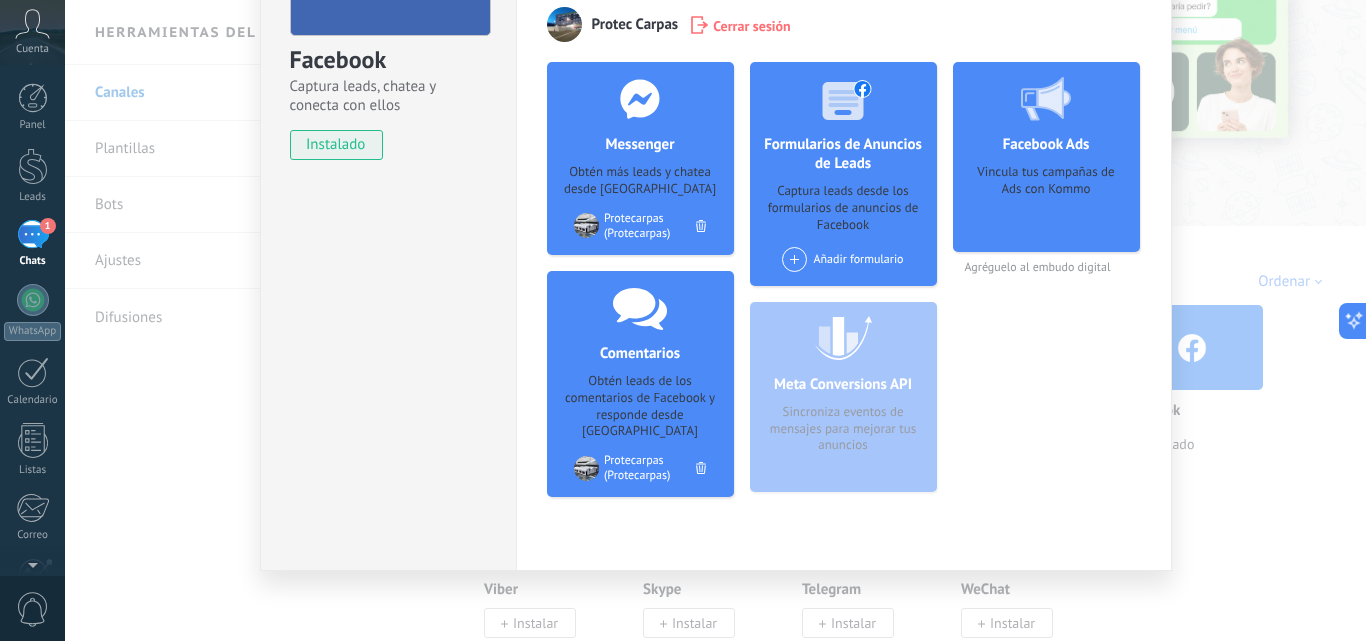 click on "Facebook Ads Vincula tus campañas de Ads con Kommo" at bounding box center (1046, 157) 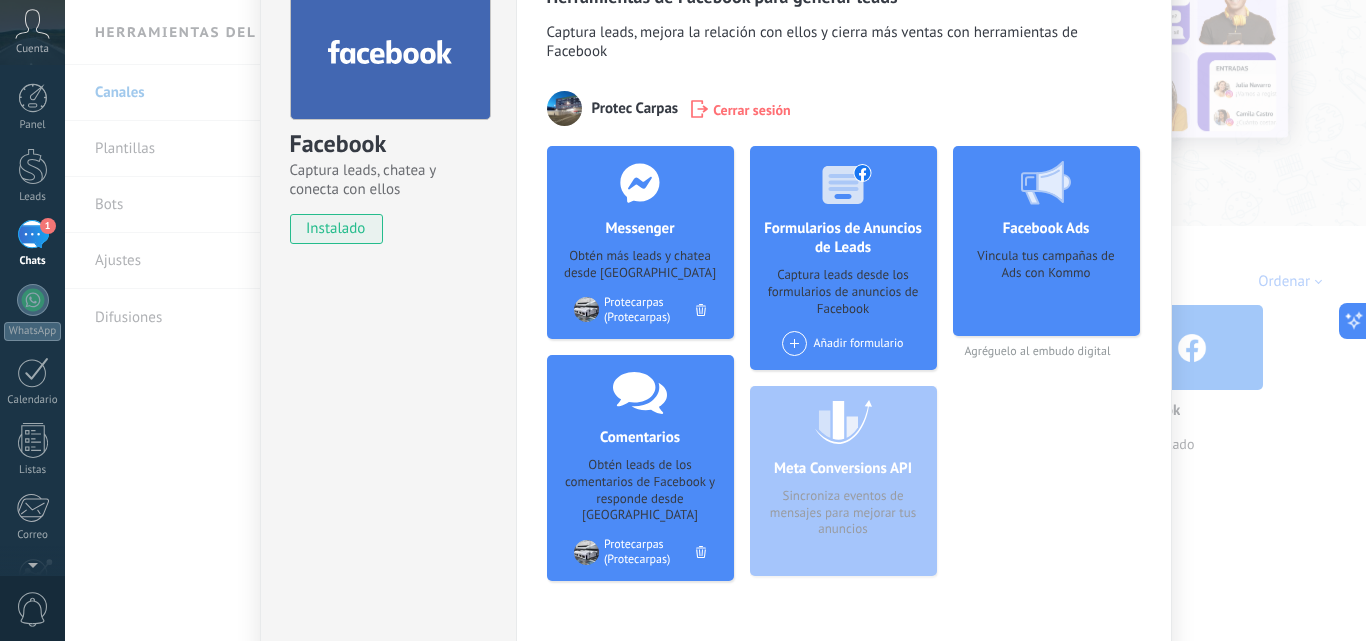 scroll, scrollTop: 200, scrollLeft: 0, axis: vertical 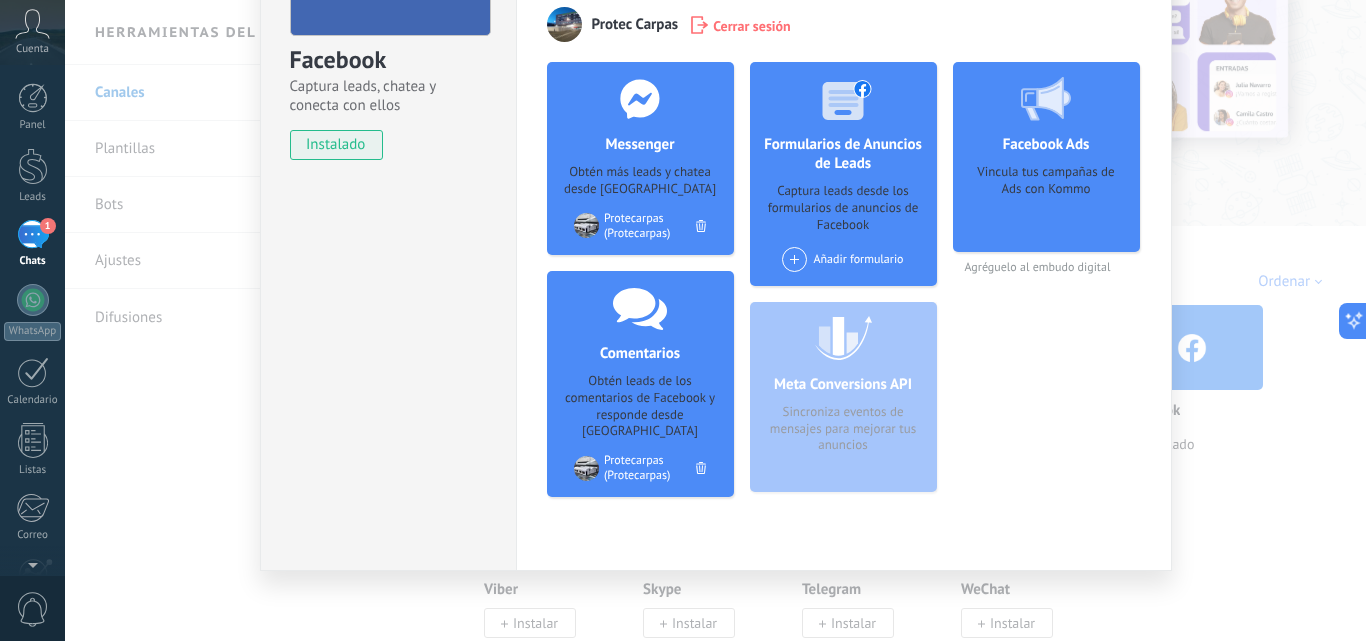 click on "Herramientas de Facebook para generar leads Captura leads, mejora la relación con ellos y cierra más ventas con herramientas de Facebook Protec Carpas Cerrar sesión Messenger Obtén más leads y chatea desde Kommo Agregar página Protecarpas (Protecarpas) Comentarios Obtén leads de los comentarios de Facebook y responde desde Kommo Agregar página Protecarpas (Protecarpas) Formularios de Anuncios de Leads Captura leads desde los formularios de anuncios de Facebook Añadir formulario Meta Conversions API Sincroniza eventos de mensajes para mejorar tus anuncios Facebook Ads Vincula tus campañas de Ads con Kommo Agréguelo al embudo digital más" at bounding box center [844, 218] 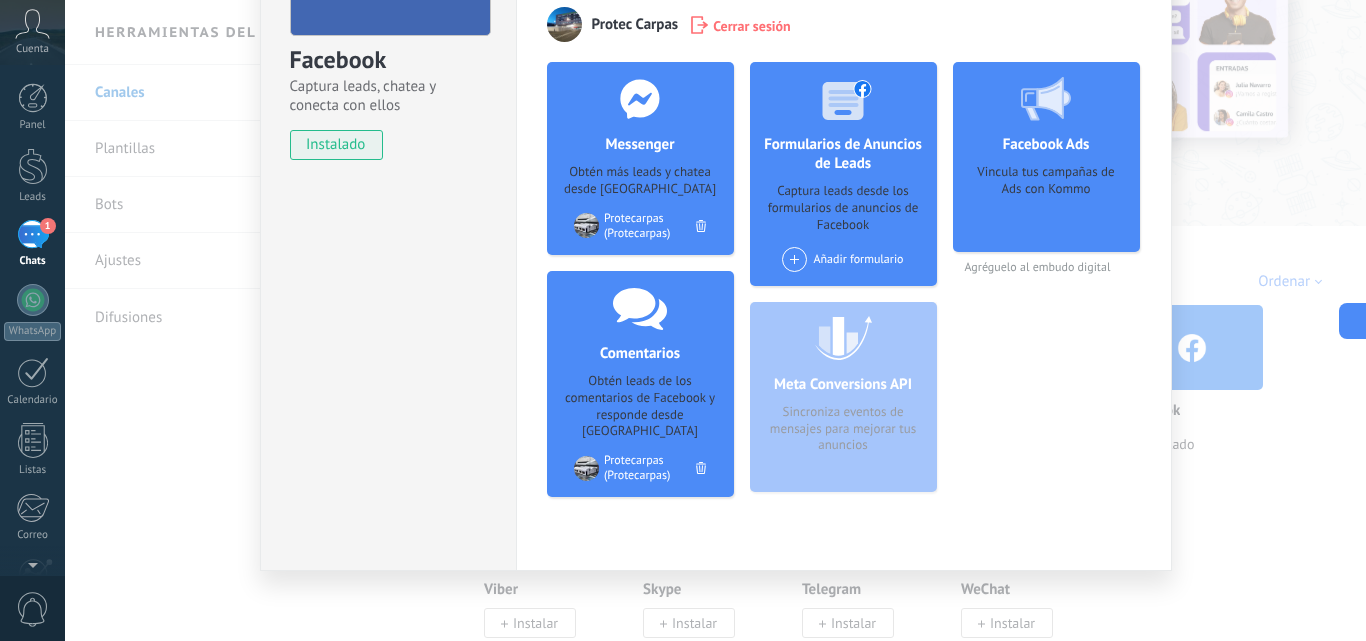 click on "Herramientas de Facebook para generar leads Captura leads, mejora la relación con ellos y cierra más ventas con herramientas de Facebook Protec Carpas Cerrar sesión Messenger Obtén más leads y chatea desde Kommo Agregar página Protecarpas (Protecarpas) Comentarios Obtén leads de los comentarios de Facebook y responde desde Kommo Agregar página Protecarpas (Protecarpas) Formularios de Anuncios de Leads Captura leads desde los formularios de anuncios de Facebook Añadir formulario Meta Conversions API Sincroniza eventos de mensajes para mejorar tus anuncios Facebook Ads Vincula tus campañas de Ads con Kommo Agréguelo al embudo digital más" at bounding box center (844, 218) 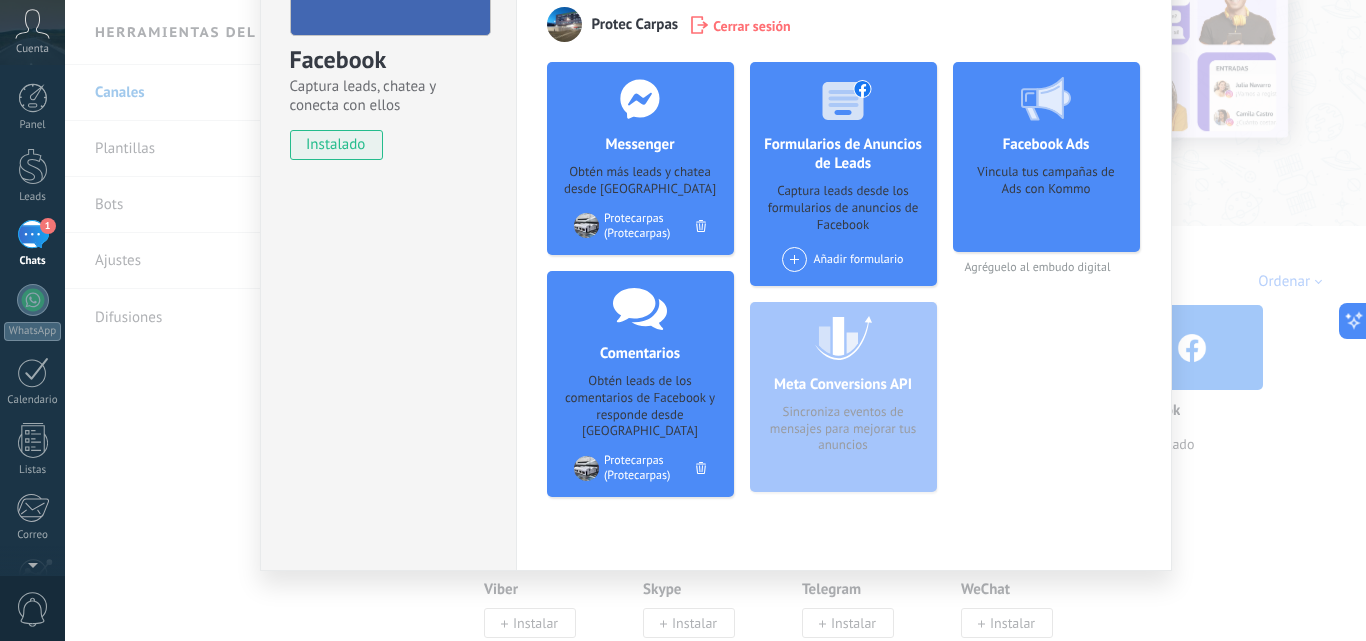 click on "Herramientas de Facebook para generar leads Captura leads, mejora la relación con ellos y cierra más ventas con herramientas de Facebook Protec Carpas Cerrar sesión Messenger Obtén más leads y chatea desde Kommo Agregar página Protecarpas (Protecarpas) Comentarios Obtén leads de los comentarios de Facebook y responde desde Kommo Agregar página Protecarpas (Protecarpas) Formularios de Anuncios de Leads Captura leads desde los formularios de anuncios de Facebook Añadir formulario Meta Conversions API Sincroniza eventos de mensajes para mejorar tus anuncios Facebook Ads Vincula tus campañas de Ads con Kommo Agréguelo al embudo digital más" at bounding box center (844, 218) 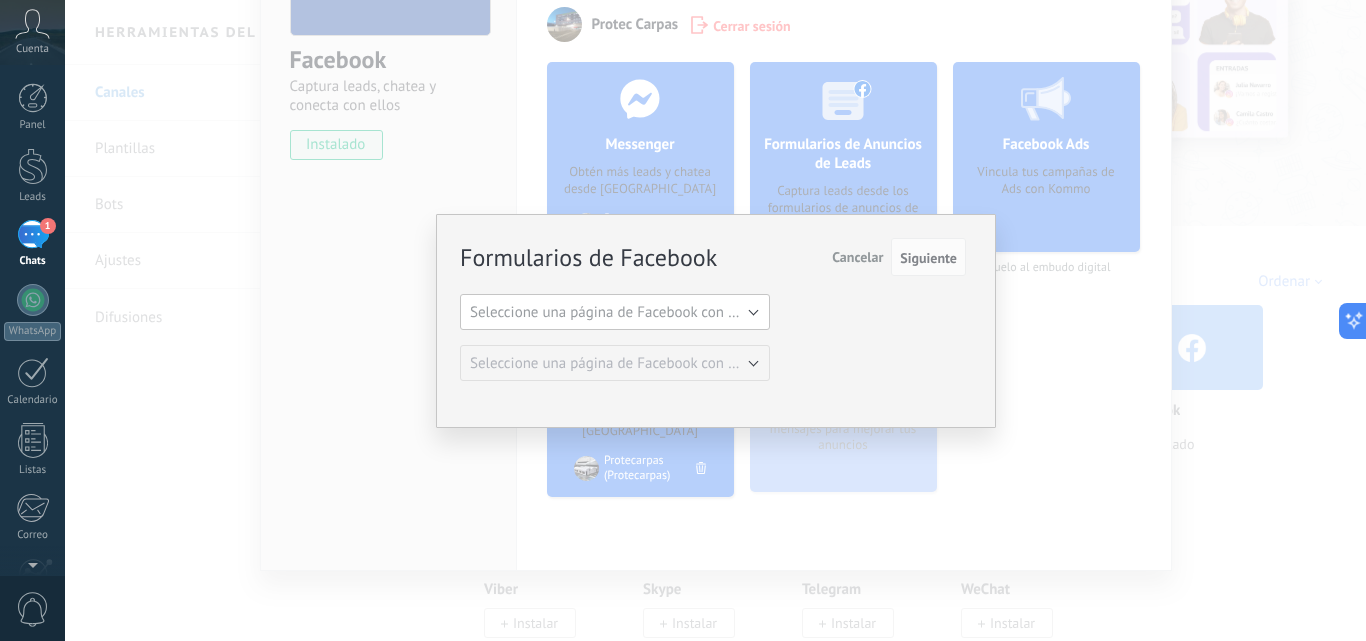 click on "Seleccione una página de Facebook con formas" at bounding box center [621, 312] 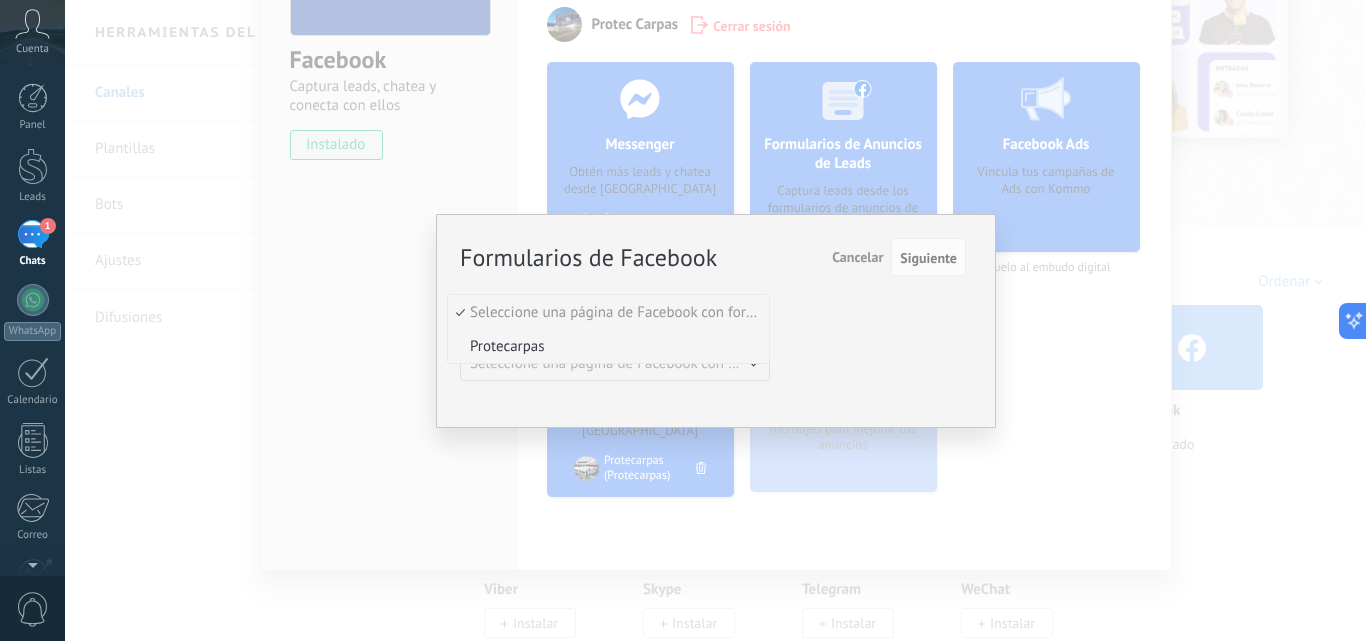 click on "Protecarpas" at bounding box center [605, 346] 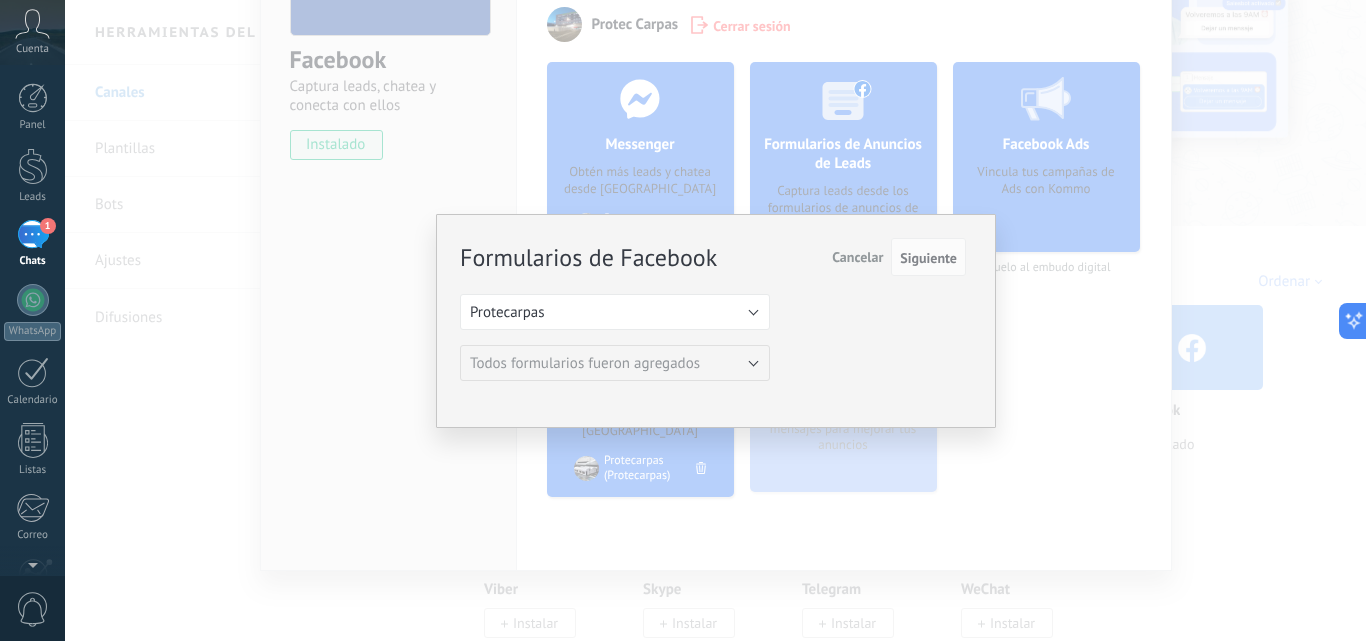 drag, startPoint x: 754, startPoint y: 360, endPoint x: 881, endPoint y: 257, distance: 163.51758 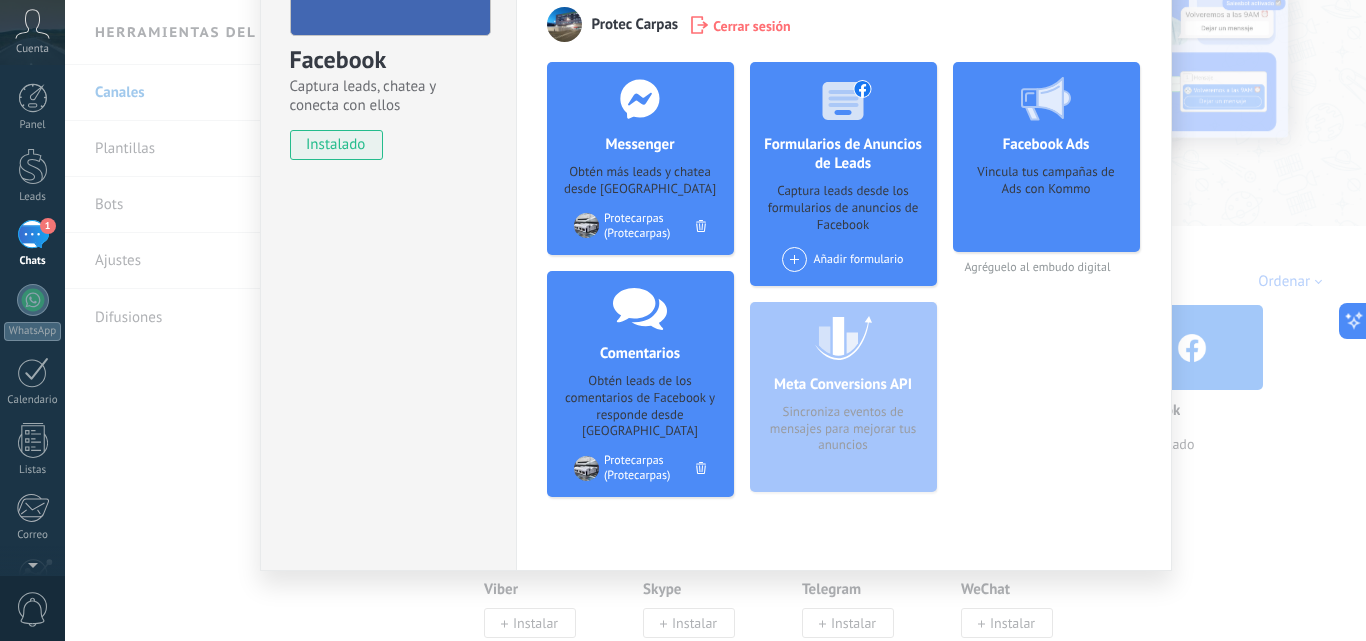 scroll, scrollTop: 0, scrollLeft: 0, axis: both 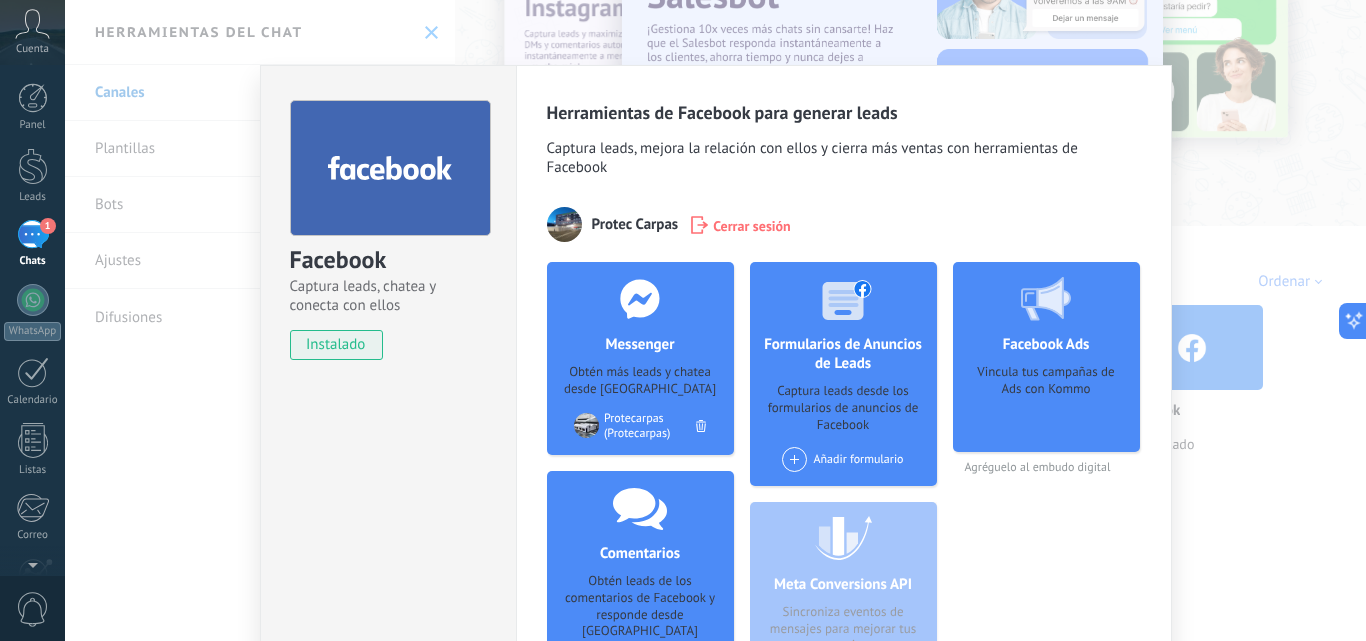 click on "instalado" at bounding box center [336, 345] 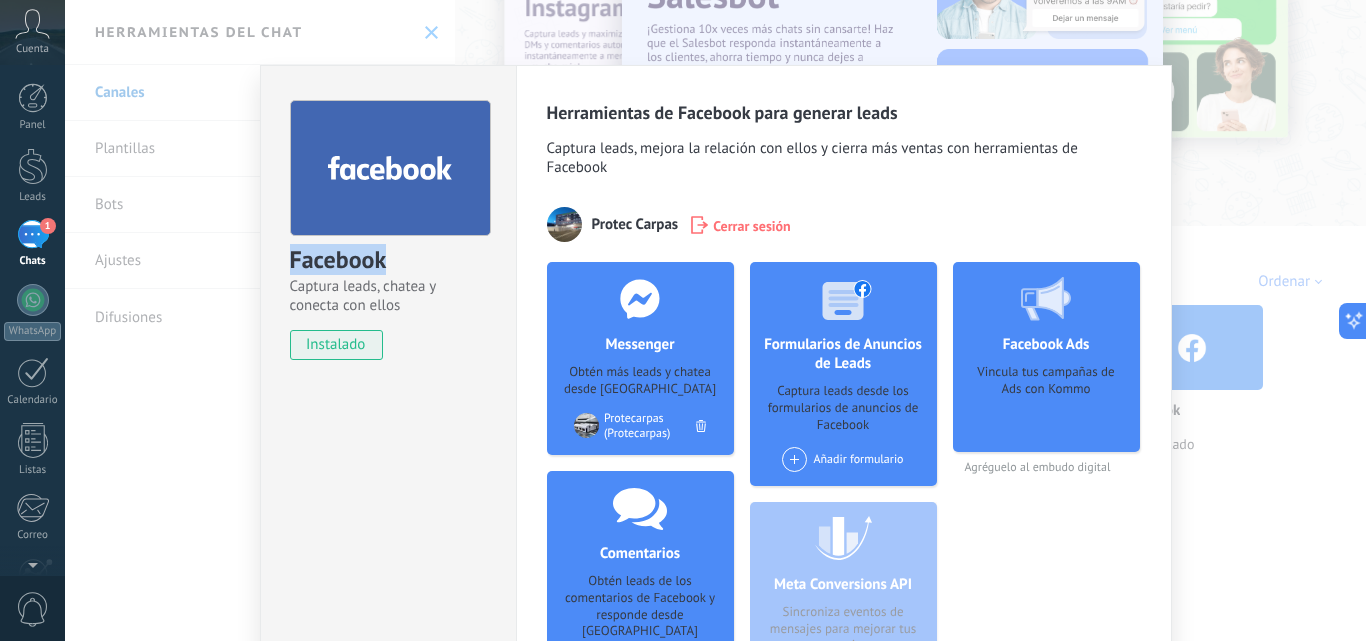 click at bounding box center [390, 168] 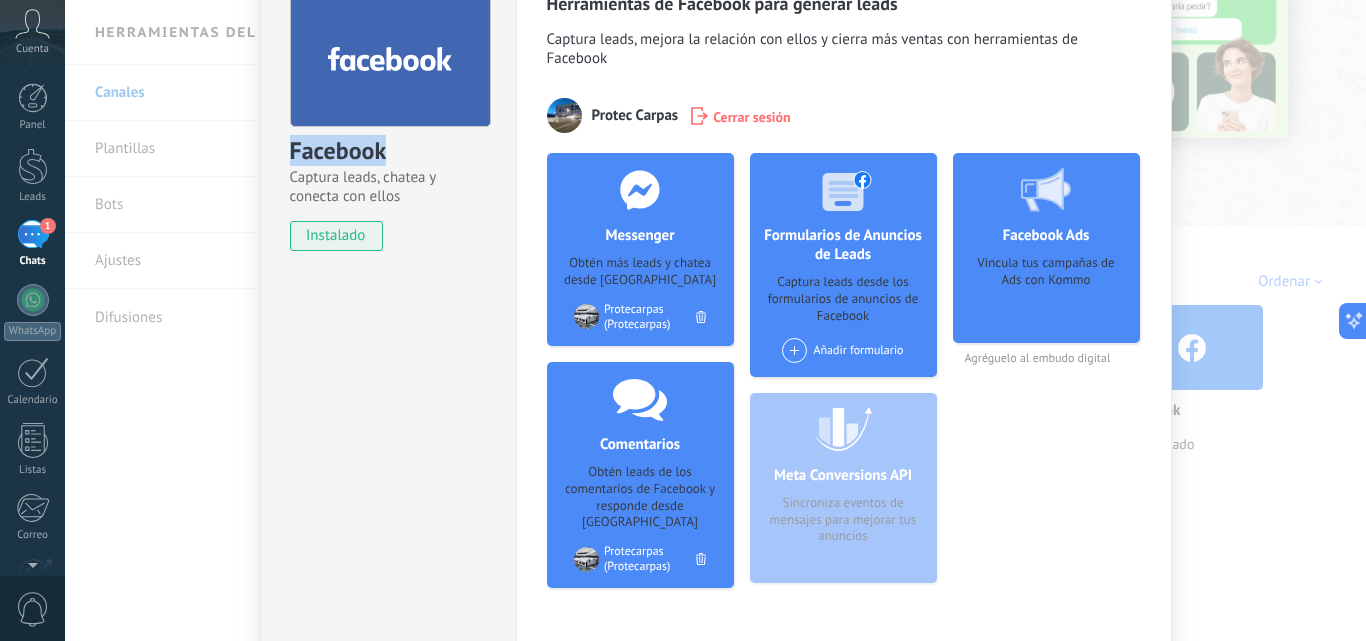 scroll, scrollTop: 200, scrollLeft: 0, axis: vertical 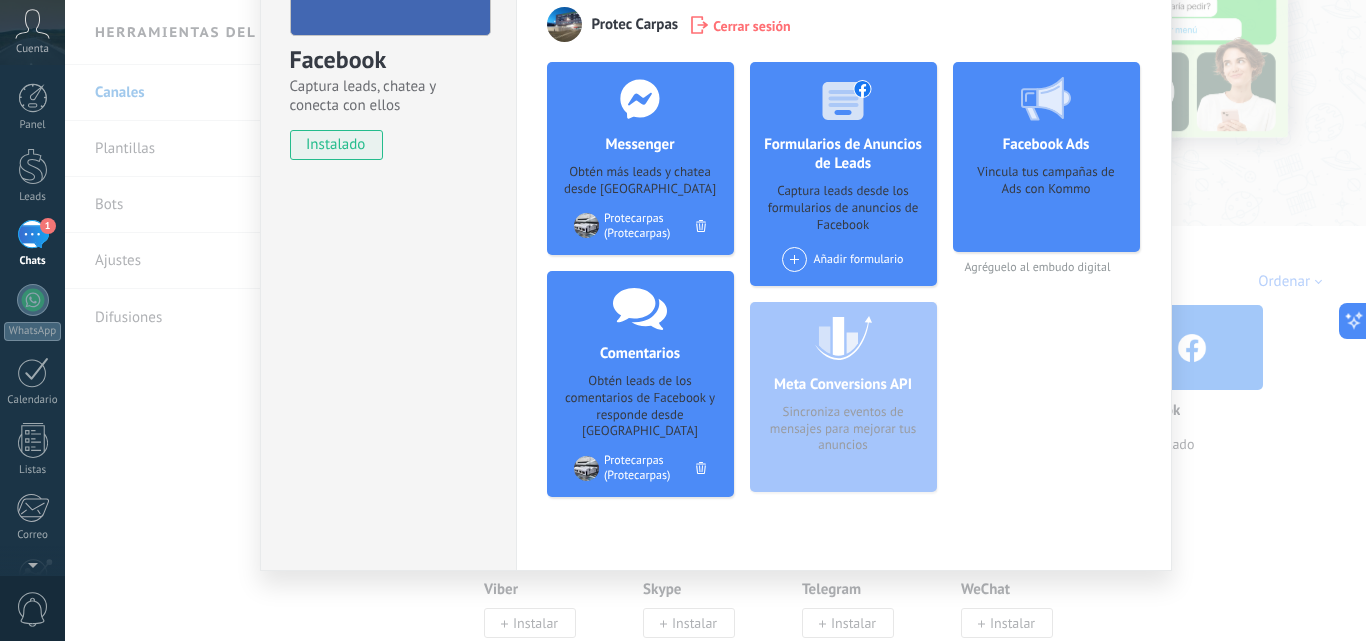 click on "Facebook Ads Vincula tus campañas de Ads con Kommo Agréguelo al embudo digital" at bounding box center (1046, 287) 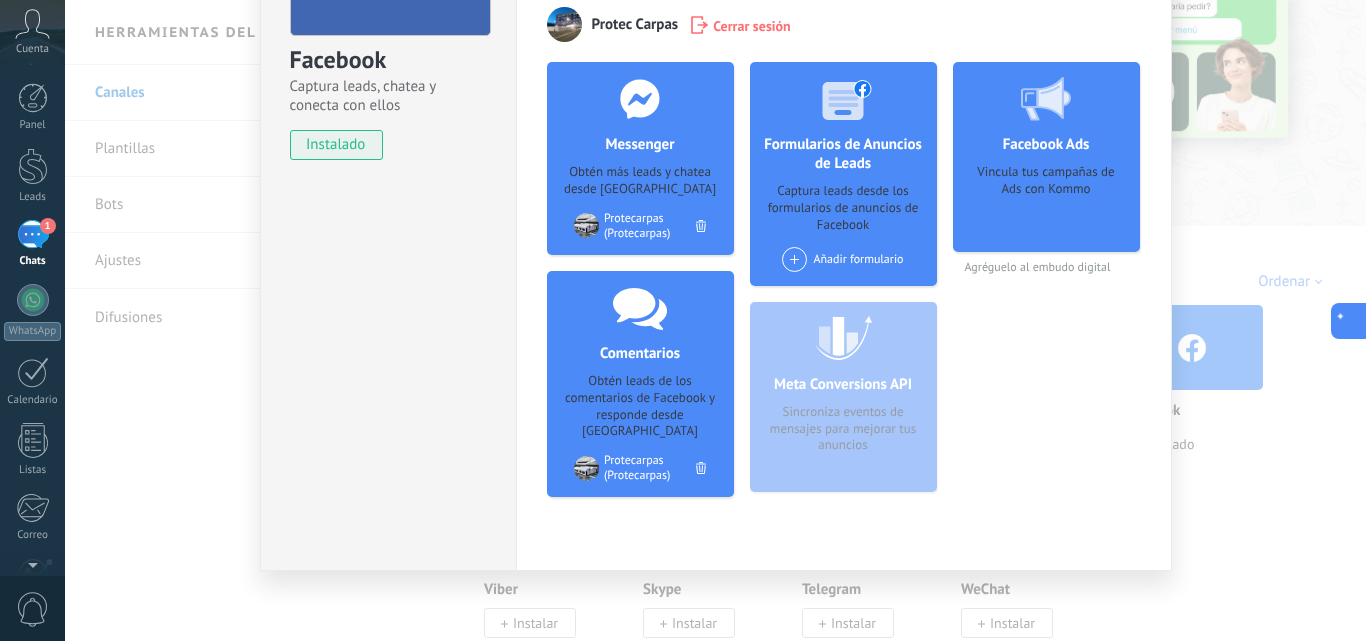 click 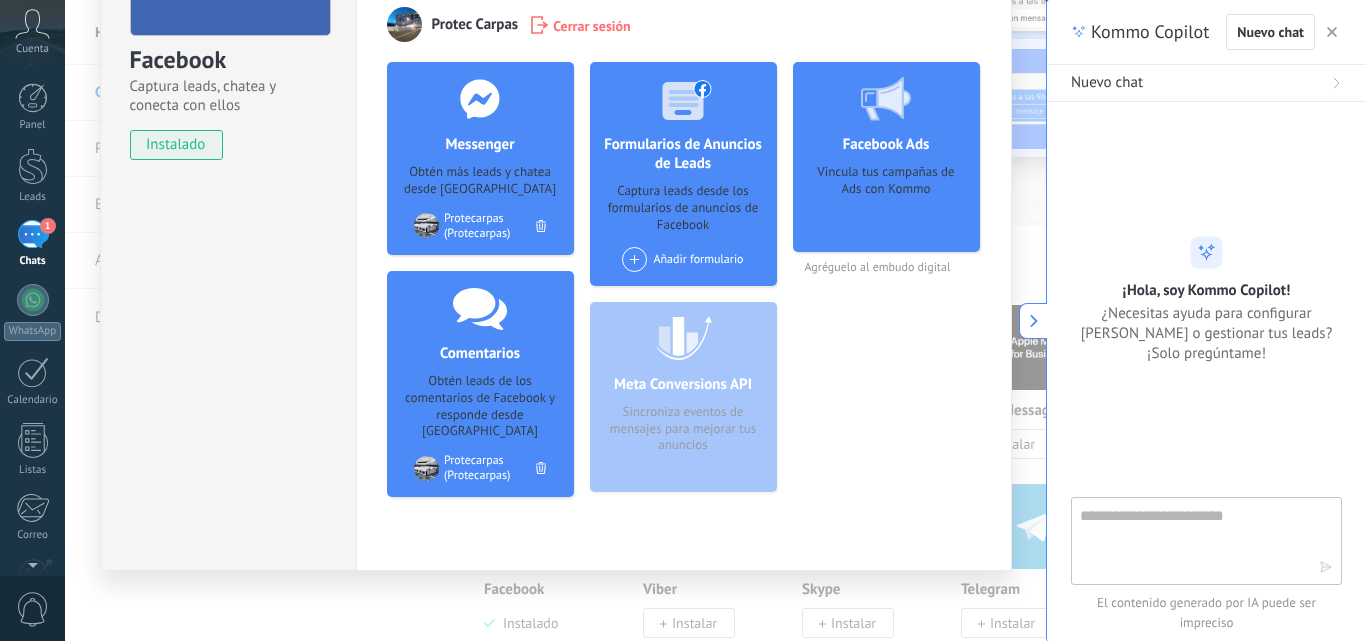 type on "**********" 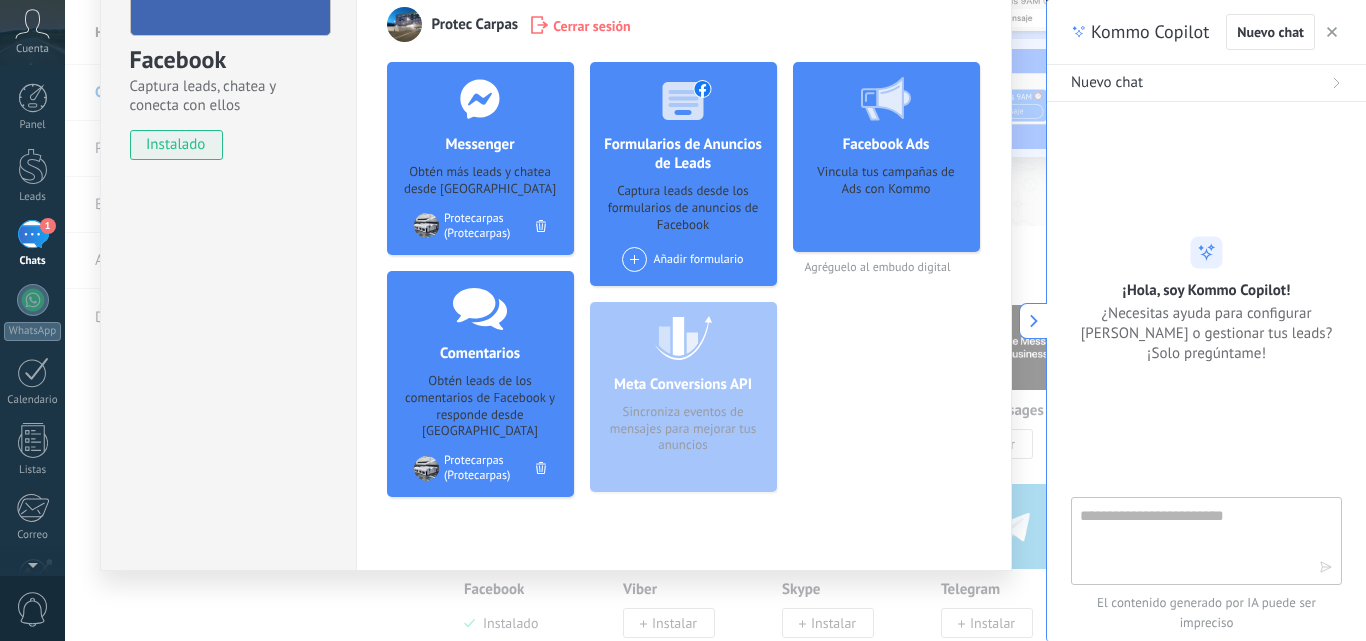 click at bounding box center [1192, 540] 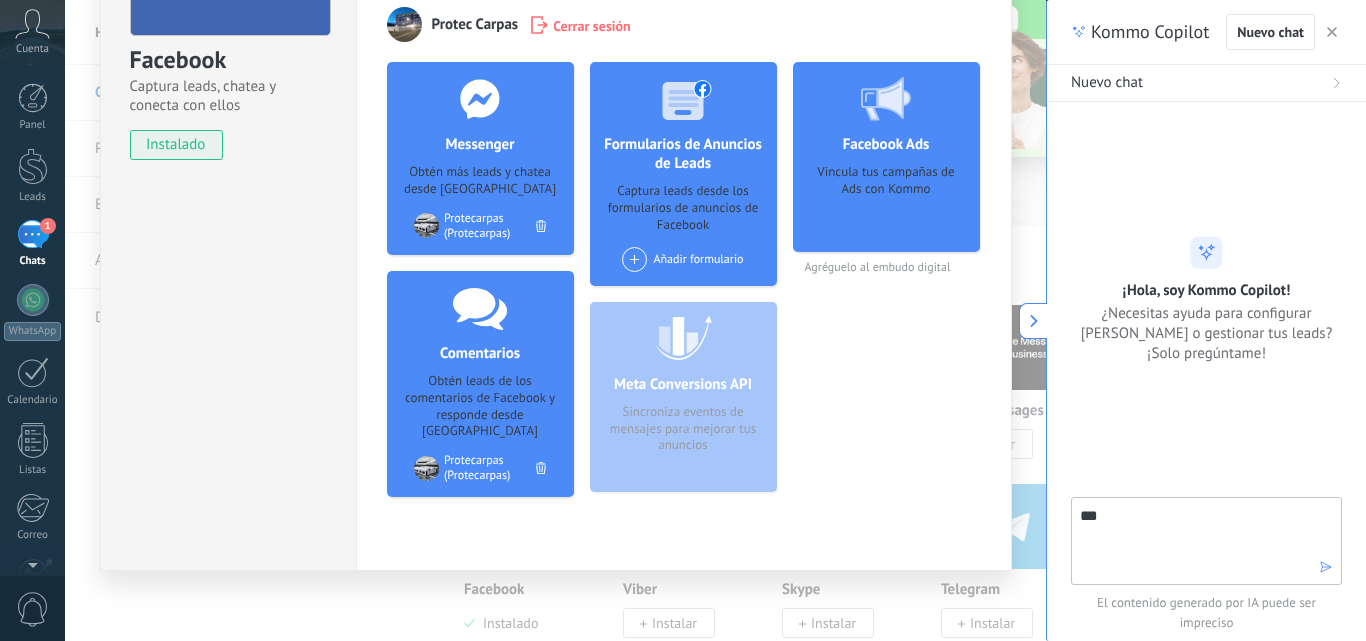 type on "****" 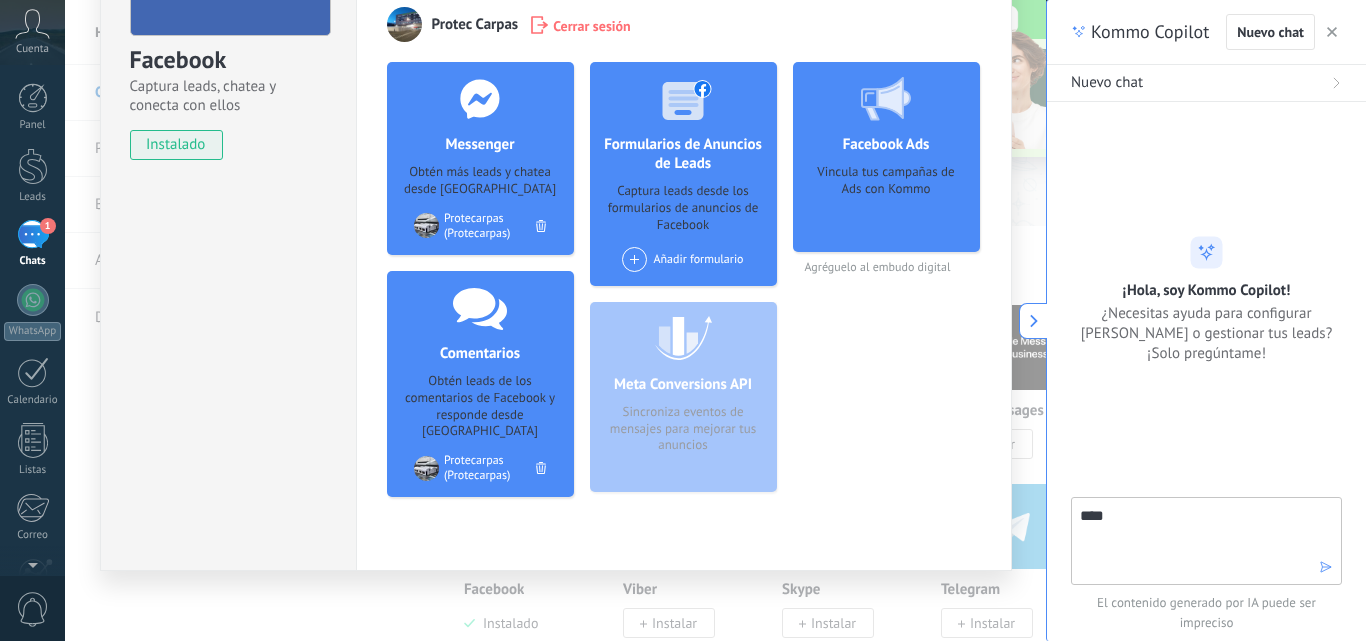 type 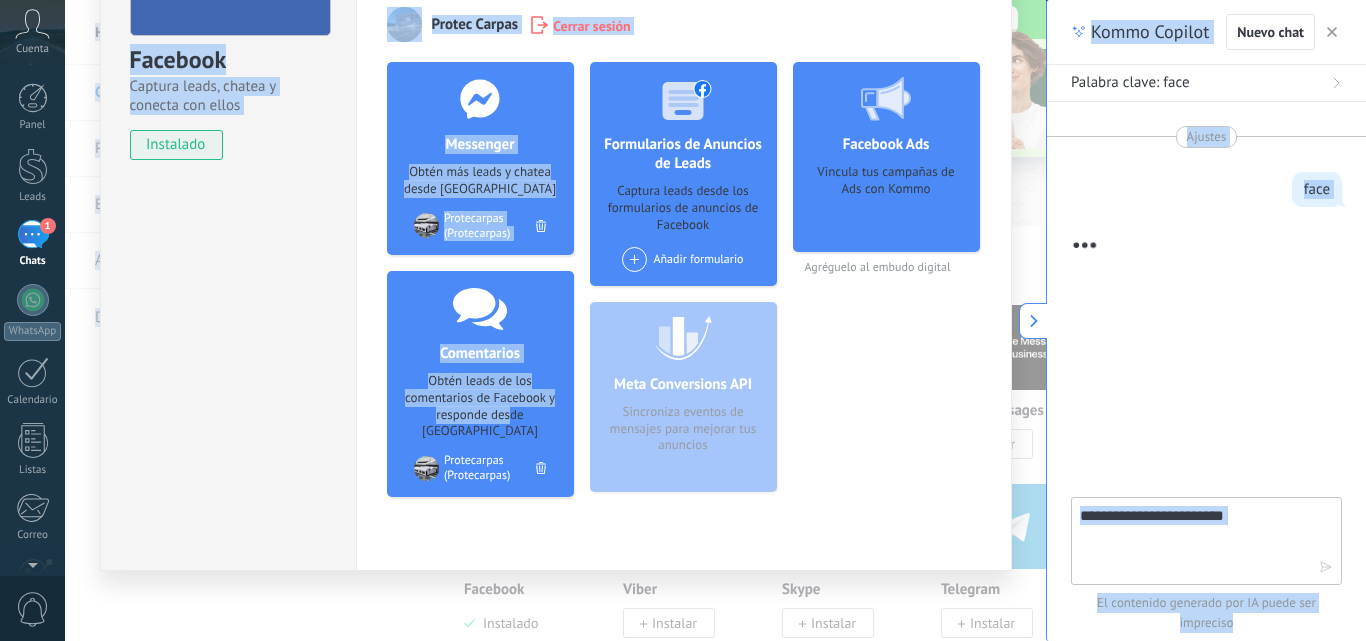 click on ".abccls-1,.abccls-2{fill-rule:evenodd}.abccls-2{fill:#fff} .abfcls-1{fill:none}.abfcls-2{fill:#fff} .abncls-1{isolation:isolate}.abncls-2{opacity:.06}.abncls-2,.abncls-3,.abncls-6{mix-blend-mode:multiply}.abncls-3{opacity:.15}.abncls-4,.abncls-8{fill:#fff}.abncls-5{fill:url(#abnlinear-gradient)}.abncls-6{opacity:.04}.abncls-7{fill:url(#abnlinear-gradient-2)}.abncls-8{fill-rule:evenodd} .abqst0{fill:#ffa200} .abwcls-1{fill:#252525} .cls-1{isolation:isolate} .acicls-1{fill:none} .aclcls-1{fill:#232323} .acnst0{display:none} .addcls-1,.addcls-2{fill:none;stroke-miterlimit:10}.addcls-1{stroke:#dfe0e5}.addcls-2{stroke:#a1a7ab} .adecls-1,.adecls-2{fill:none;stroke-miterlimit:10}.adecls-1{stroke:#dfe0e5}.adecls-2{stroke:#a1a7ab} .adqcls-1{fill:#8591a5;fill-rule:evenodd} .aeccls-1{fill:#5c9f37} .aeecls-1{fill:#f86161} .aejcls-1{fill:#8591a5;fill-rule:evenodd} .aekcls-1{fill-rule:evenodd} .aelcls-1{fill-rule:evenodd;fill:currentColor} .aemcls-1{fill-rule:evenodd;fill:currentColor} .aercls-2{fill:#24bc8c}" at bounding box center [683, 320] 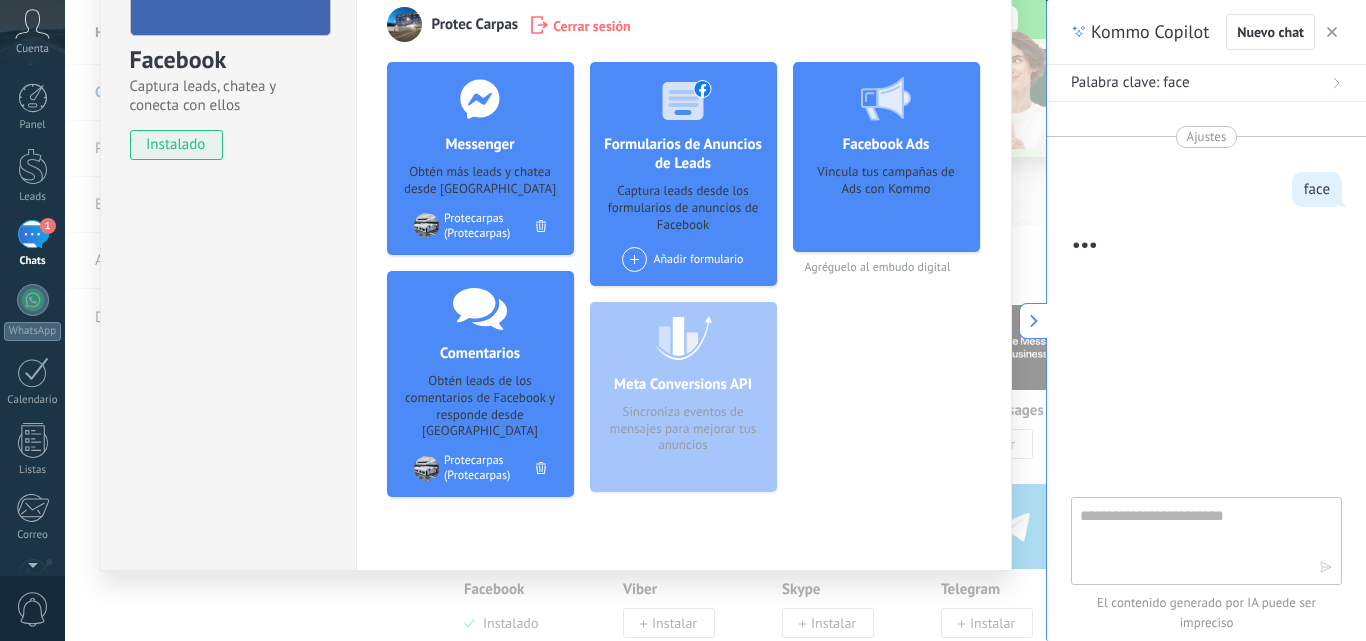 click on "Meta Conversions API Sincroniza eventos de mensajes para mejorar tus anuncios" at bounding box center (683, 397) 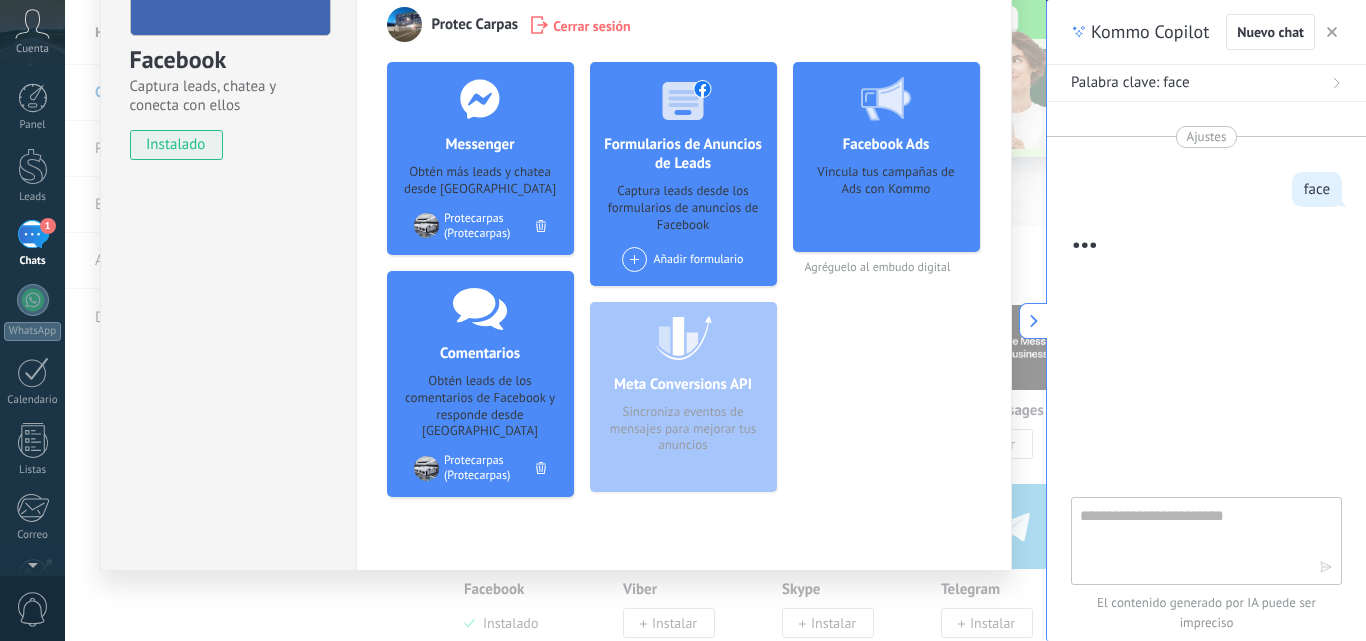click on "Facebook Ads Vincula tus campañas de Ads con Kommo Agréguelo al embudo digital" at bounding box center (886, 287) 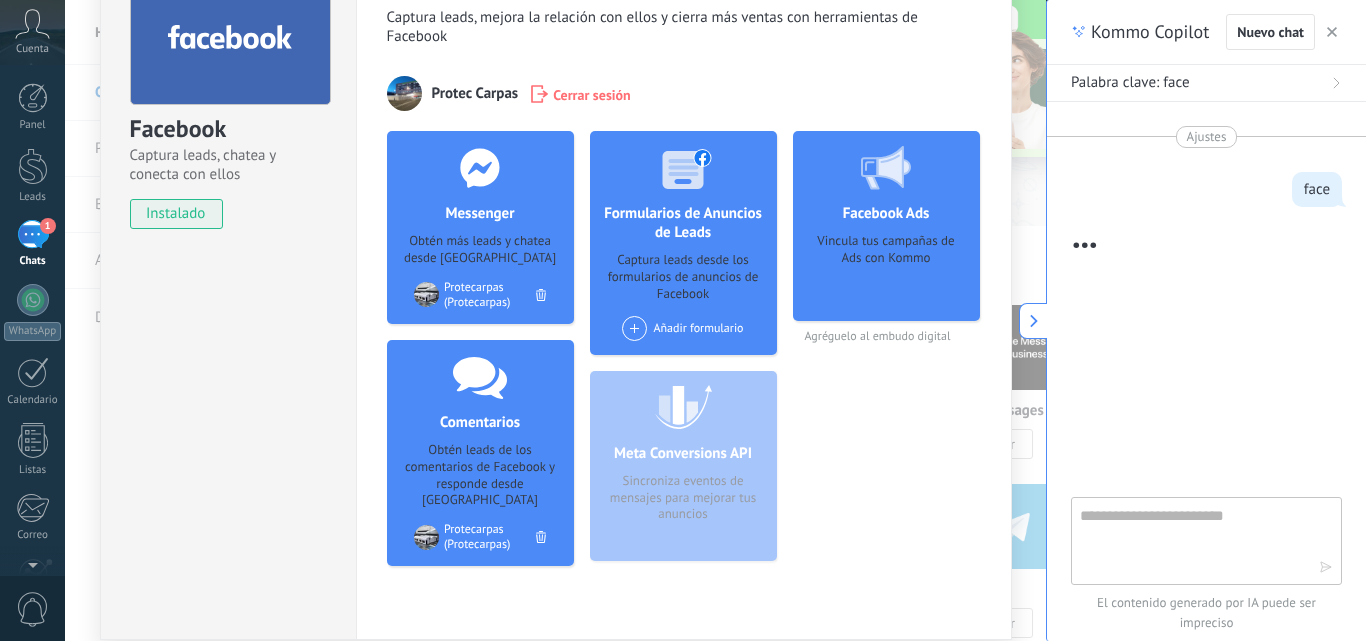 scroll, scrollTop: 0, scrollLeft: 0, axis: both 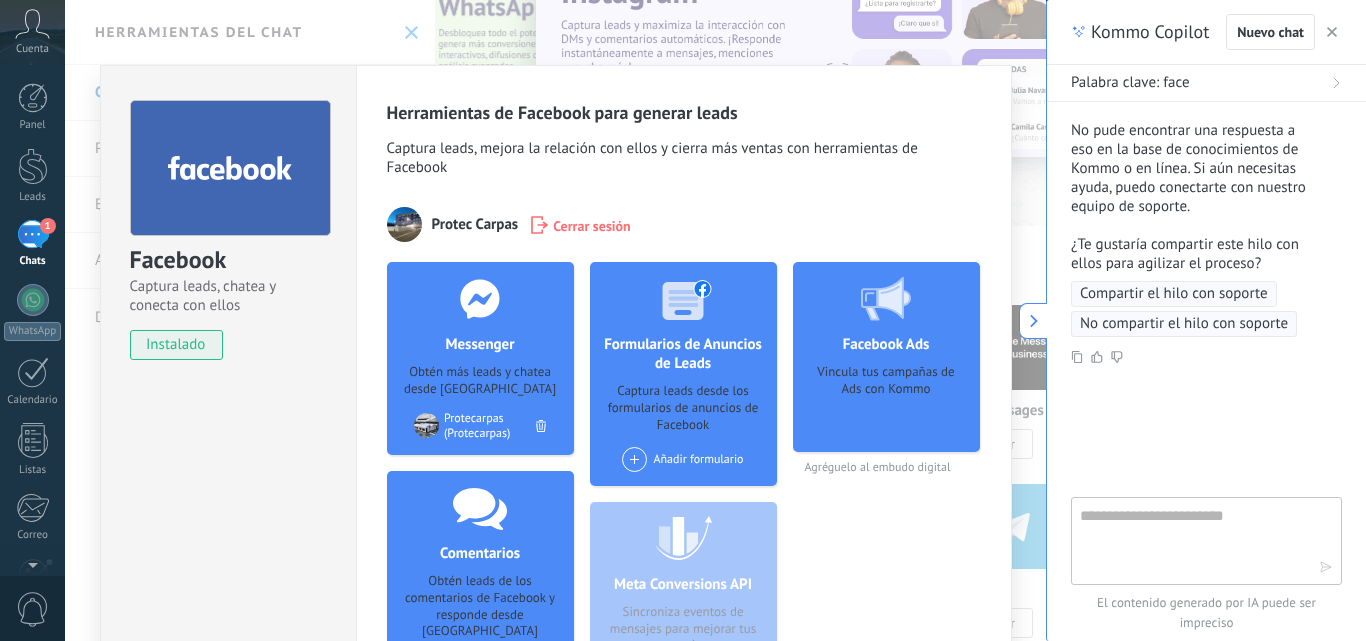 click on "Facebook Ads" at bounding box center [886, 344] 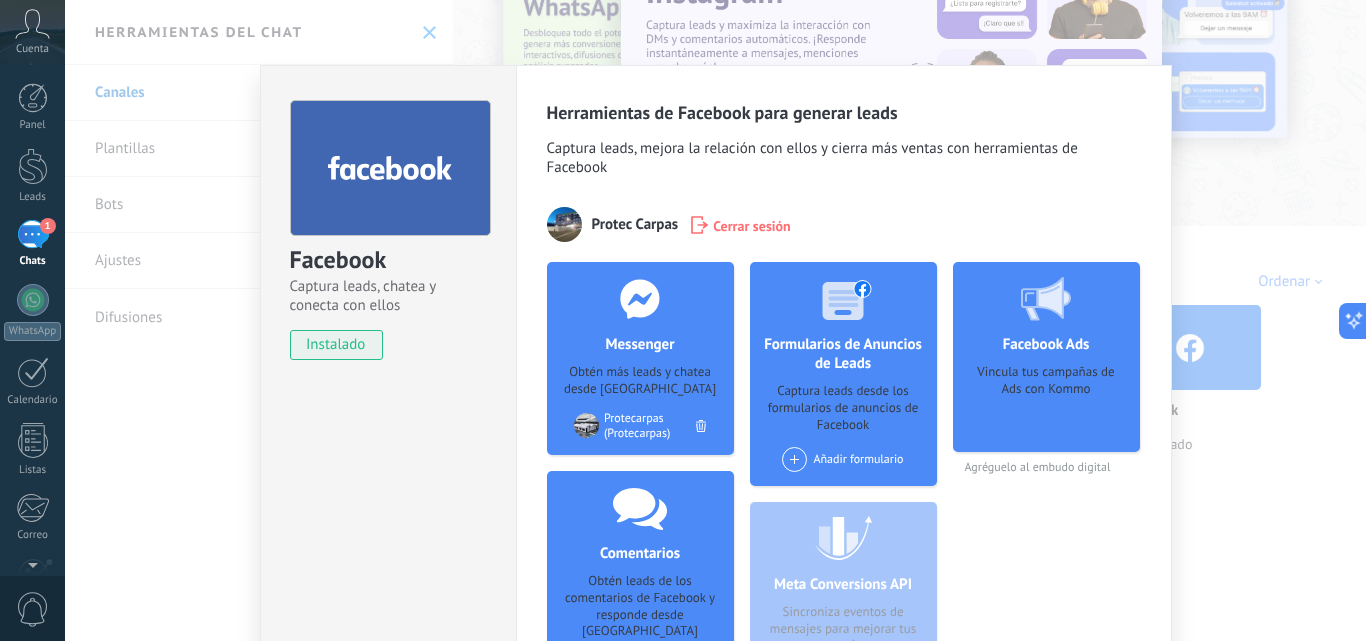 click on "Herramientas de Facebook para generar leads Captura leads, mejora la relación con ellos y cierra más ventas con herramientas de Facebook Protec Carpas Cerrar sesión Messenger Obtén más leads y chatea desde Kommo Agregar página Protecarpas (Protecarpas) Comentarios Obtén leads de los comentarios de Facebook y responde desde Kommo Agregar página Protecarpas (Protecarpas) Formularios de Anuncios de Leads Captura leads desde los formularios de anuncios de Facebook Añadir formulario Meta Conversions API Sincroniza eventos de mensajes para mejorar tus anuncios Facebook Ads Vincula tus campañas de Ads con Kommo Agréguelo al embudo digital más" at bounding box center (844, 418) 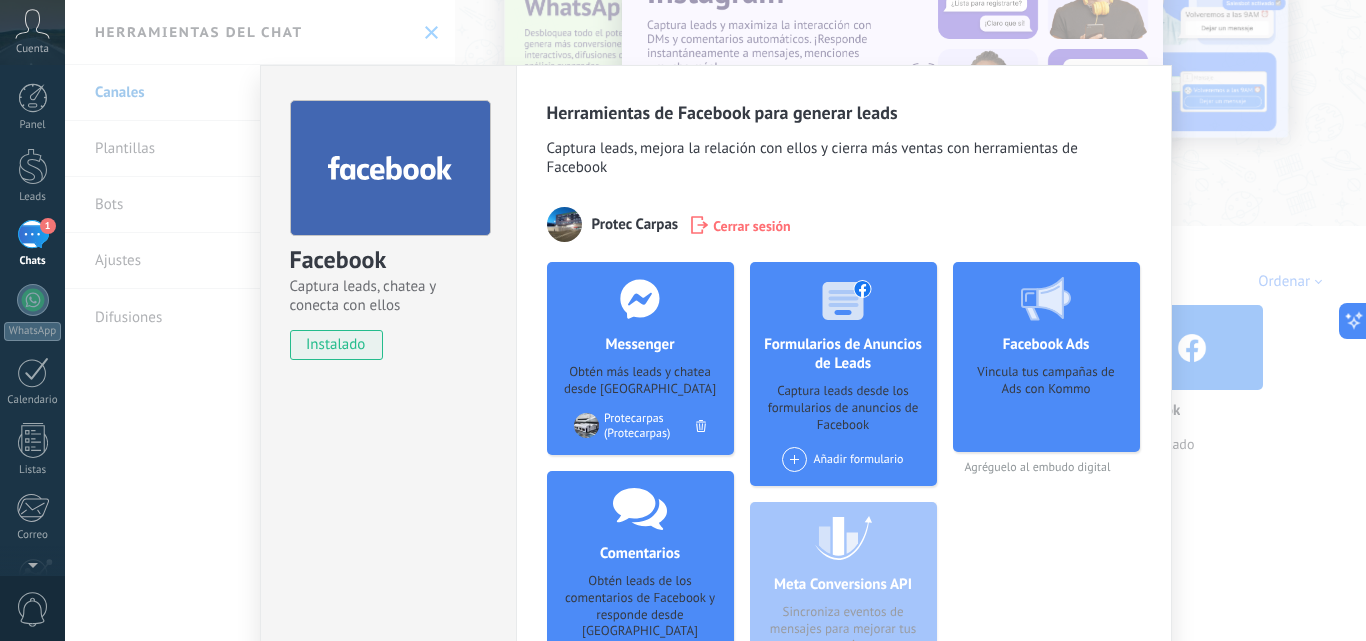 click on "Herramientas de Facebook para generar leads Captura leads, mejora la relación con ellos y cierra más ventas con herramientas de Facebook Protec Carpas Cerrar sesión Messenger Obtén más leads y chatea desde Kommo Agregar página Protecarpas (Protecarpas) Comentarios Obtén leads de los comentarios de Facebook y responde desde Kommo Agregar página Protecarpas (Protecarpas) Formularios de Anuncios de Leads Captura leads desde los formularios de anuncios de Facebook Añadir formulario Meta Conversions API Sincroniza eventos de mensajes para mejorar tus anuncios Facebook Ads Vincula tus campañas de Ads con Kommo Agréguelo al embudo digital más" at bounding box center [844, 418] 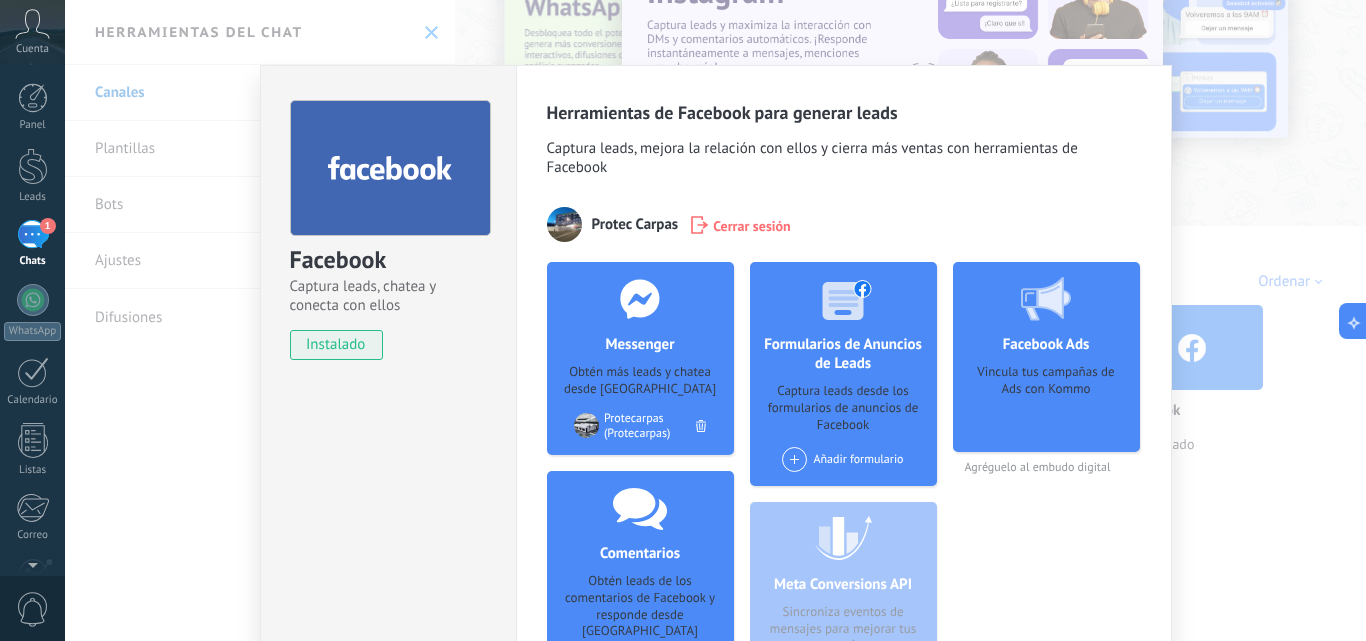 click on "1" at bounding box center [33, 234] 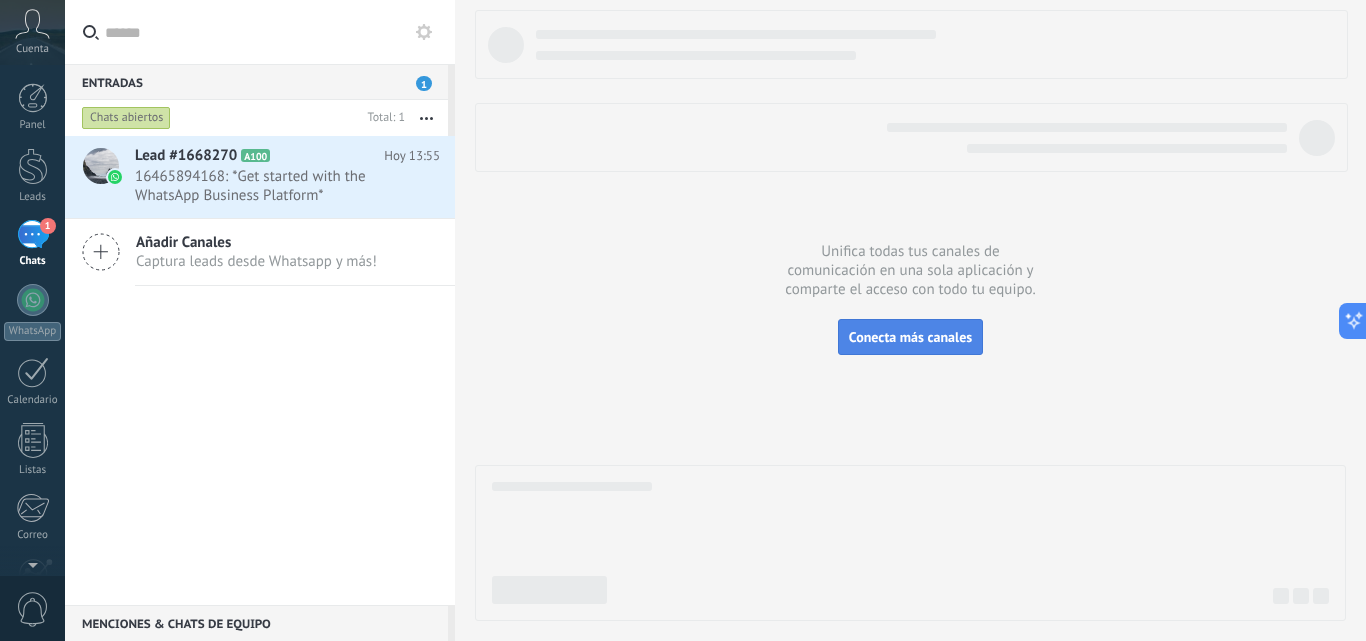 click on "Conecta más canales" at bounding box center [910, 337] 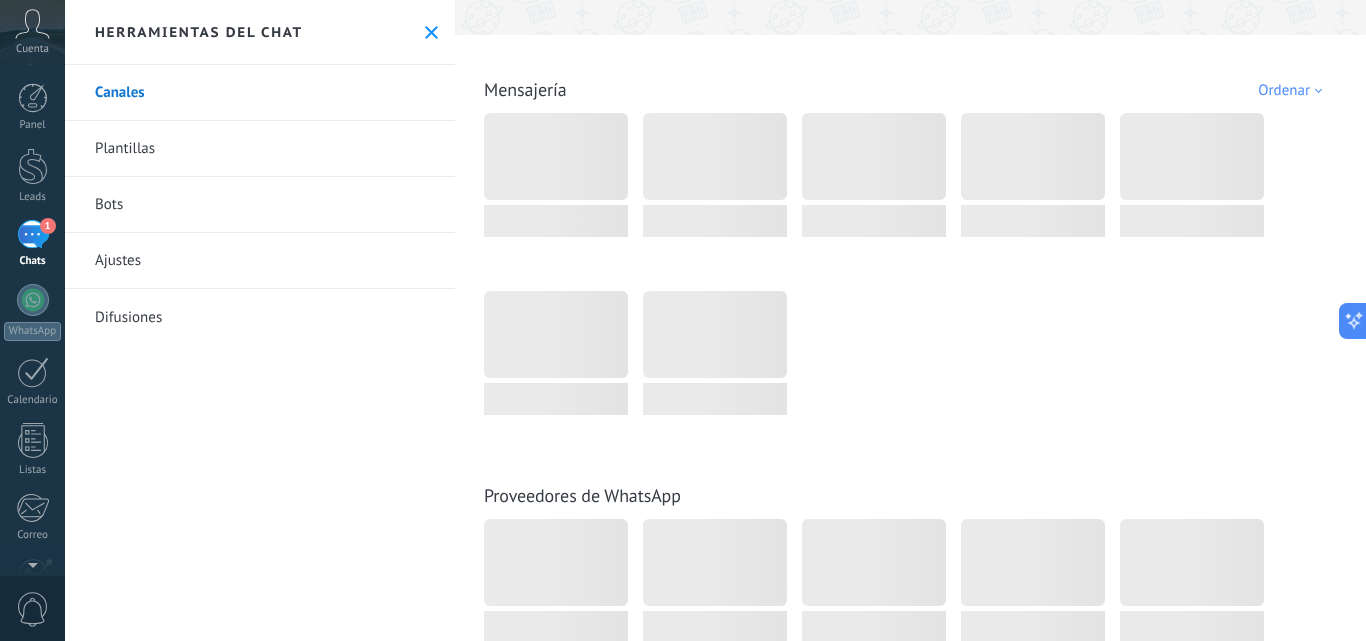 scroll, scrollTop: 300, scrollLeft: 0, axis: vertical 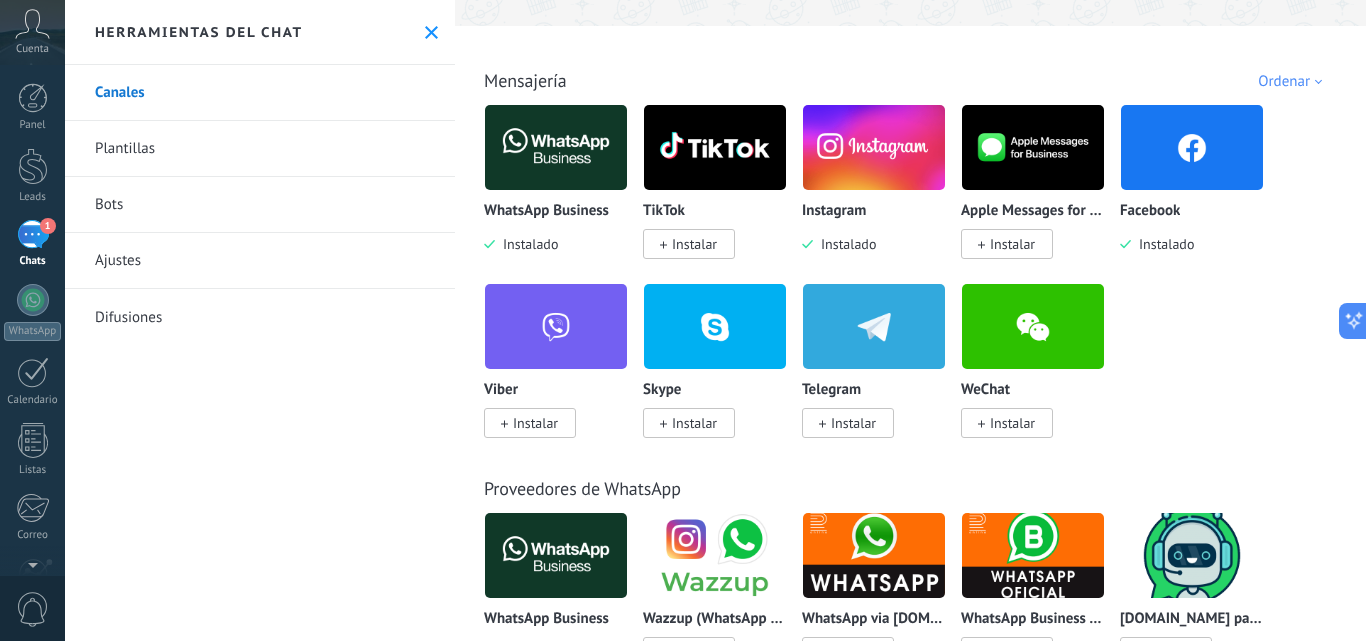 click at bounding box center [1192, 147] 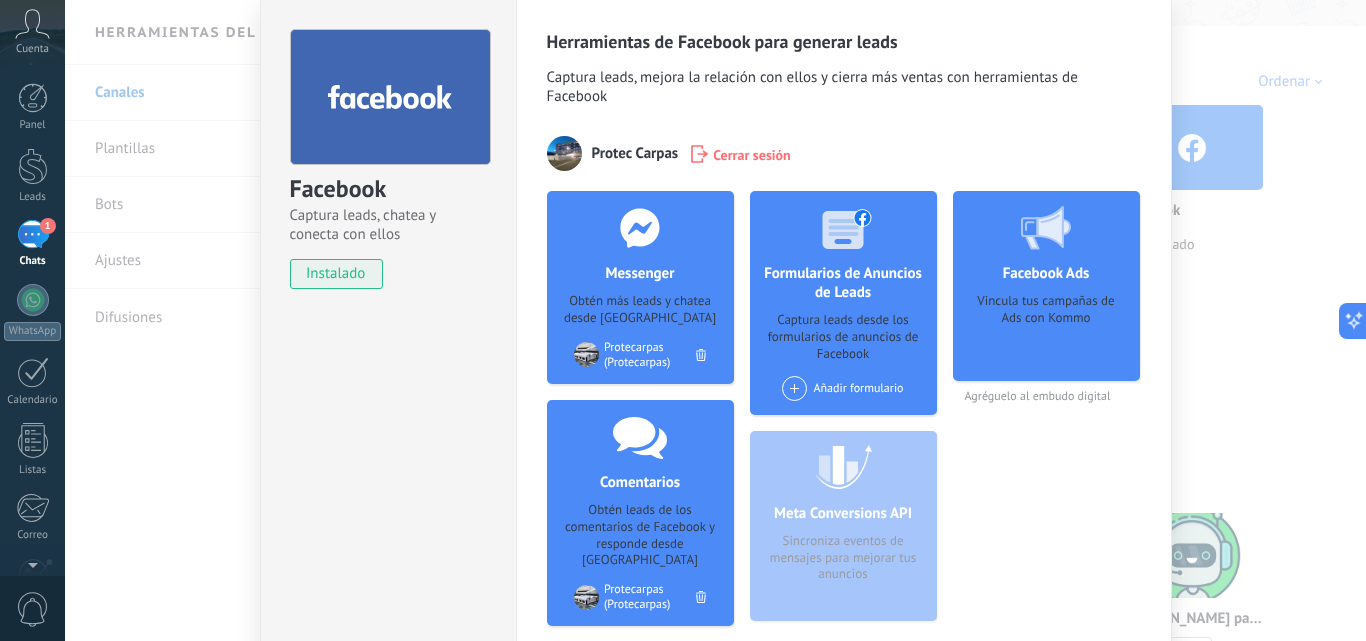 scroll, scrollTop: 100, scrollLeft: 0, axis: vertical 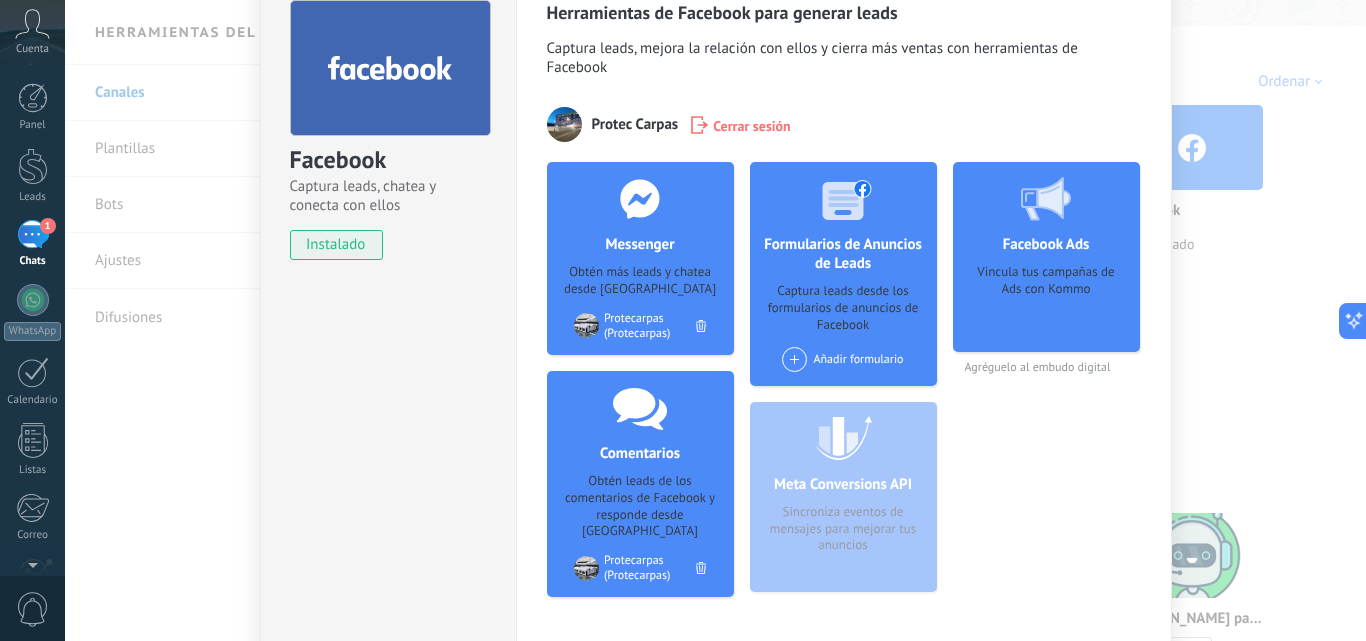 click at bounding box center [794, 359] 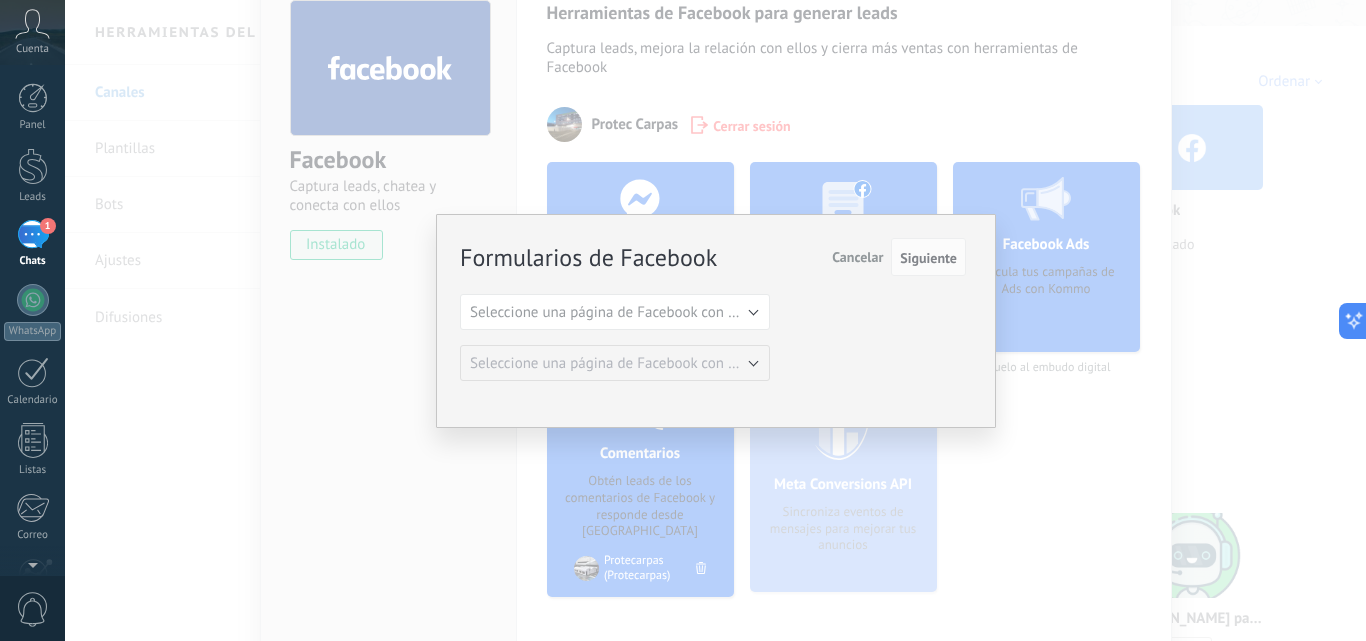 click on "Cancelar" at bounding box center (857, 257) 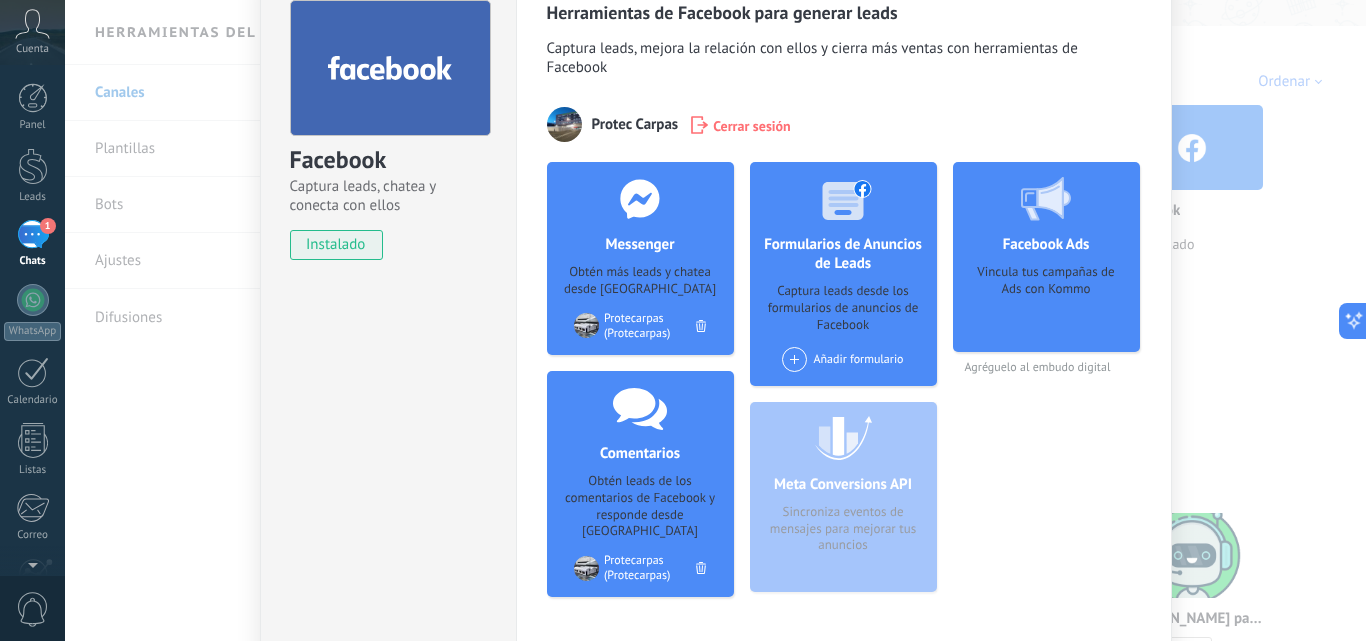 click on "Facebook Ads Vincula tus campañas de Ads con Kommo" at bounding box center (1046, 257) 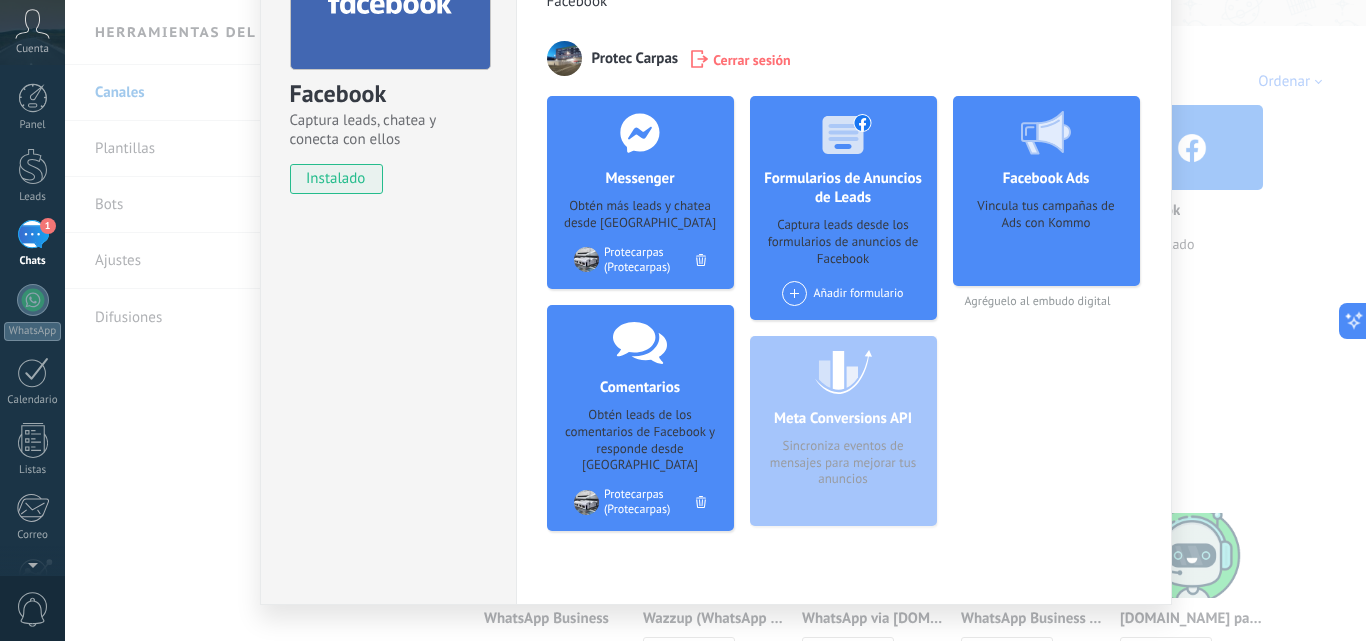 scroll, scrollTop: 200, scrollLeft: 0, axis: vertical 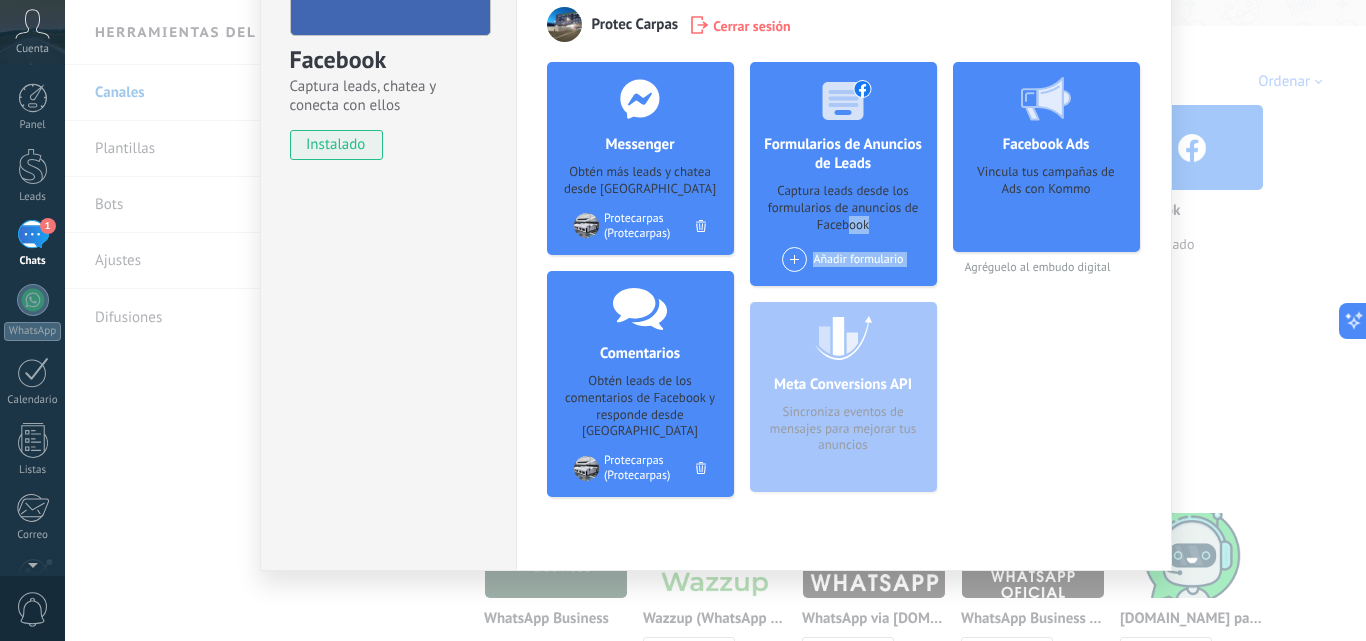 drag, startPoint x: 825, startPoint y: 411, endPoint x: 836, endPoint y: 191, distance: 220.27483 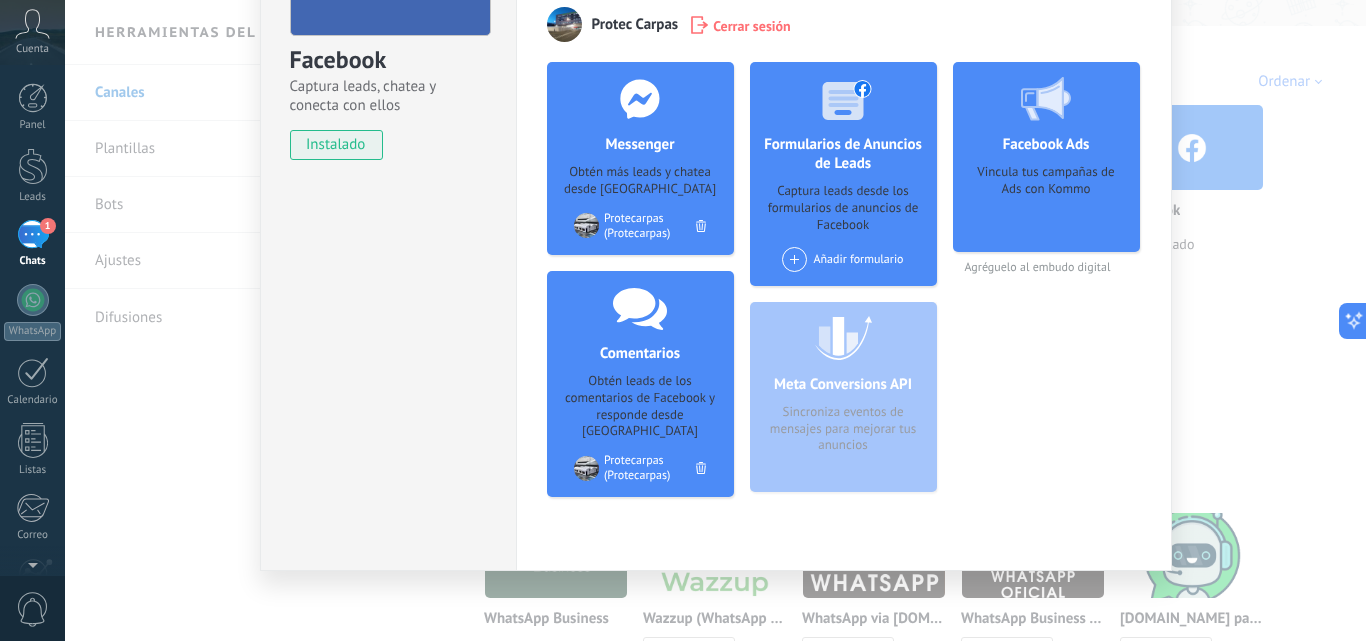 drag, startPoint x: 497, startPoint y: 355, endPoint x: 514, endPoint y: 343, distance: 20.808653 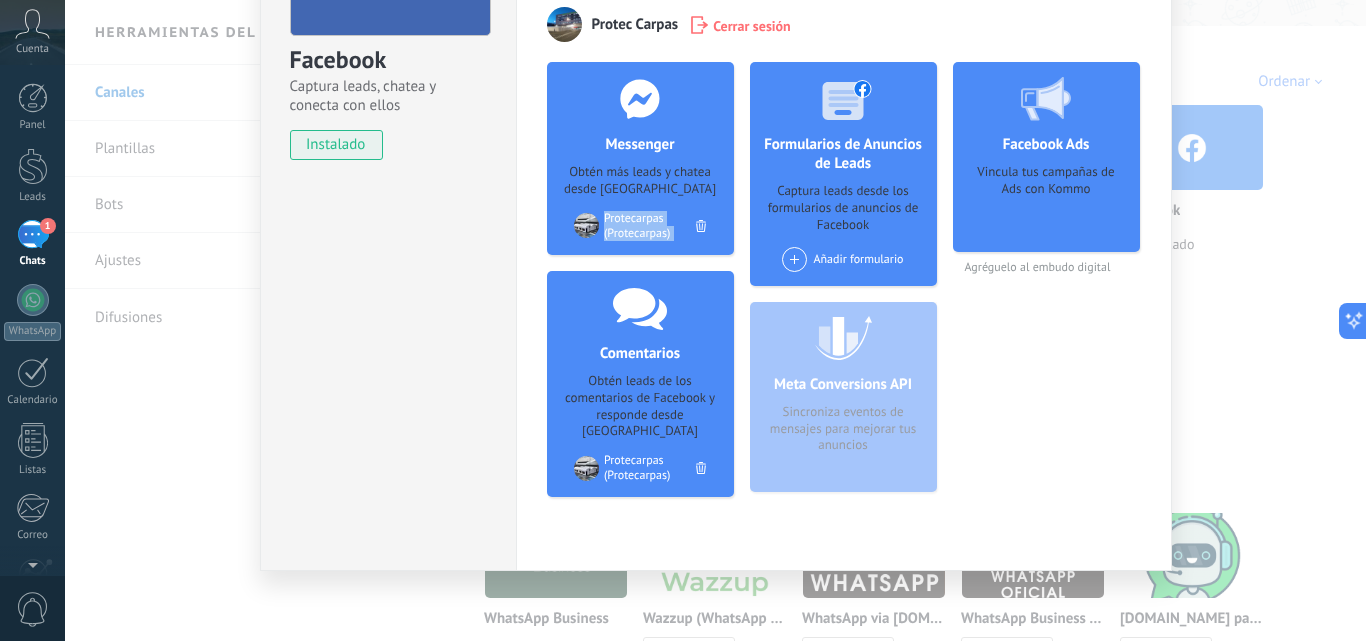 drag, startPoint x: 520, startPoint y: 345, endPoint x: 540, endPoint y: 218, distance: 128.56516 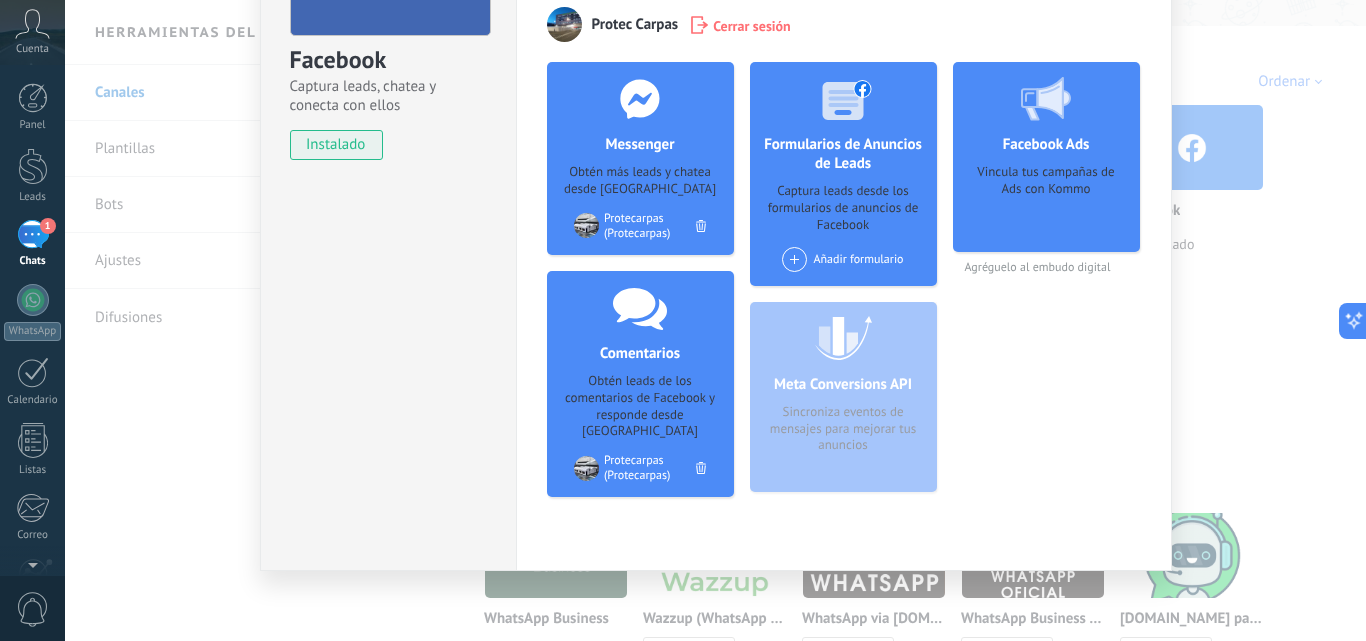 click on "Meta Conversions API Sincroniza eventos de mensajes para mejorar tus anuncios" at bounding box center (843, 397) 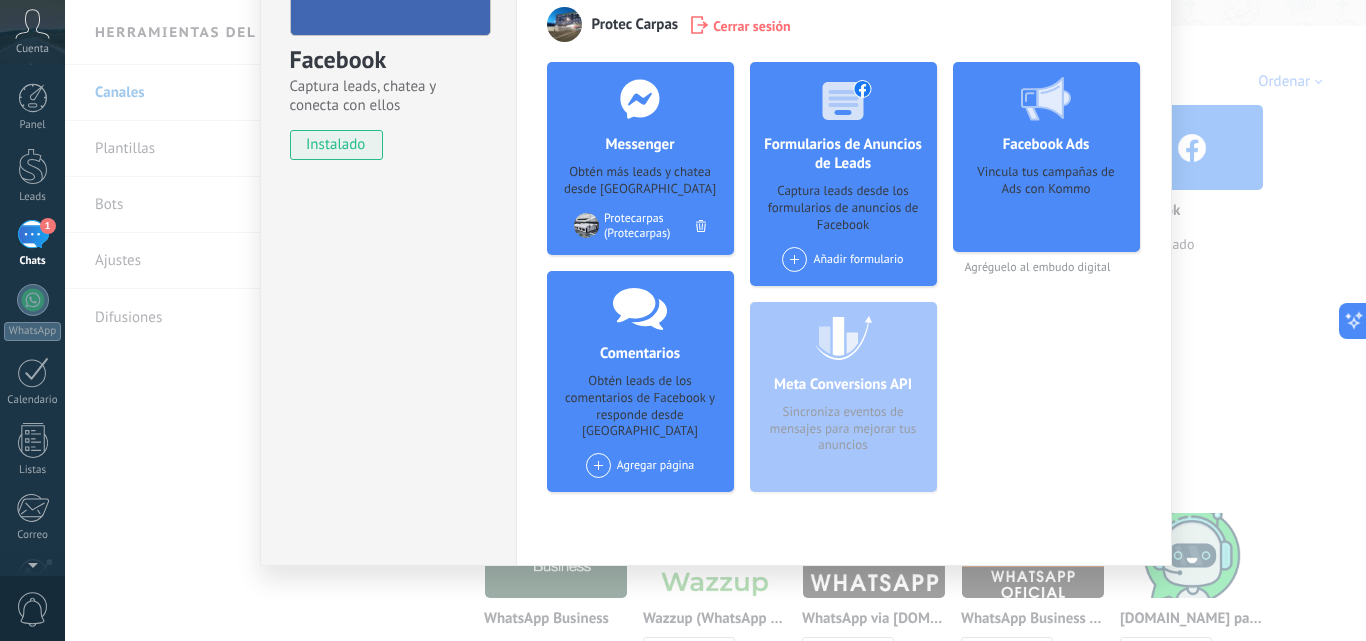 click on "Comentarios Obtén leads de los comentarios de Facebook y responde desde [PERSON_NAME] página" at bounding box center [640, 382] 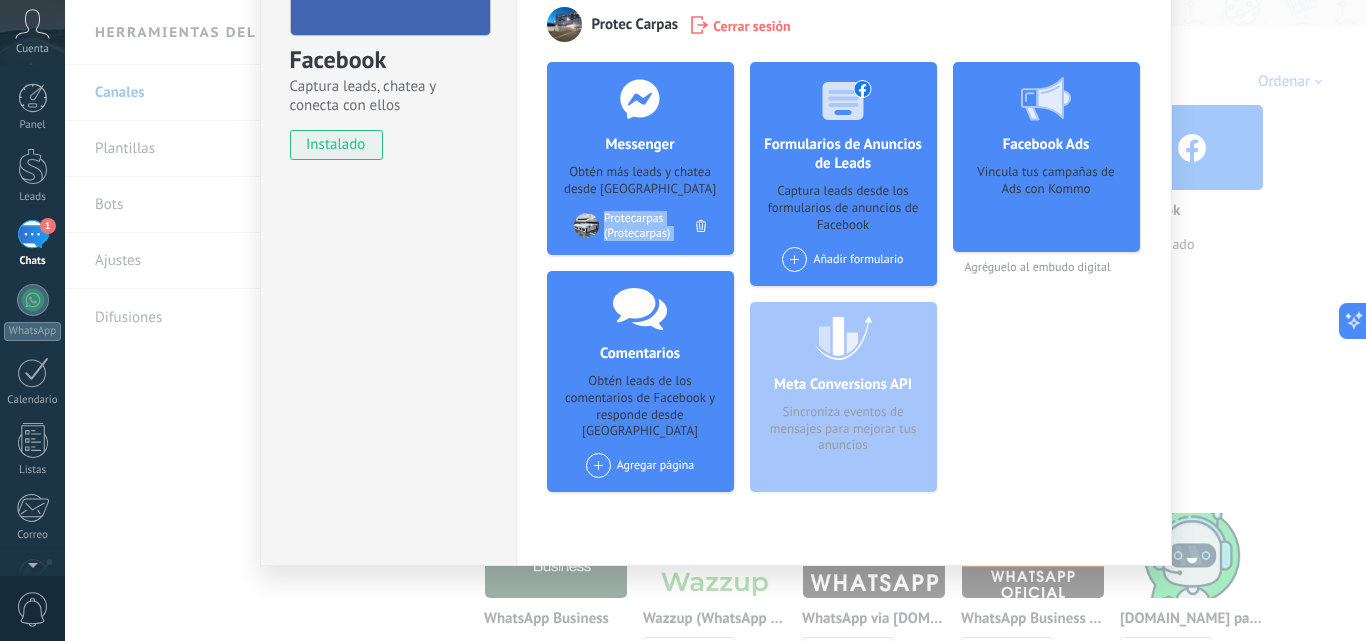 click on "Protecarpas (Protecarpas)" at bounding box center (650, 226) 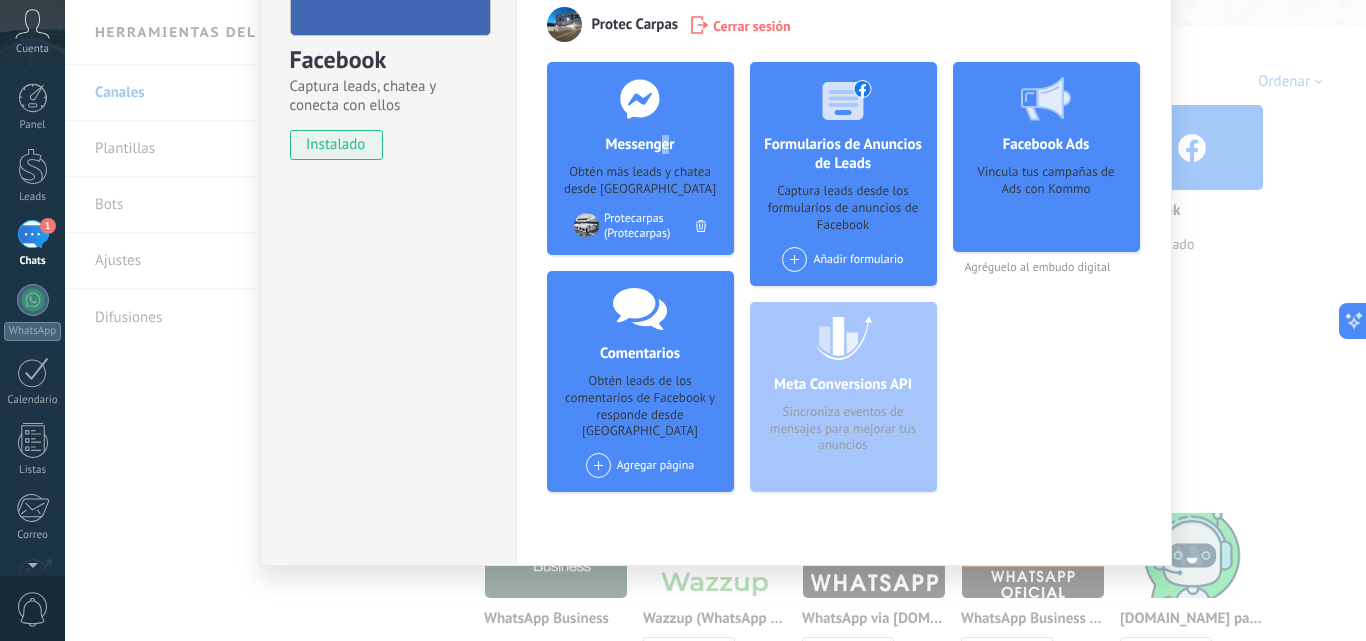 click on "Messenger Obtén más leads y chatea desde Kommo Agregar página Protecarpas (Protecarpas)" at bounding box center (640, 158) 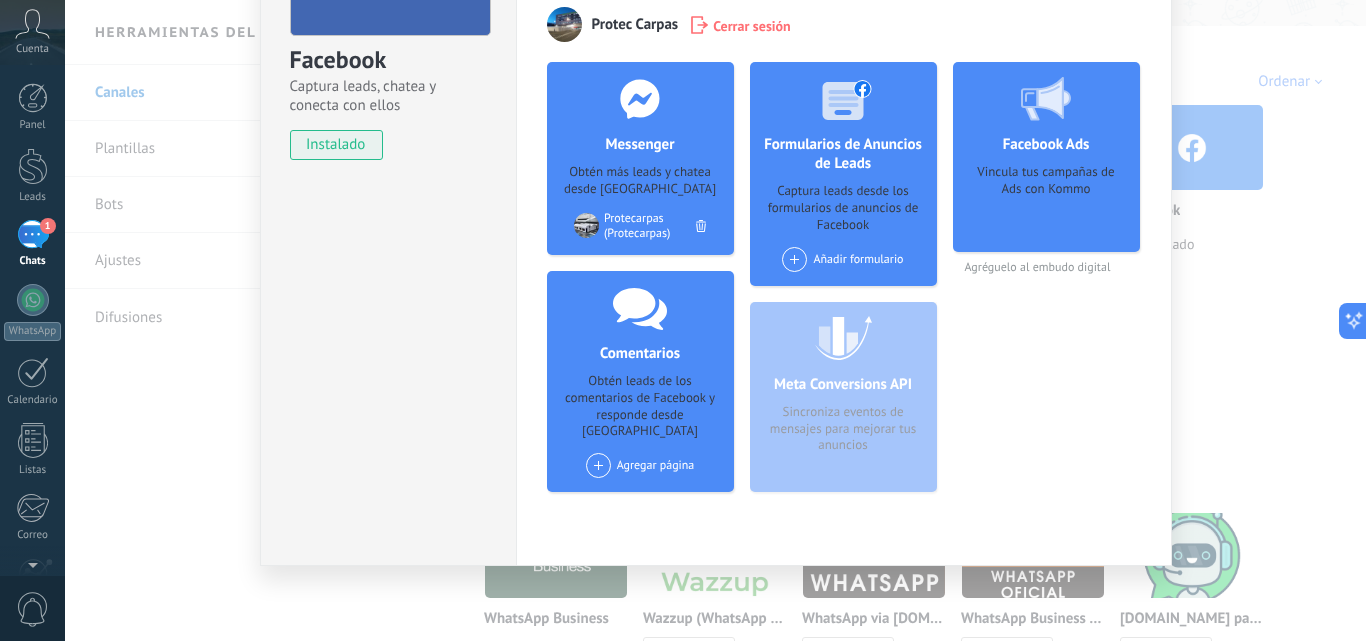 click on "Messenger Obtén más leads y chatea desde Kommo Agregar página Protecarpas (Protecarpas)" at bounding box center (640, 158) 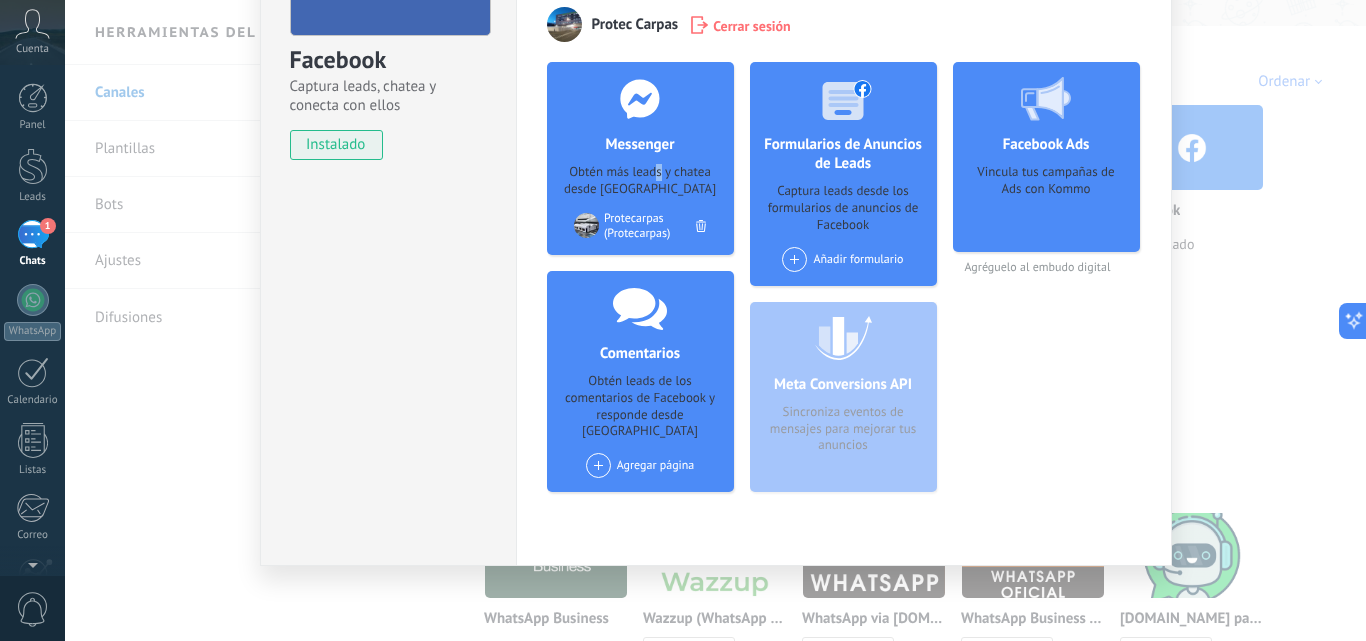 click on "Obtén más leads y chatea desde [GEOGRAPHIC_DATA]" at bounding box center (640, 181) 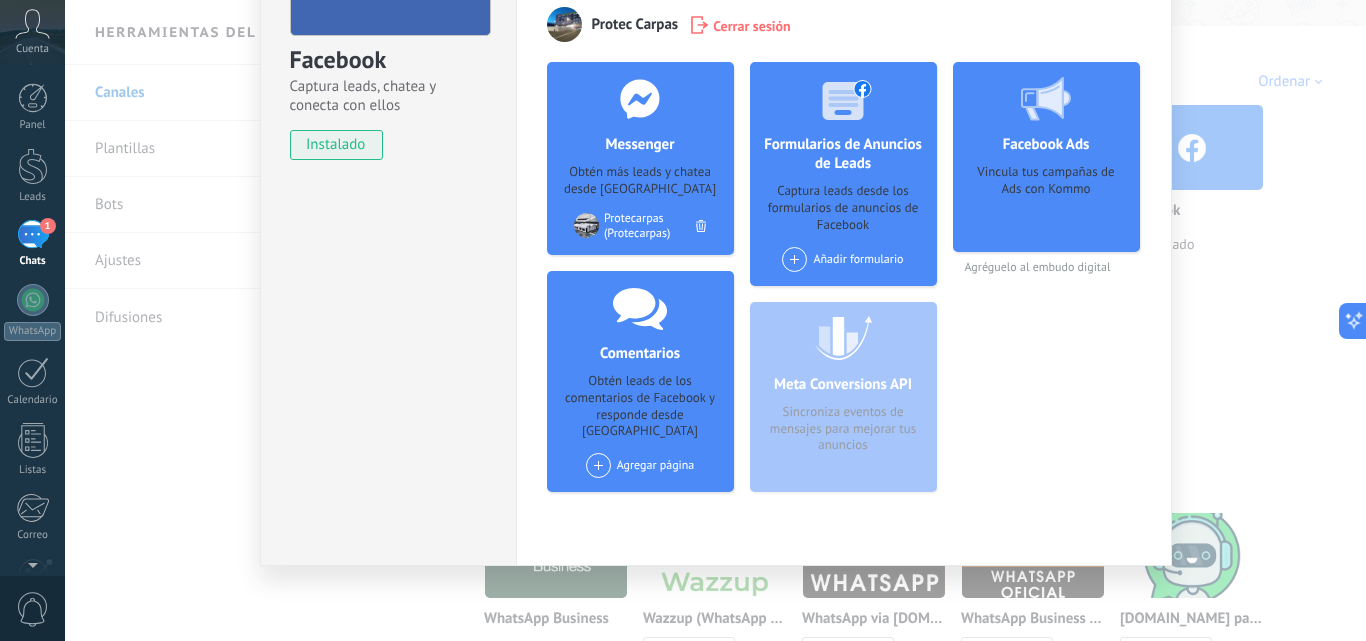 click on "Obtén más leads y chatea desde [GEOGRAPHIC_DATA]" at bounding box center (640, 181) 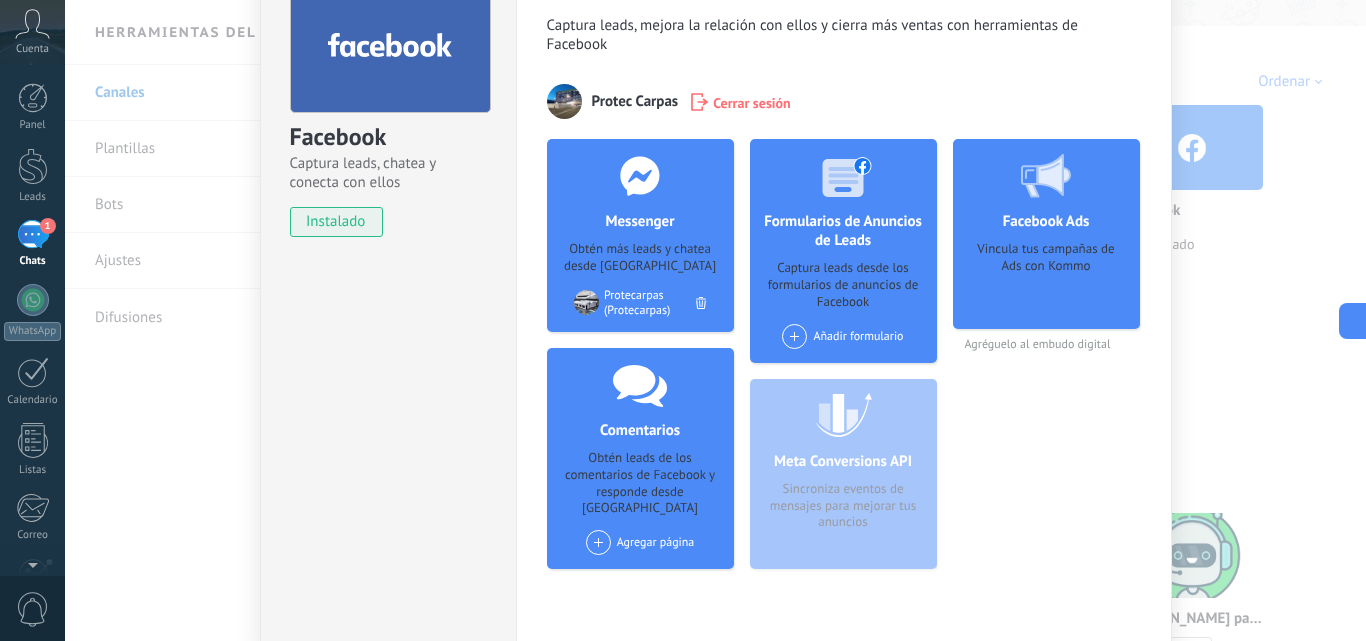 scroll, scrollTop: 0, scrollLeft: 0, axis: both 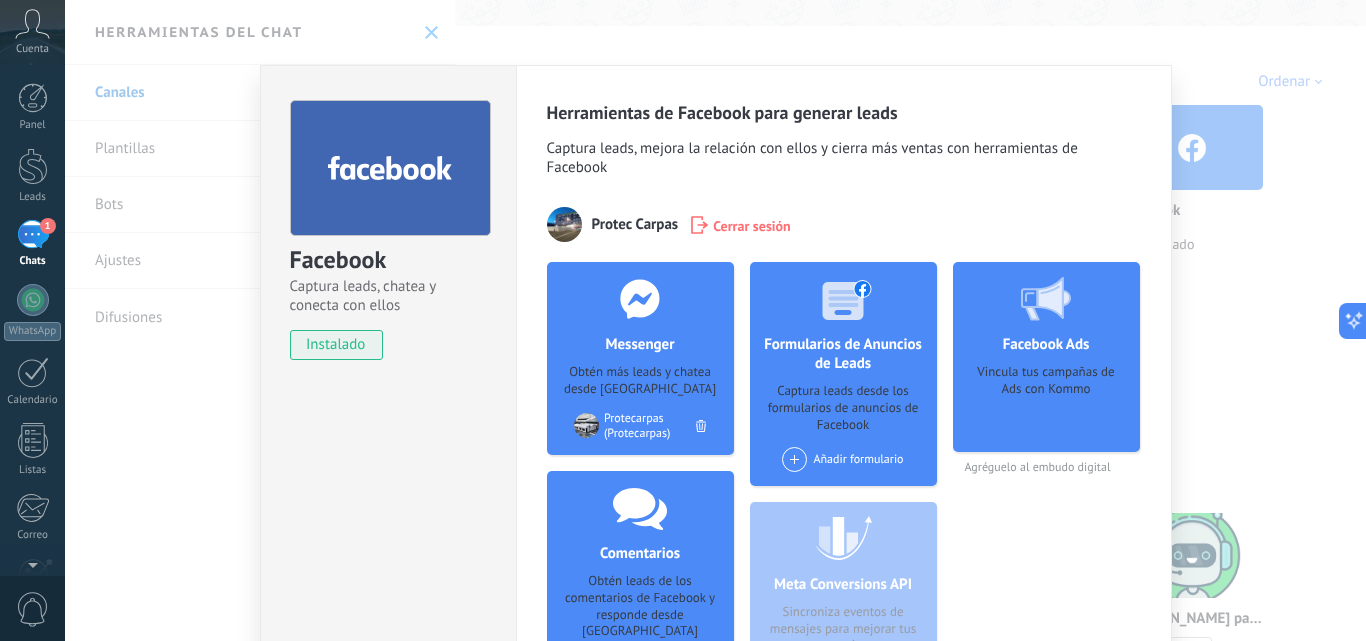 click on "Messenger Obtén más leads y chatea desde Kommo Agregar página Protecarpas (Protecarpas)" at bounding box center [640, 358] 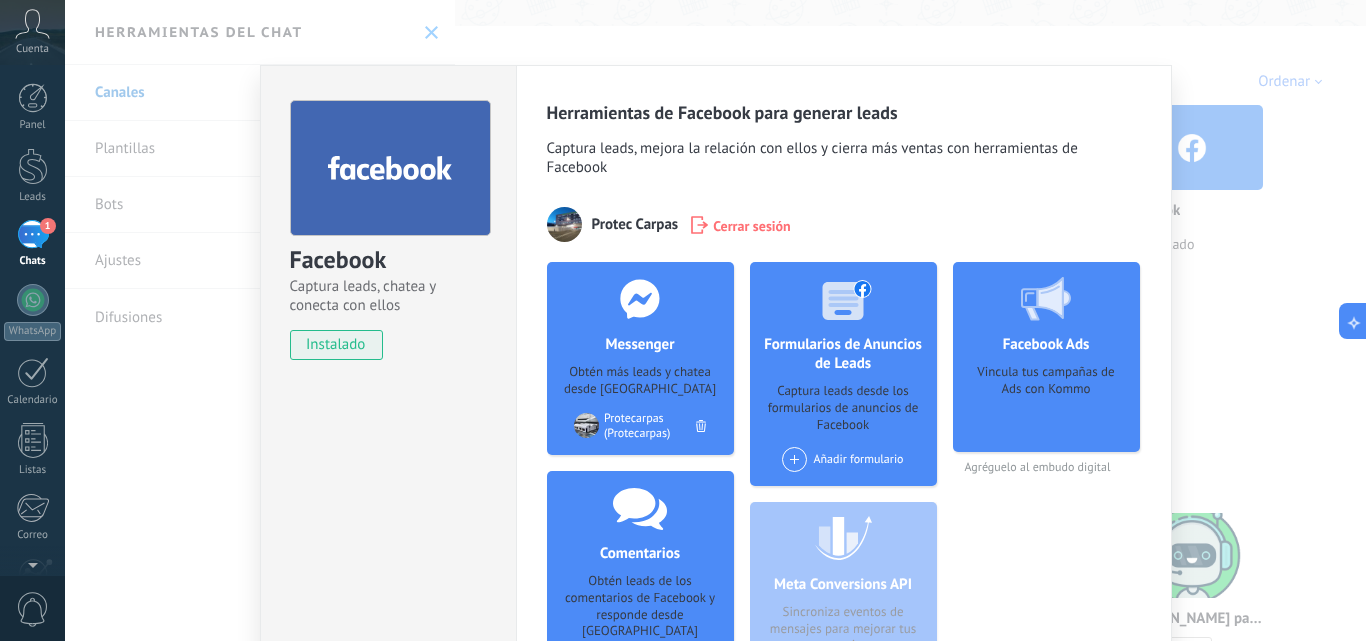 click on "Messenger Obtén más leads y chatea desde Kommo Agregar página Protecarpas (Protecarpas)" at bounding box center [640, 358] 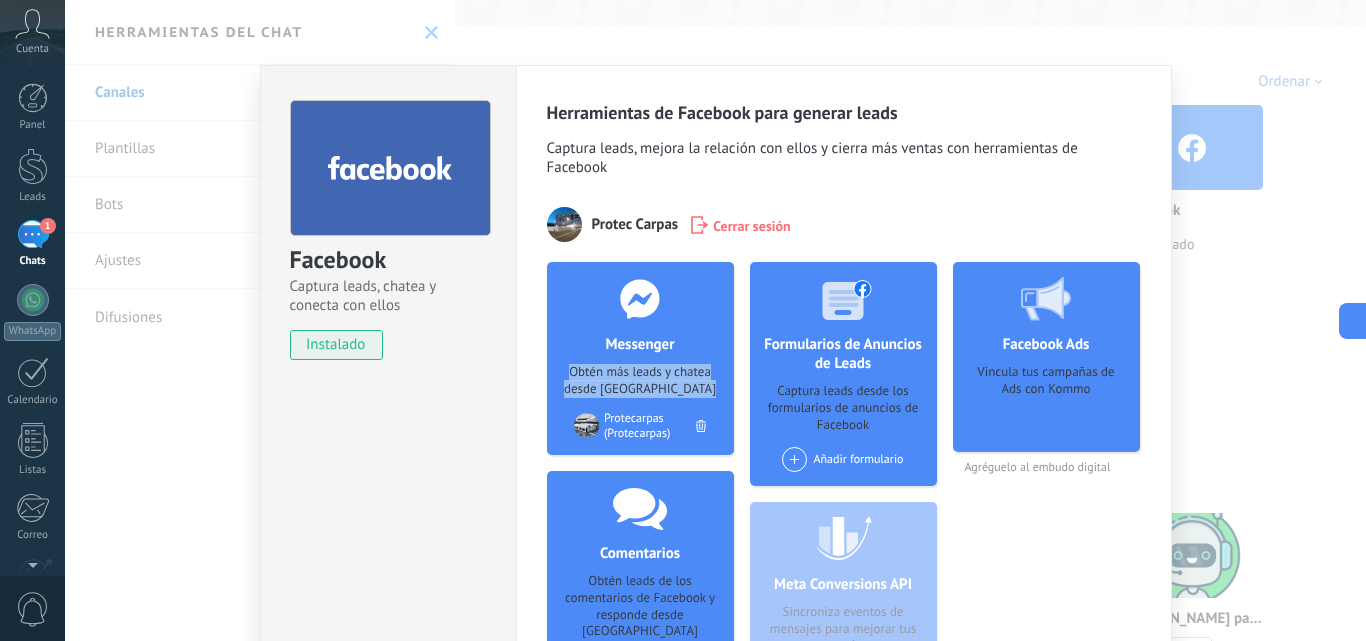 click on "Messenger Obtén más leads y chatea desde Kommo Agregar página Protecarpas (Protecarpas)" at bounding box center (640, 358) 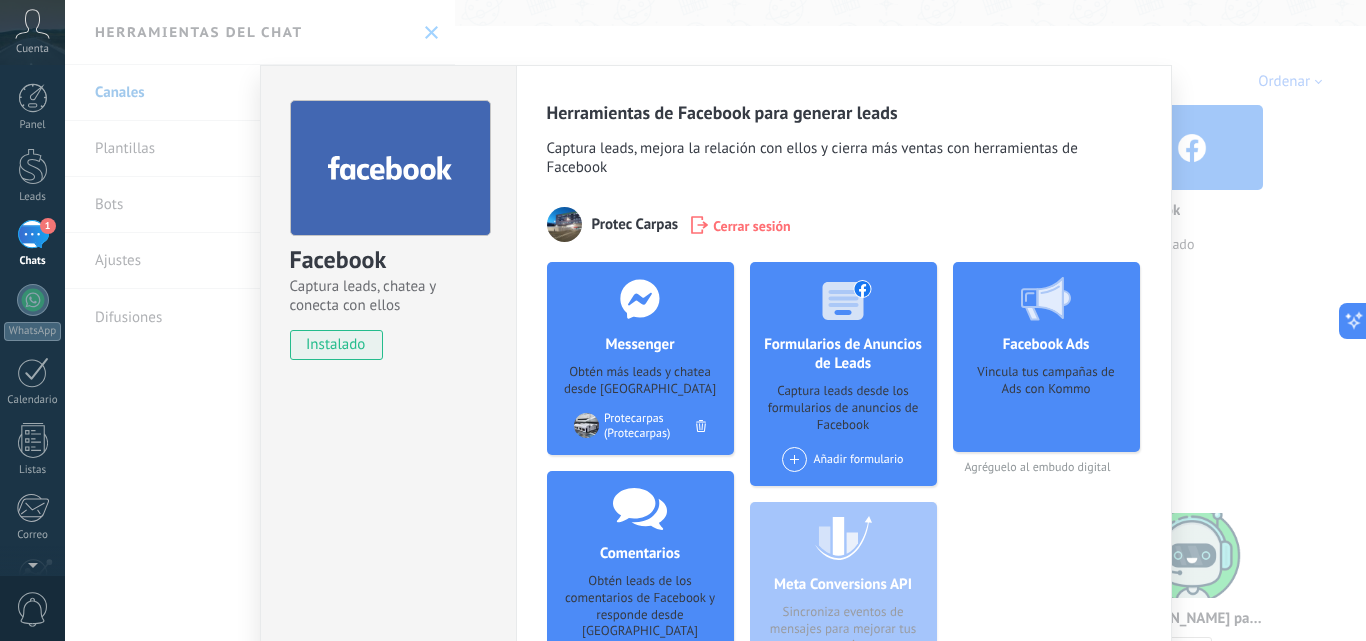 click on "Protec Carpas" at bounding box center (635, 224) 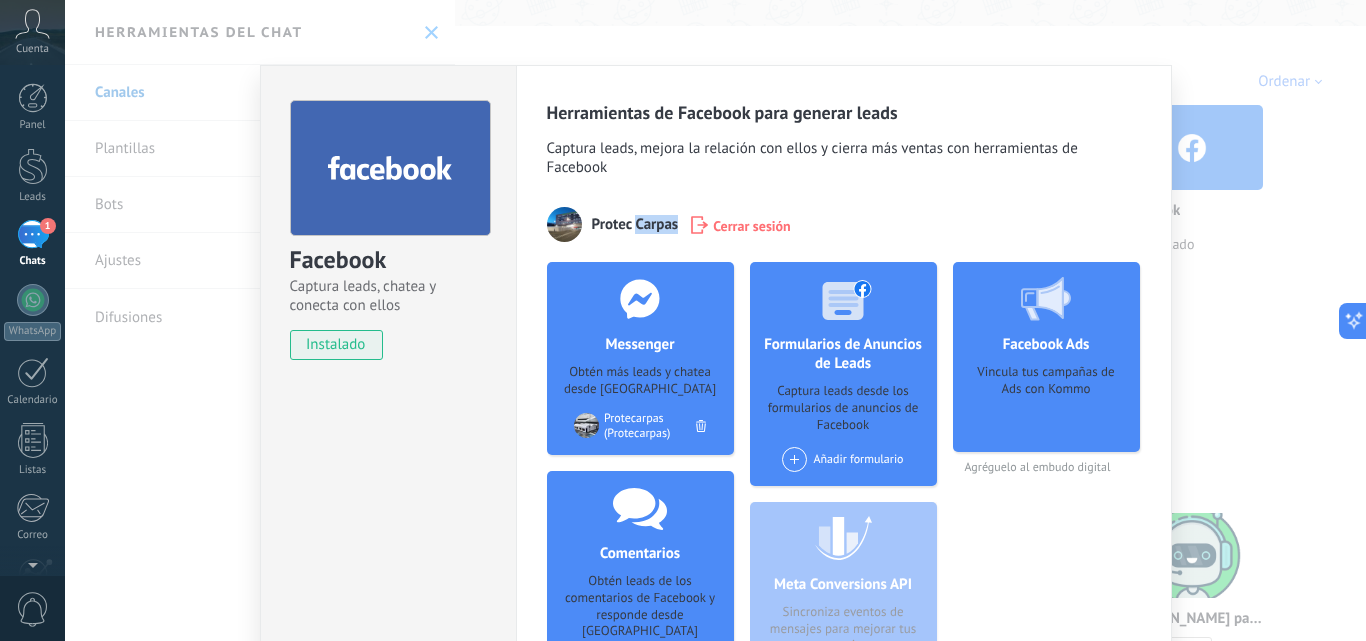 click on "Protec Carpas" at bounding box center (635, 224) 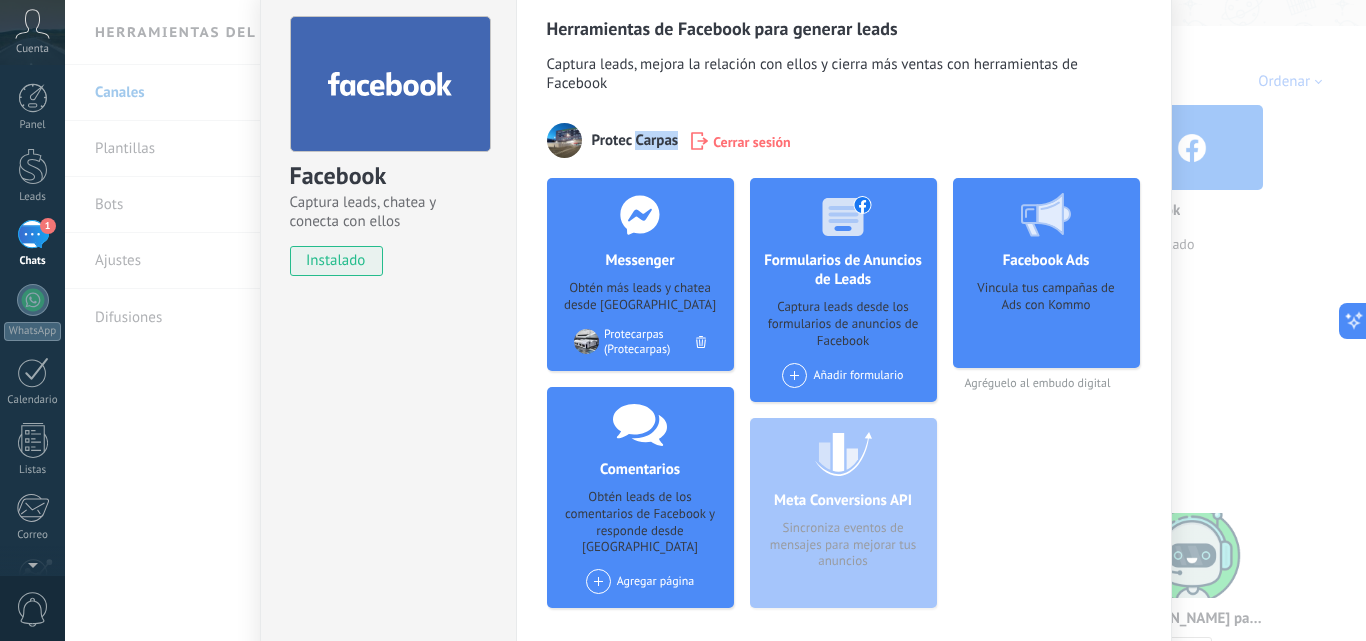 scroll, scrollTop: 200, scrollLeft: 0, axis: vertical 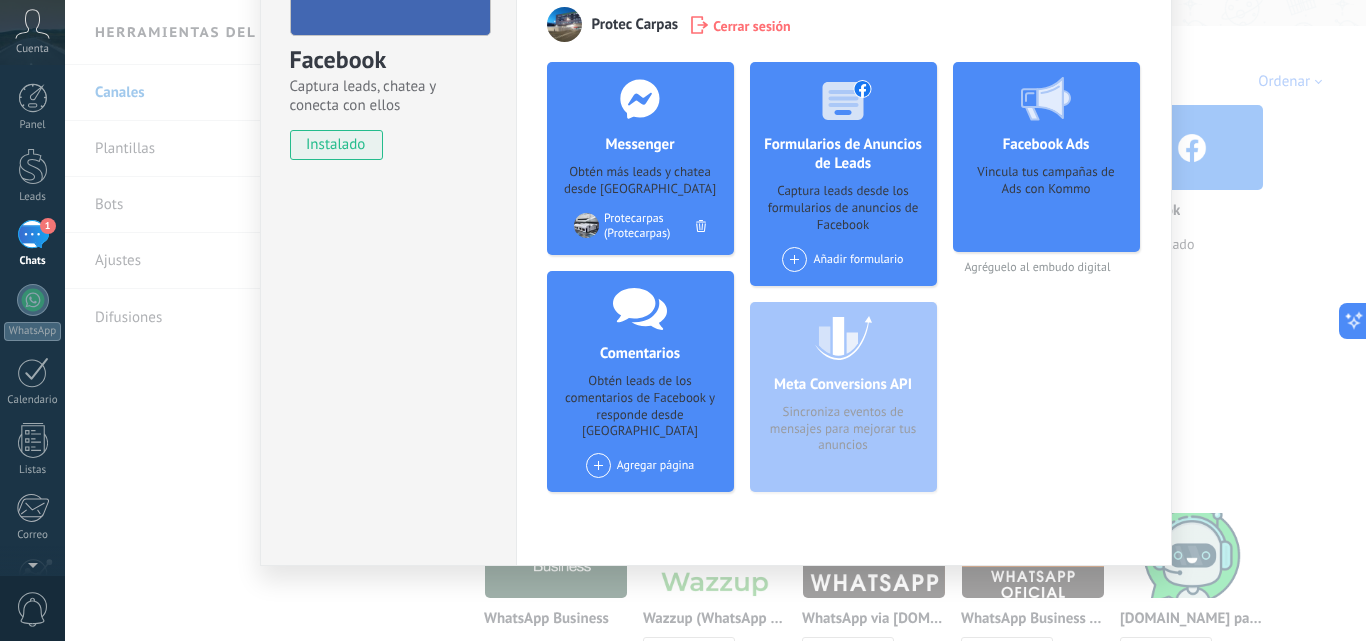 click on "Facebook Ads Vincula tus campañas de Ads con Kommo Agréguelo al embudo digital" at bounding box center [1046, 285] 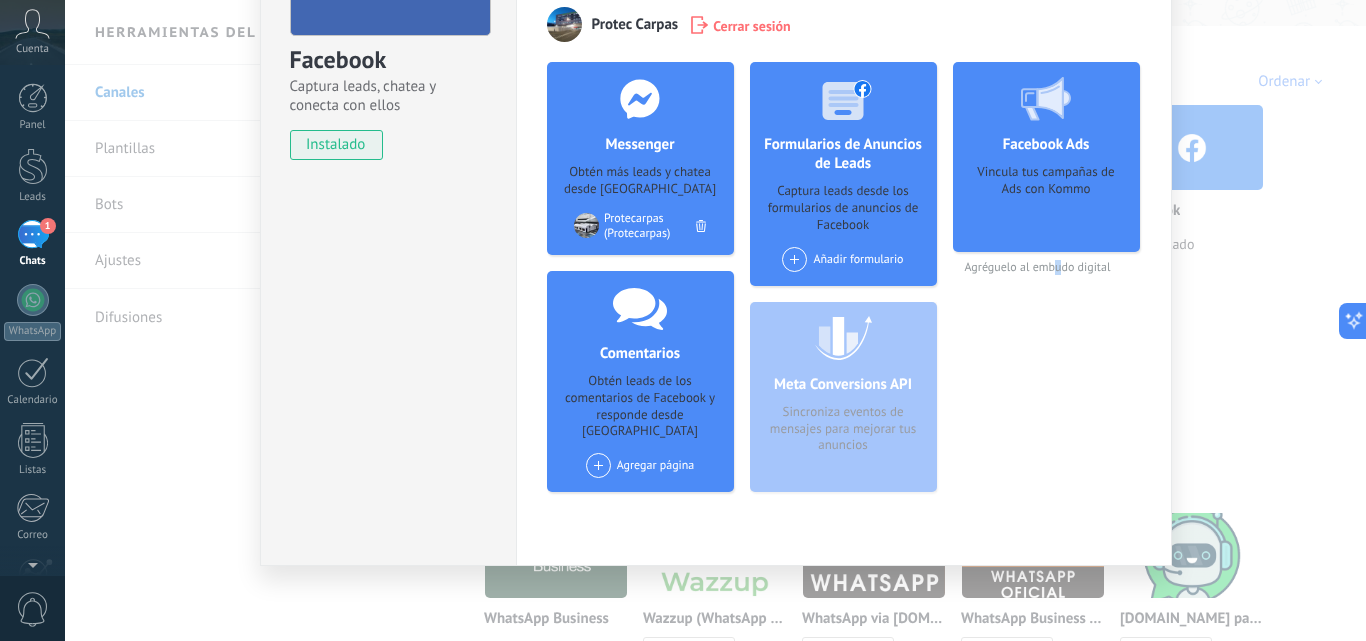 click on "Facebook Ads Vincula tus campañas de Ads con Kommo Agréguelo al embudo digital" at bounding box center (1046, 285) 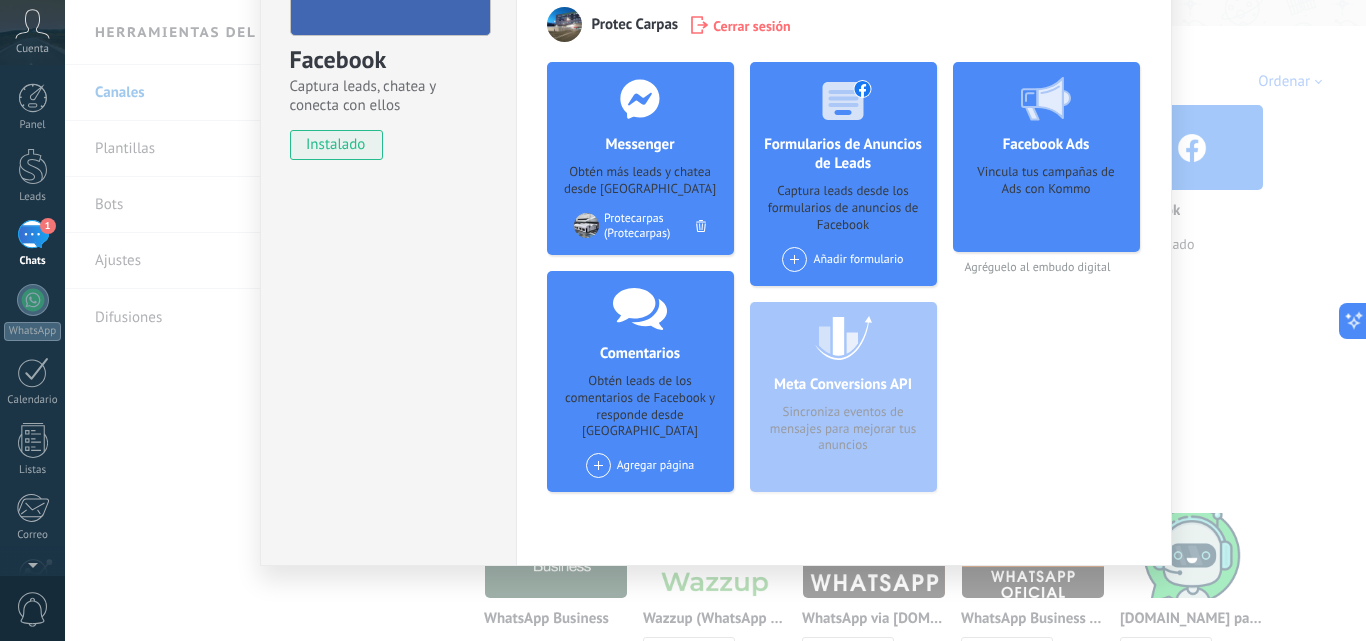 drag, startPoint x: 951, startPoint y: 507, endPoint x: 934, endPoint y: 507, distance: 17 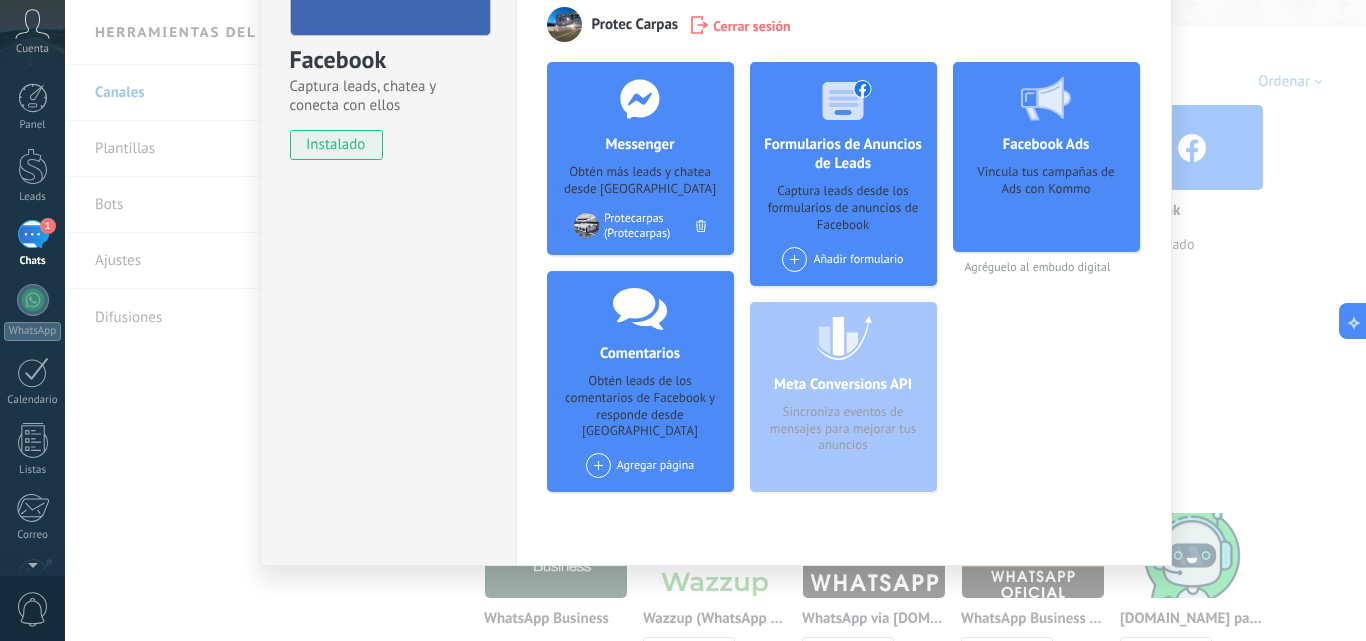 click on "Formularios de Anuncios de Leads Captura leads desde los formularios de anuncios de Facebook Añadir formulario Meta Conversions API Sincroniza eventos de mensajes para mejorar tus anuncios" at bounding box center (843, 285) 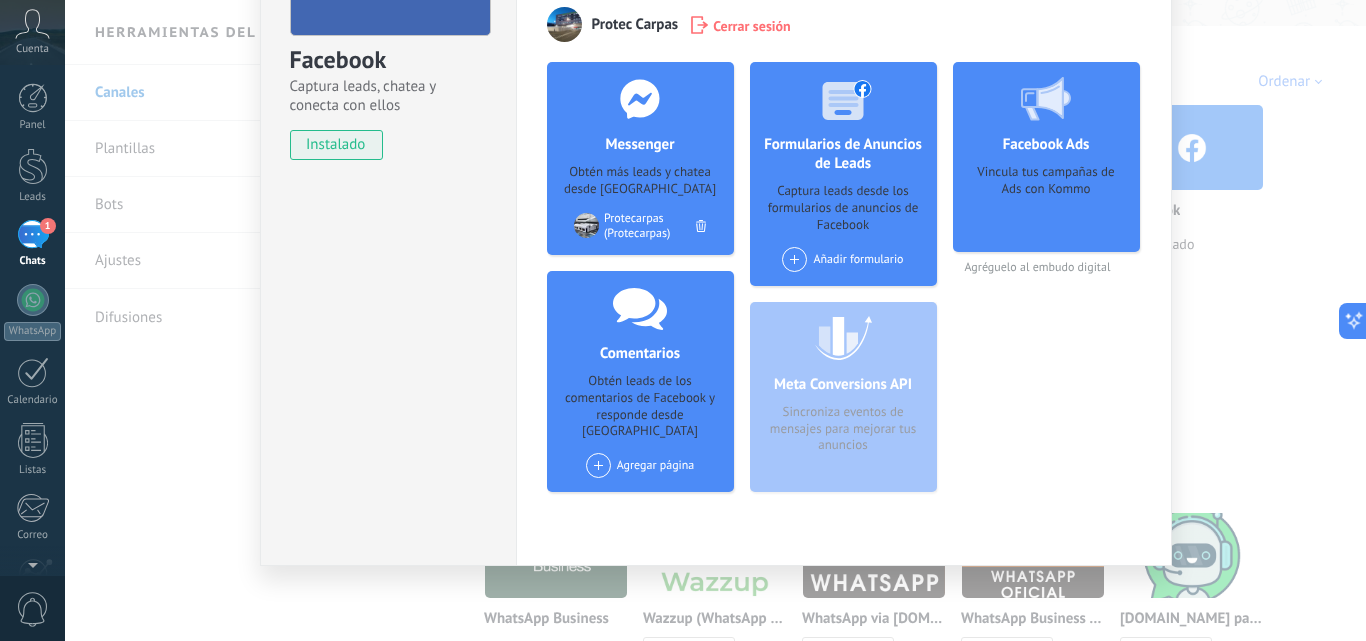 click on "Formularios de Anuncios de Leads Captura leads desde los formularios de anuncios de Facebook Añadir formulario" at bounding box center (843, 174) 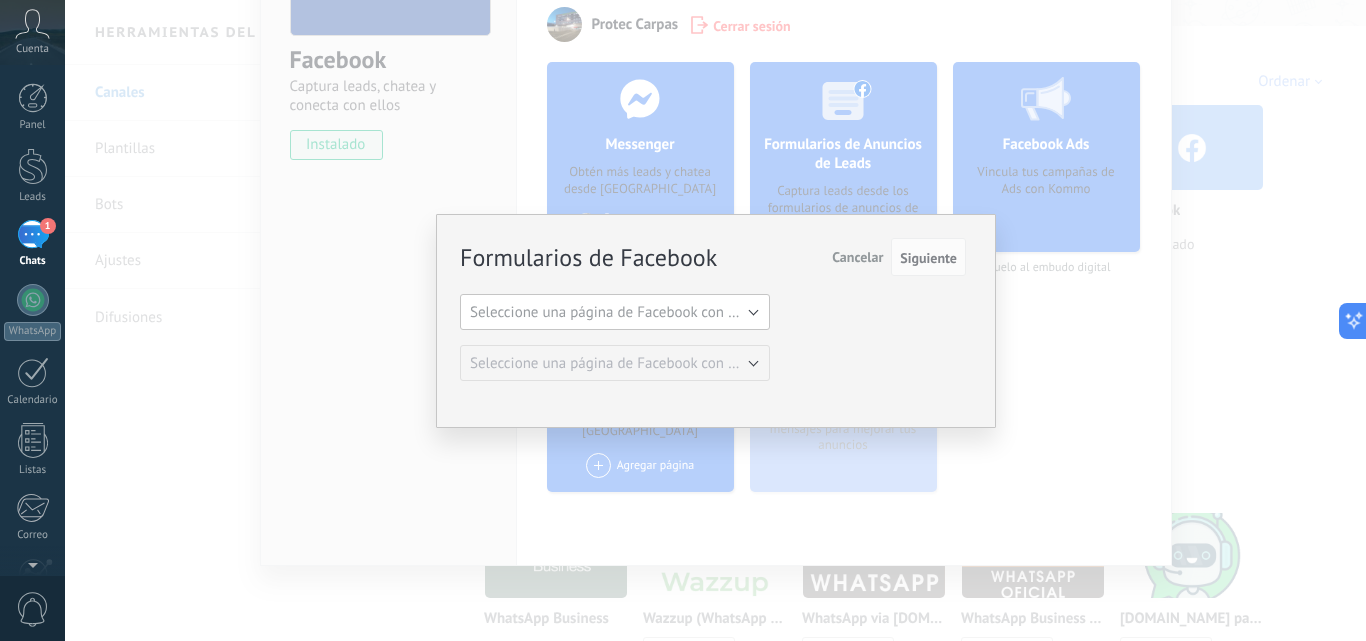 click on "Seleccione una página de Facebook con formas" at bounding box center (615, 312) 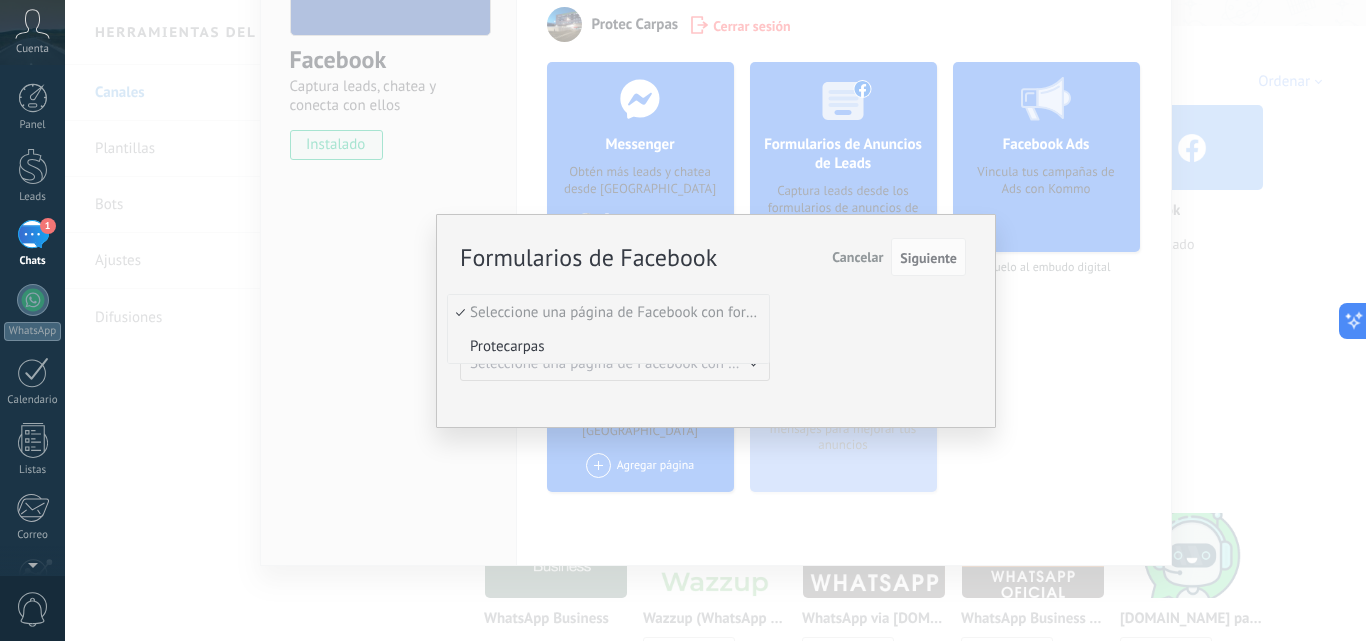 click on "Protecarpas" at bounding box center (605, 346) 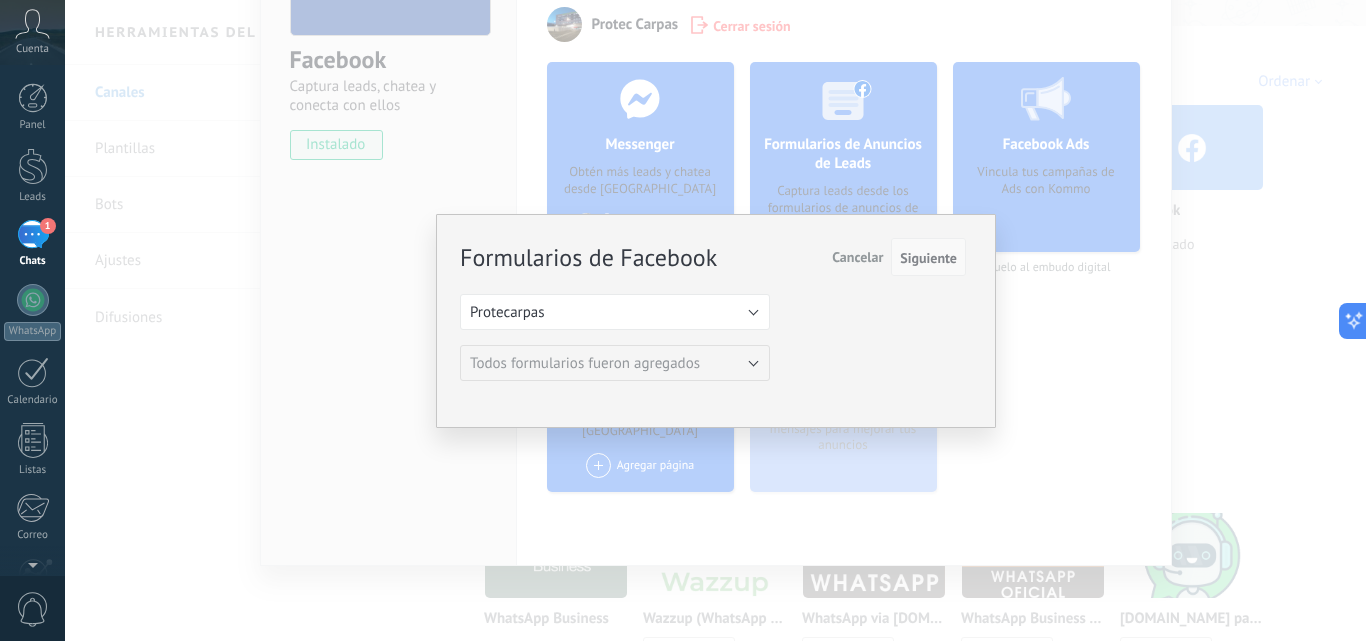 click on "Siguiente" at bounding box center [928, 258] 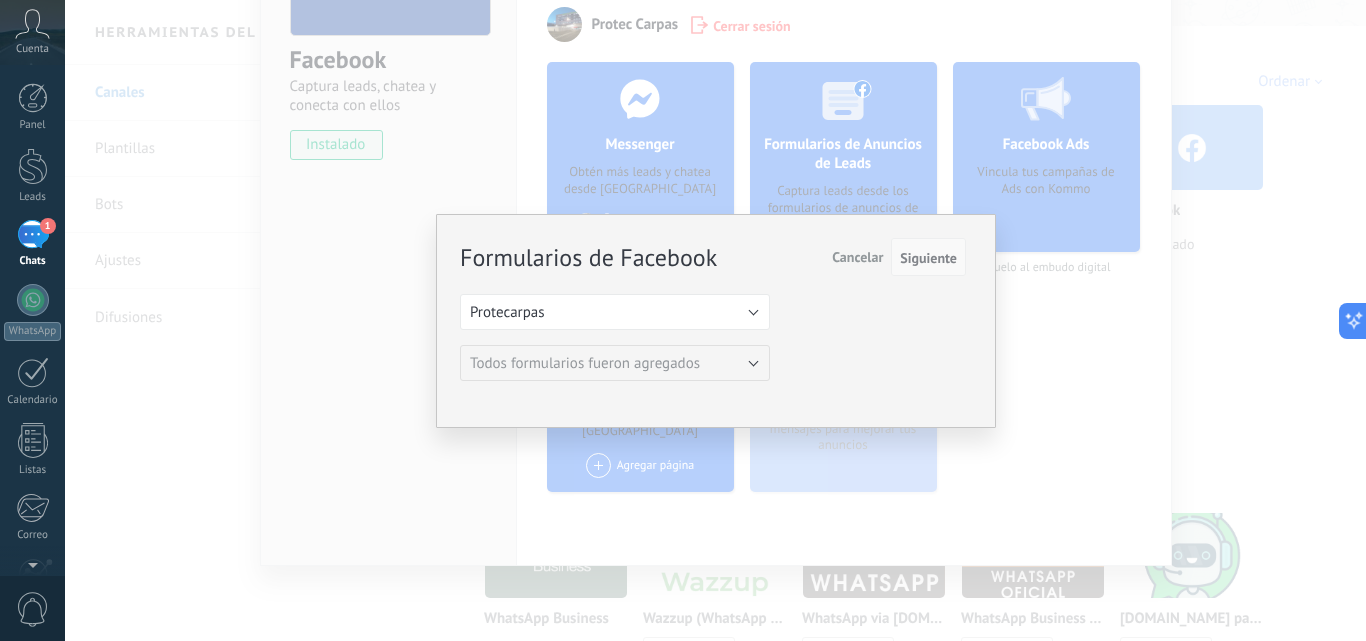 click on "Siguiente" at bounding box center (928, 258) 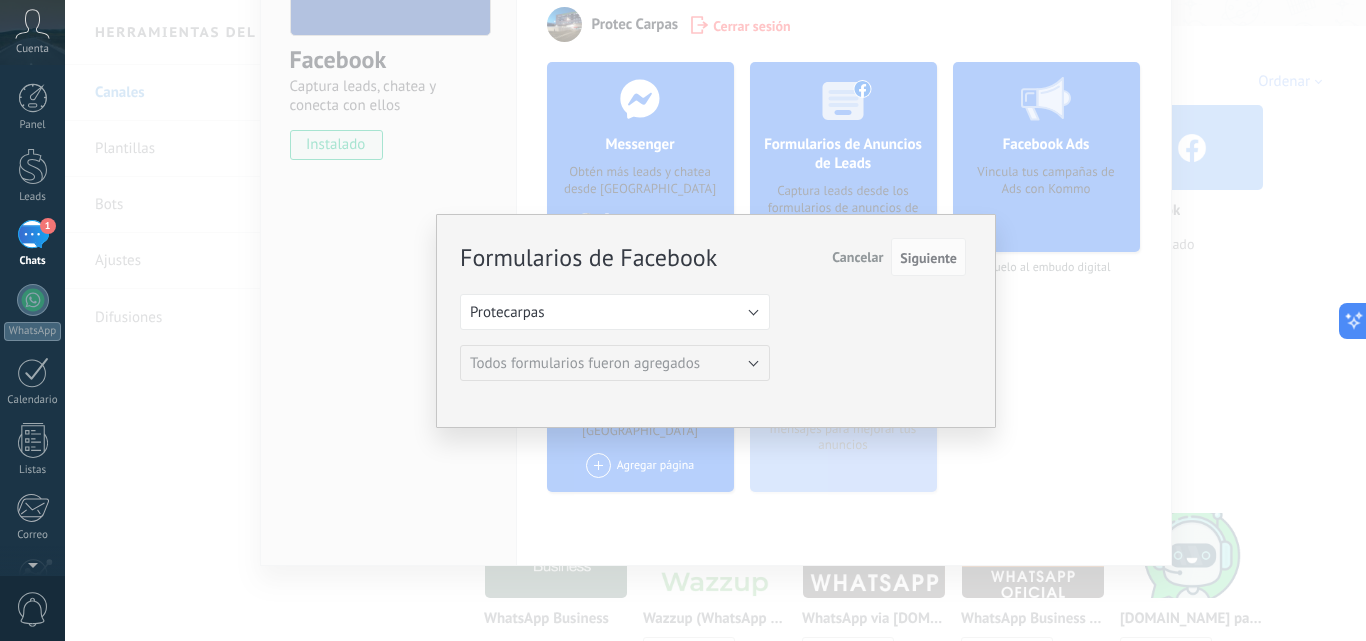 click on "Formularios de Facebook Siguiente Cancelar Seleccione una página de Facebook con formas Protecarpas Protecarpas Todos formularios fueron agregados Todos formularios fueron agregados" at bounding box center (715, 320) 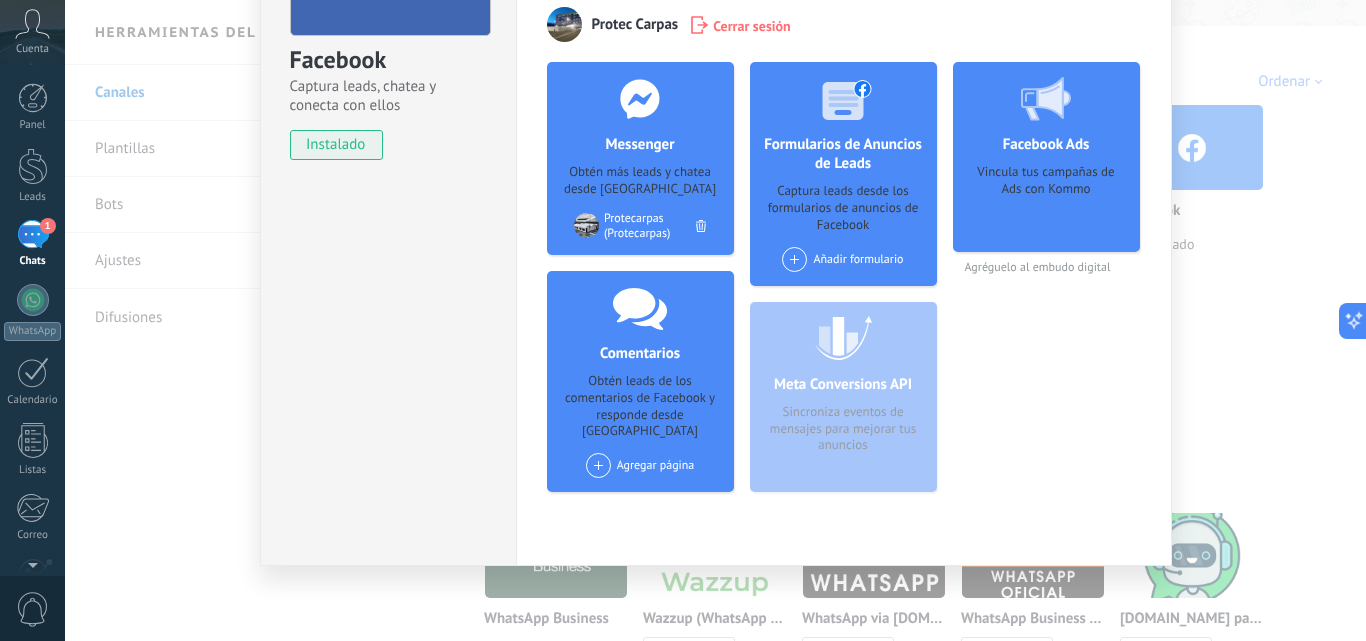 click on "Vincula tus campañas de Ads con Kommo" at bounding box center (1046, 201) 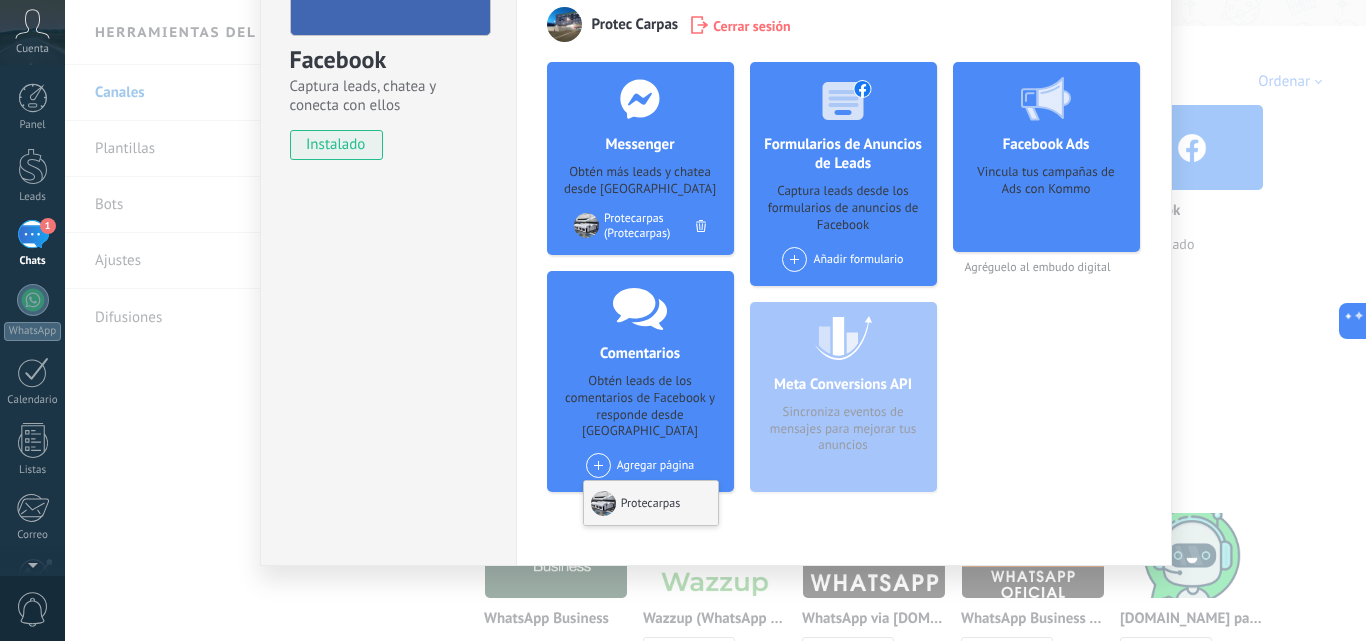 click at bounding box center [603, 503] 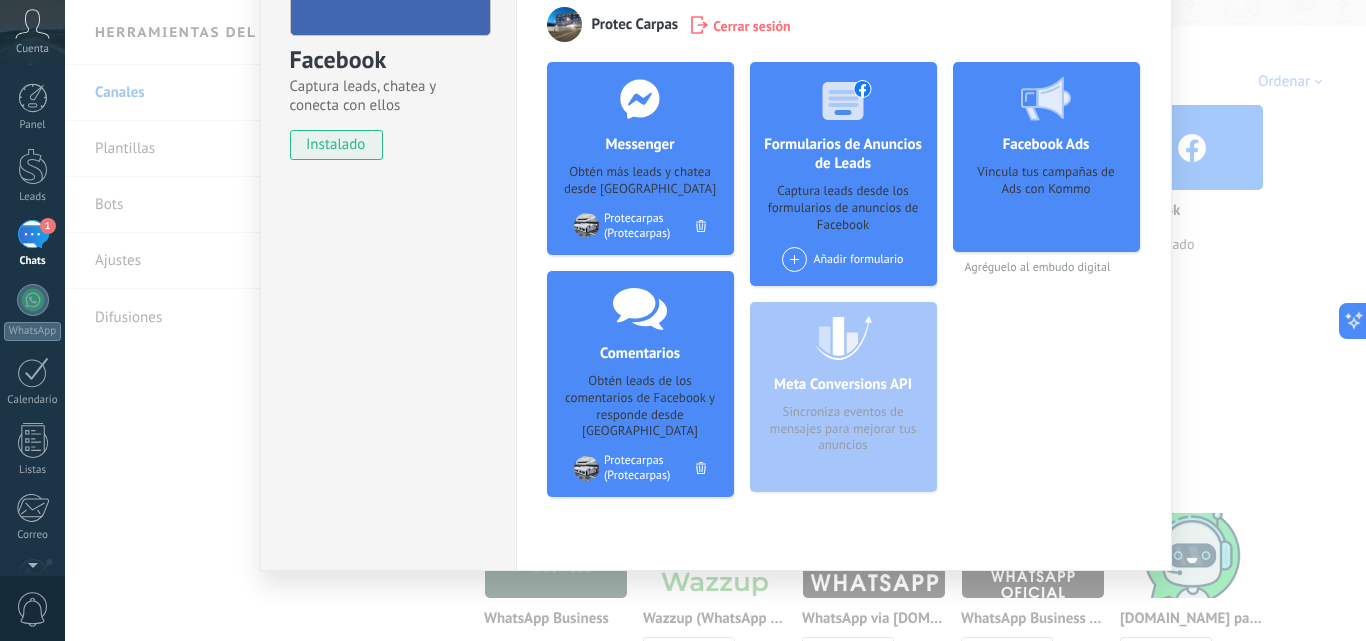 click on "Añadir formulario" at bounding box center [842, 259] 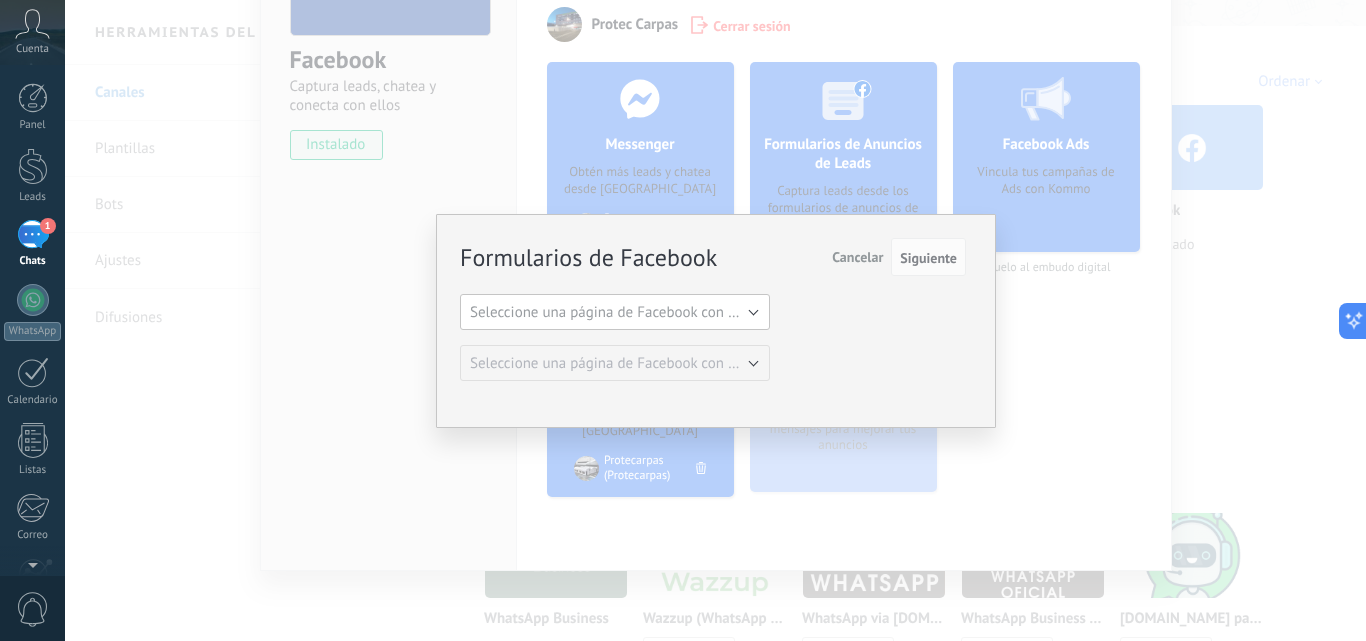 click on "Seleccione una página de Facebook con formas" at bounding box center [615, 312] 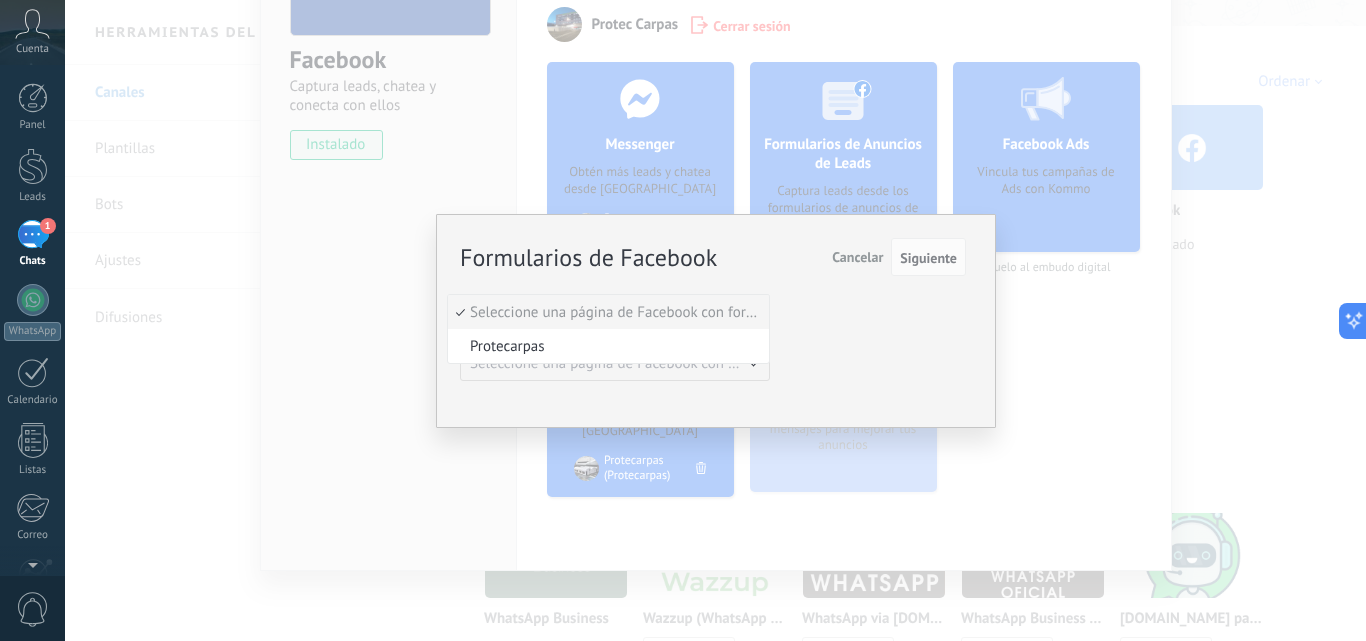 click on "Protecarpas" at bounding box center (608, 346) 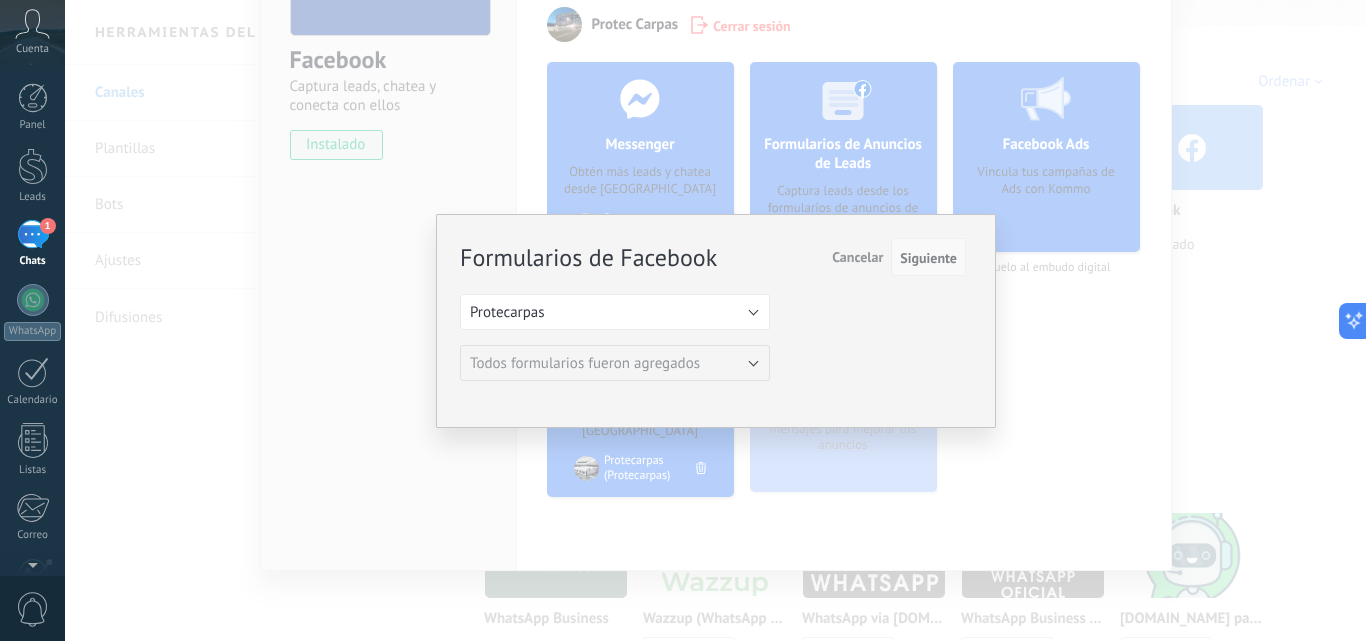 click on "Siguiente" at bounding box center [928, 258] 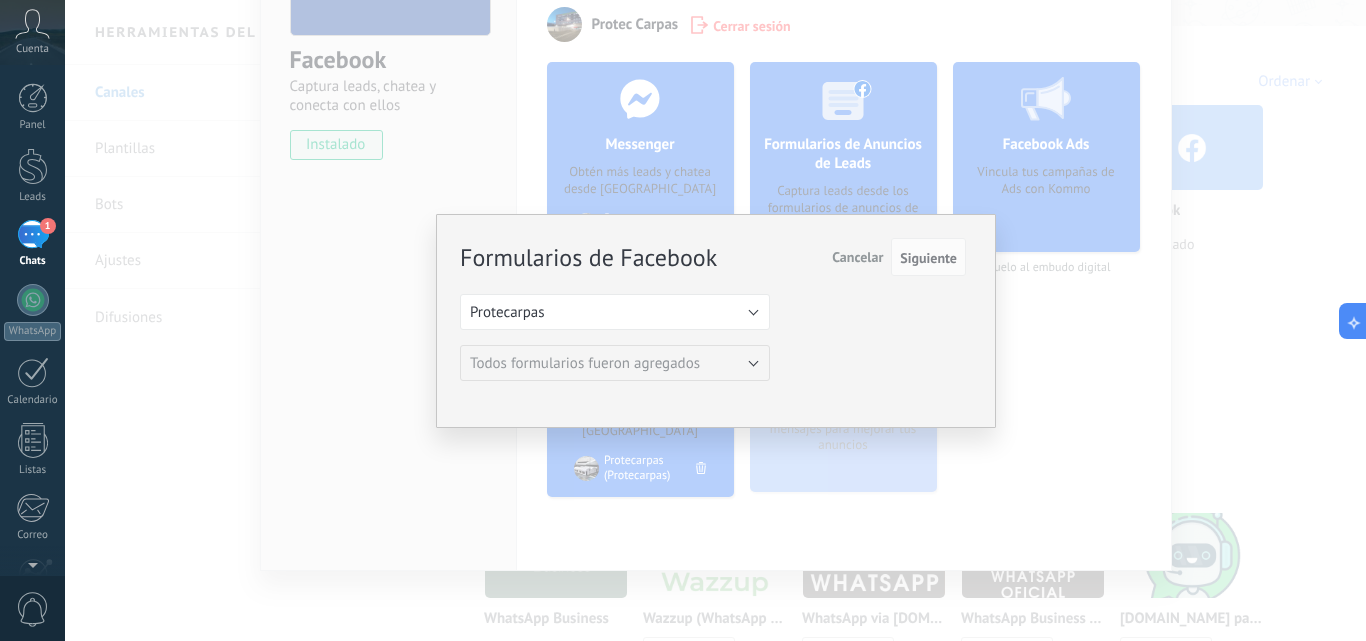click on "Cancelar" at bounding box center [857, 257] 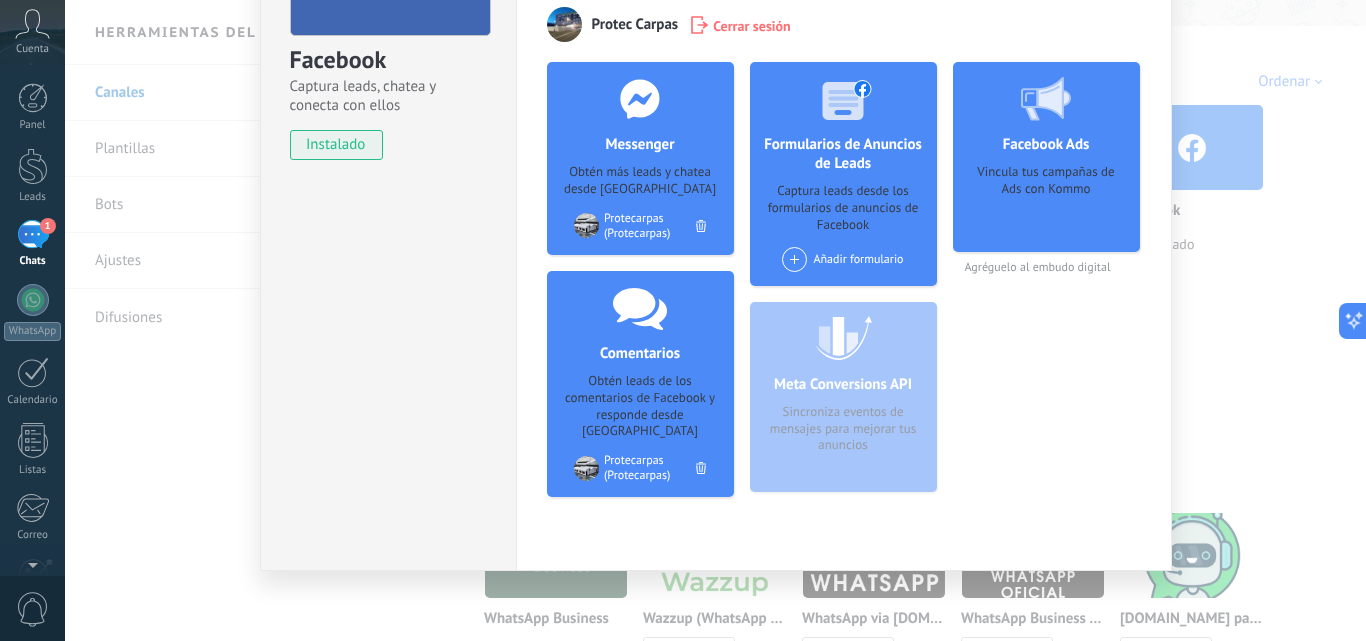 click on "instalado" at bounding box center (336, 145) 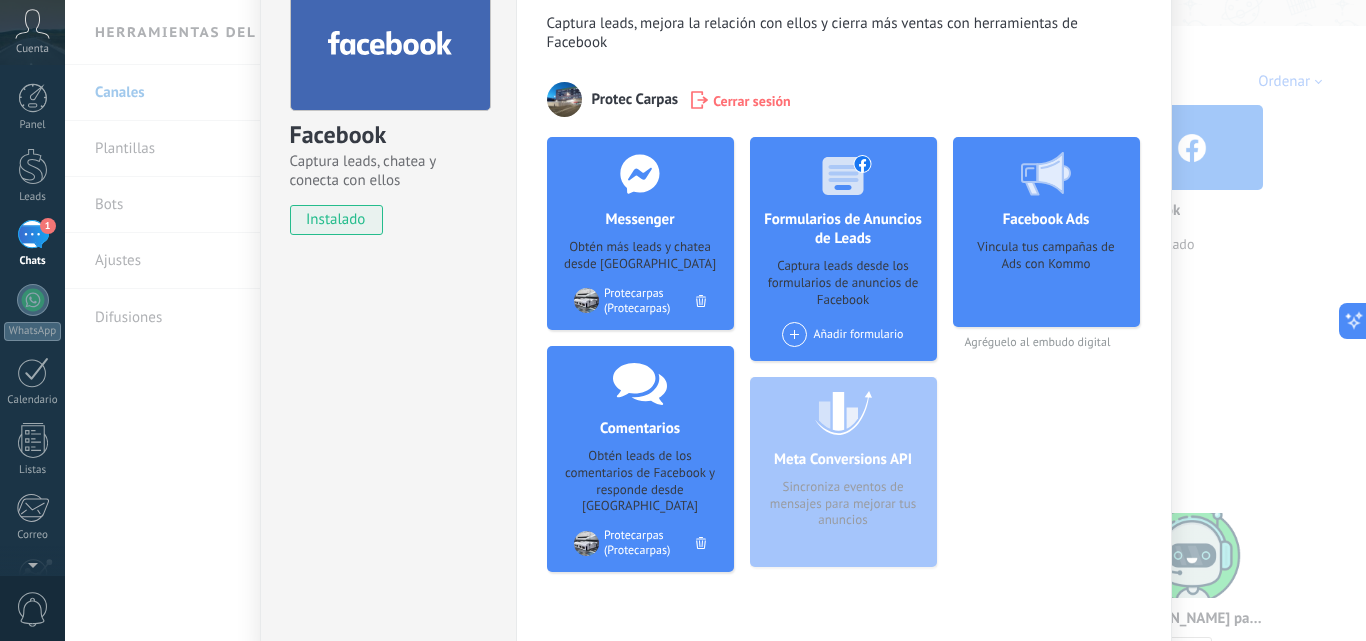 scroll, scrollTop: 0, scrollLeft: 0, axis: both 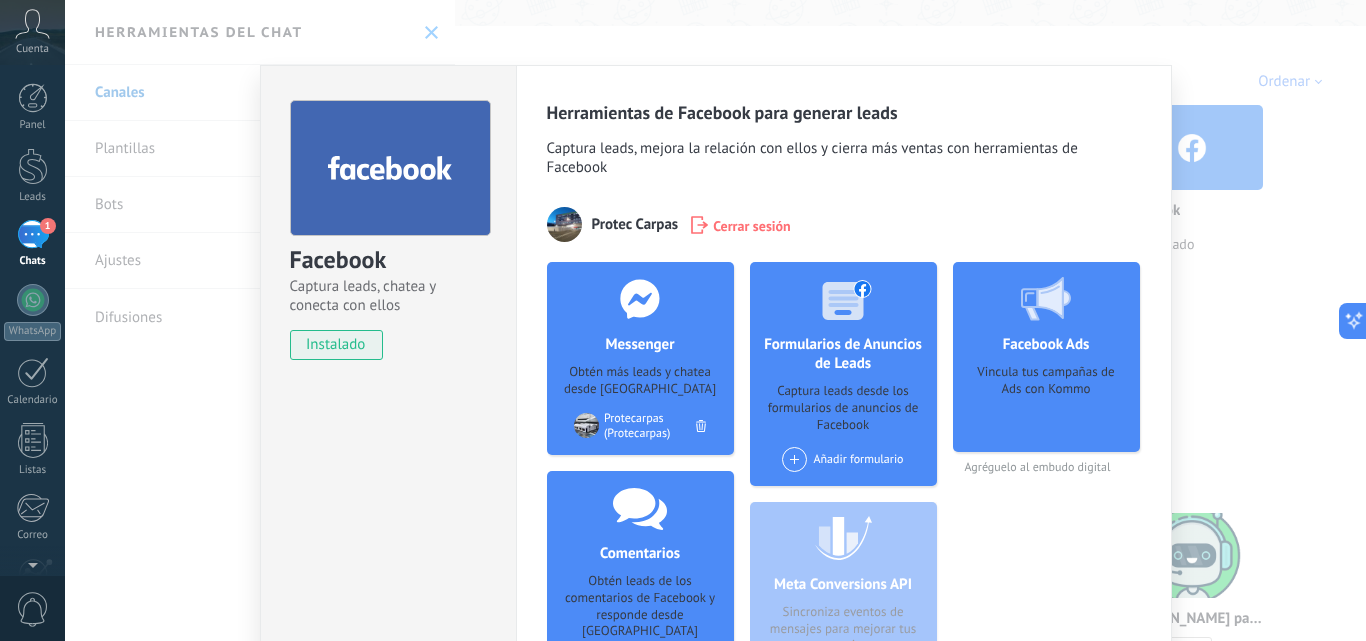 click 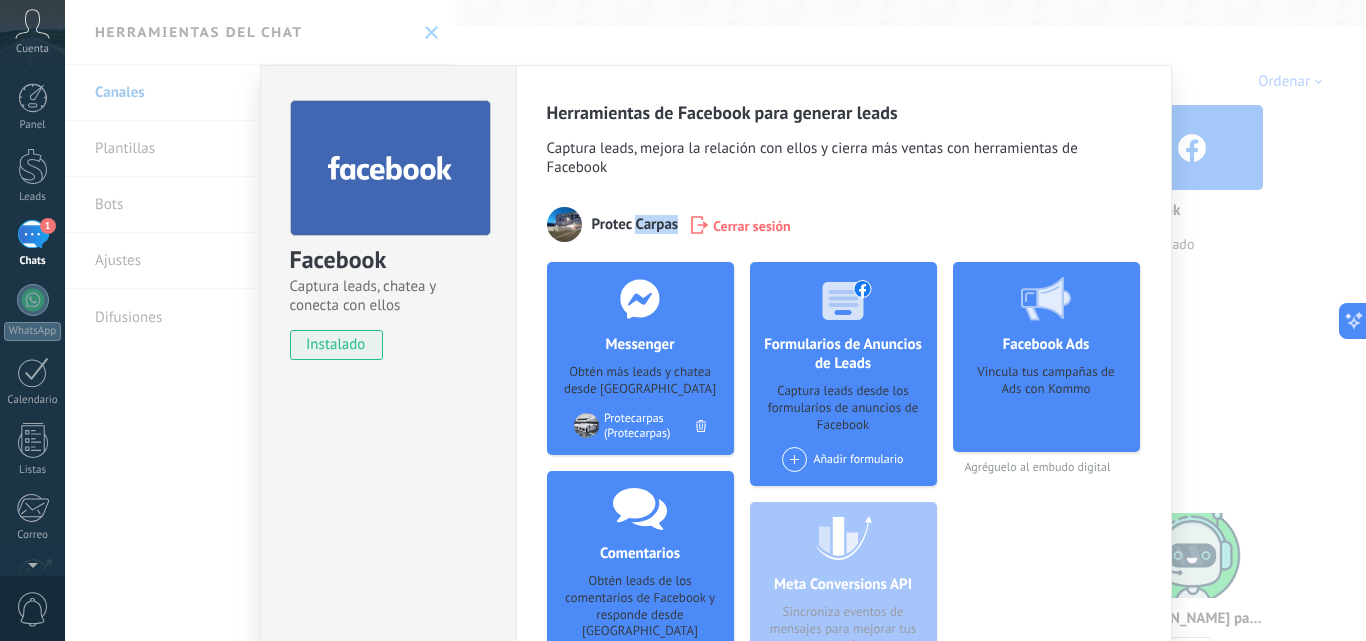 click on "Protec Carpas" at bounding box center (635, 224) 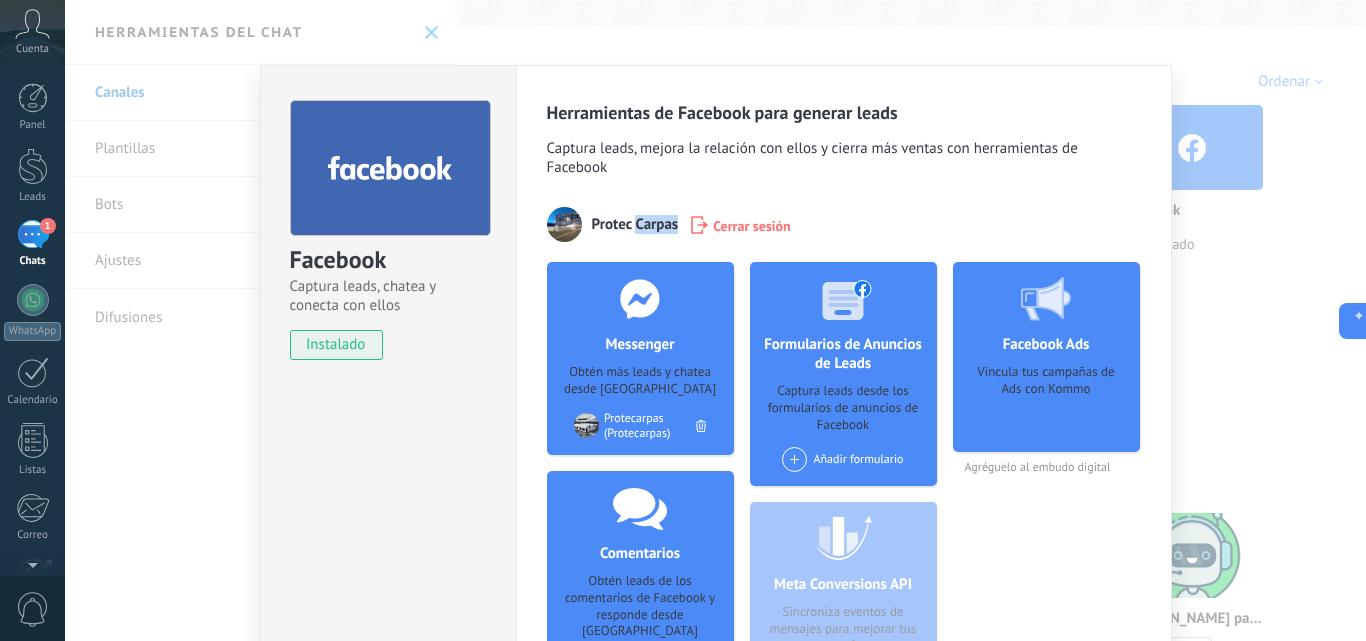 click at bounding box center [564, 224] 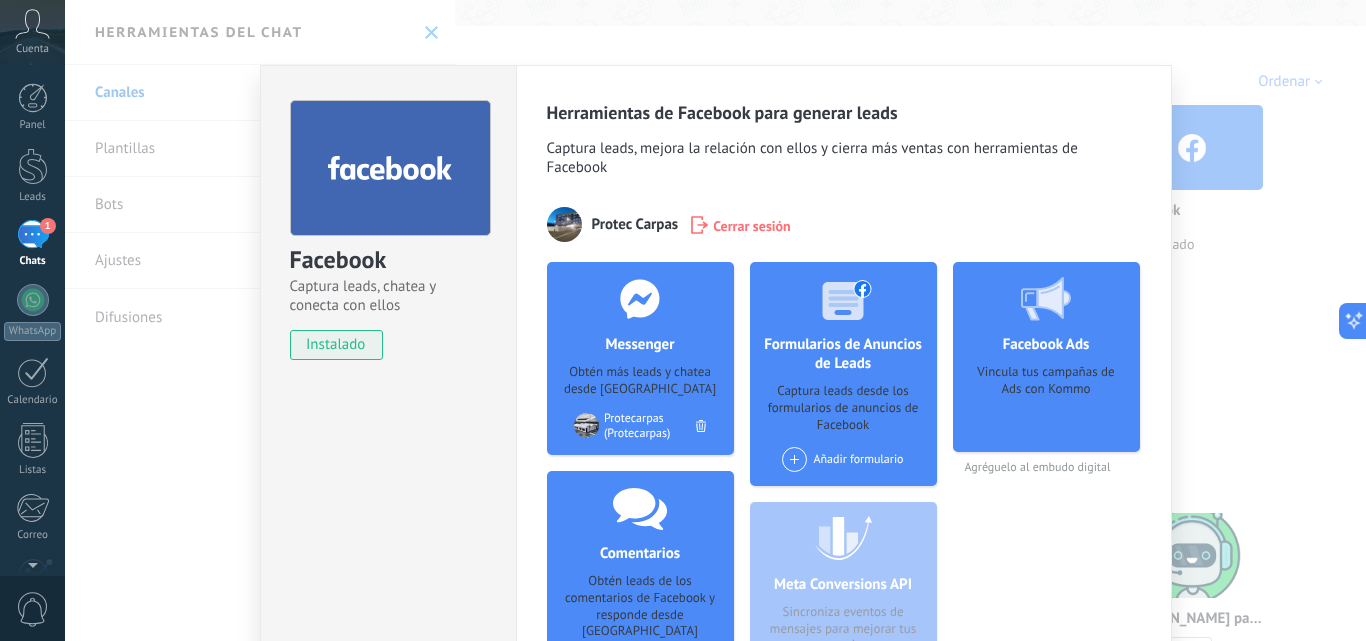 click on "Facebook Captura leads, chatea y conecta con ellos instalado Desinstalar Herramientas de Facebook para generar leads Captura leads, mejora la relación con ellos y cierra más ventas con herramientas de Facebook Protec Carpas Cerrar sesión Messenger Obtén más leads y chatea desde Kommo Agregar página Protecarpas (Protecarpas) Comentarios Obtén leads de los comentarios de Facebook y responde desde Kommo Agregar página Protecarpas (Protecarpas) Formularios de Anuncios de Leads Captura leads desde los formularios de anuncios de Facebook Añadir formulario Meta Conversions API Sincroniza eventos de mensajes para mejorar tus anuncios Facebook Ads Vincula tus campañas de Ads con Kommo Agréguelo al embudo digital más" at bounding box center (715, 320) 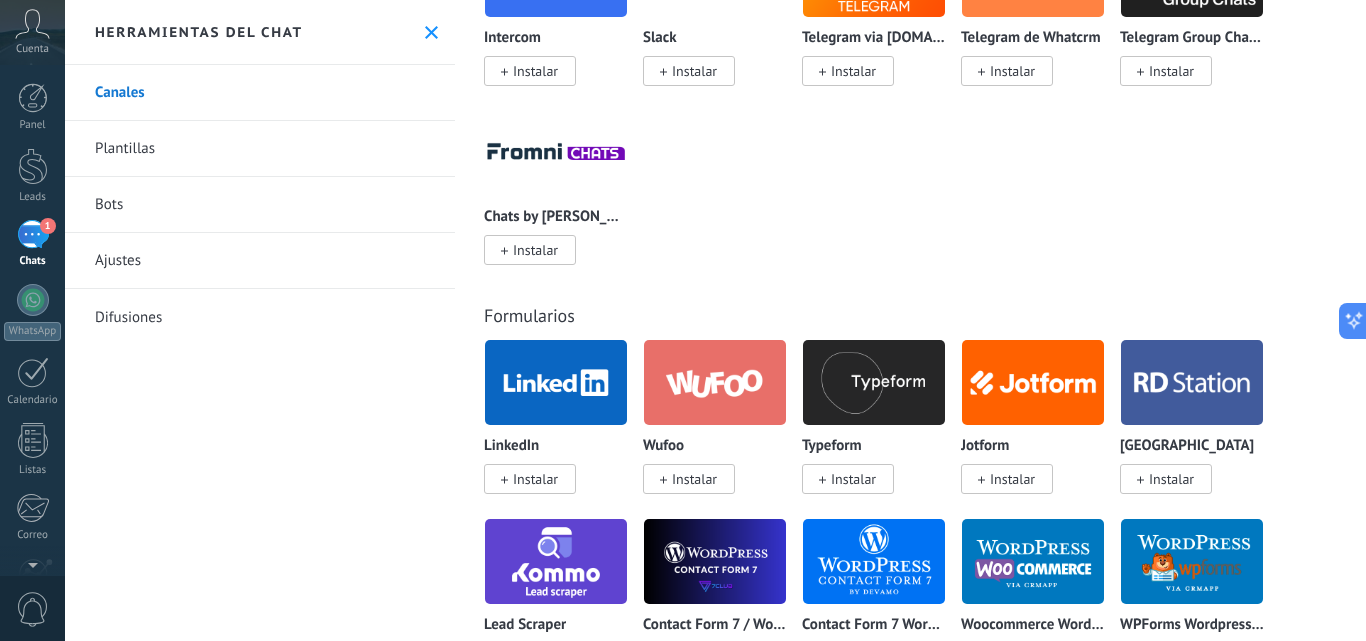 scroll, scrollTop: 1800, scrollLeft: 0, axis: vertical 